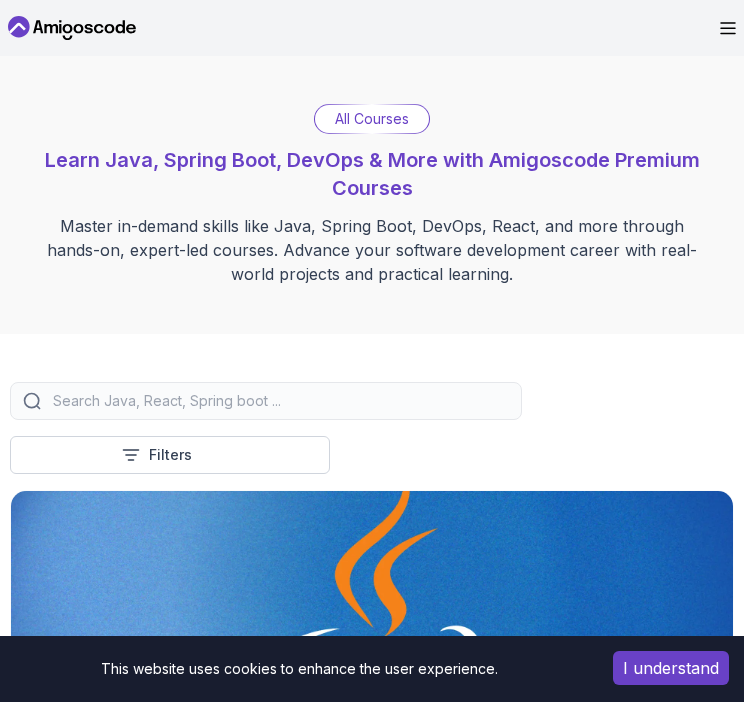 scroll, scrollTop: 0, scrollLeft: 0, axis: both 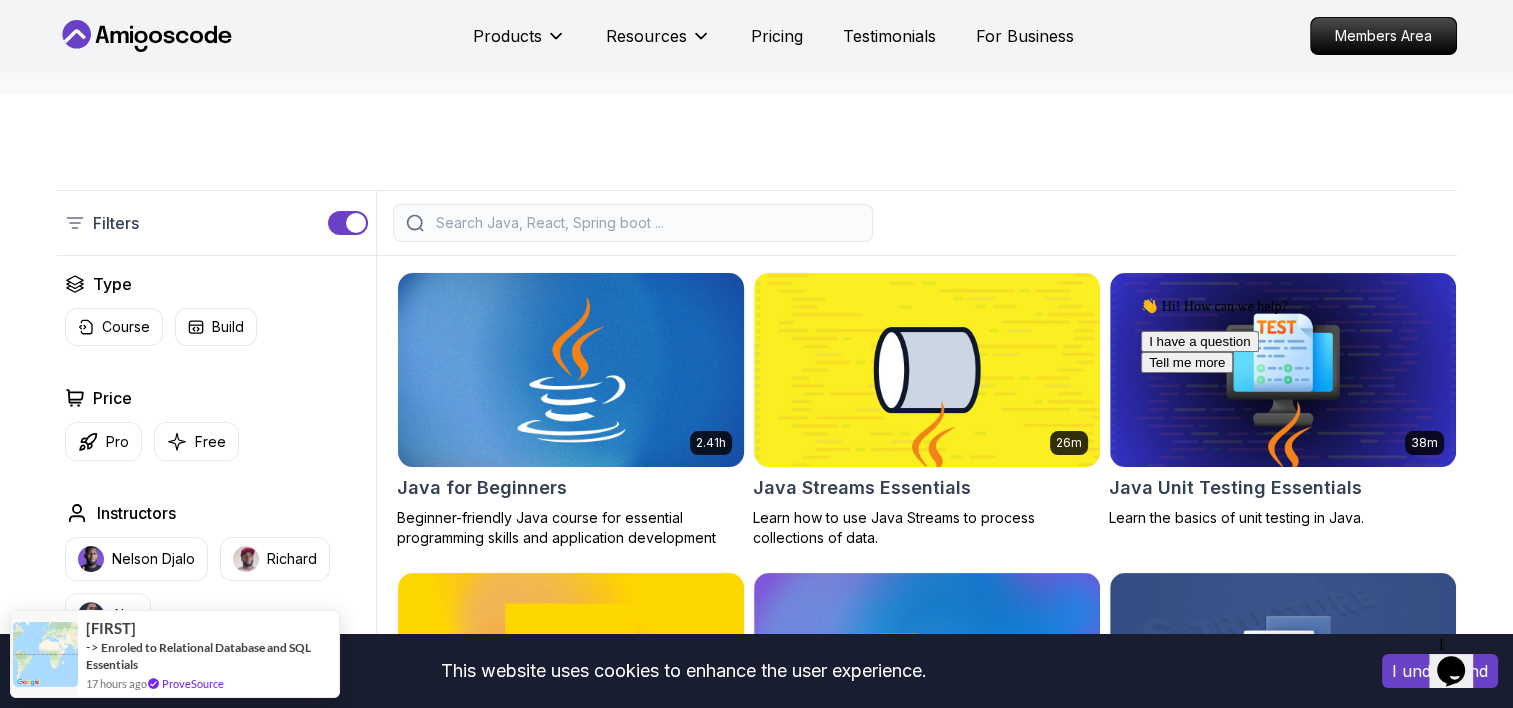 click at bounding box center (570, 369) 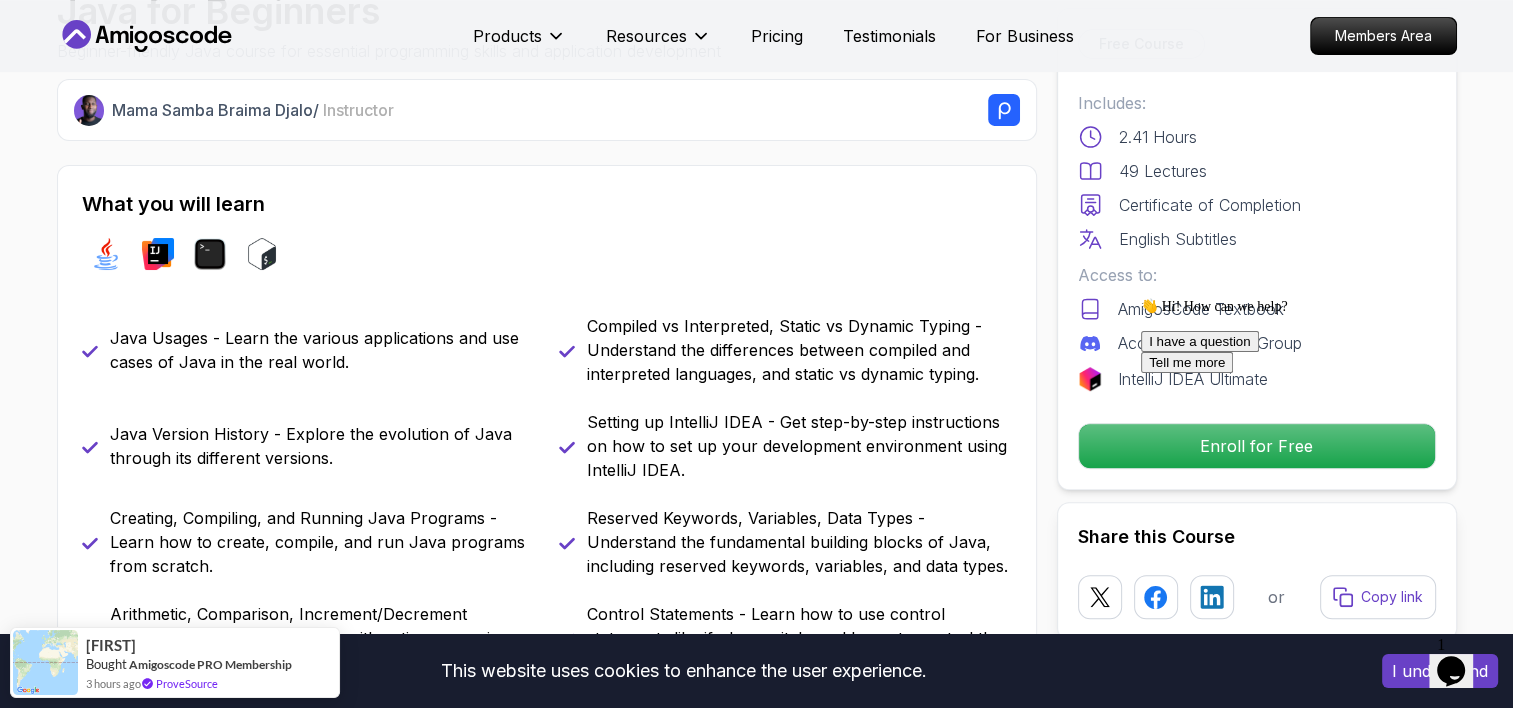 scroll, scrollTop: 709, scrollLeft: 0, axis: vertical 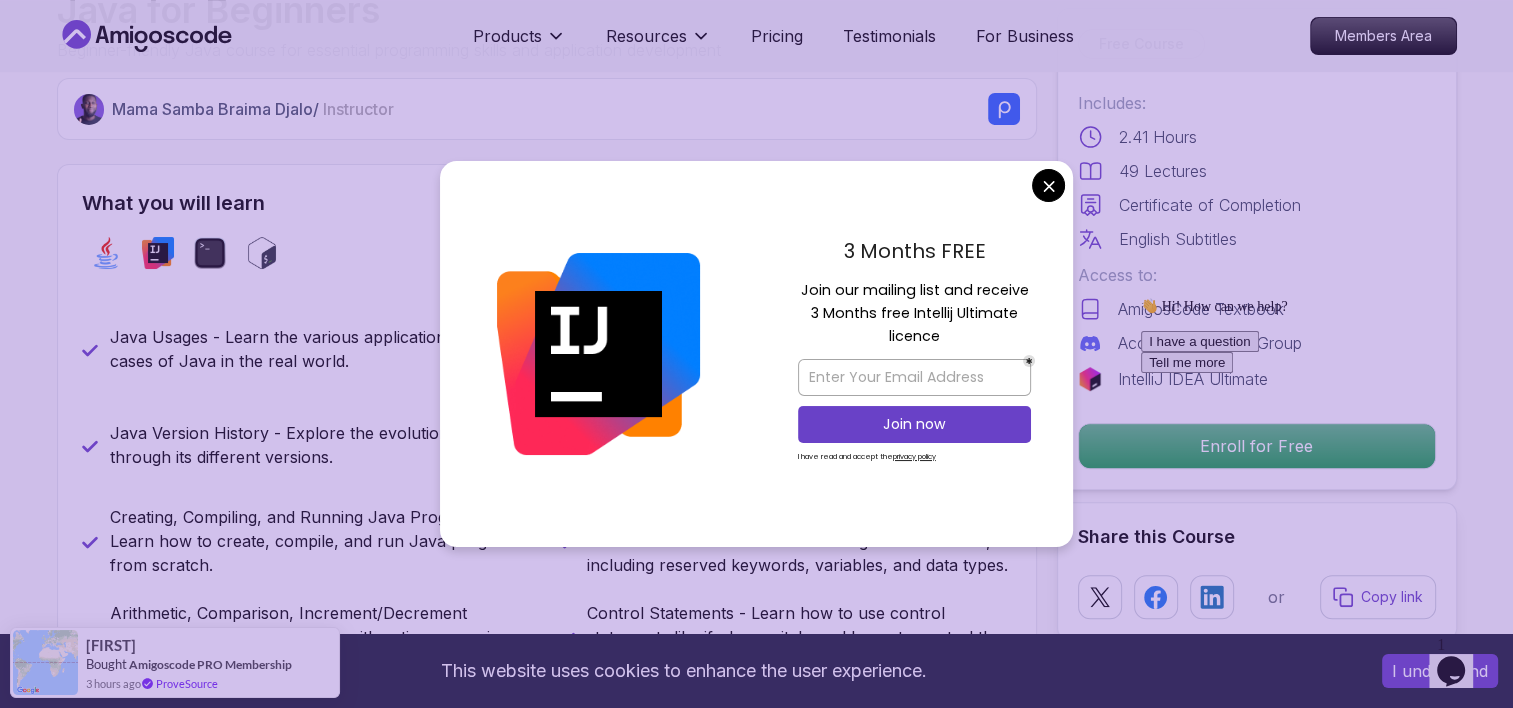 click at bounding box center [914, 377] 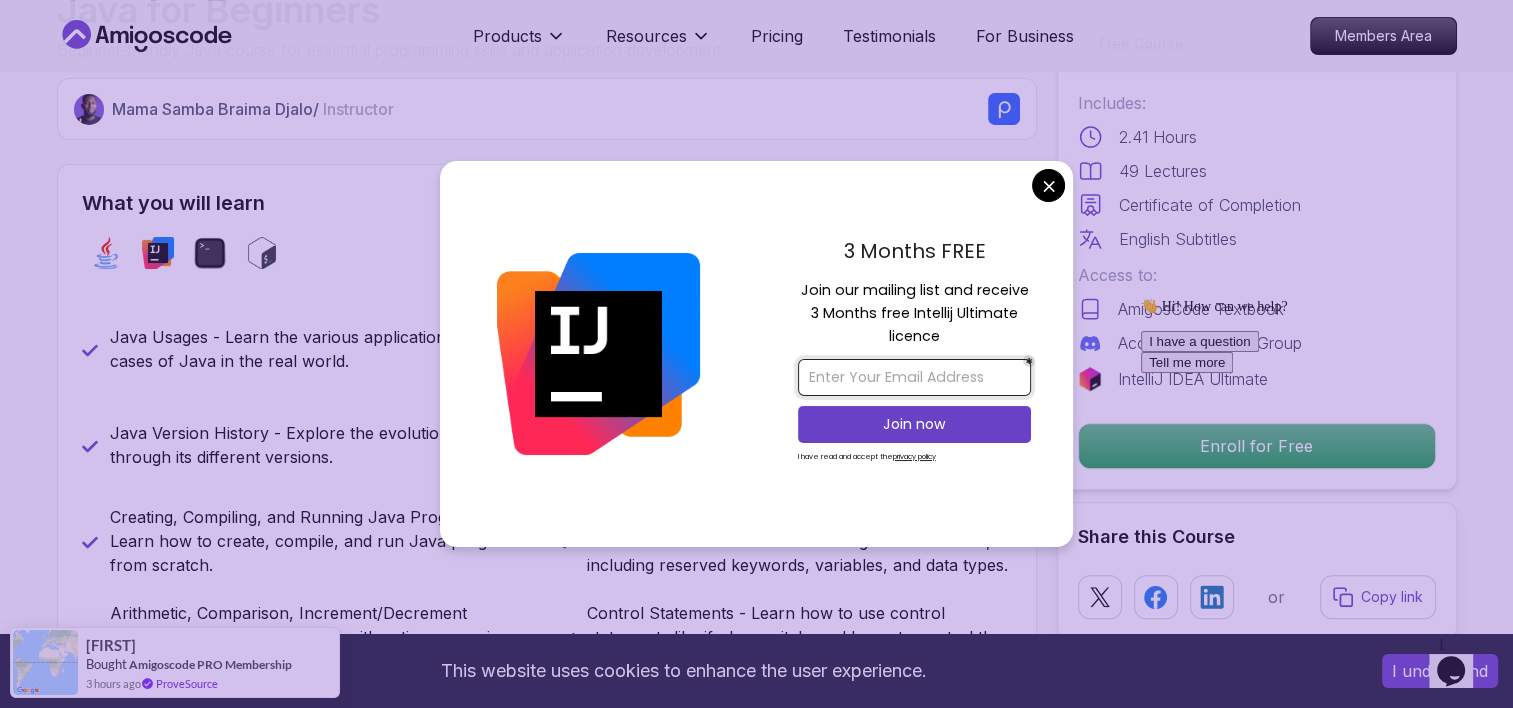 click at bounding box center (914, 377) 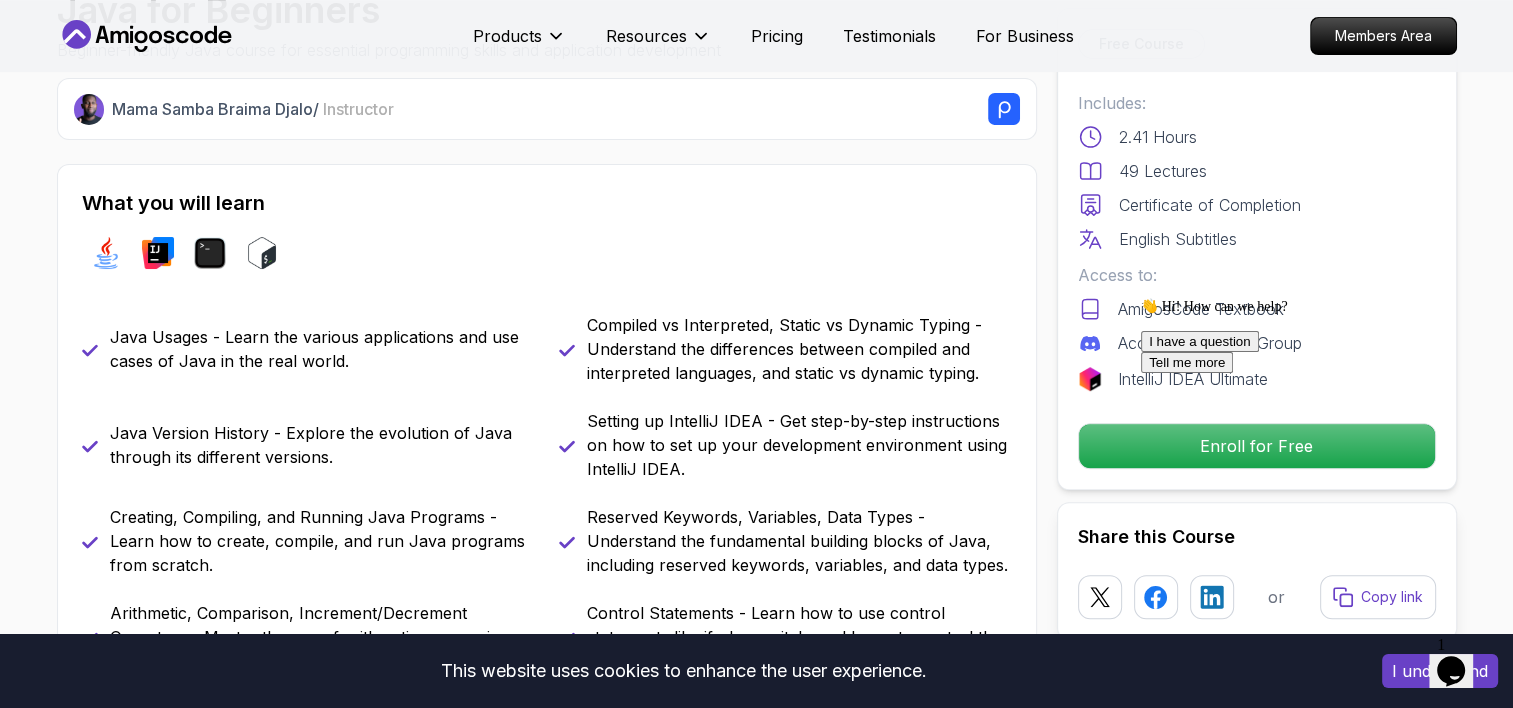 click on "This website uses cookies to enhance the user experience. I understand Products Resources Pricing Testimonials For Business Members Area Products Resources Pricing Testimonials For Business Members Area Java for Beginners Beginner-friendly Java course for essential programming skills and application development Mama Samba Braima Djalo  /   Instructor Free Course Includes: 2.41 Hours 49 Lectures Certificate of Completion English Subtitles Access to: AmigosCode Textbook Access to Discord Group IntelliJ IDEA Ultimate Enroll for Free Share this Course or Copy link Got a Team of 5 or More? With one subscription, give your entire team access to all courses and features. Check our Business Plan Mama Samba Braima Djalo  /   Instructor What you will learn java intellij terminal bash Java Usages - Learn the various applications and use cases of Java in the real world. Compiled vs Interpreted, Static vs Dynamic Typing - Understand the differences between compiled and interpreted languages, and static vs dynamic typing." at bounding box center (756, 3779) 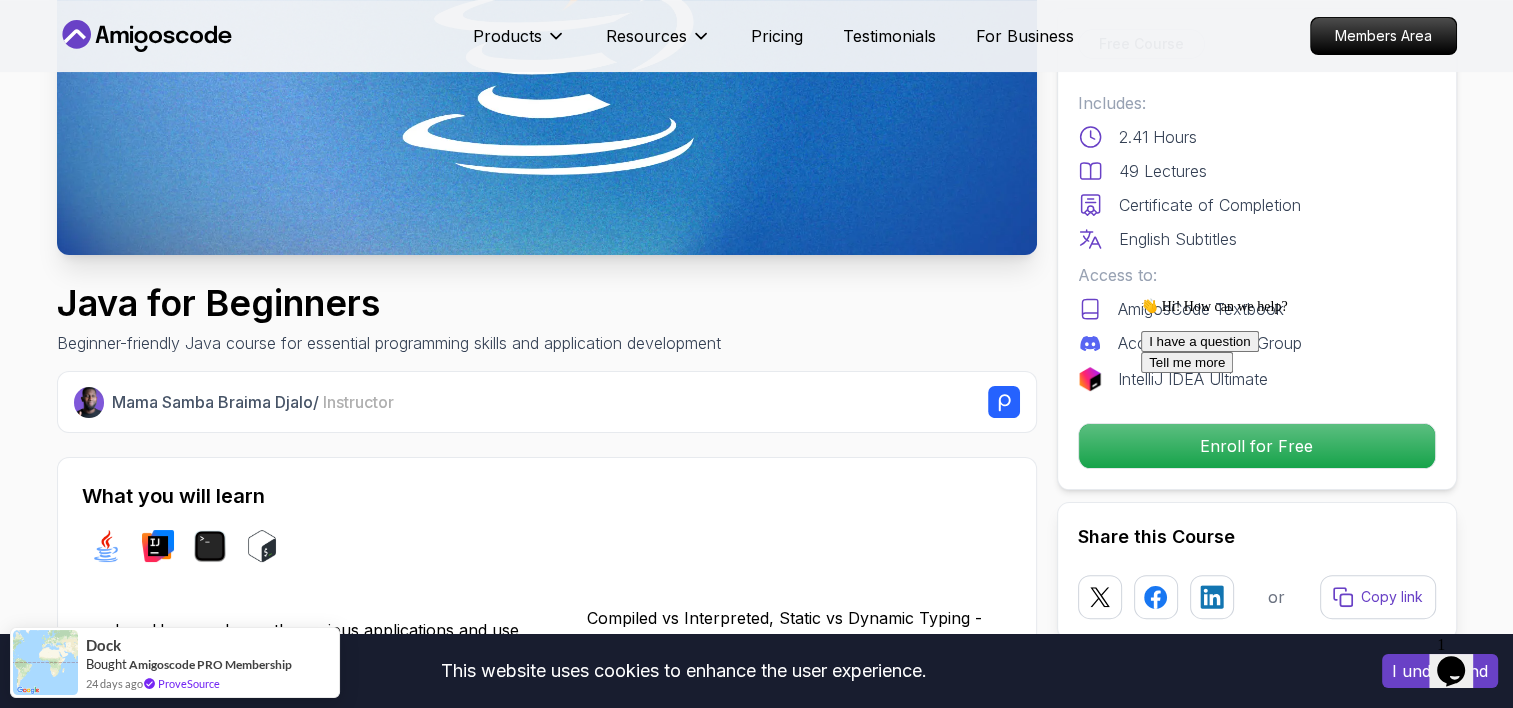 scroll, scrollTop: 416, scrollLeft: 0, axis: vertical 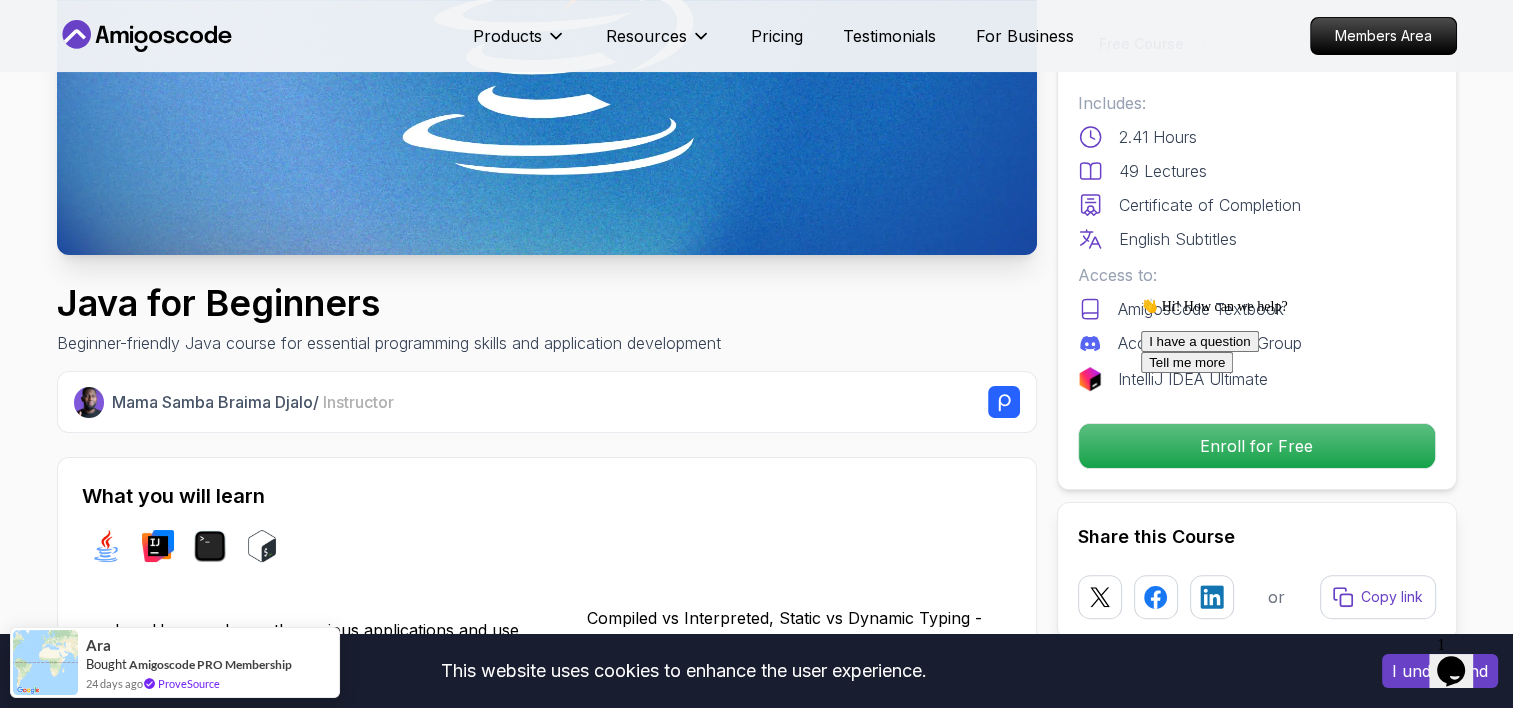 click on "👋 Hi! How can we help? I have a question Tell me more" at bounding box center [1321, 335] 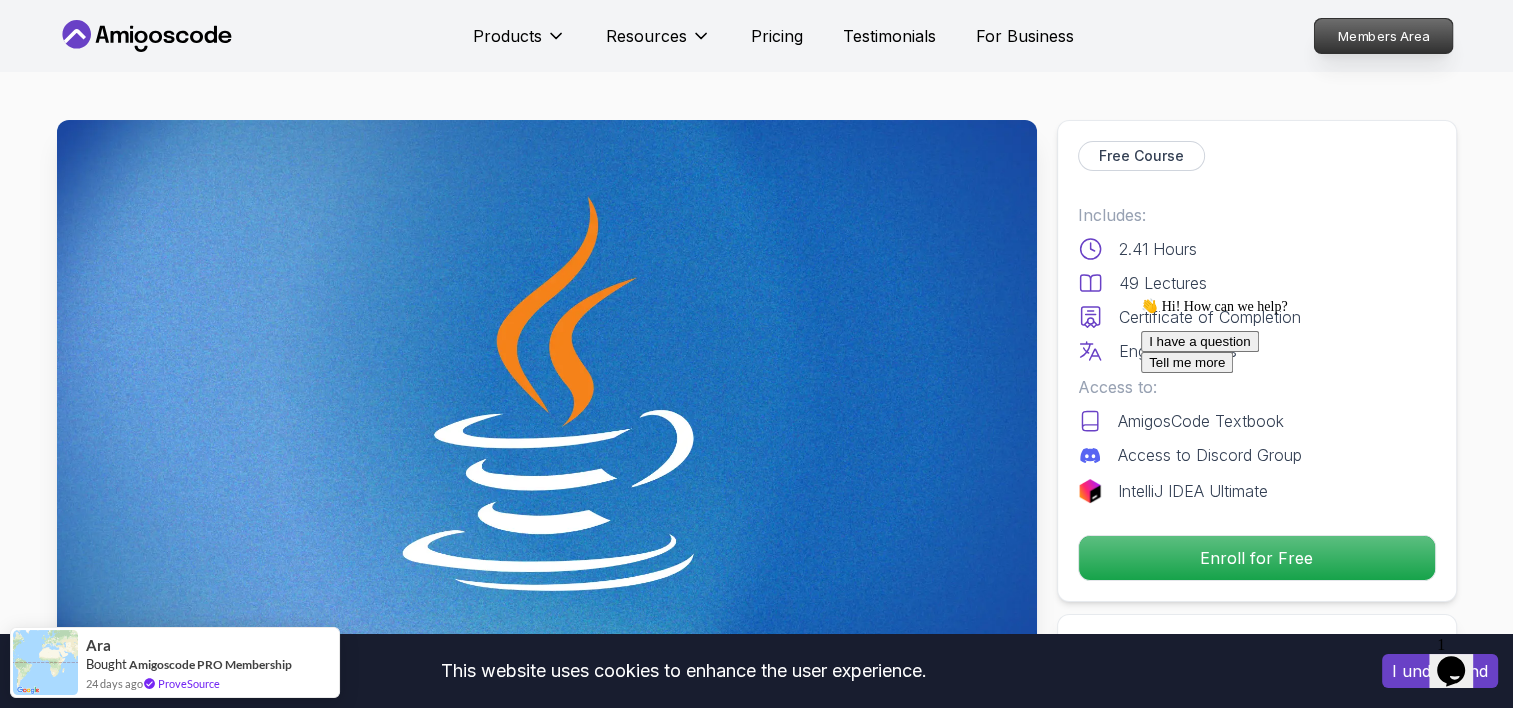click on "Members Area" at bounding box center [1383, 36] 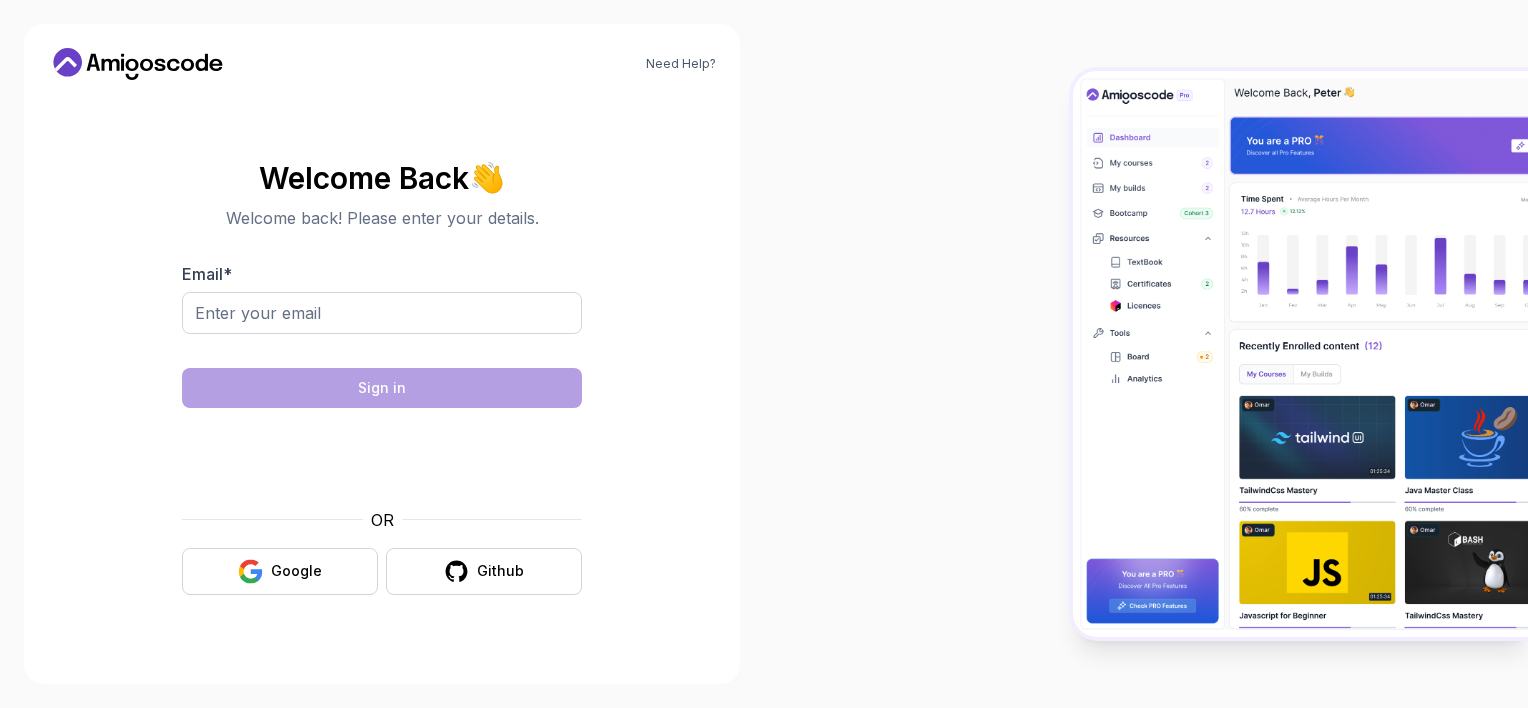 scroll, scrollTop: 0, scrollLeft: 0, axis: both 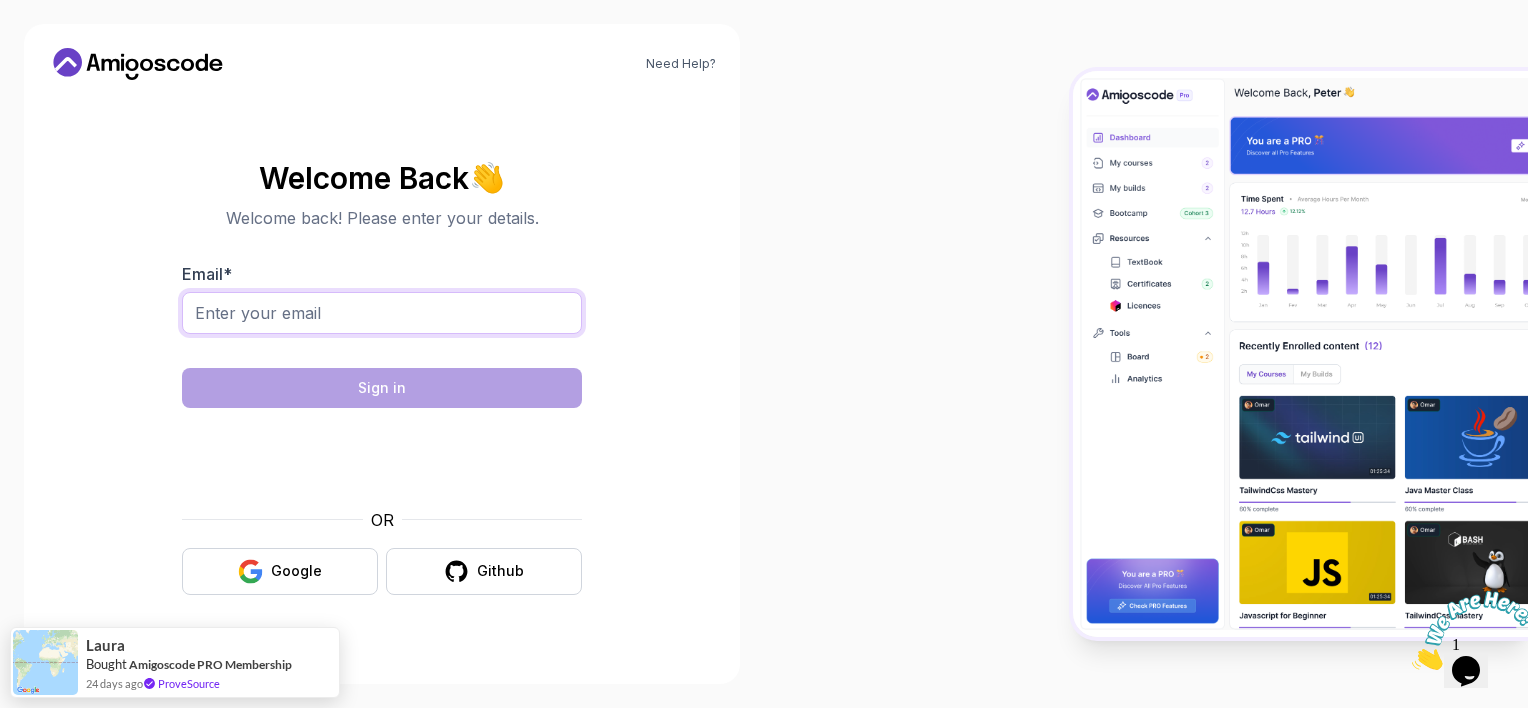 click on "Email *" at bounding box center [382, 313] 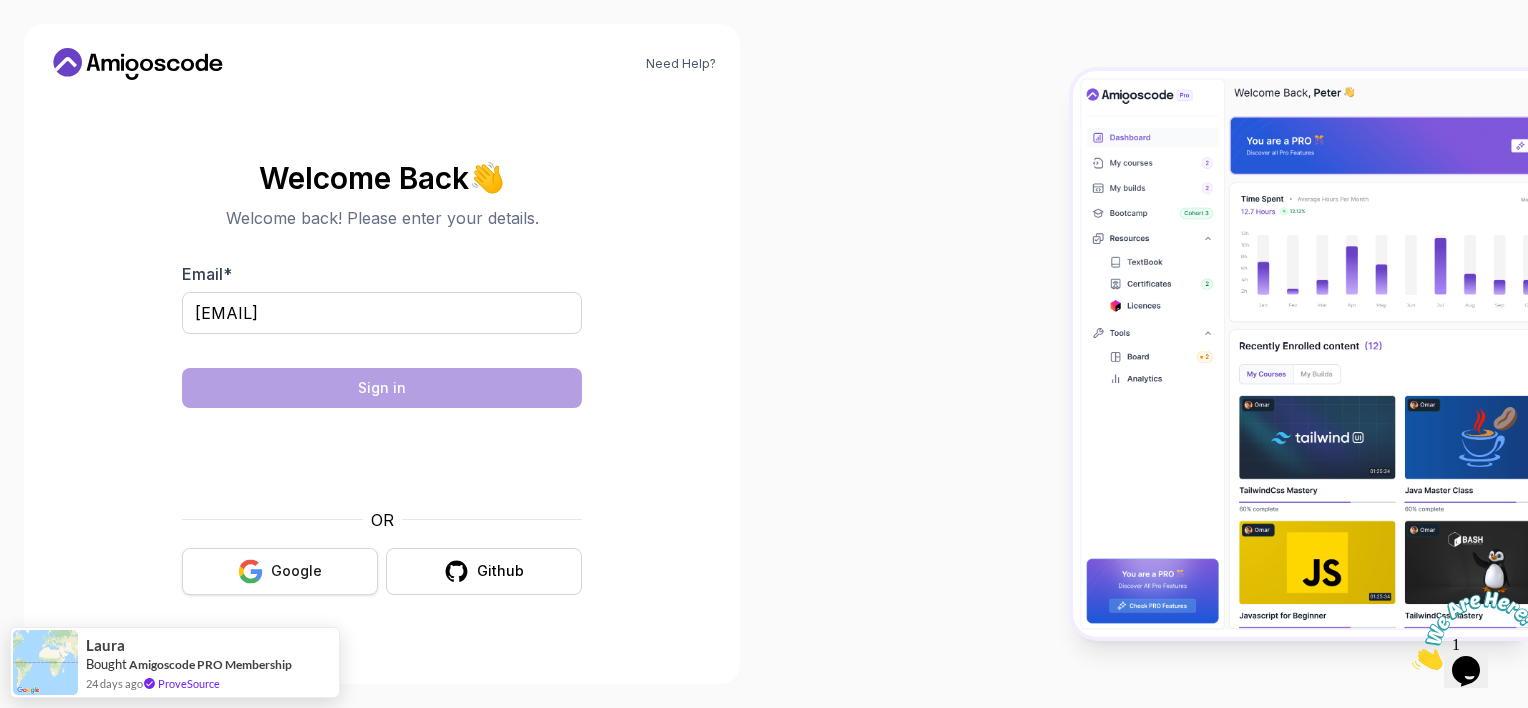 click on "Google" at bounding box center (280, 571) 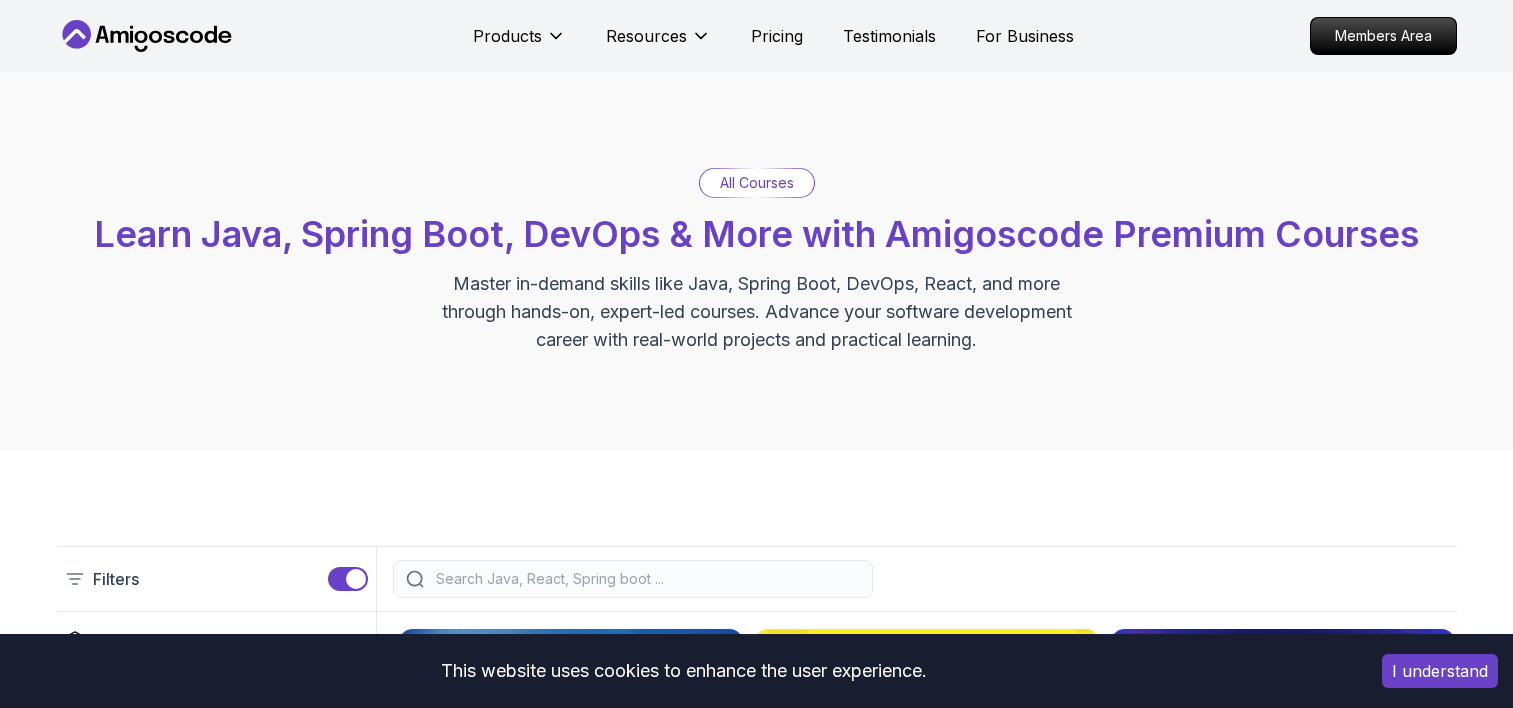 scroll, scrollTop: 271, scrollLeft: 0, axis: vertical 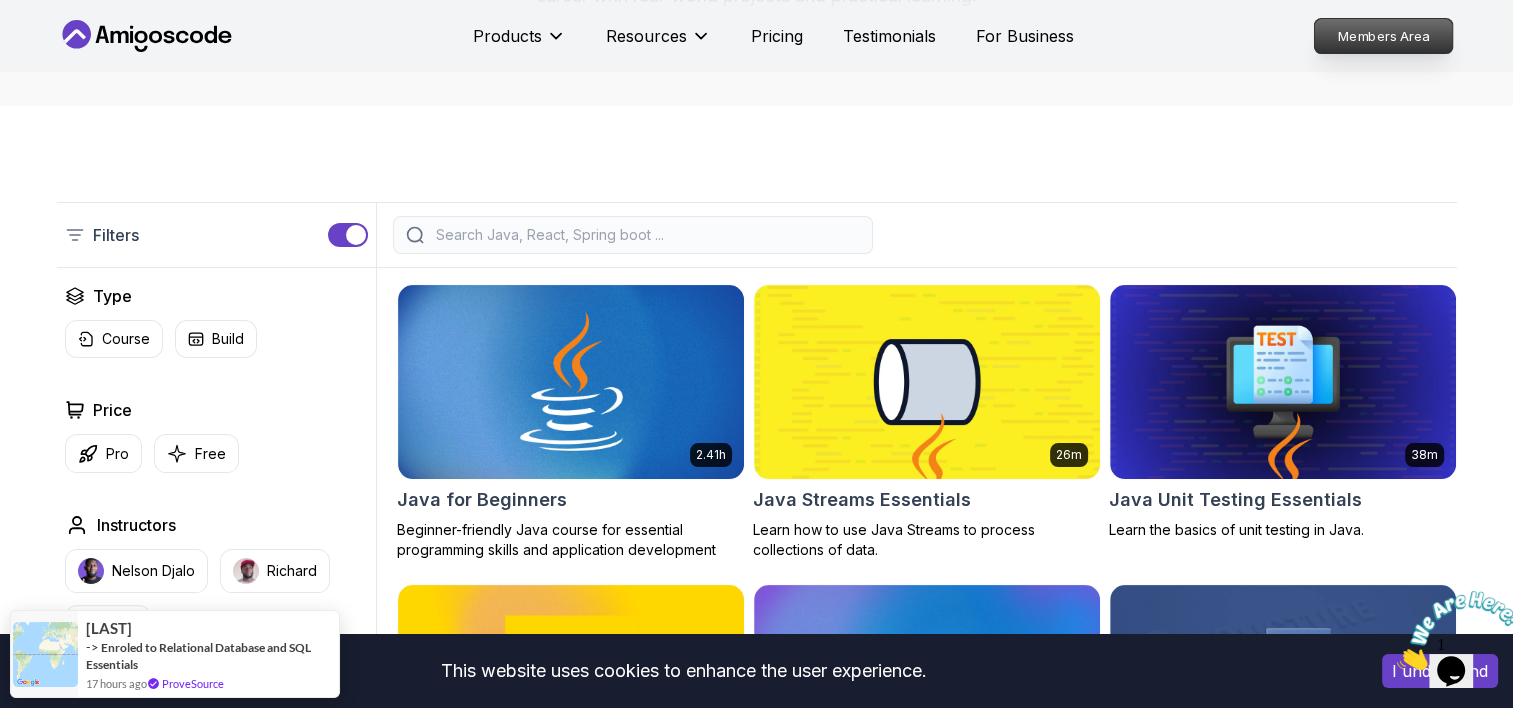 click on "Members Area" at bounding box center [1383, 36] 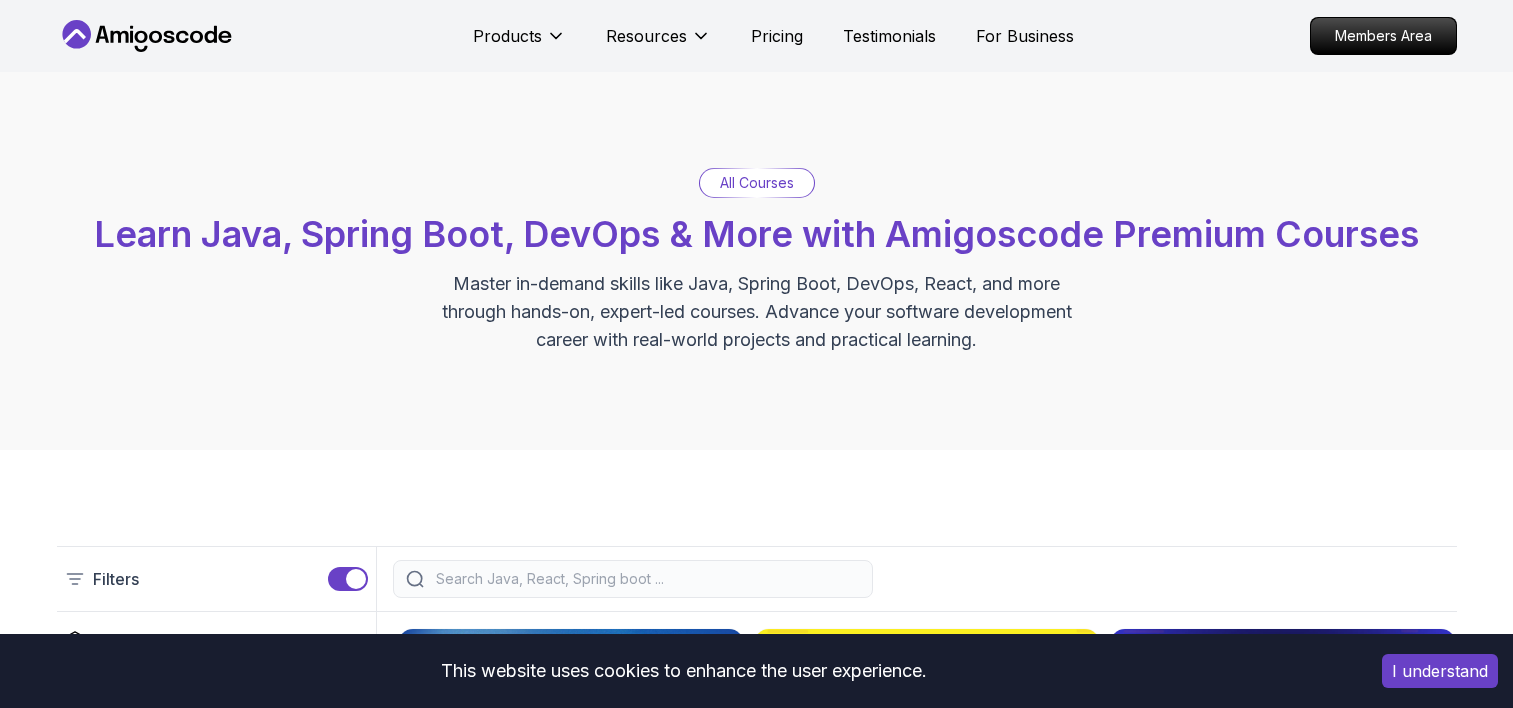 scroll, scrollTop: 0, scrollLeft: 0, axis: both 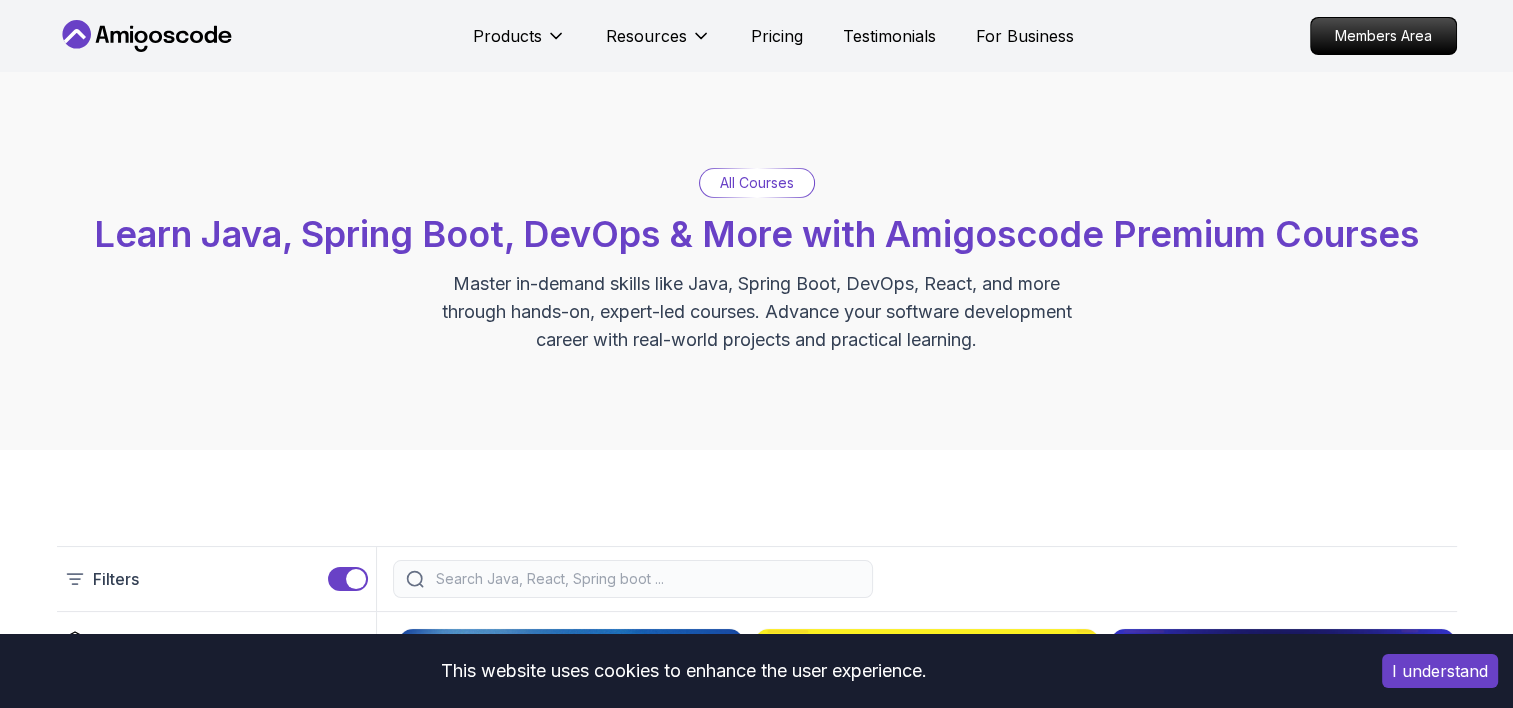 click on "2.41h Java for Beginners Beginner-friendly Java course for essential programming skills and application development 26m Java Streams Essentials Learn how to use Java Streams to process collections of data. 38m Java Unit Testing Essentials Learn the basics of unit testing in Java. 2.05h Javascript for Beginners Learn JavaScript essentials for creating dynamic, interactive web applications 4.64h Kotlin for Beginners Kotlin fundamentals for mobile, game, and web development 1.91h Up and Running with SQL and Databases Learn SQL and databases from the ground up." at bounding box center (927, 998) 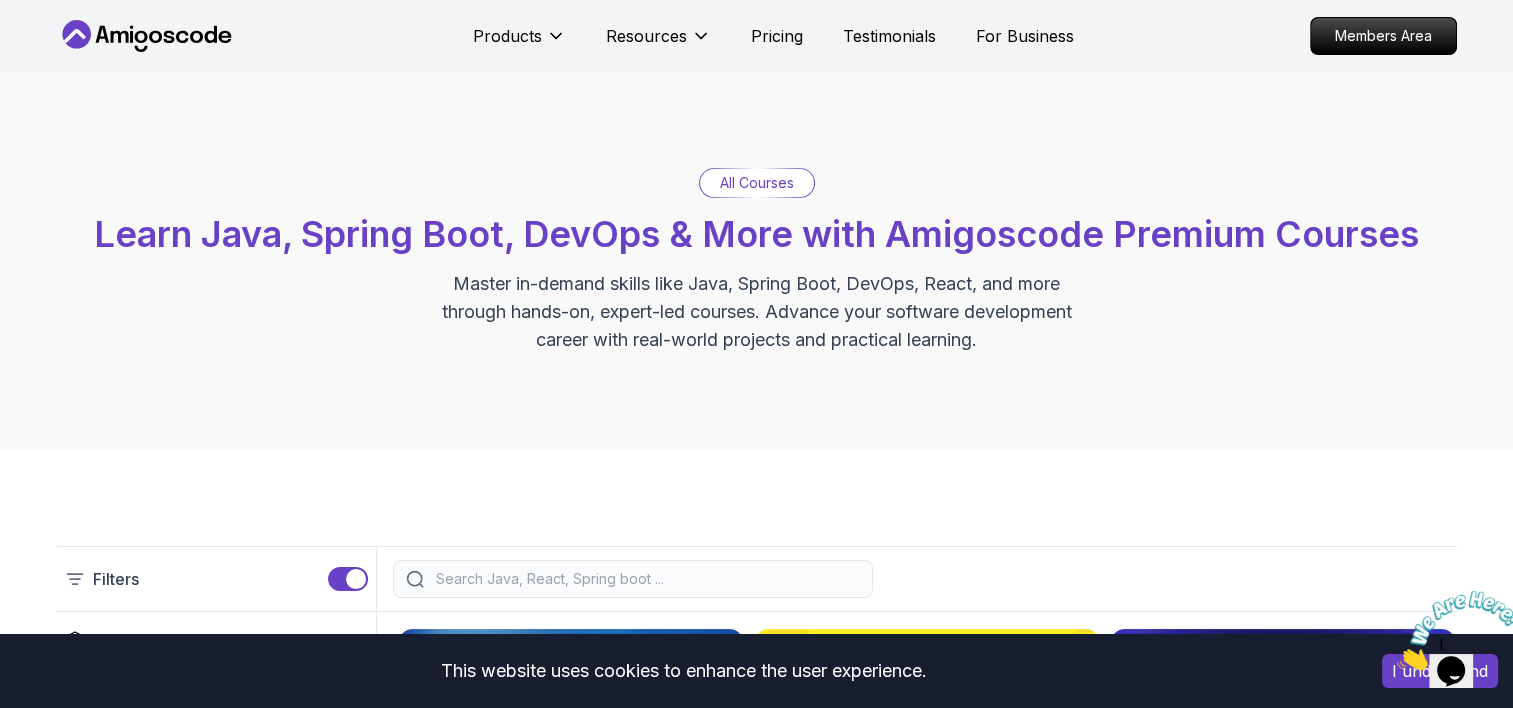 scroll, scrollTop: 0, scrollLeft: 0, axis: both 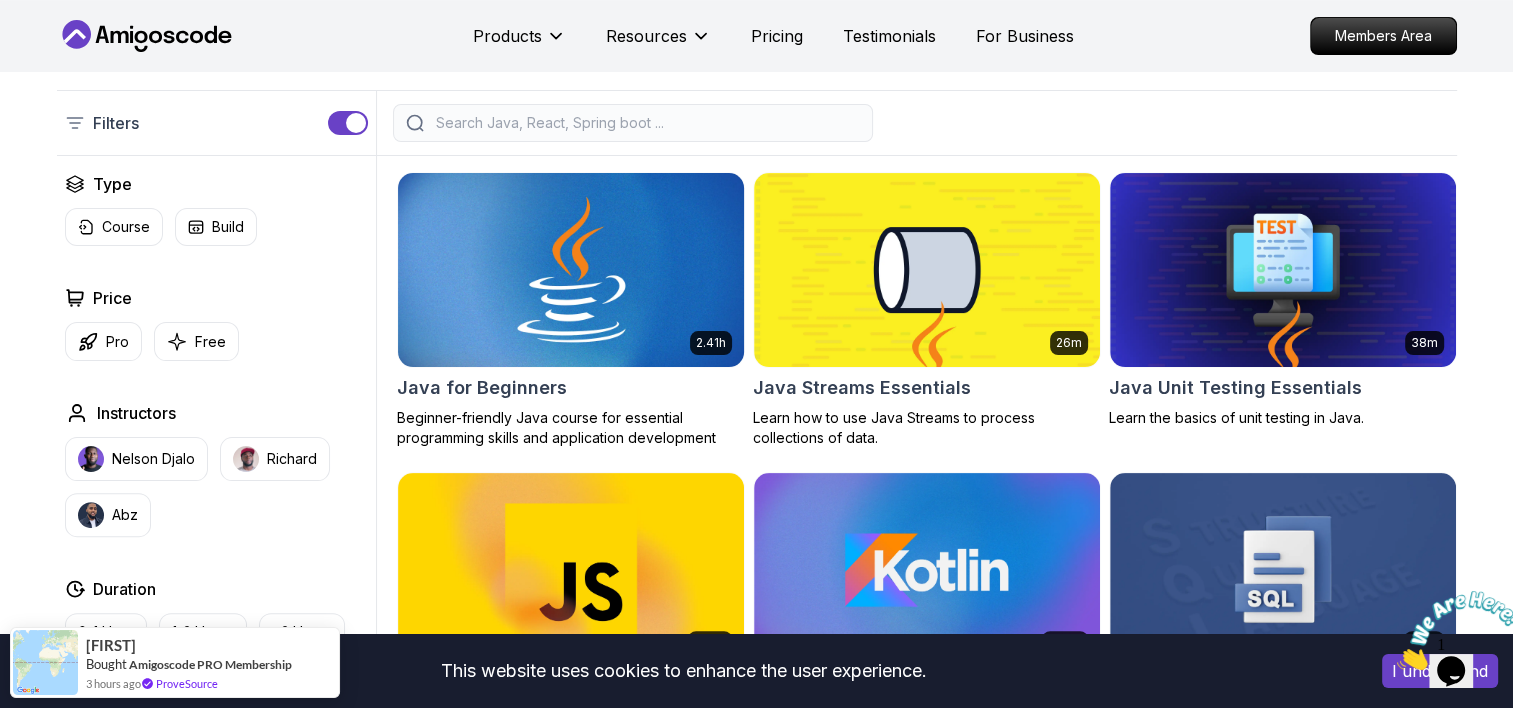 click at bounding box center [570, 269] 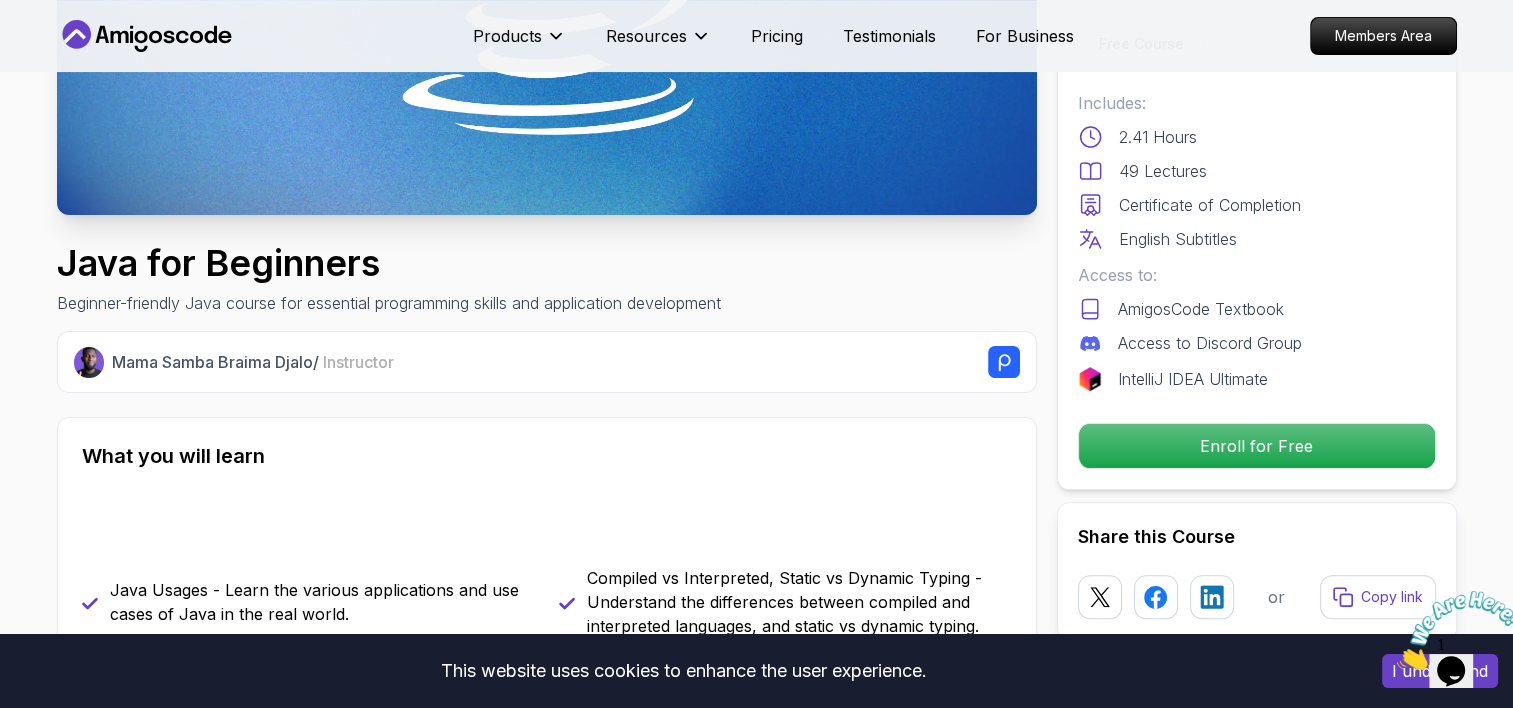 scroll, scrollTop: 0, scrollLeft: 0, axis: both 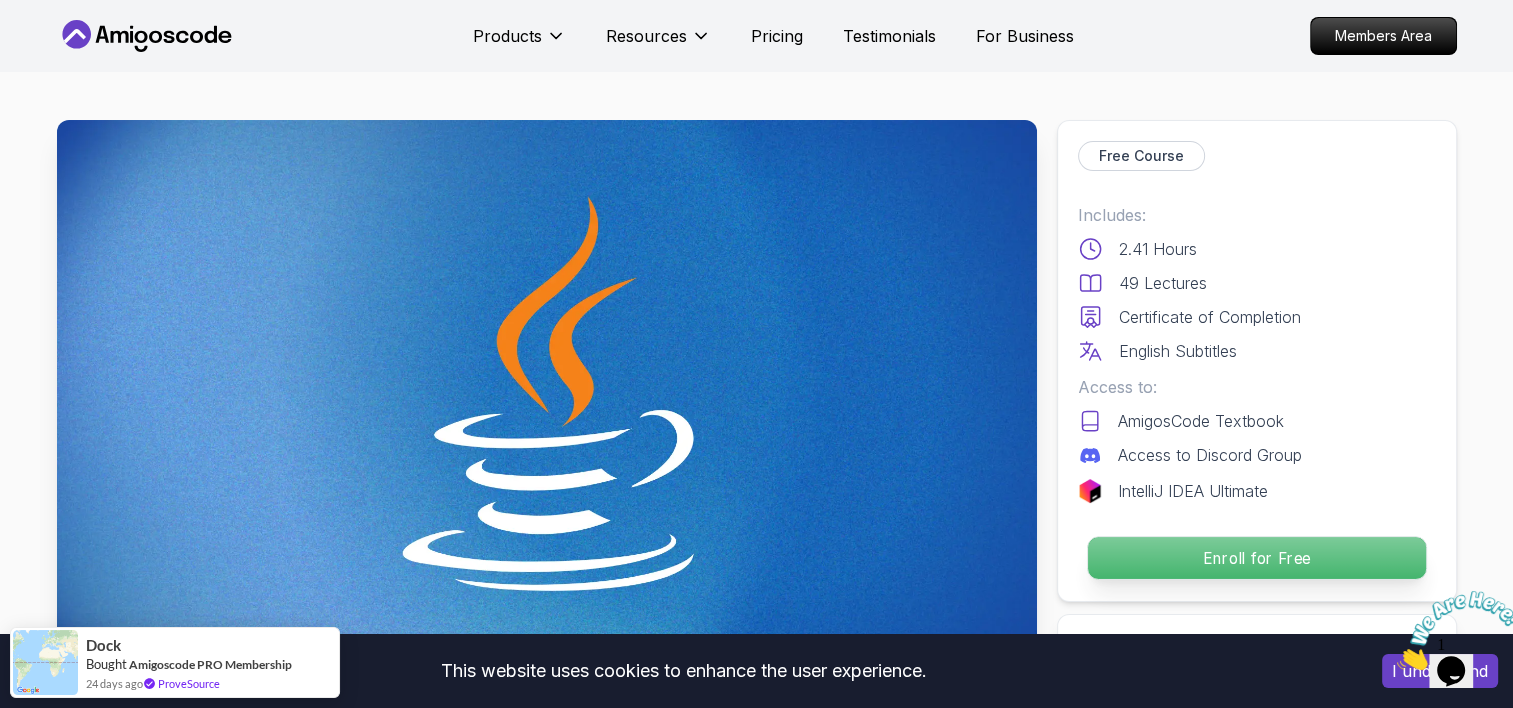 click on "Enroll for Free" at bounding box center [1256, 558] 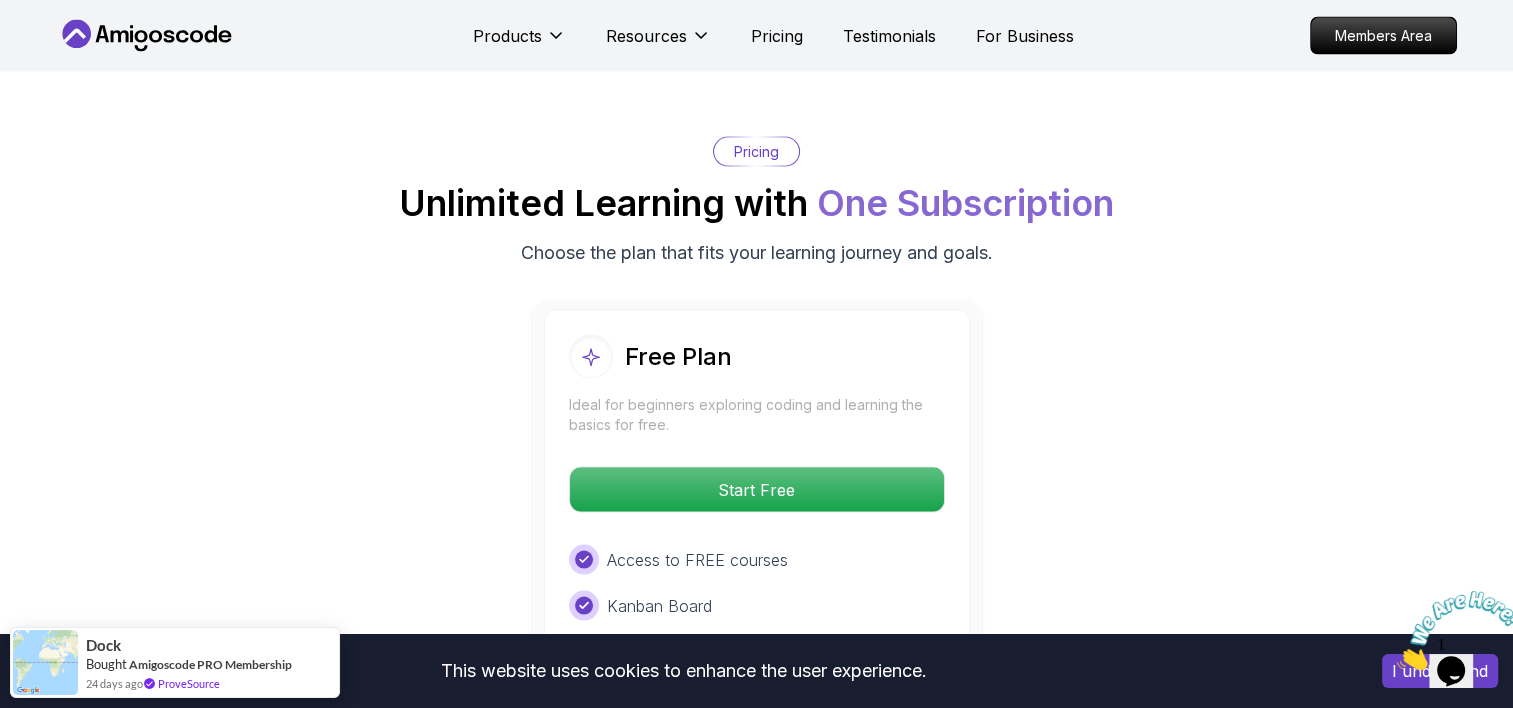 scroll, scrollTop: 3840, scrollLeft: 0, axis: vertical 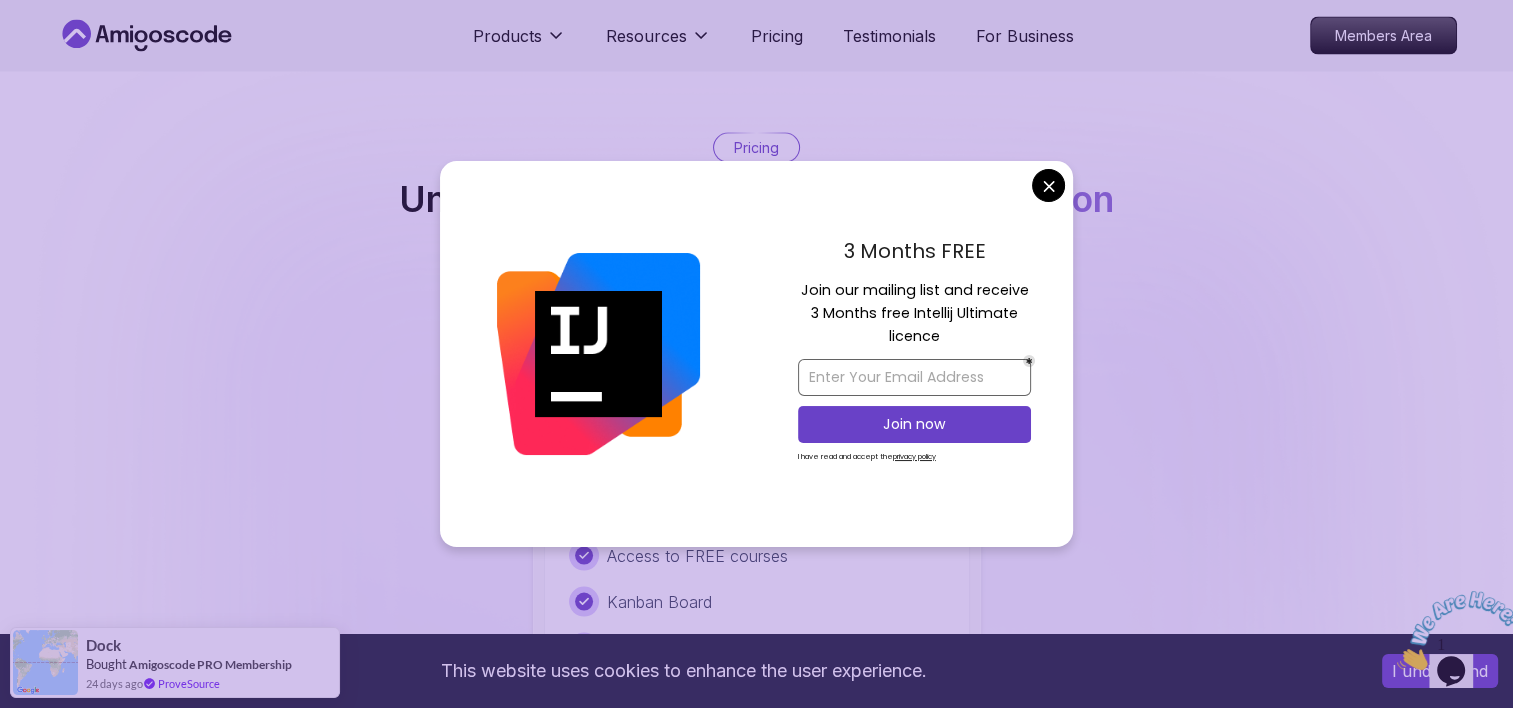 drag, startPoint x: 934, startPoint y: 355, endPoint x: 921, endPoint y: 366, distance: 17.029387 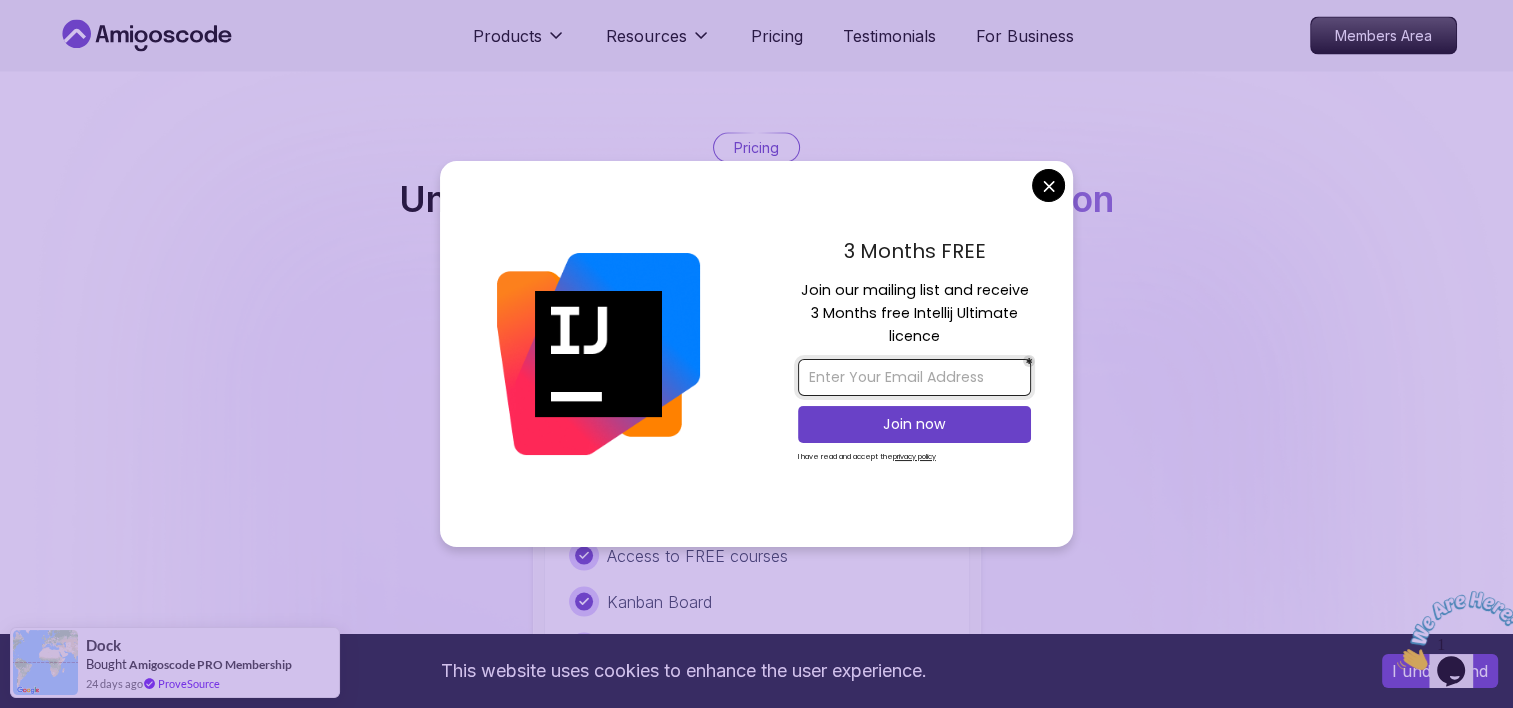 click at bounding box center [914, 377] 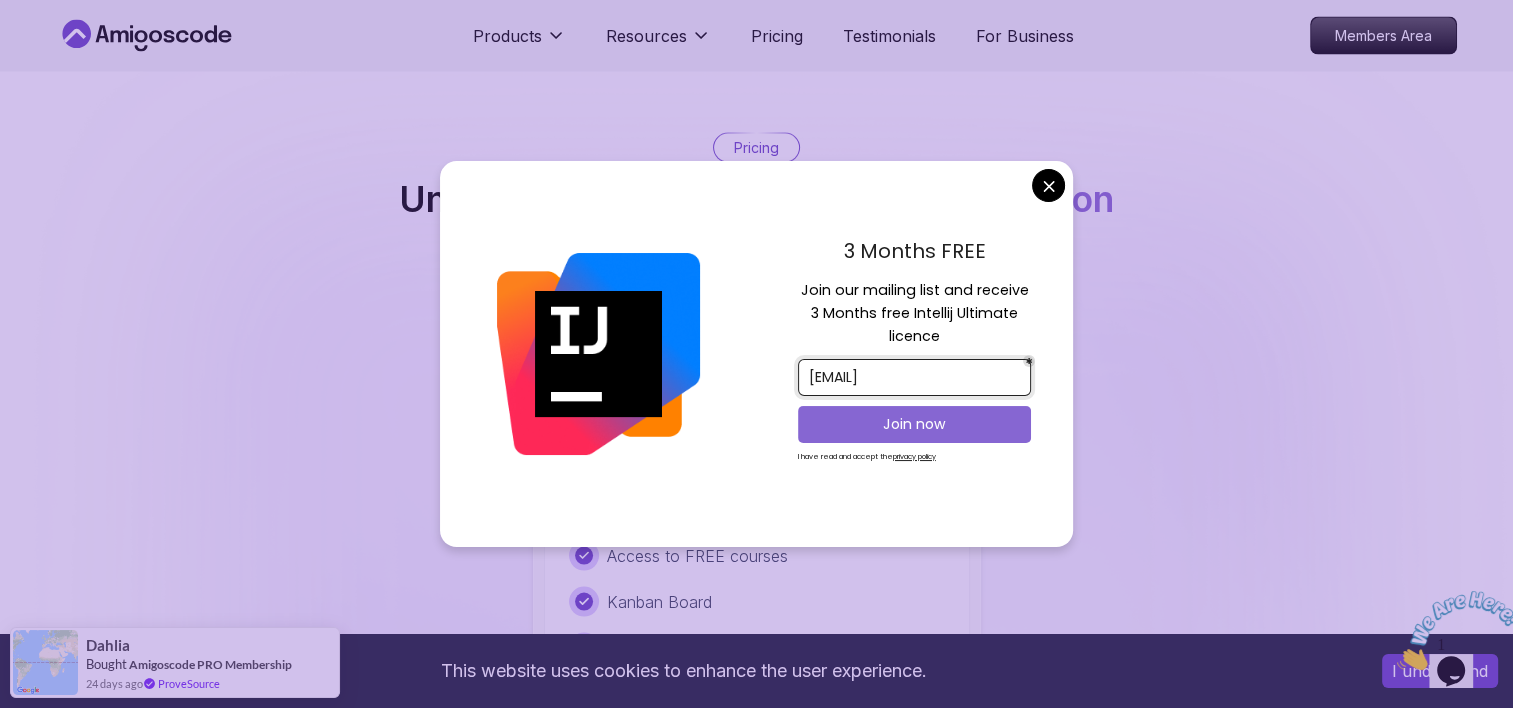 type on "irshadpanare8@gmai.com" 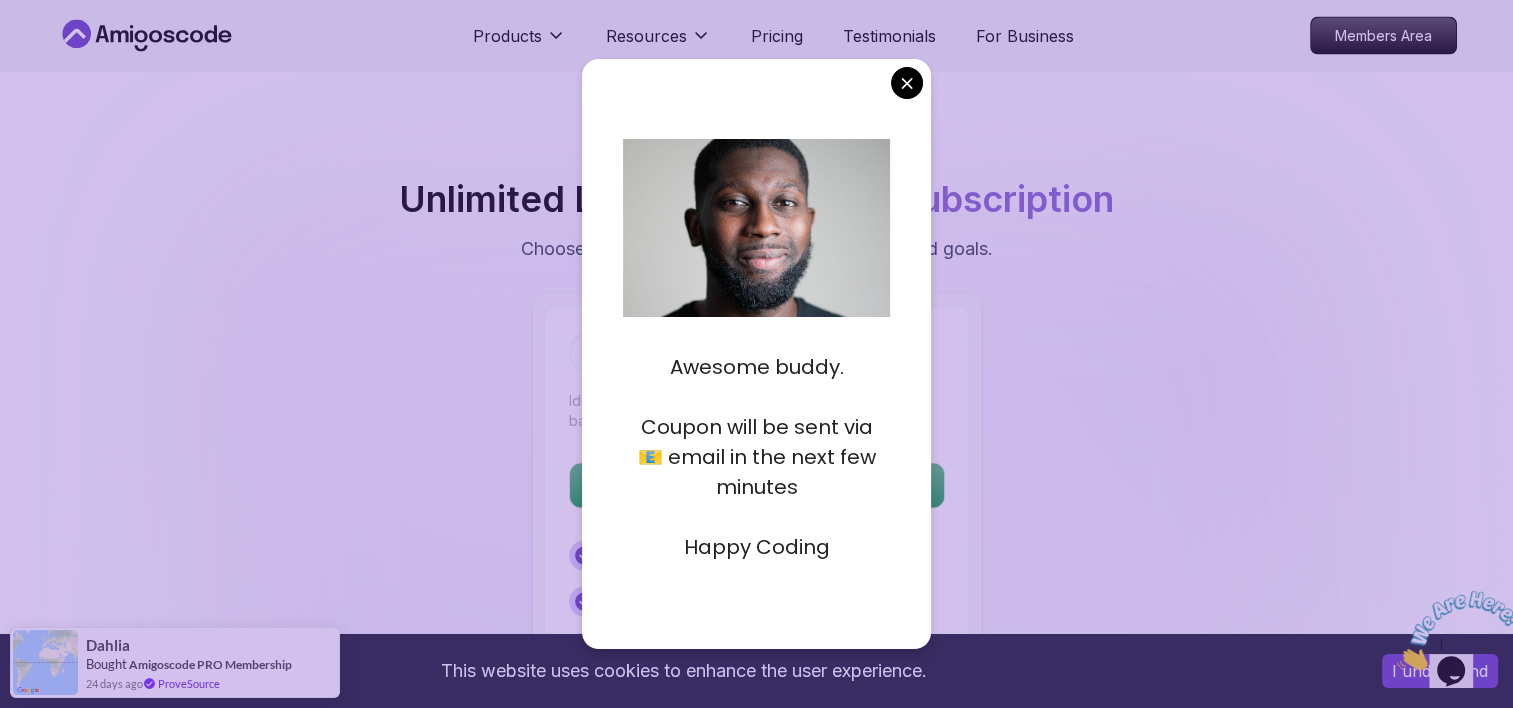 click on "Awesome buddy. Coupon will be sent via 📧 email in the next few minutes Happy Coding" at bounding box center (757, 354) 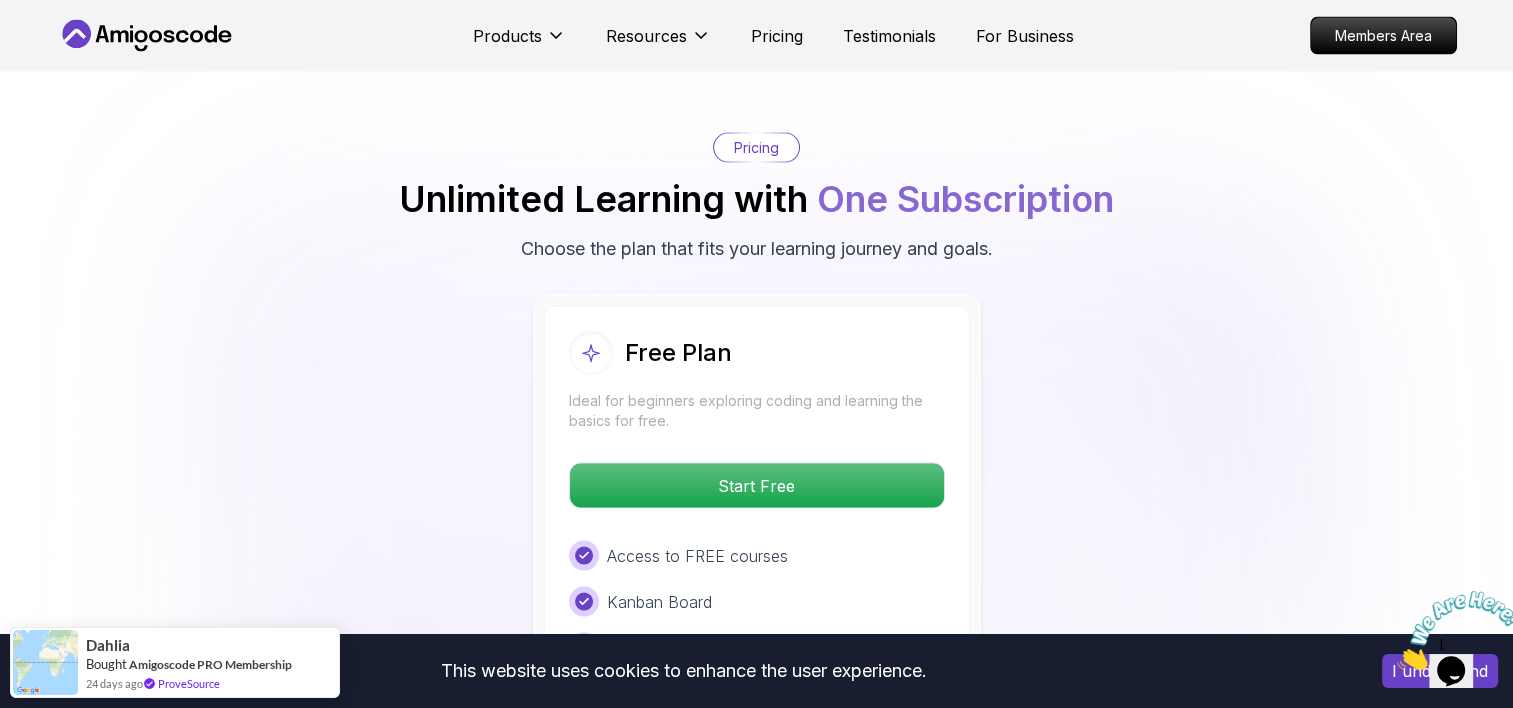 click on "This website uses cookies to enhance the user experience. I understand Products Resources Pricing Testimonials For Business Members Area Products Resources Pricing Testimonials For Business Members Area Java for Beginners Beginner-friendly Java course for essential programming skills and application development Mama Samba Braima Djalo  /   Instructor Free Course Includes: 2.41 Hours 49 Lectures Certificate of Completion English Subtitles Access to: AmigosCode Textbook Access to Discord Group IntelliJ IDEA Ultimate Enroll for Free Share this Course or Copy link Got a Team of 5 or More? With one subscription, give your entire team access to all courses and features. Check our Business Plan Mama Samba Braima Djalo  /   Instructor What you will learn java intellij terminal bash Java Usages - Learn the various applications and use cases of Java in the real world. Compiled vs Interpreted, Static vs Dynamic Typing - Understand the differences between compiled and interpreted languages, and static vs dynamic typing." at bounding box center [756, 648] 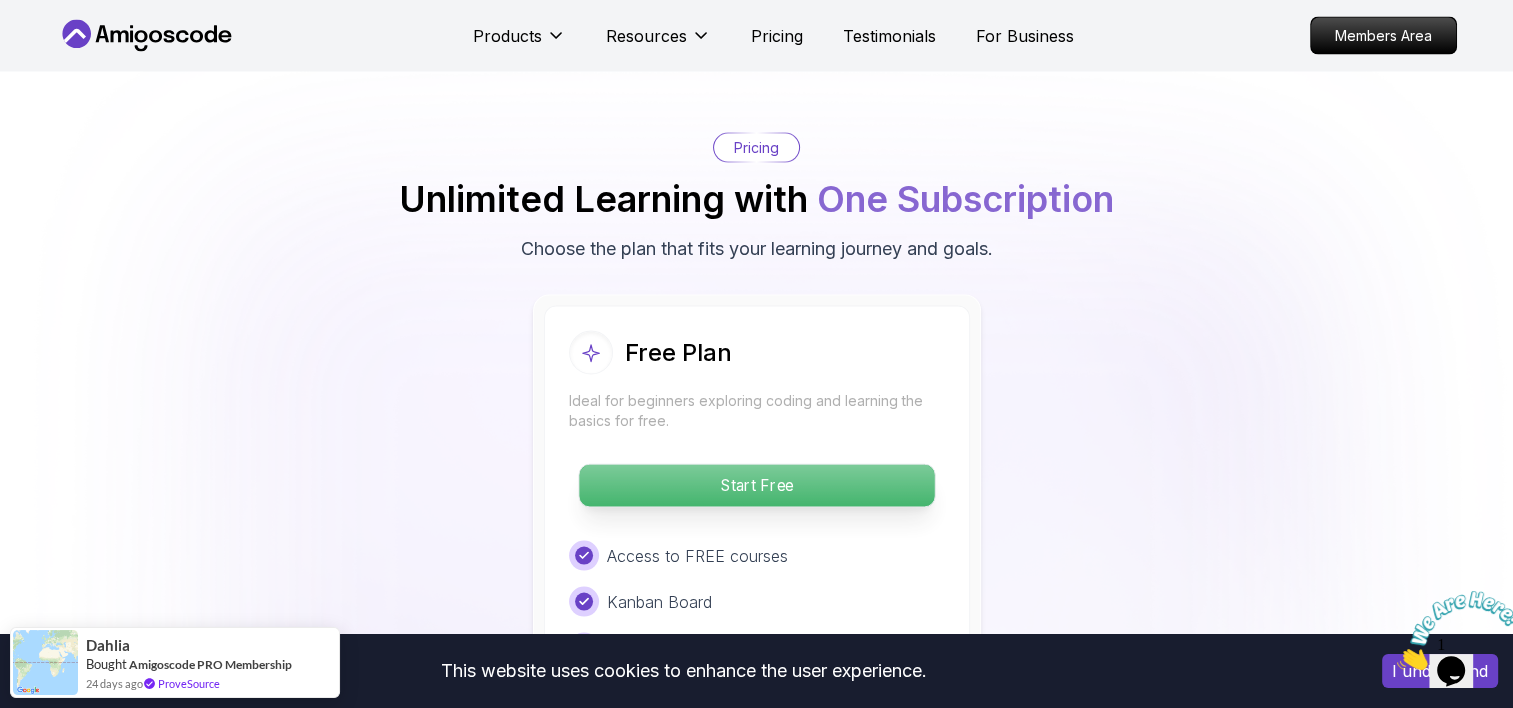 click on "Start Free" at bounding box center (756, 486) 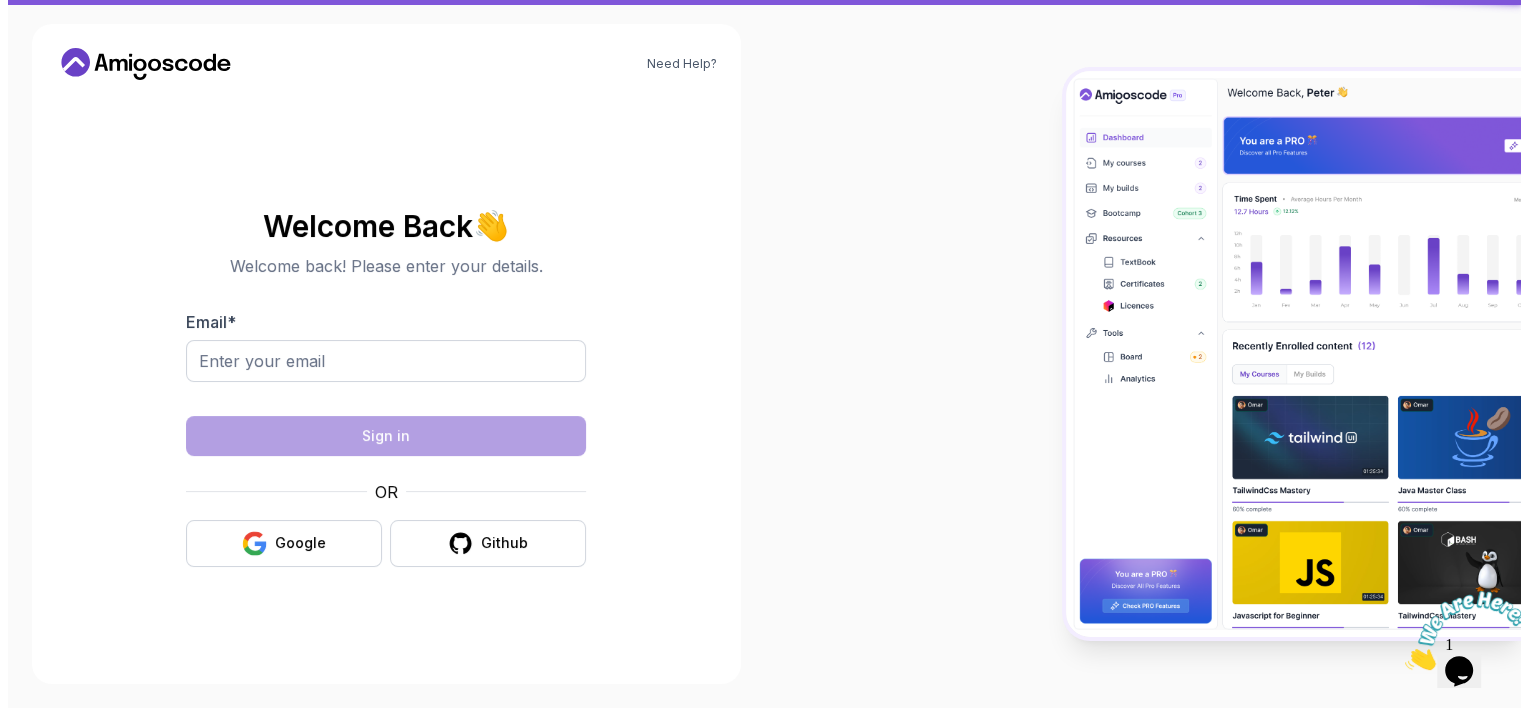 scroll, scrollTop: 0, scrollLeft: 0, axis: both 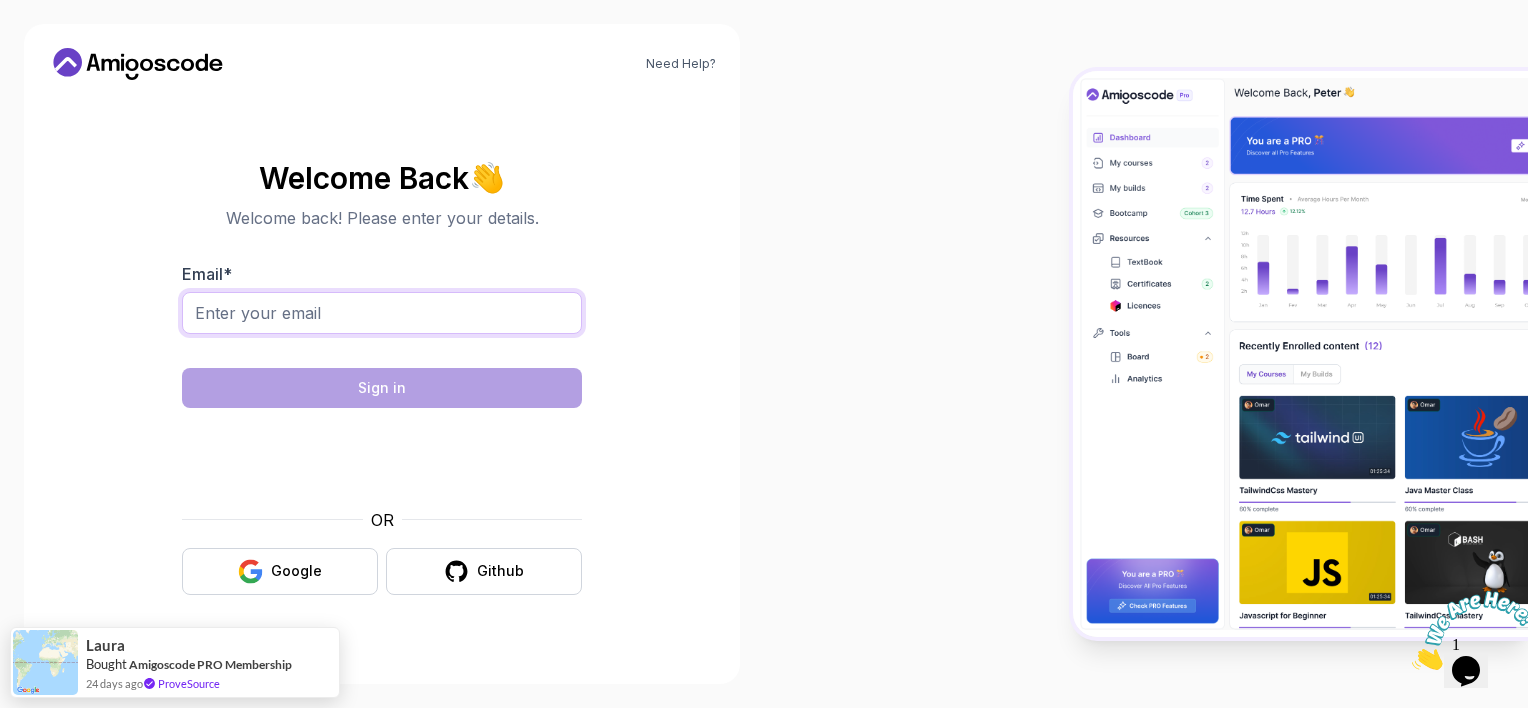 click on "Email *" at bounding box center [382, 313] 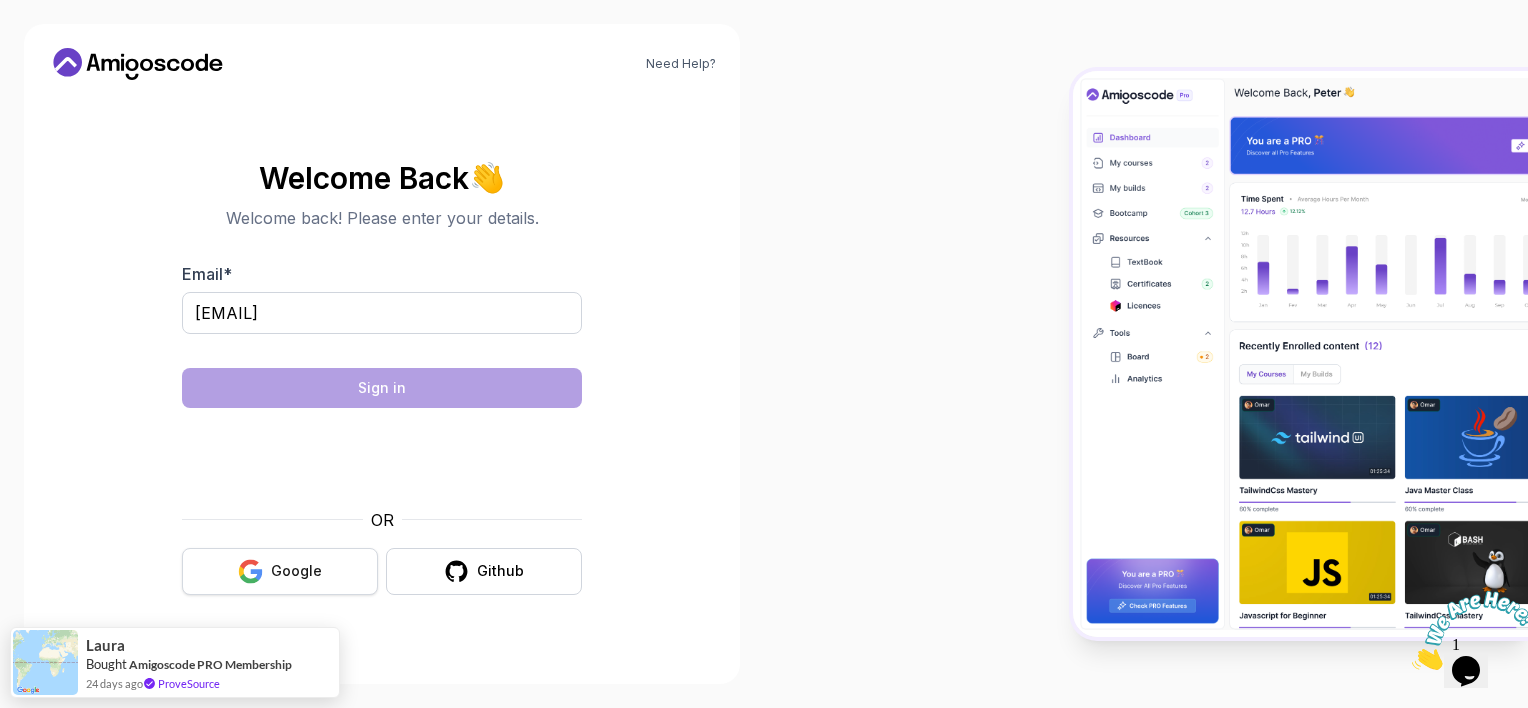 click 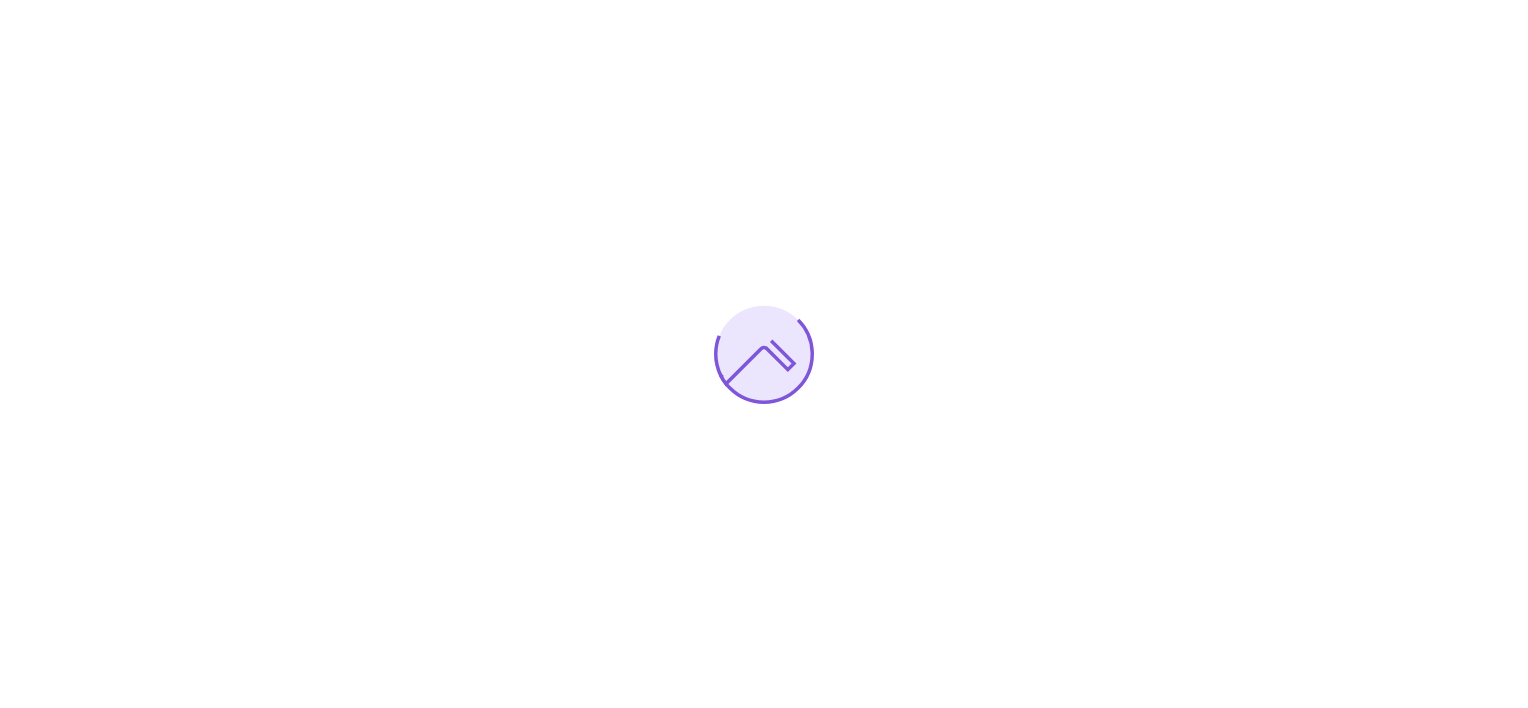 scroll, scrollTop: 0, scrollLeft: 0, axis: both 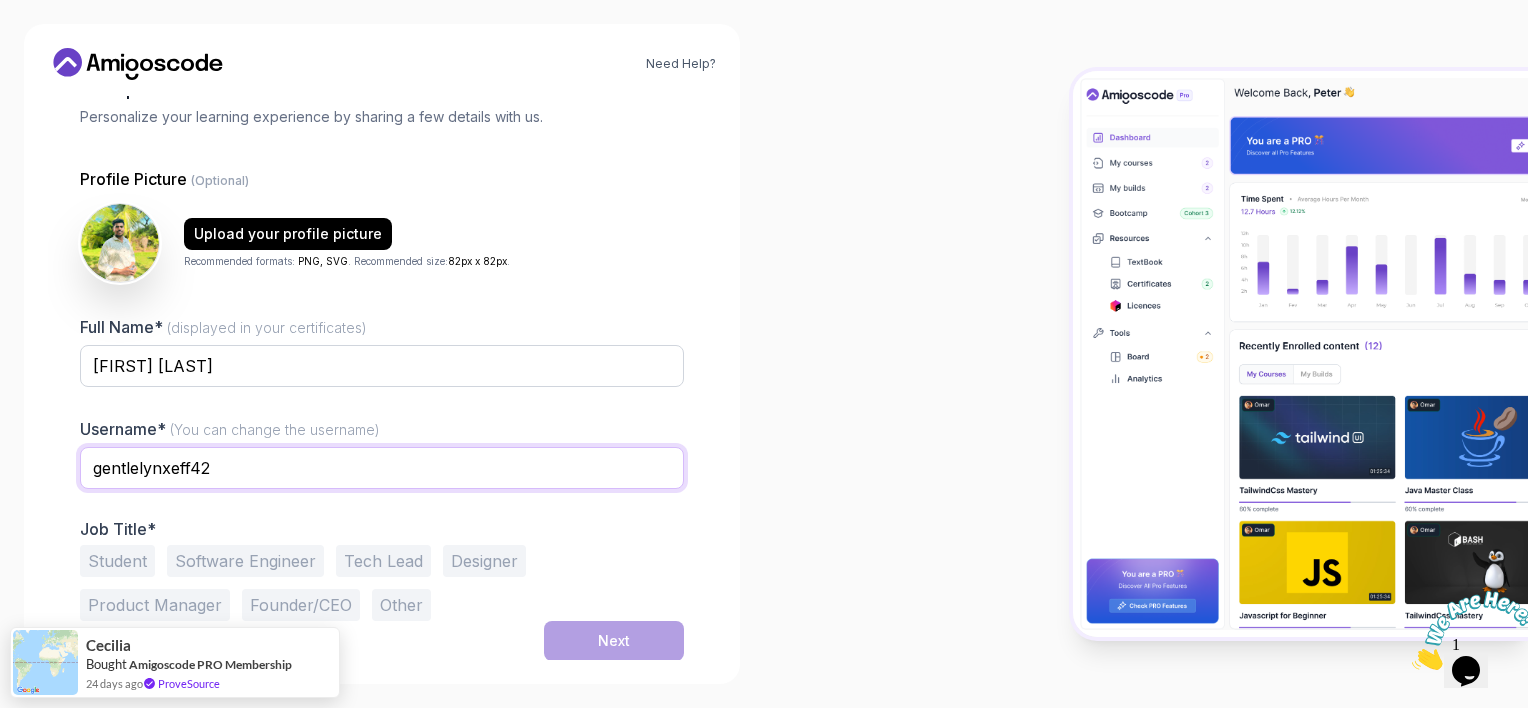 click on "gentlelynxeff42" at bounding box center [382, 468] 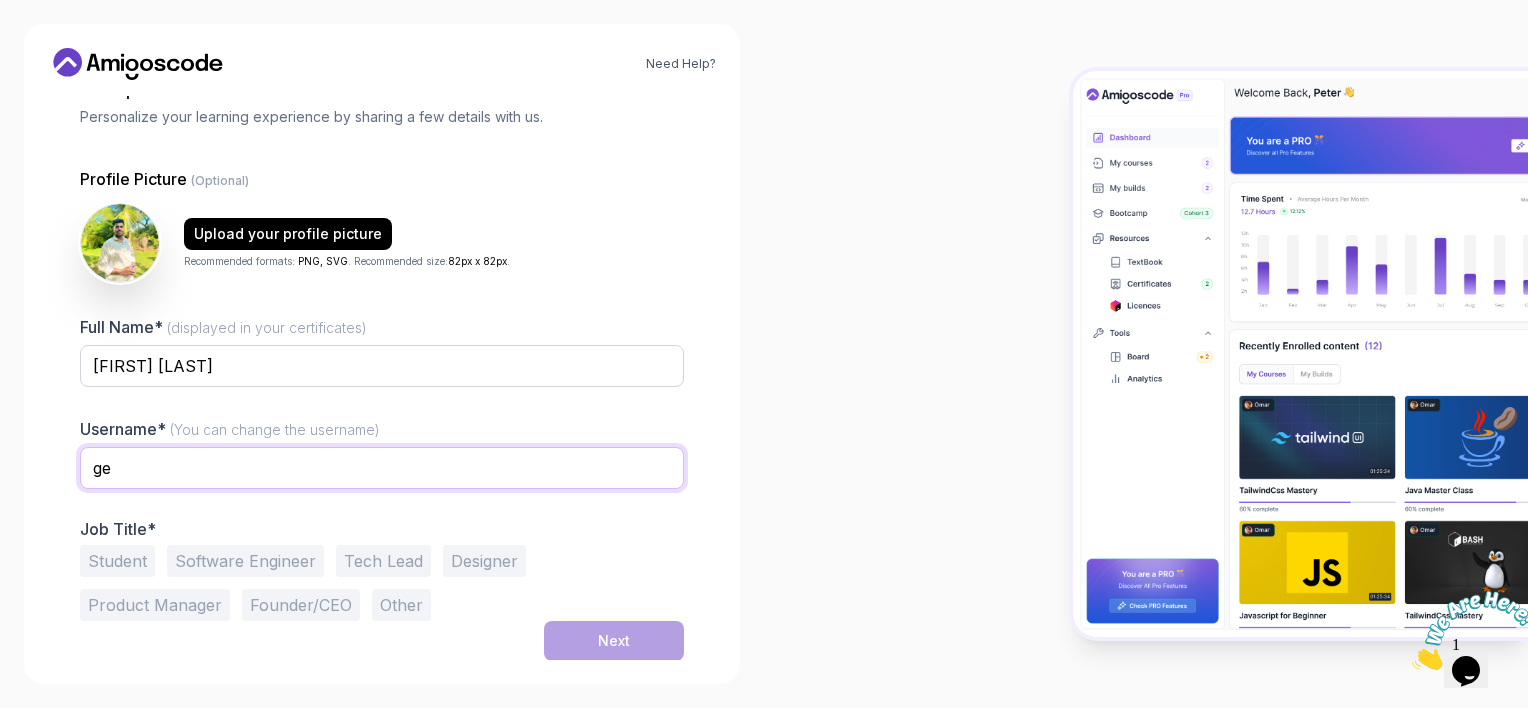 type on "g" 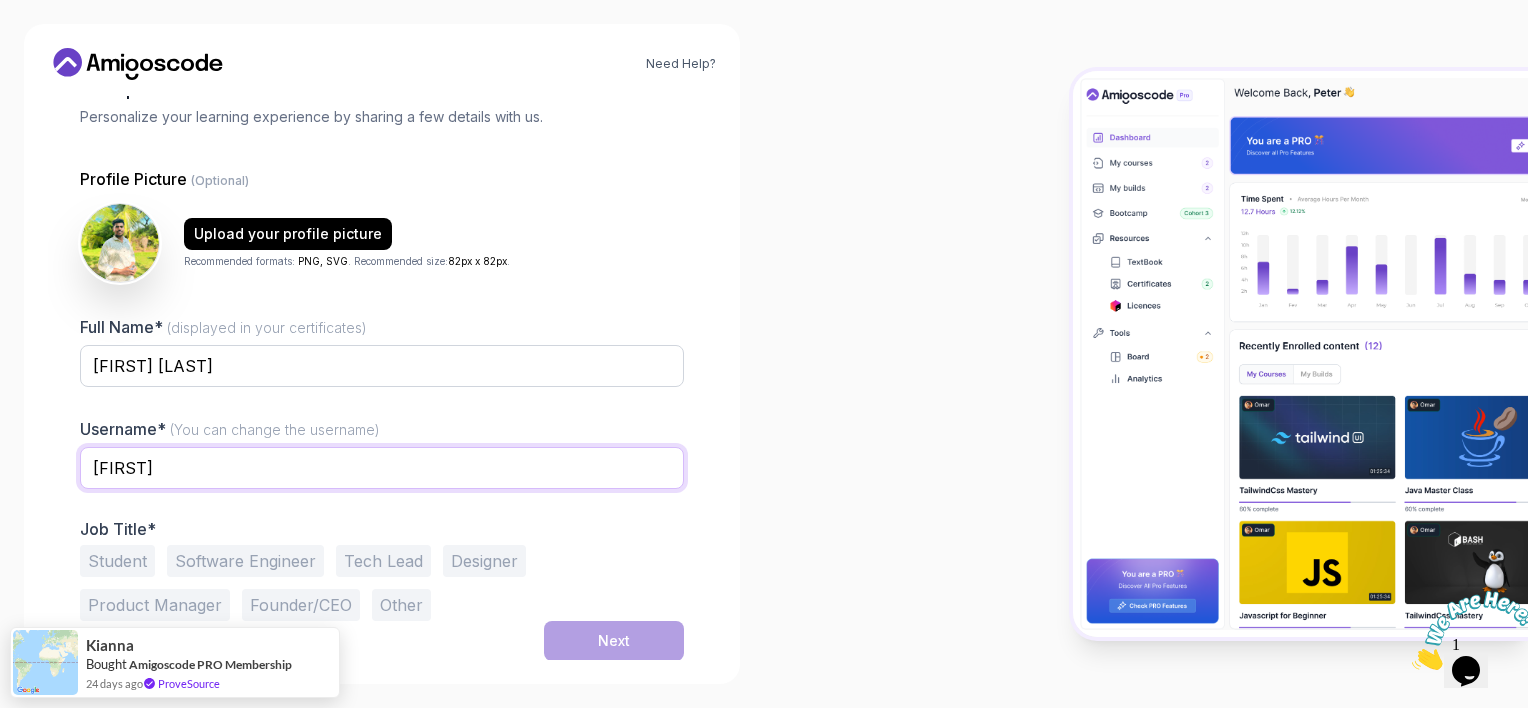 type on "[FIRST]" 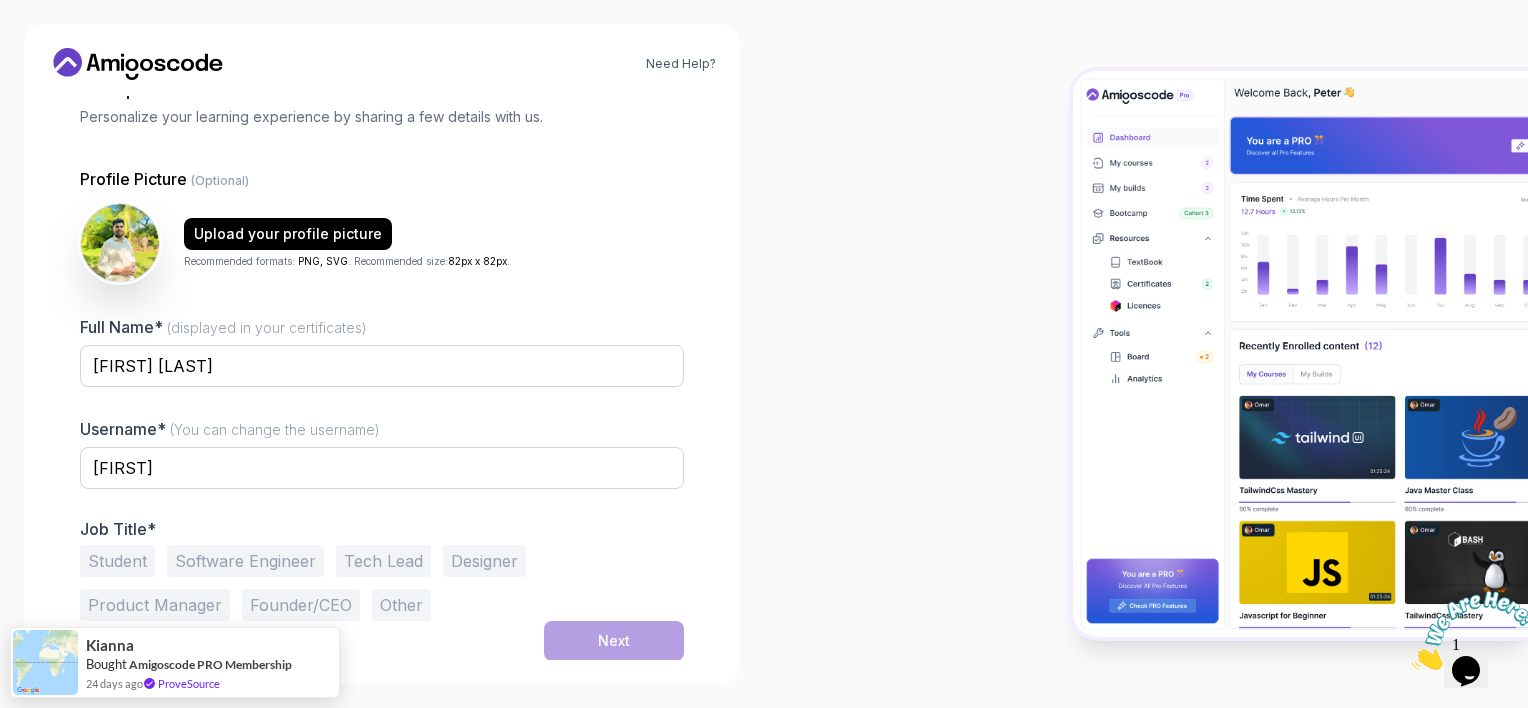 click on "Software Engineer" at bounding box center (245, 561) 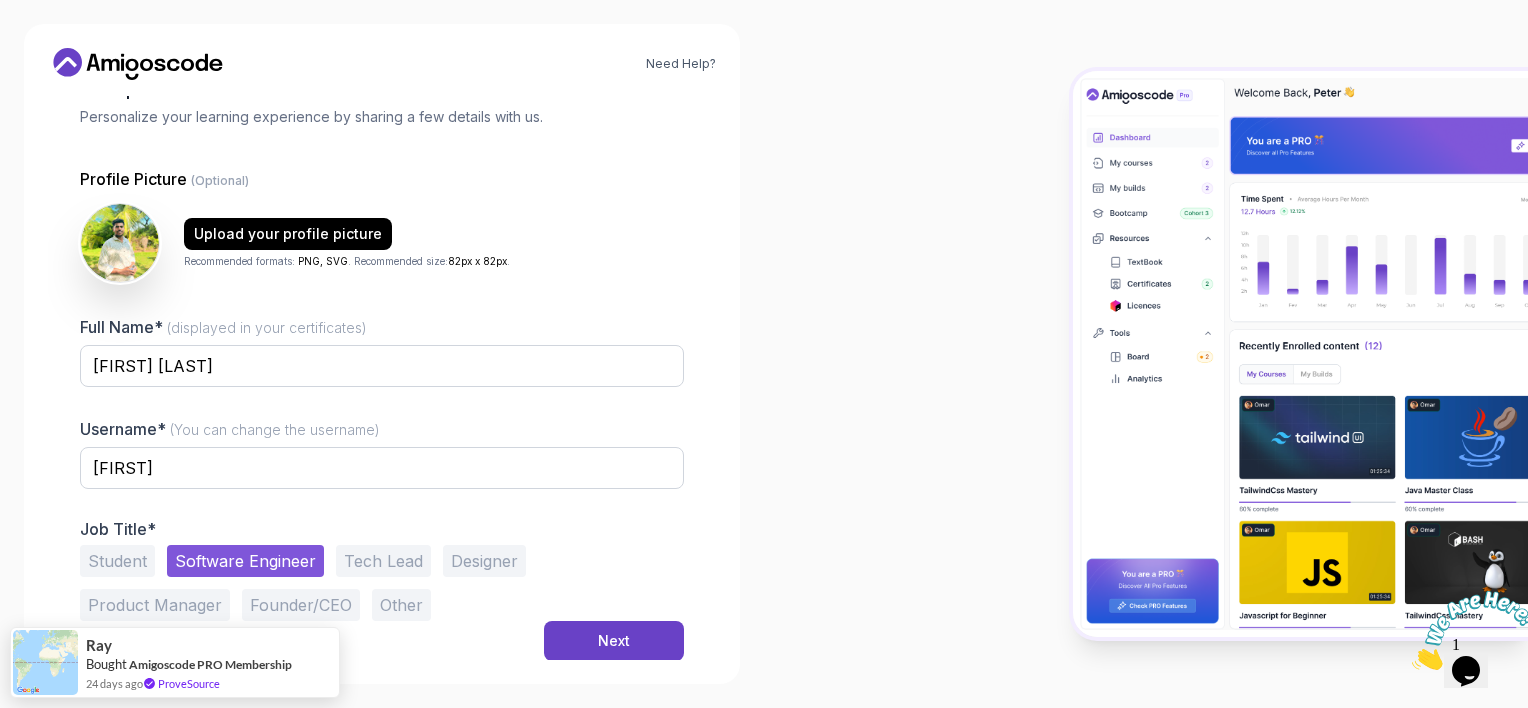 click on "Student" at bounding box center (117, 561) 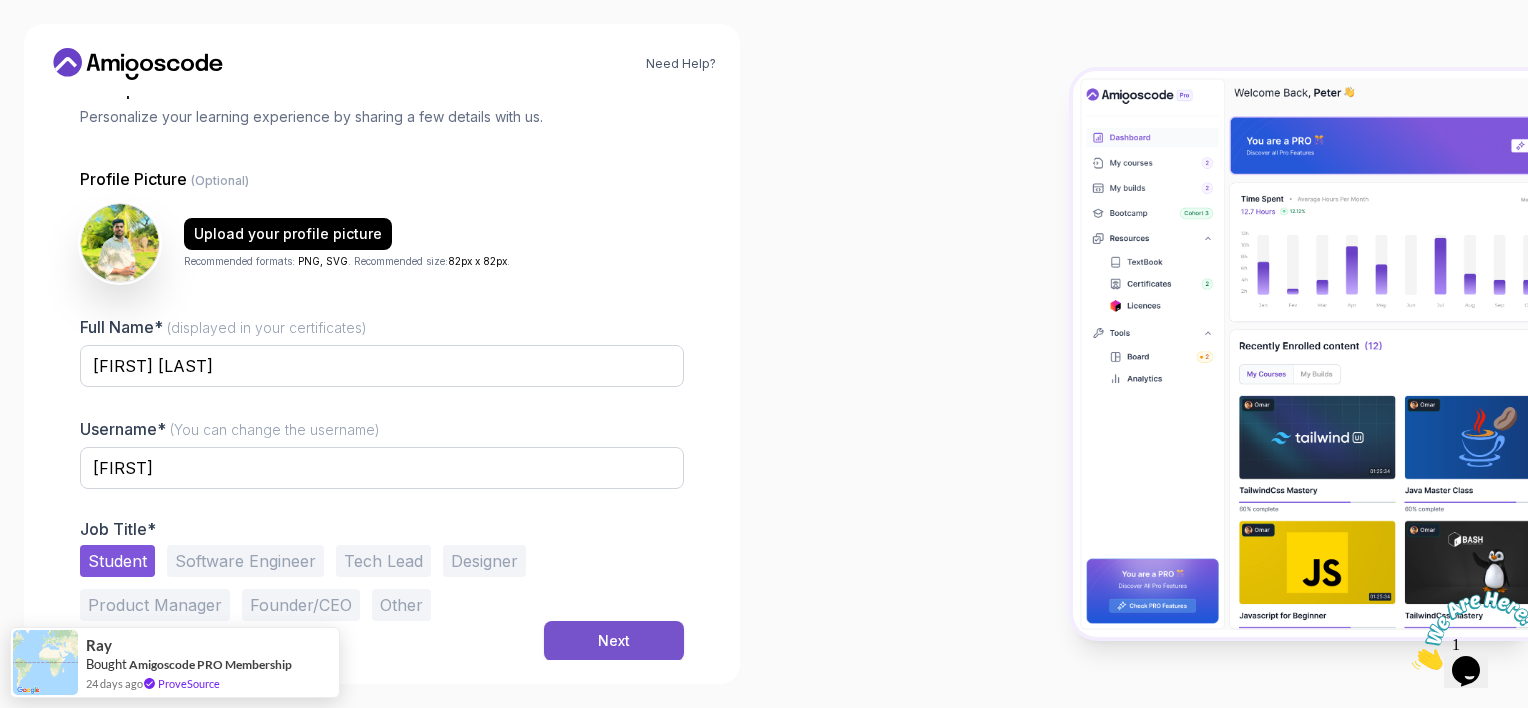 click on "Next" at bounding box center [614, 641] 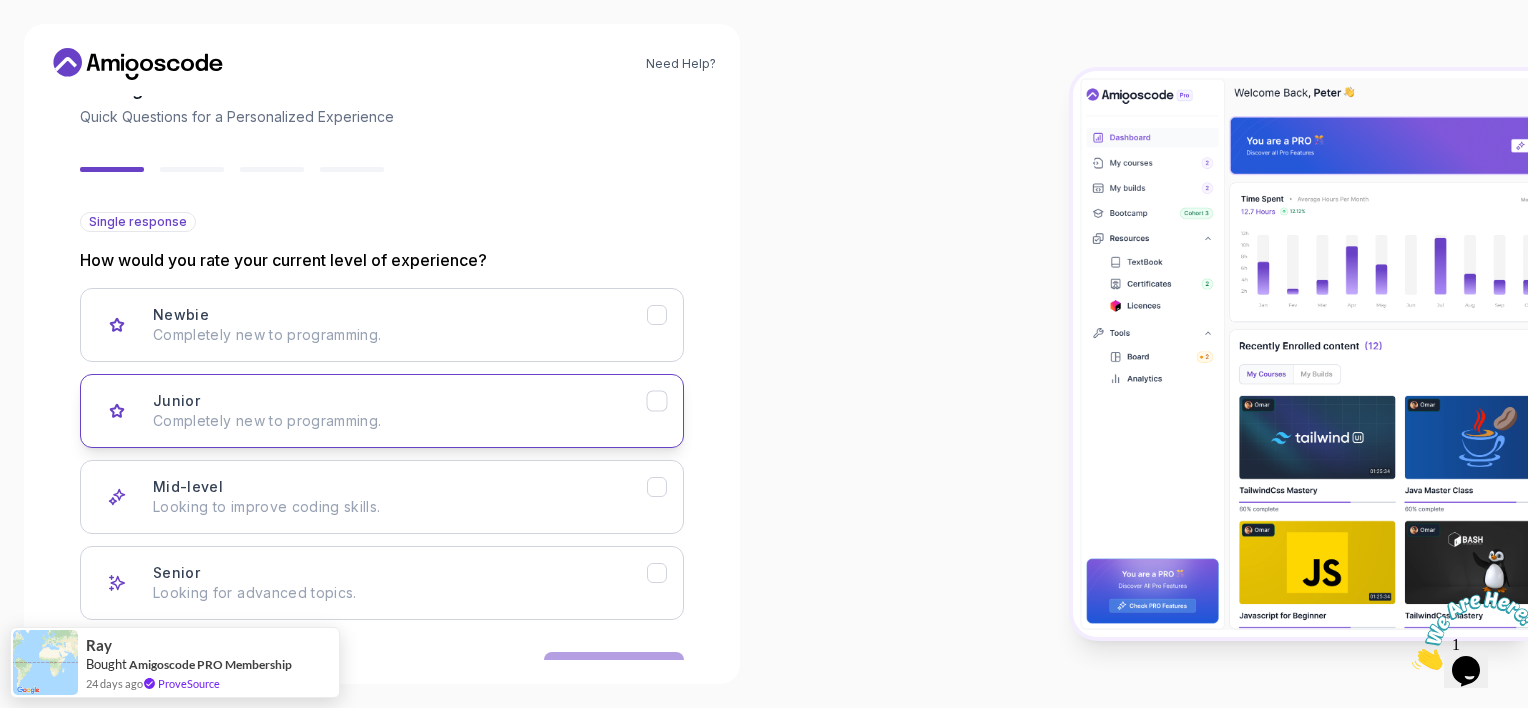scroll, scrollTop: 187, scrollLeft: 0, axis: vertical 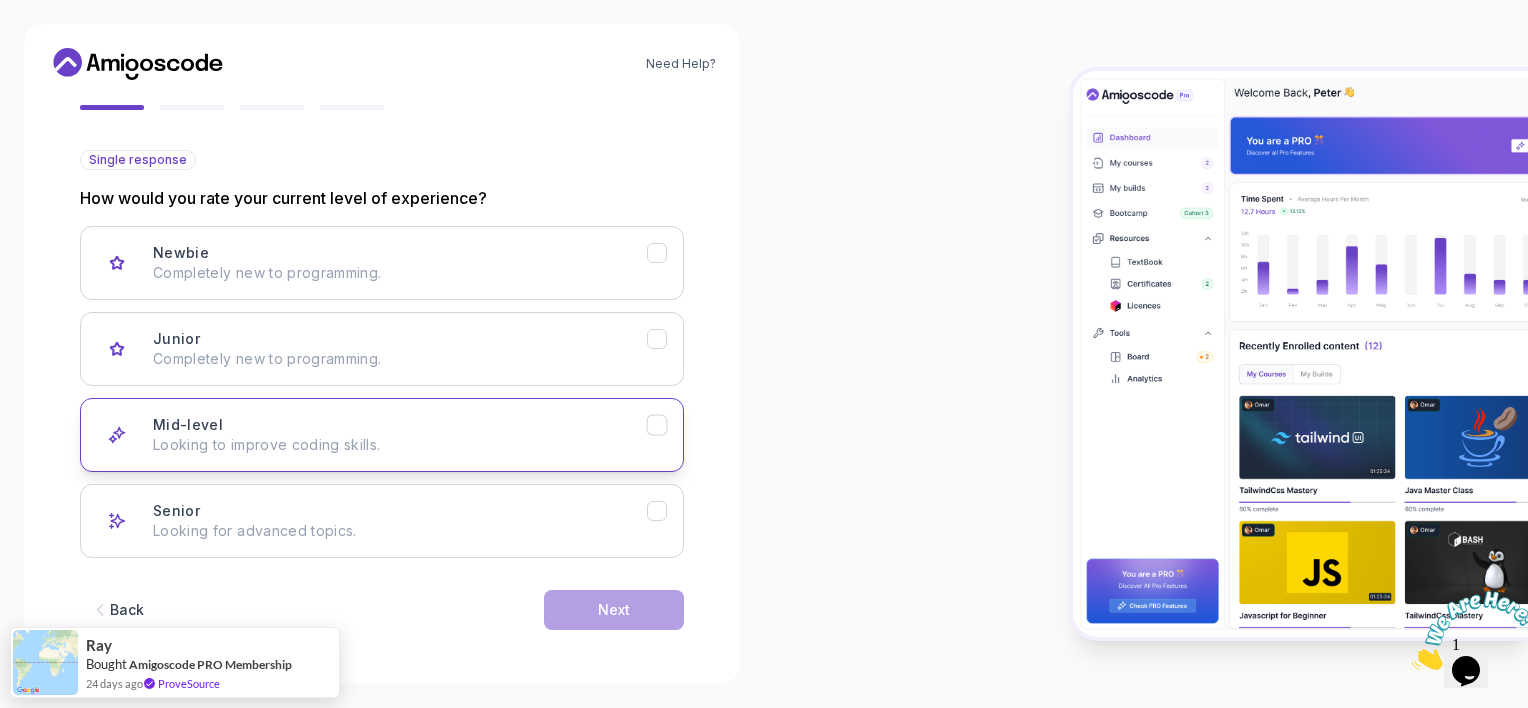 click on "Mid-level Looking to improve coding skills." at bounding box center (400, 435) 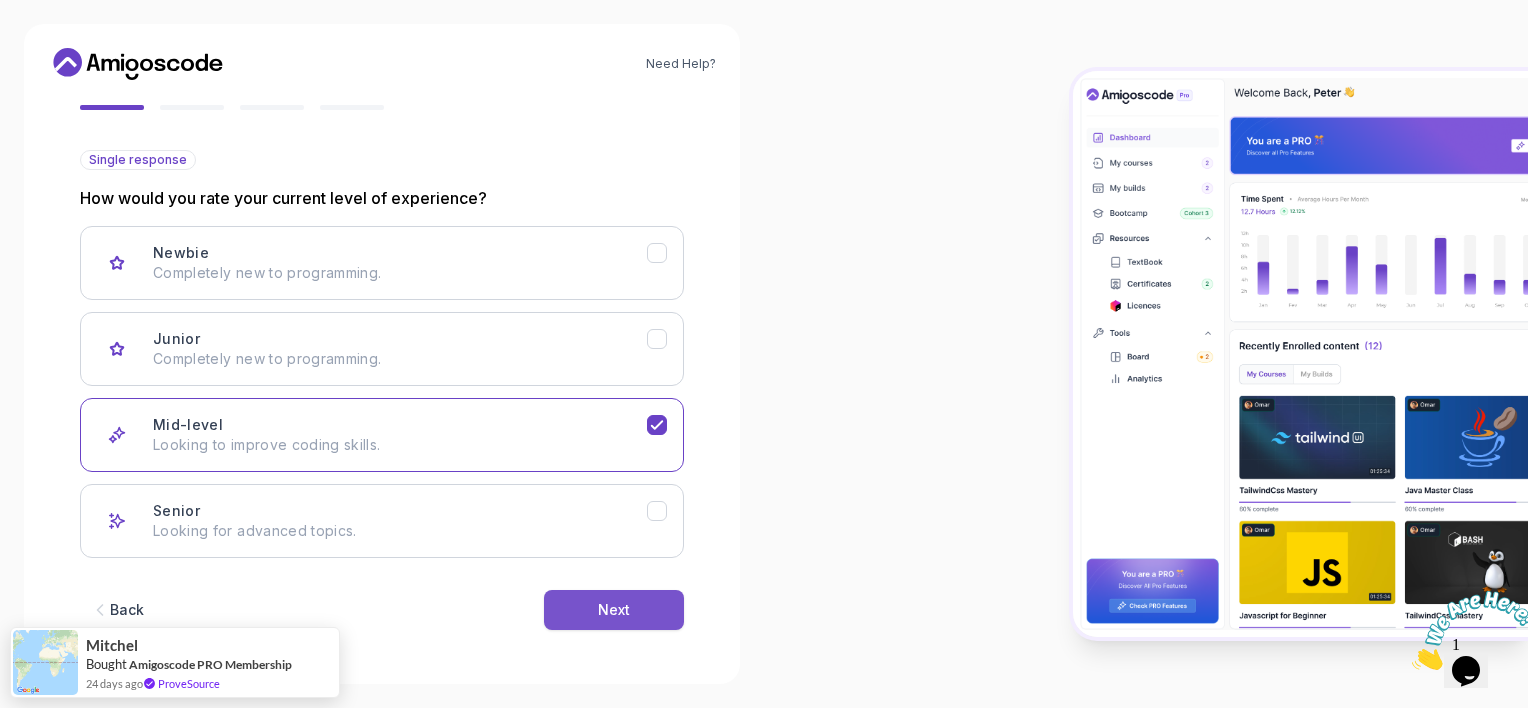 click on "Next" at bounding box center (614, 610) 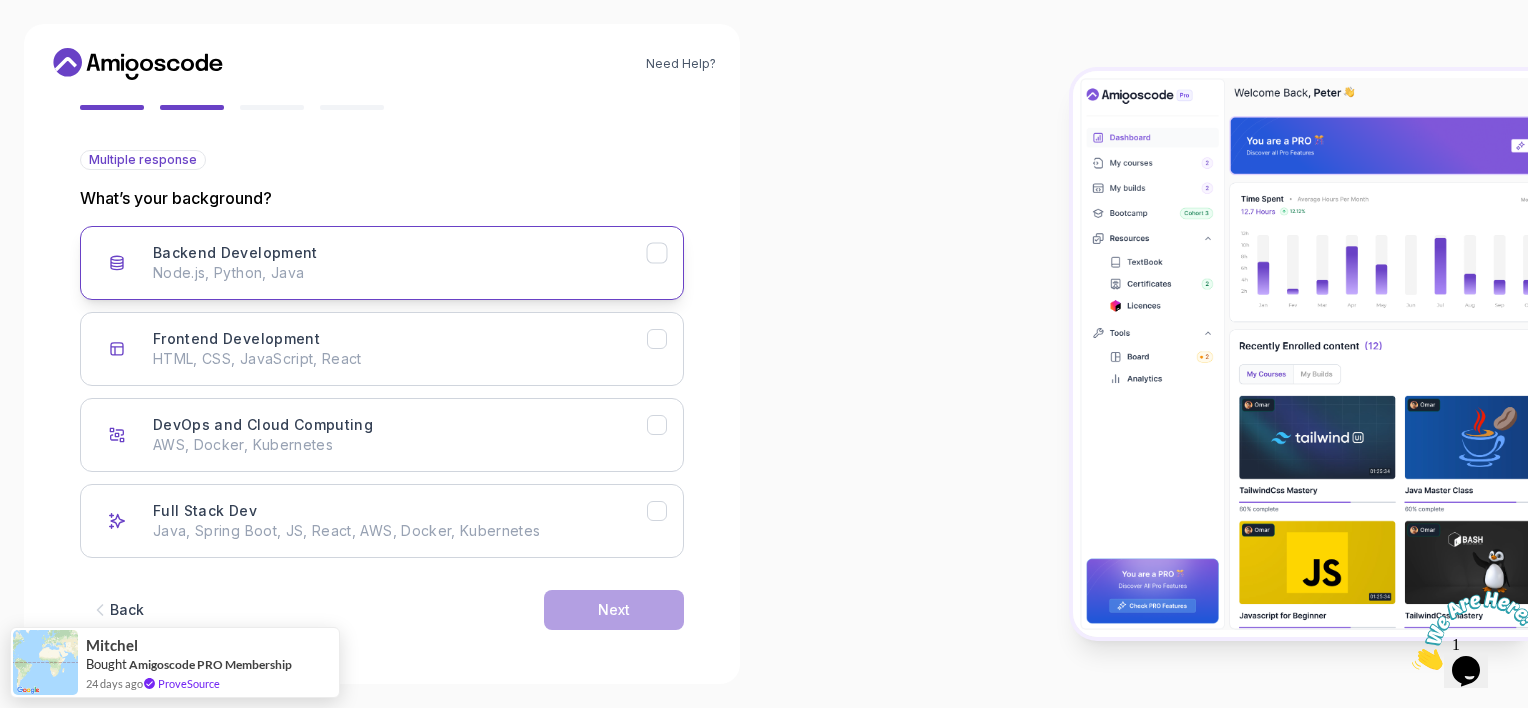 click on "Backend Development Node.js, Python, Java" at bounding box center [400, 263] 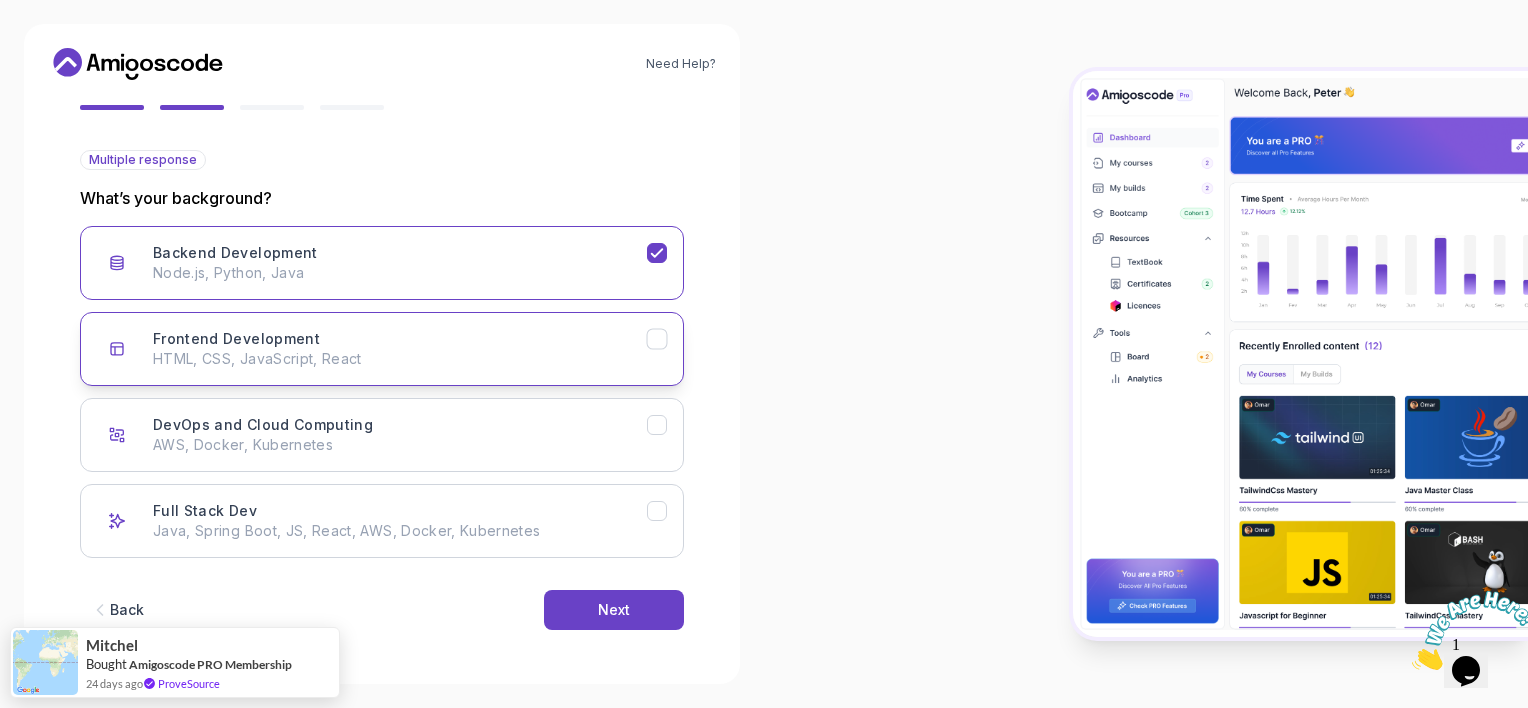 click on "HTML, CSS, JavaScript, React" at bounding box center [400, 359] 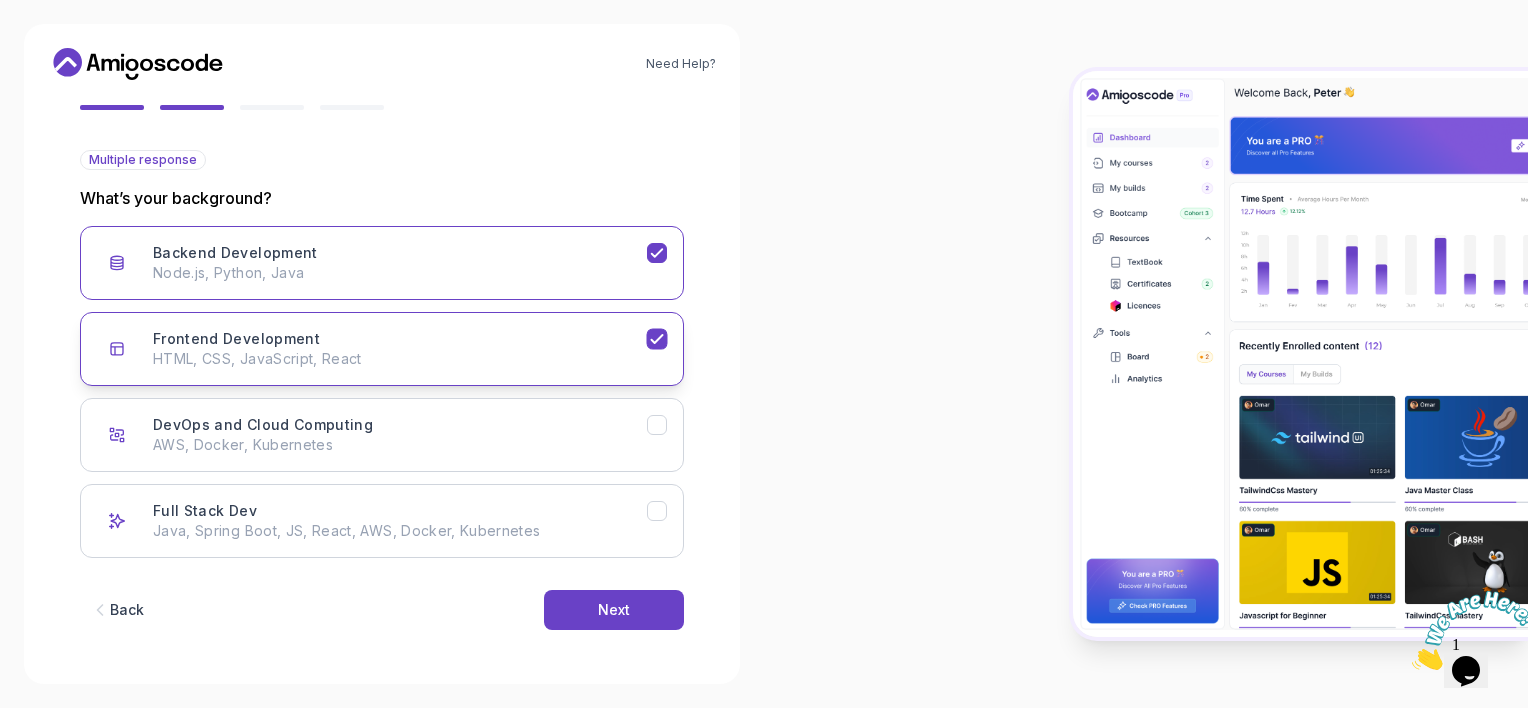click on "HTML, CSS, JavaScript, React" at bounding box center (400, 359) 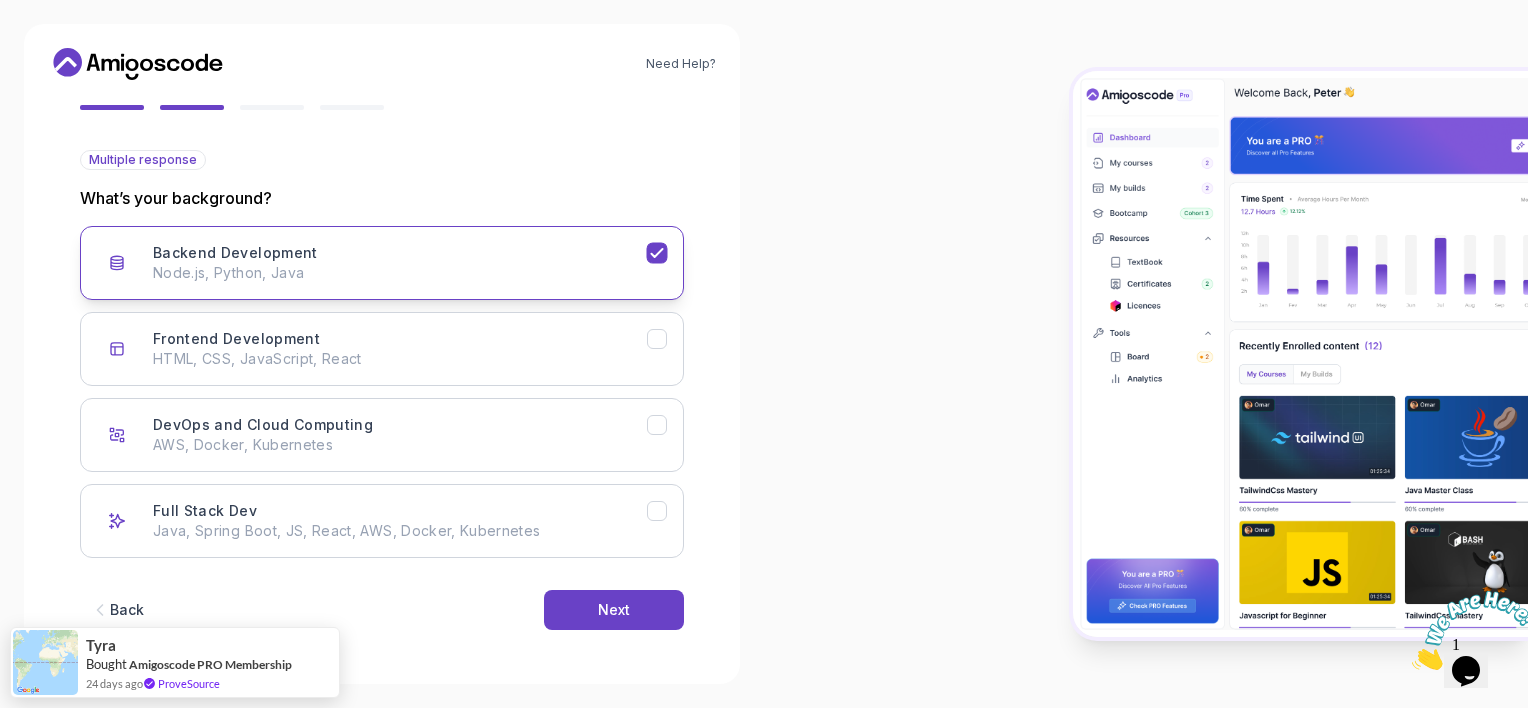 click on "Node.js, Python, Java" at bounding box center (400, 273) 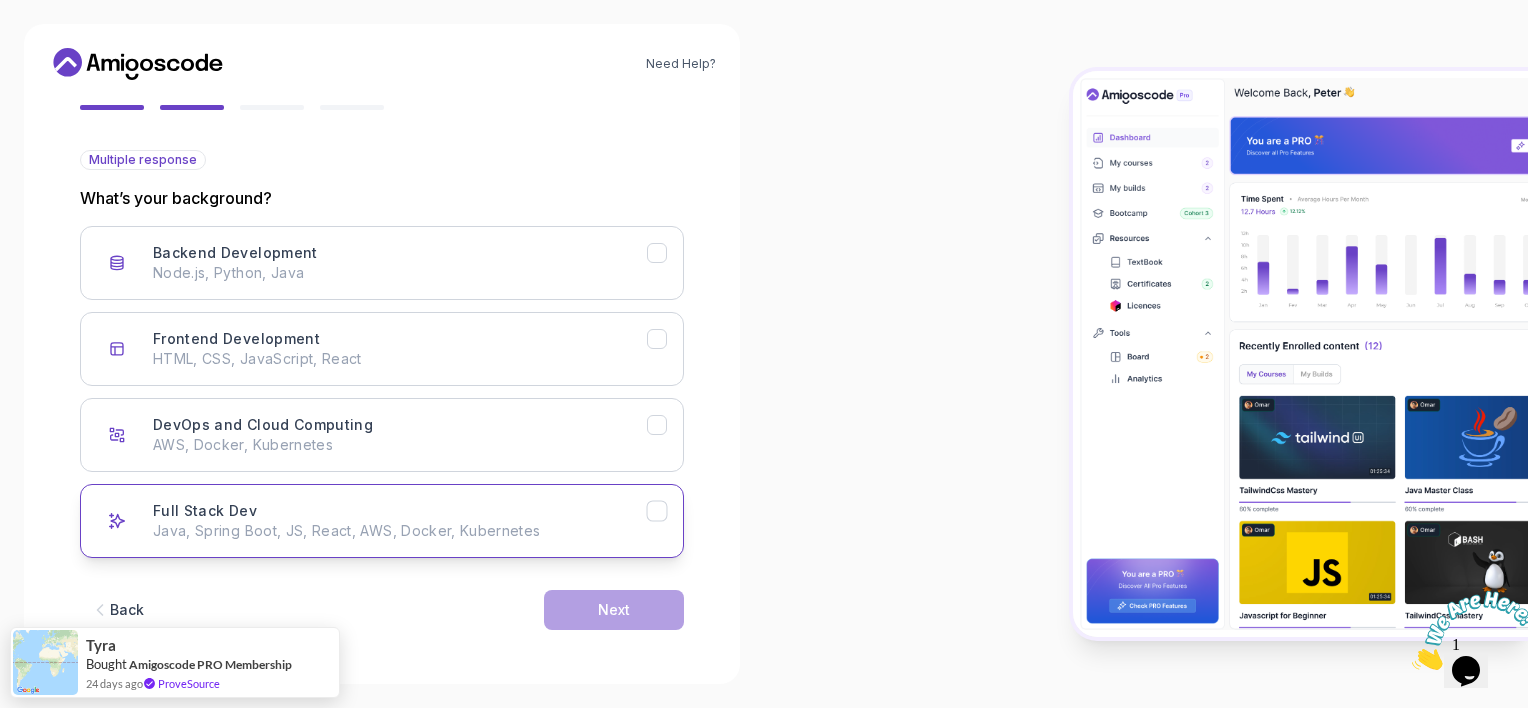 click on "Java, Spring Boot, JS, React, AWS, Docker, Kubernetes" at bounding box center [400, 531] 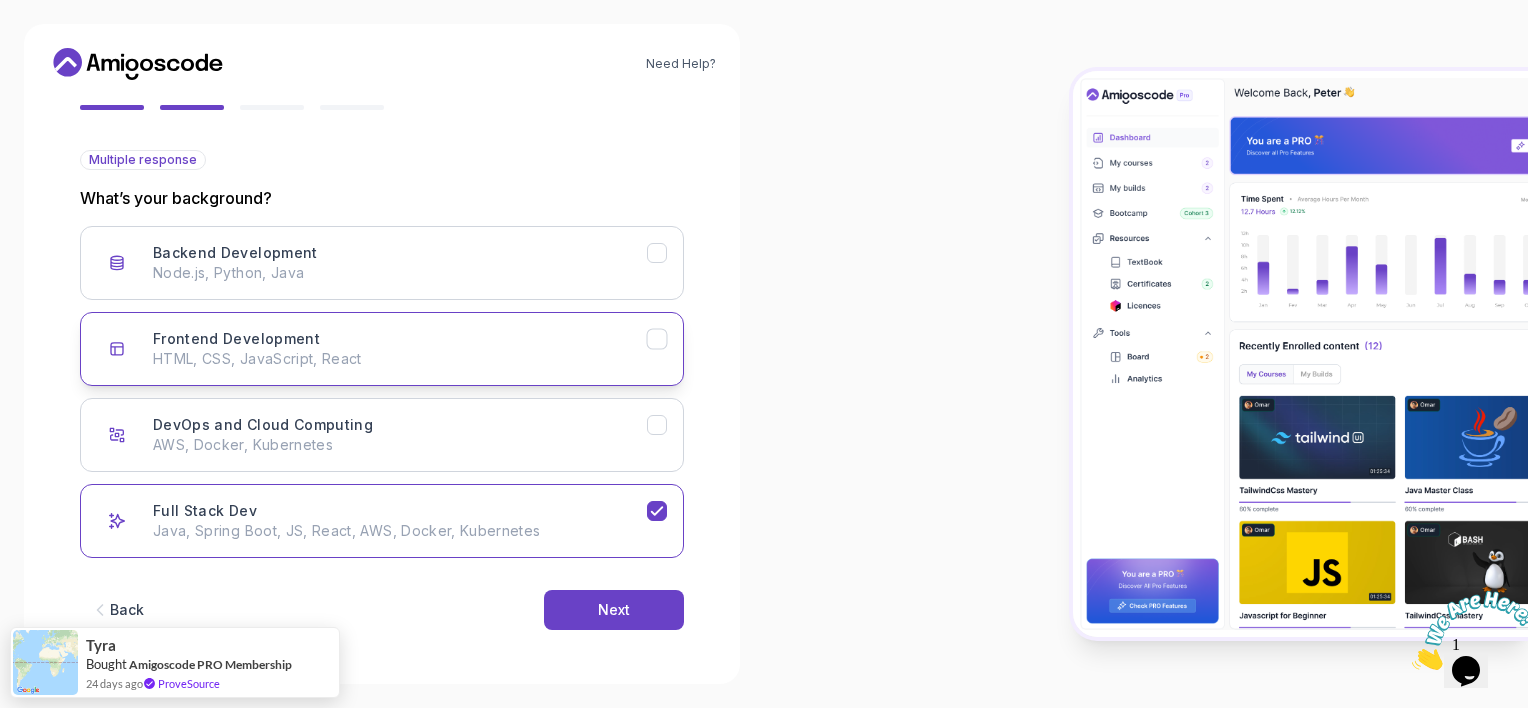 click on "Frontend Development HTML, CSS, JavaScript, React" at bounding box center (400, 349) 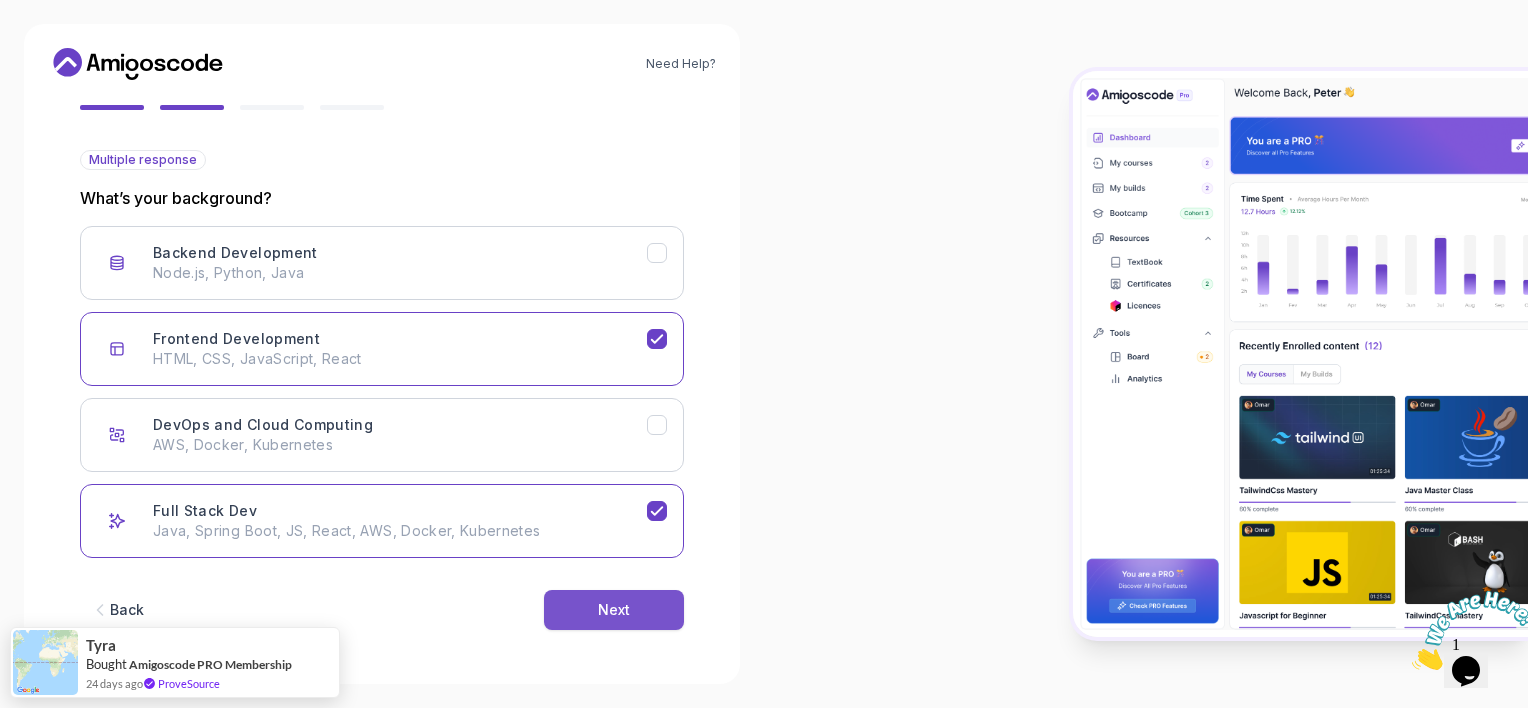 click on "Next" at bounding box center [614, 610] 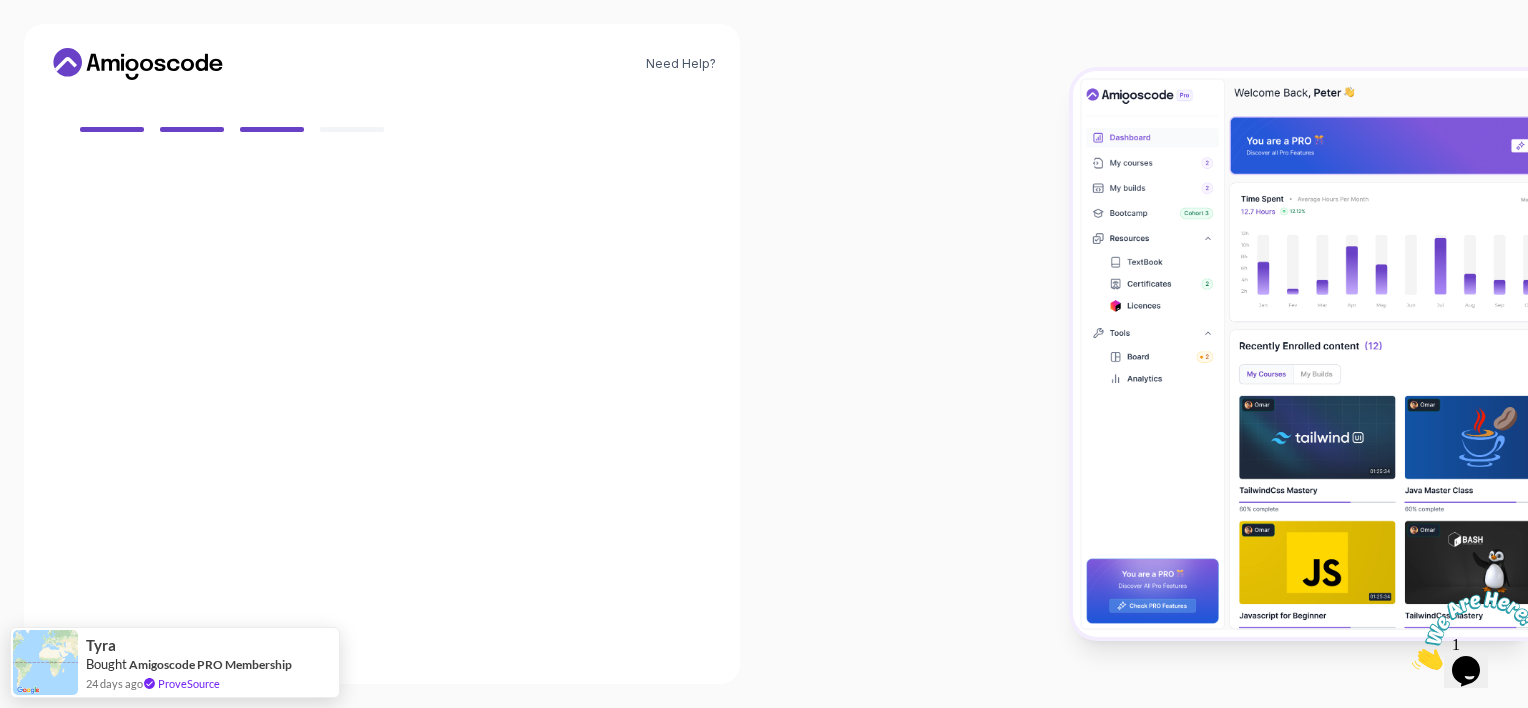 scroll, scrollTop: 164, scrollLeft: 0, axis: vertical 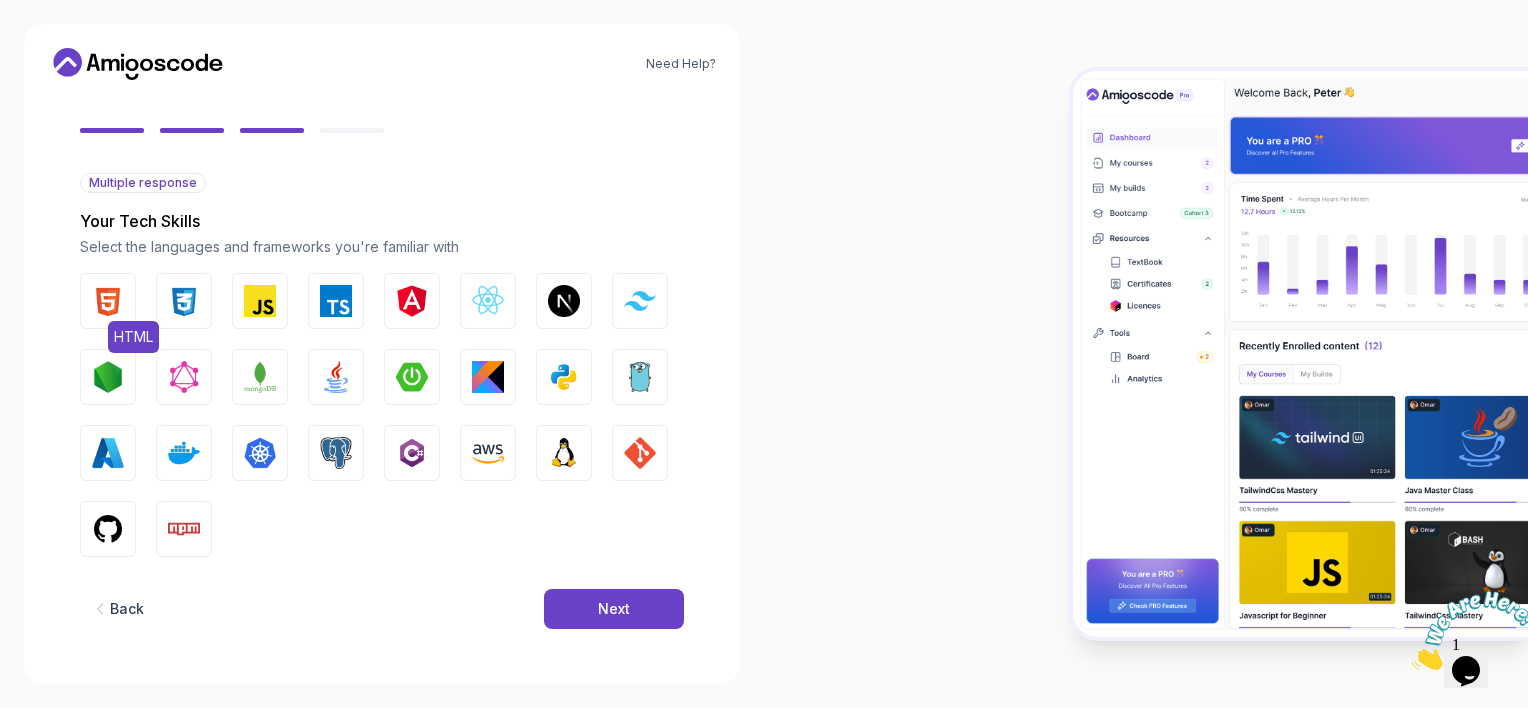click at bounding box center [108, 301] 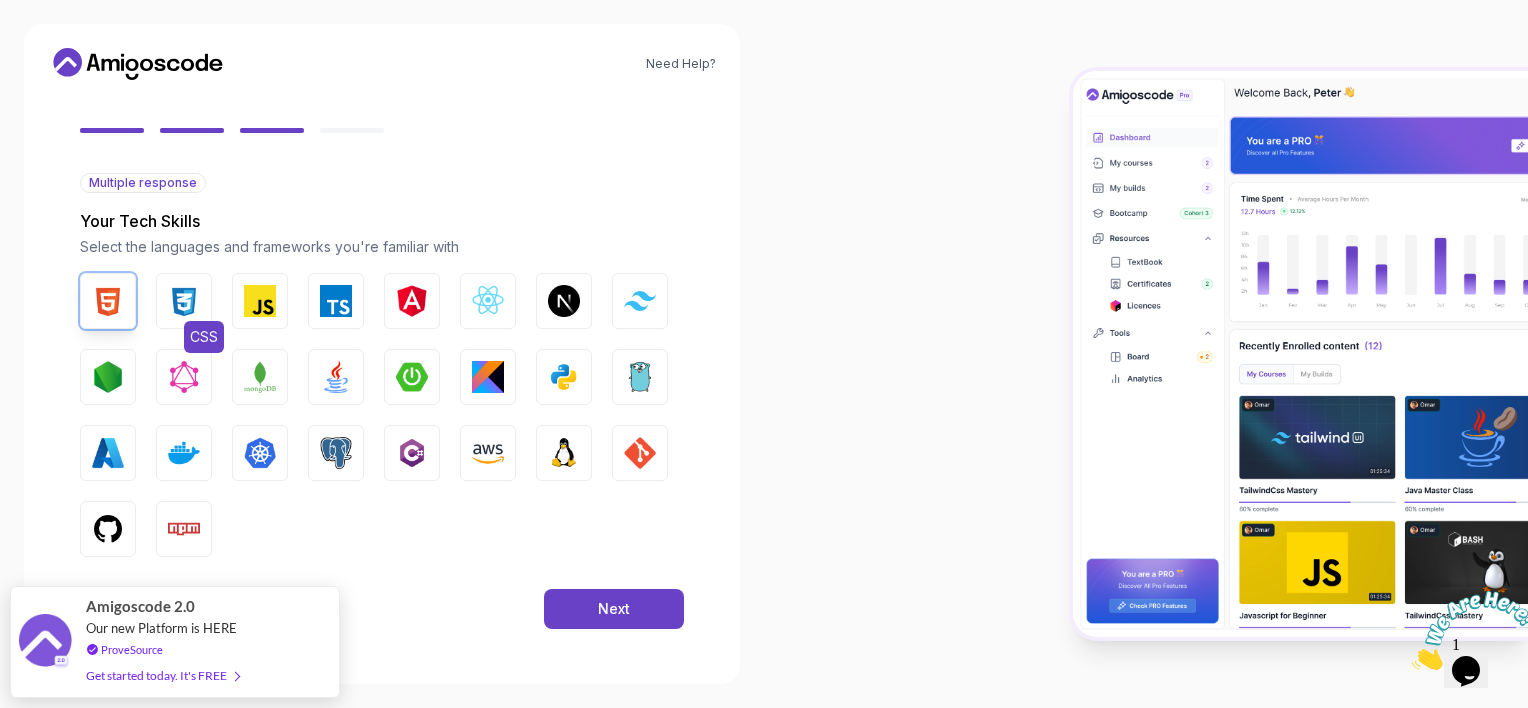 click at bounding box center [184, 301] 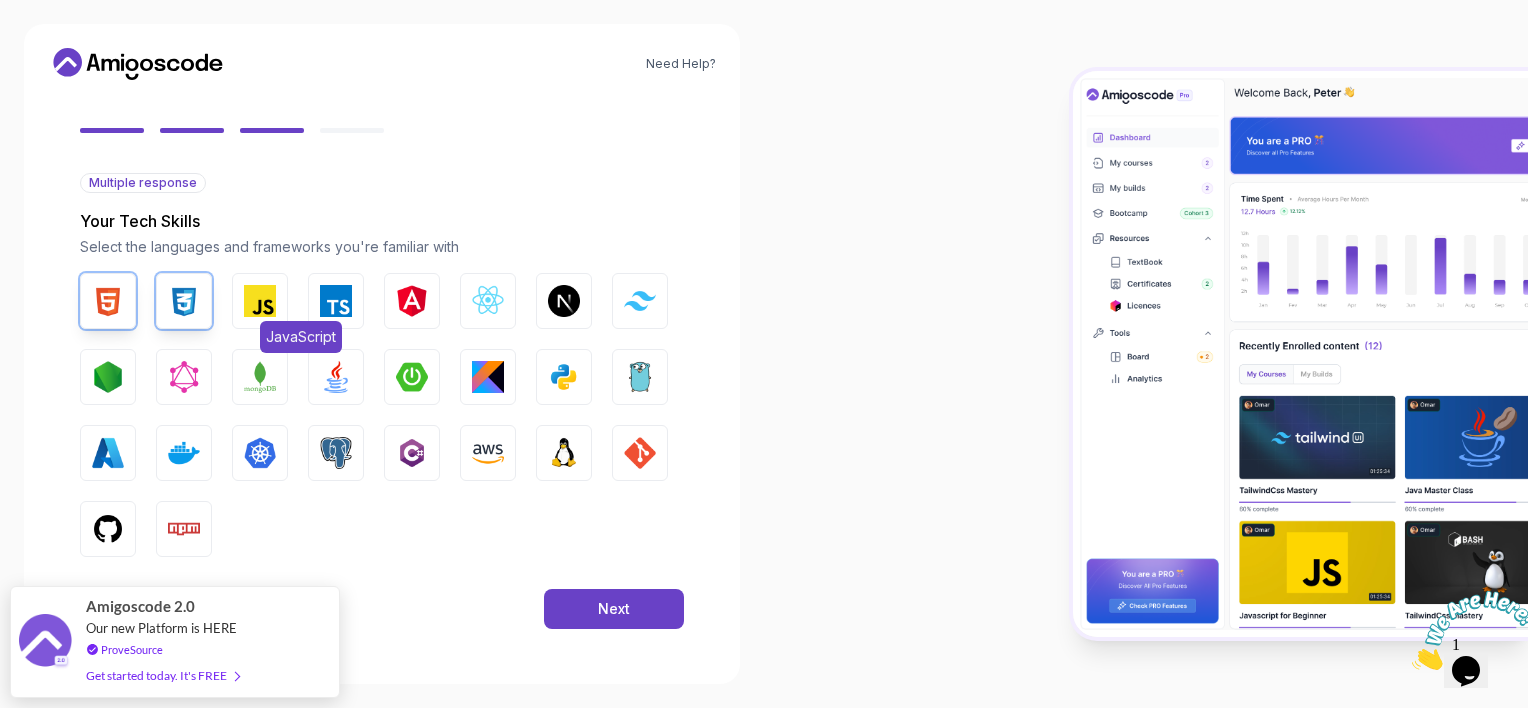 click at bounding box center [260, 301] 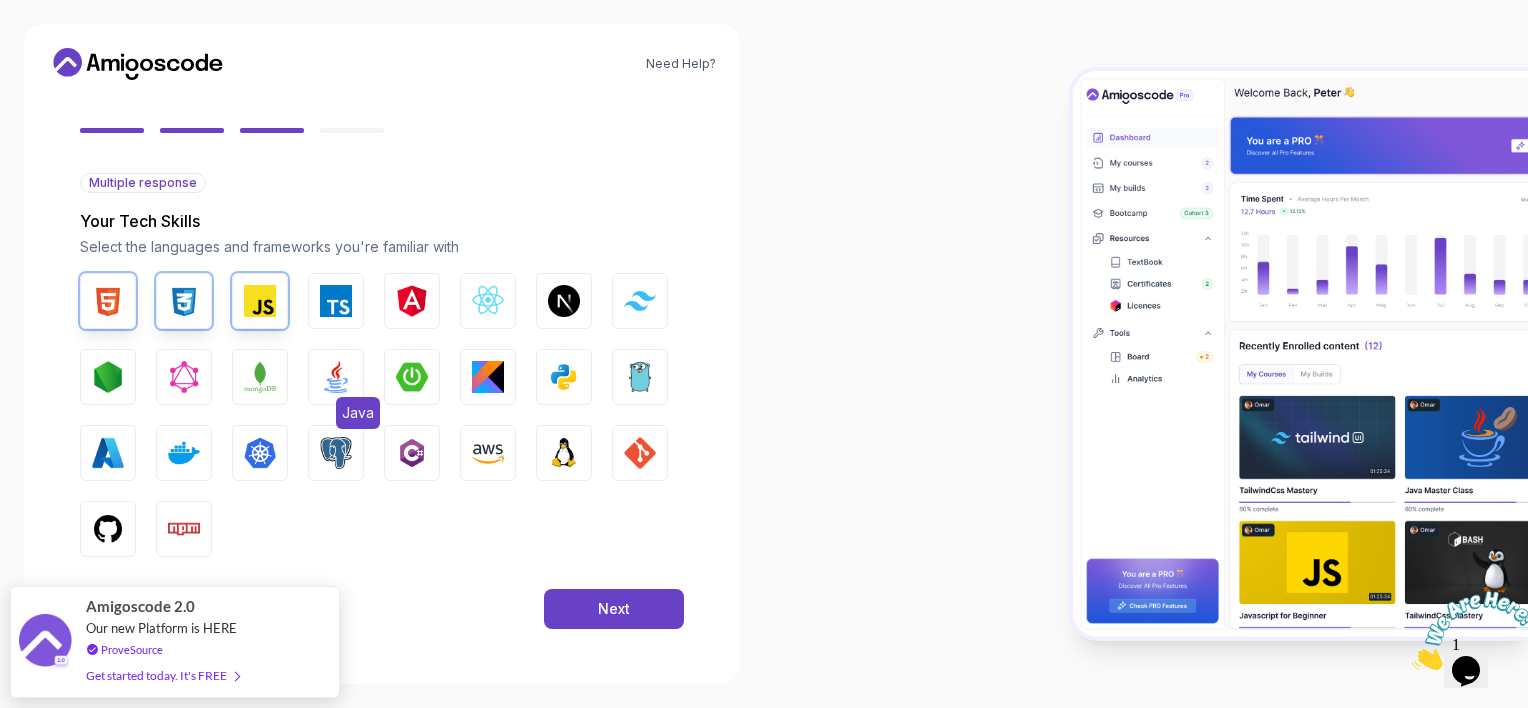 click at bounding box center [336, 377] 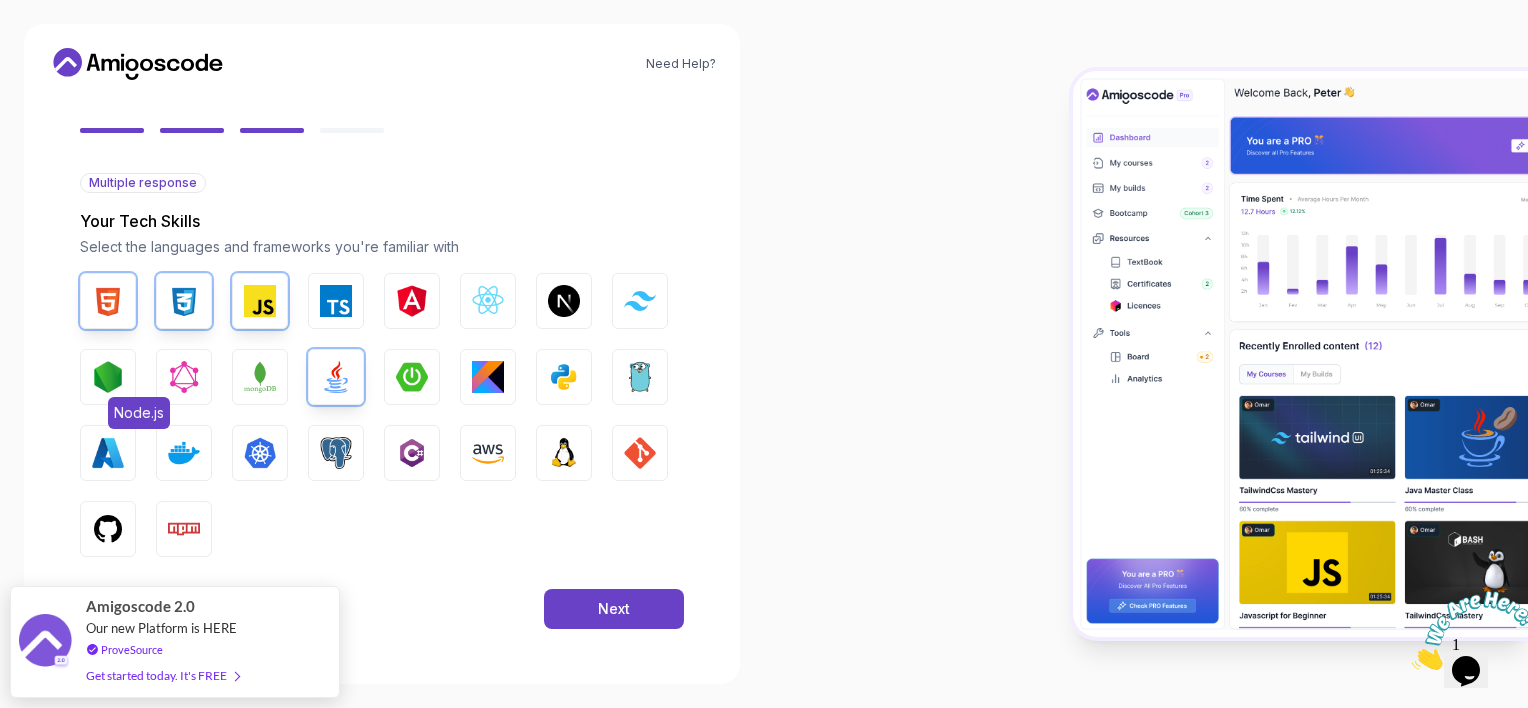 click at bounding box center (108, 377) 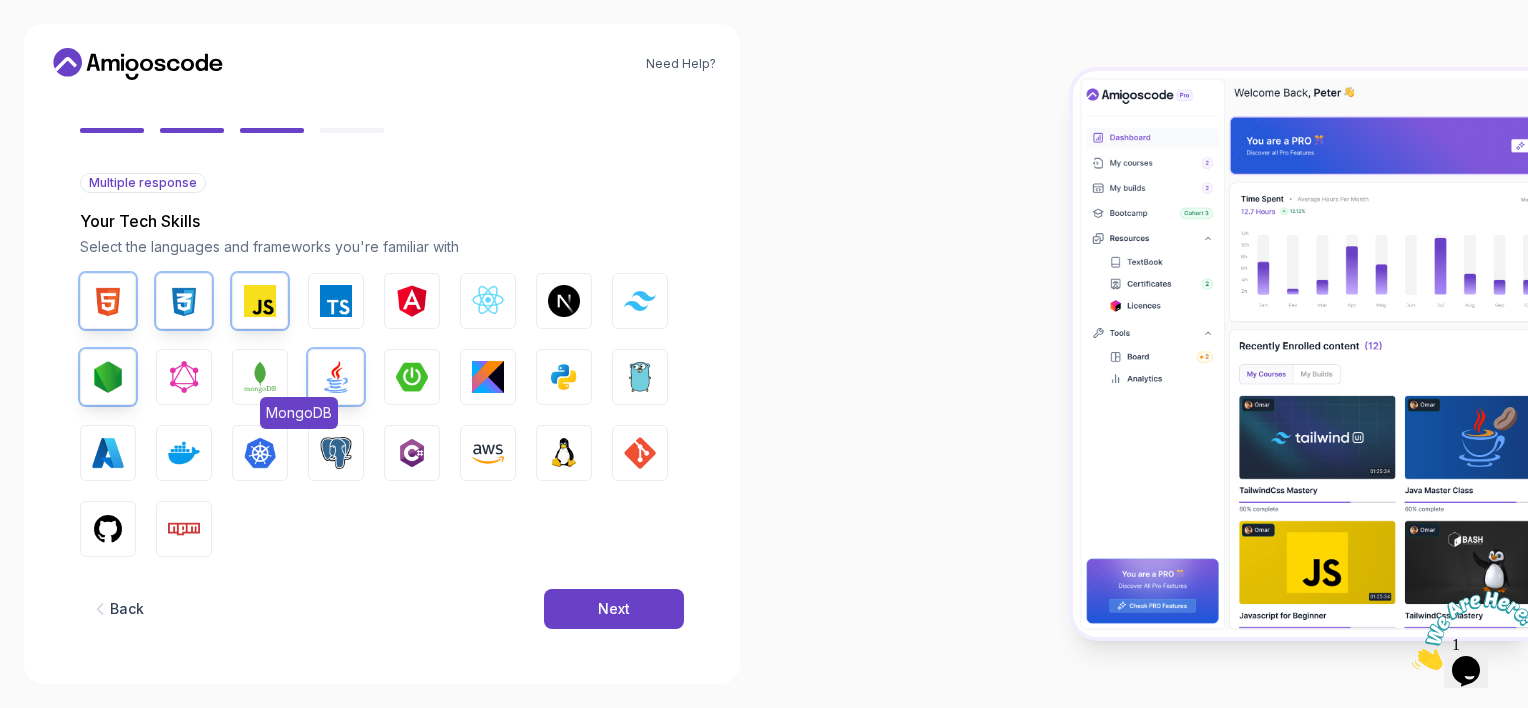 click at bounding box center [260, 377] 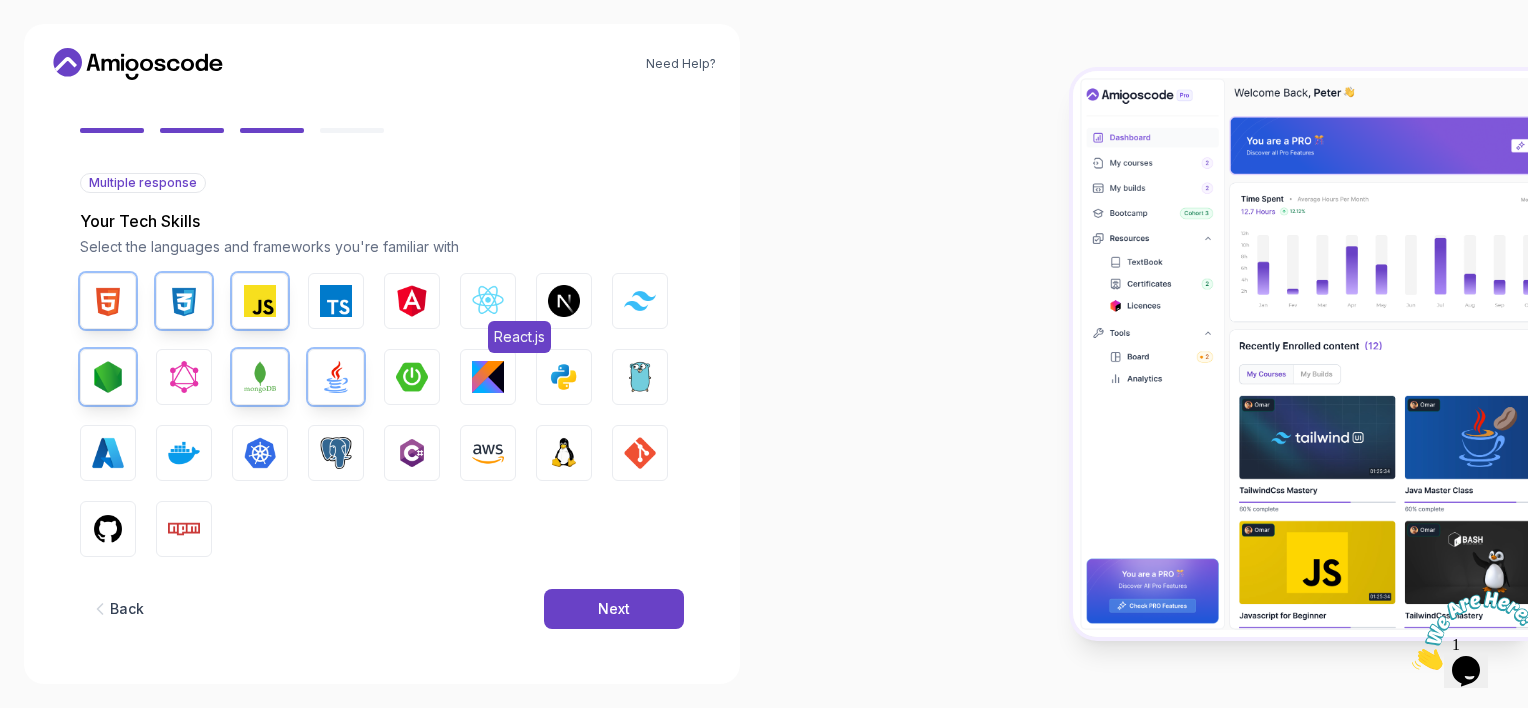 click at bounding box center (488, 301) 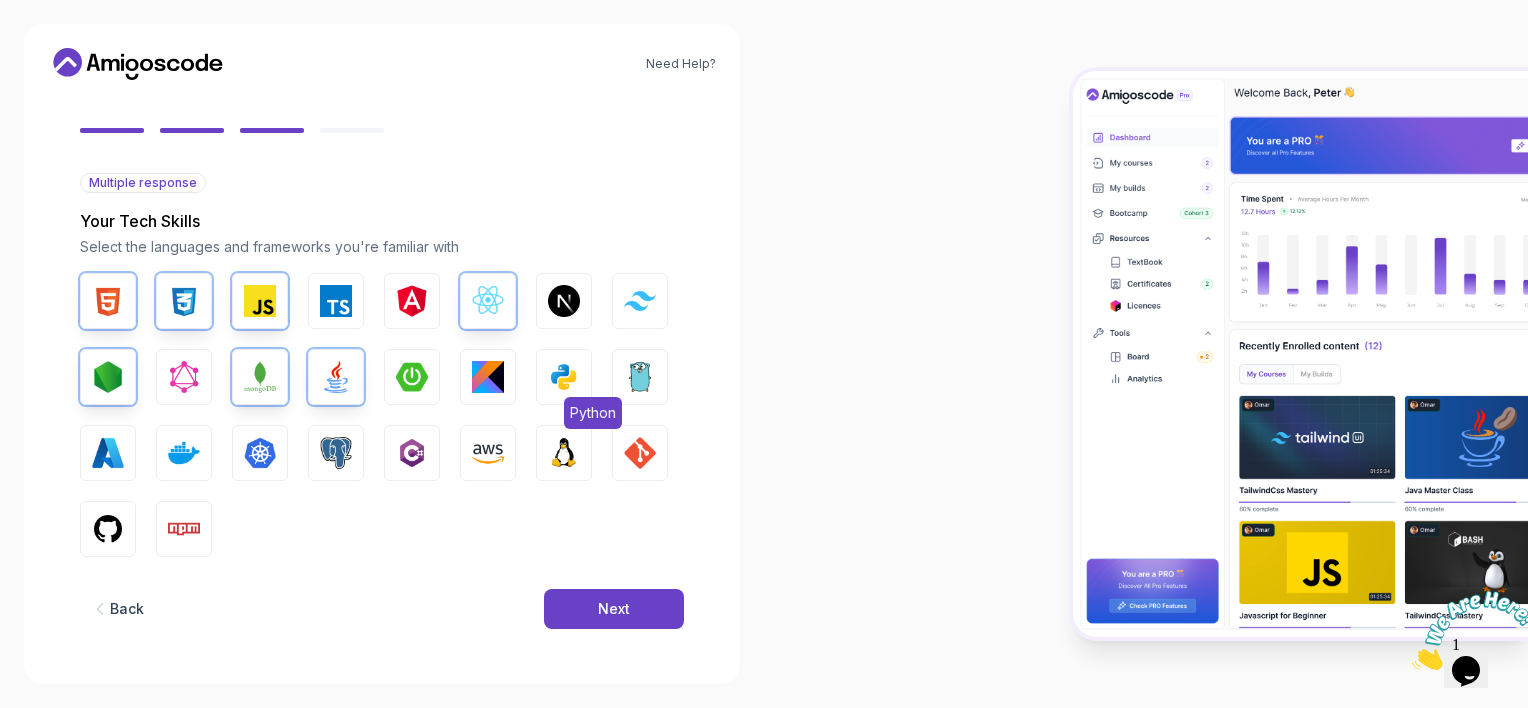 click at bounding box center [564, 377] 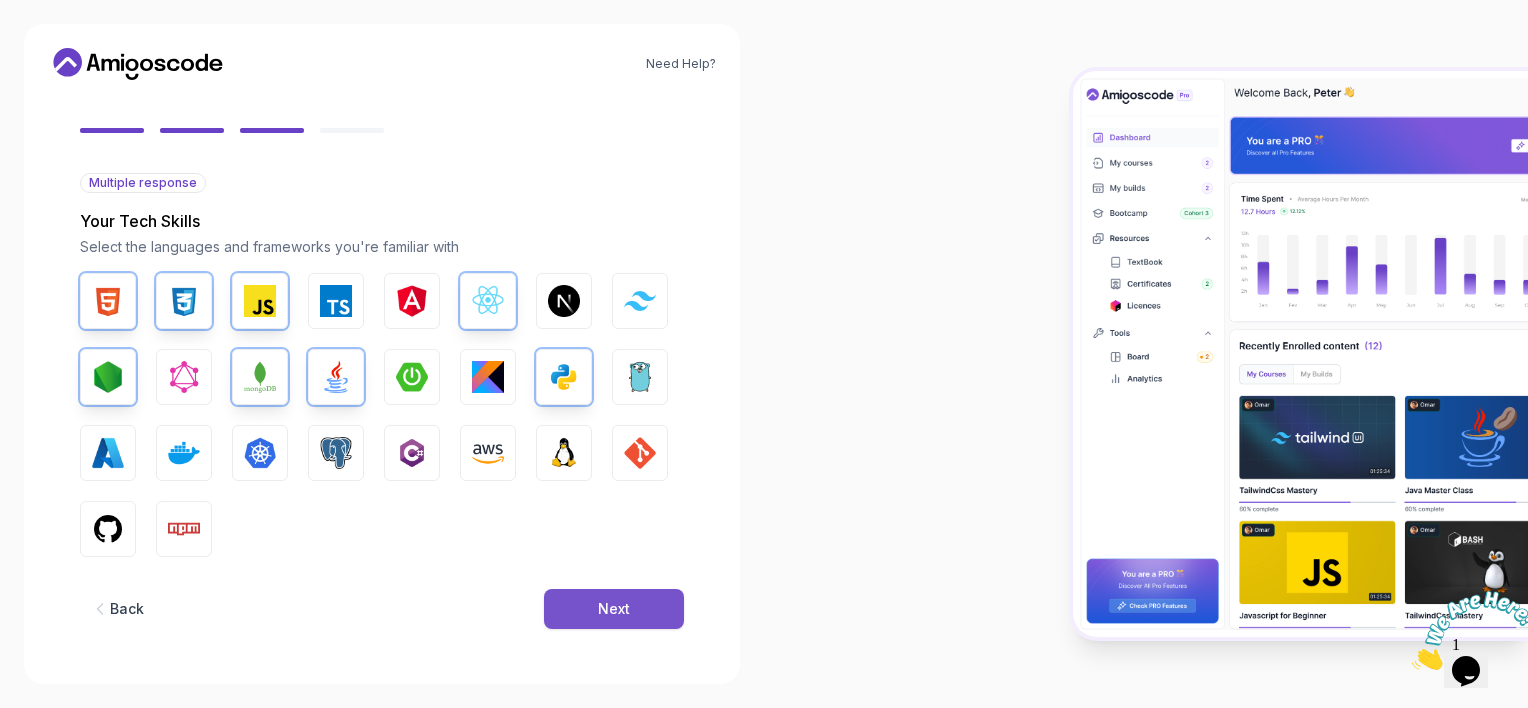 click on "Next" at bounding box center (614, 609) 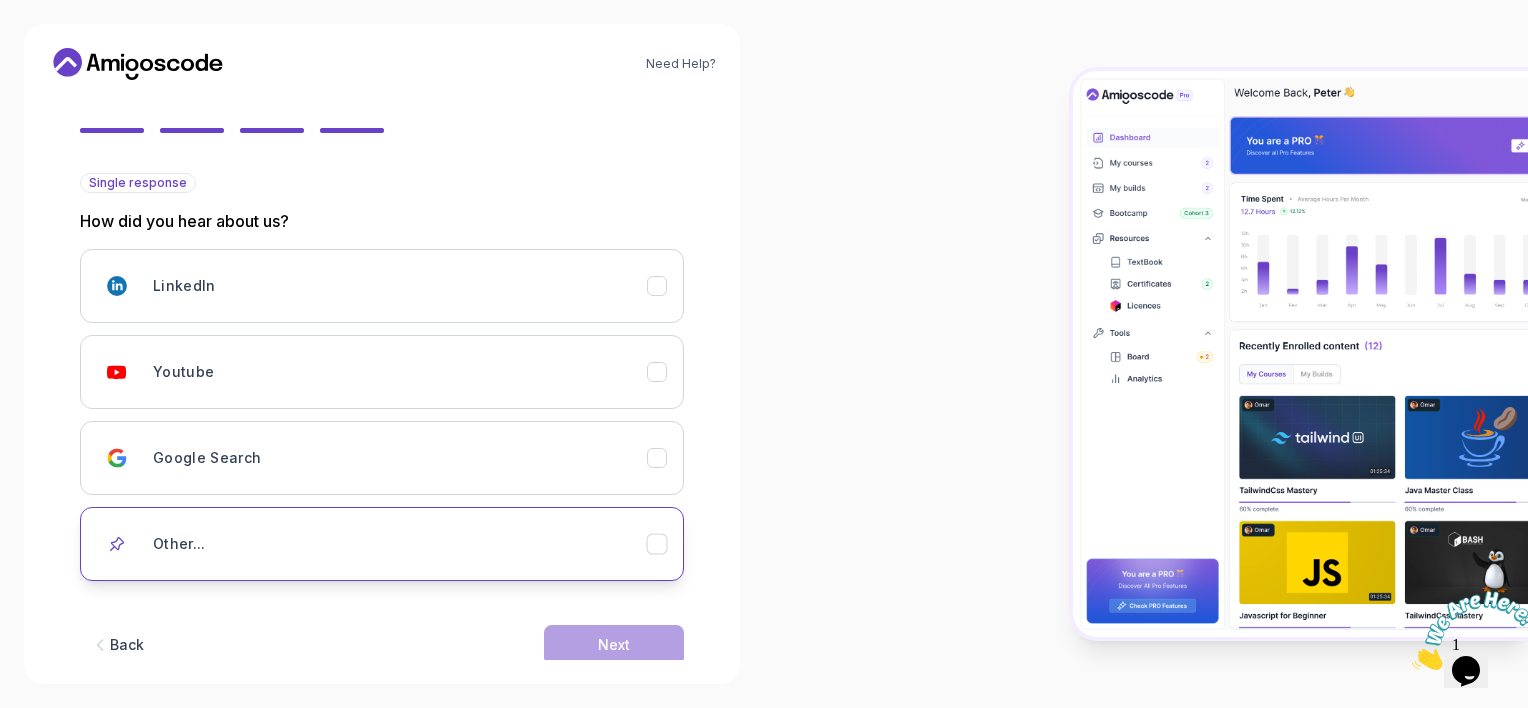 scroll, scrollTop: 199, scrollLeft: 0, axis: vertical 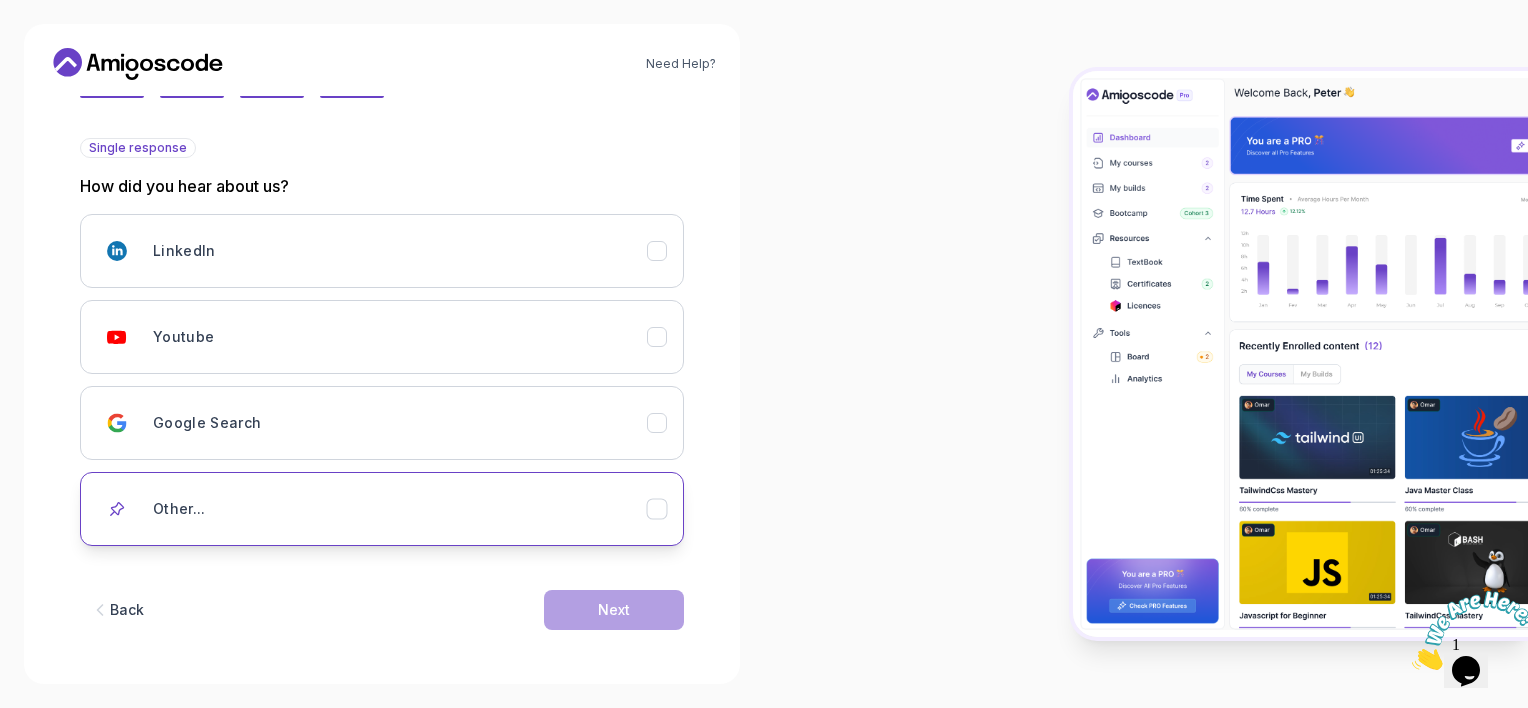 click 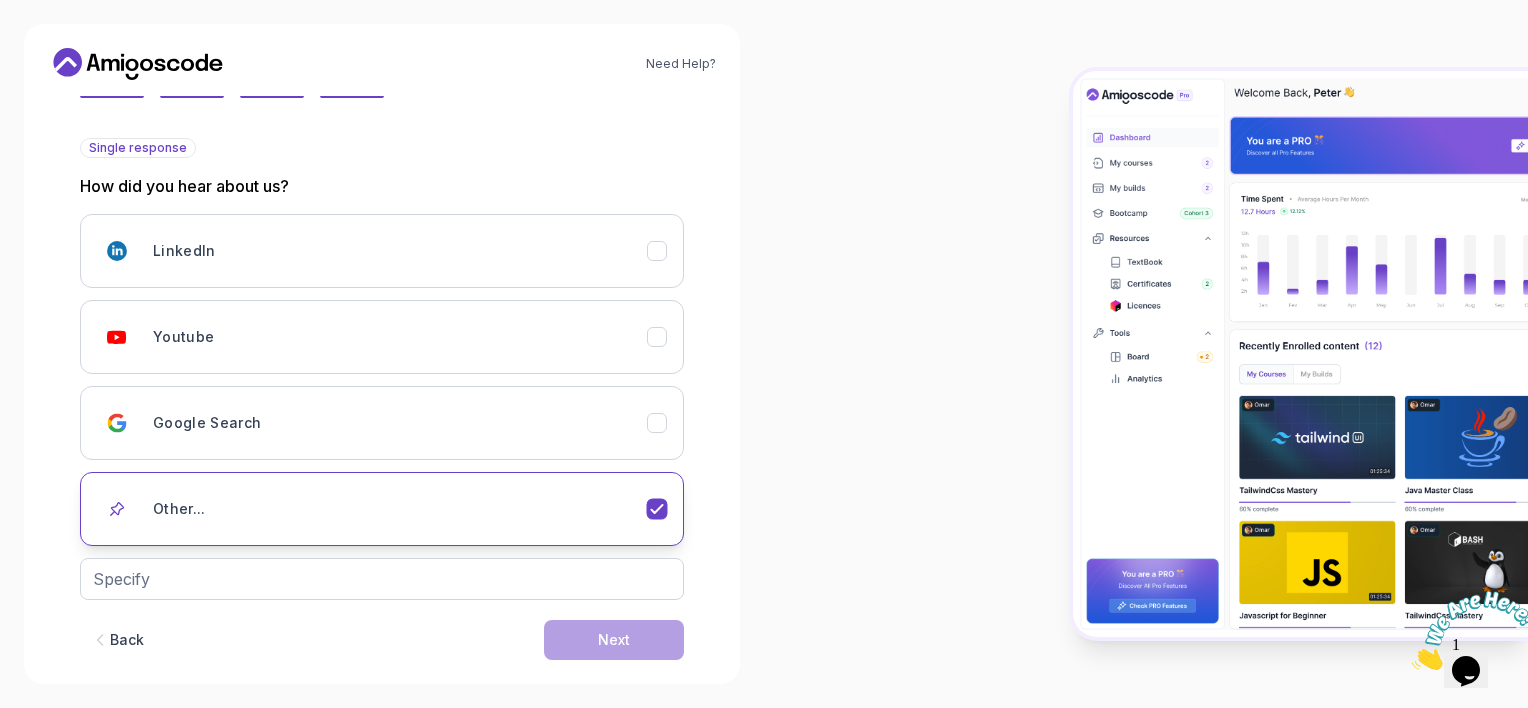 click 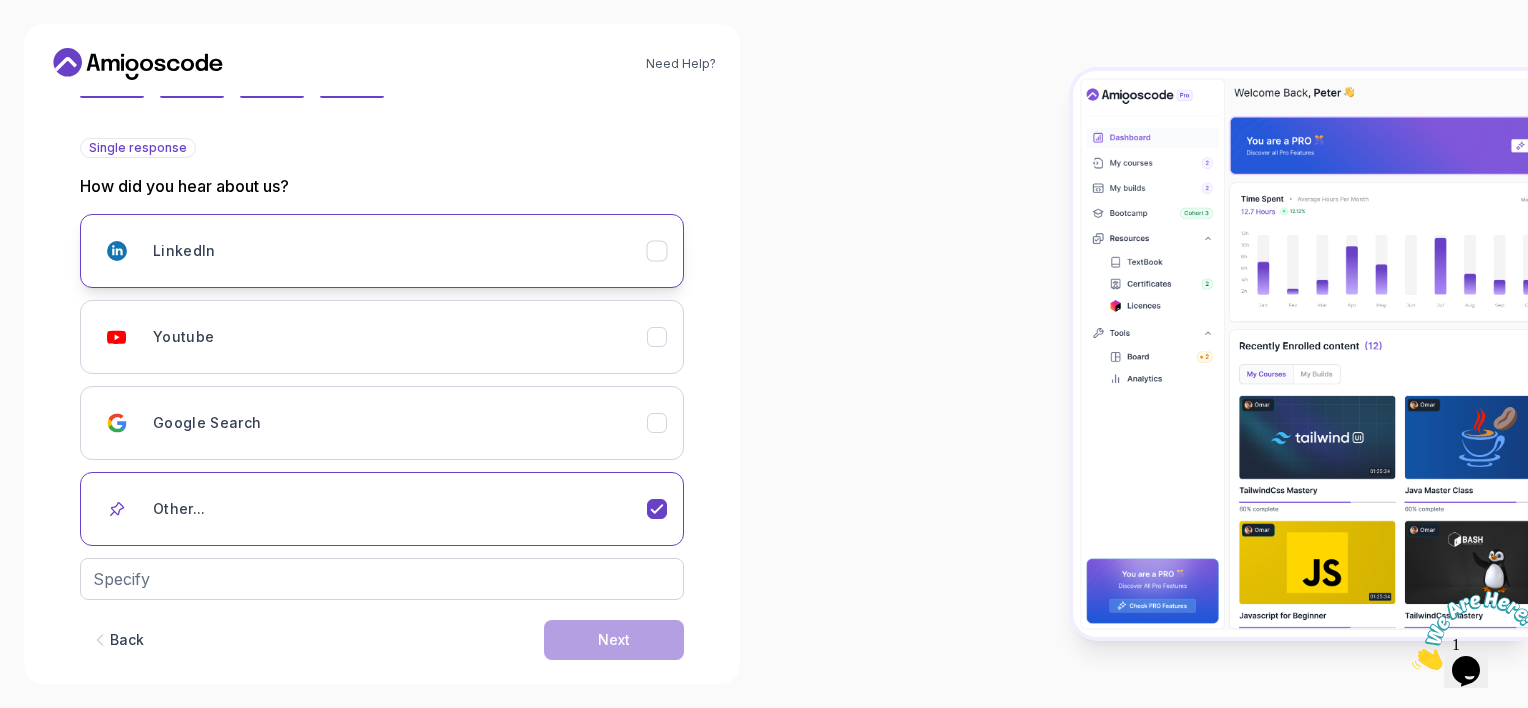 click on "LinkedIn" at bounding box center [400, 251] 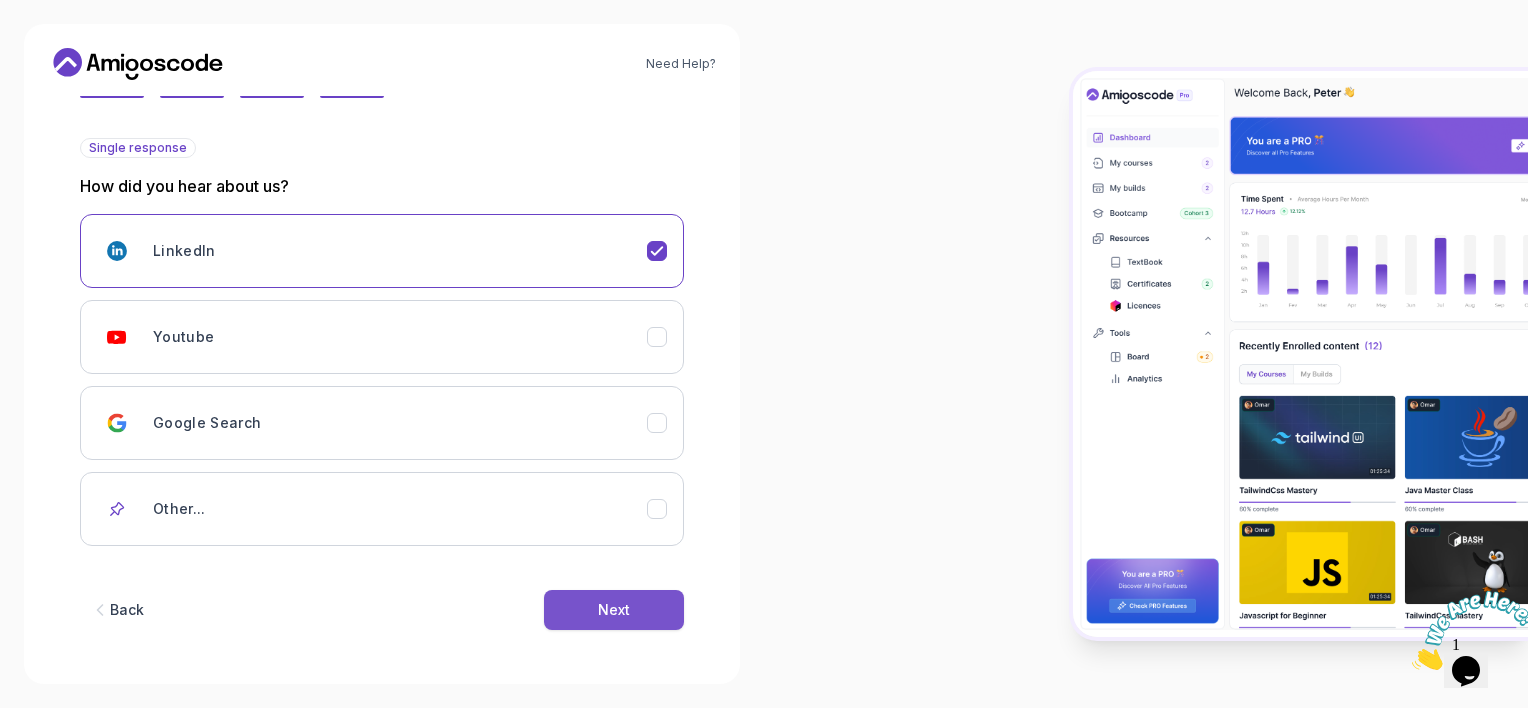 click on "Next" at bounding box center [614, 610] 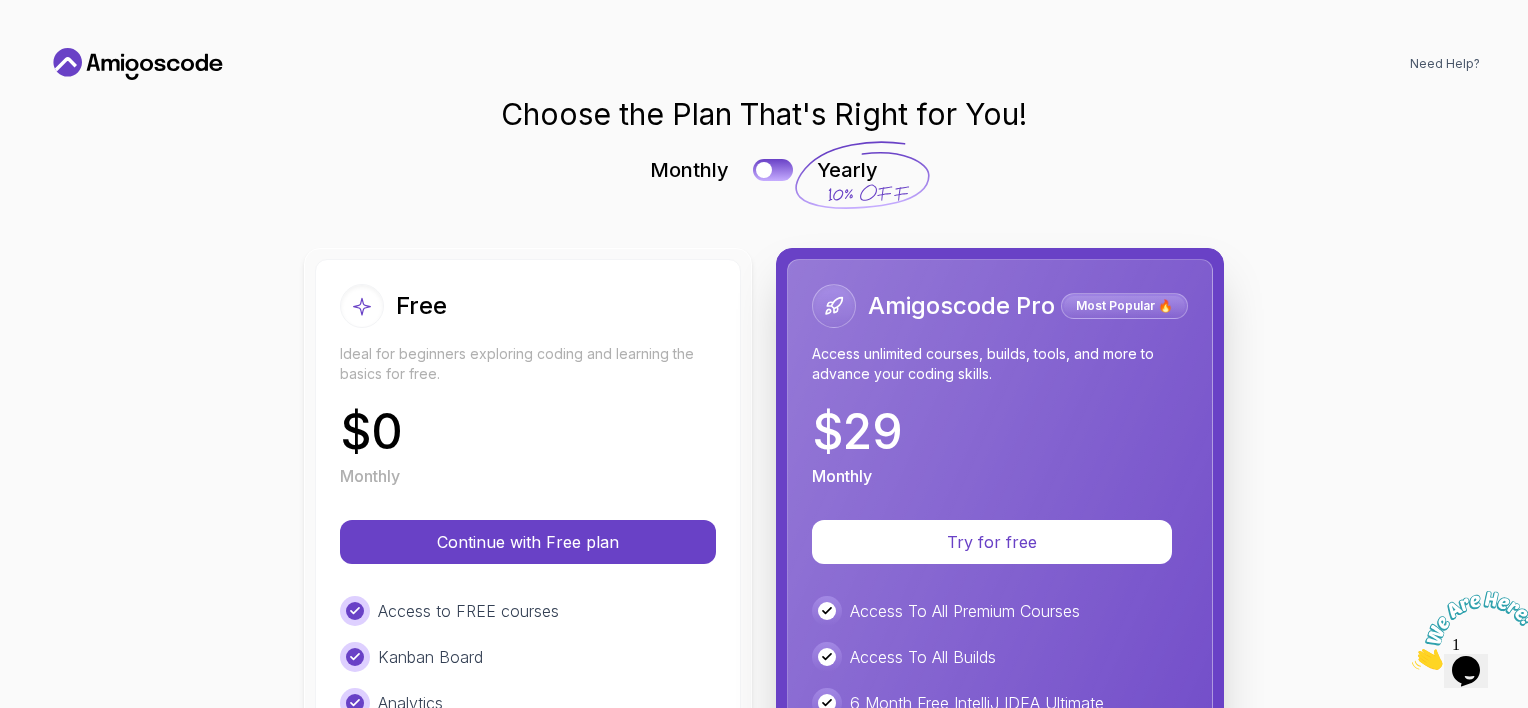 scroll, scrollTop: 0, scrollLeft: 0, axis: both 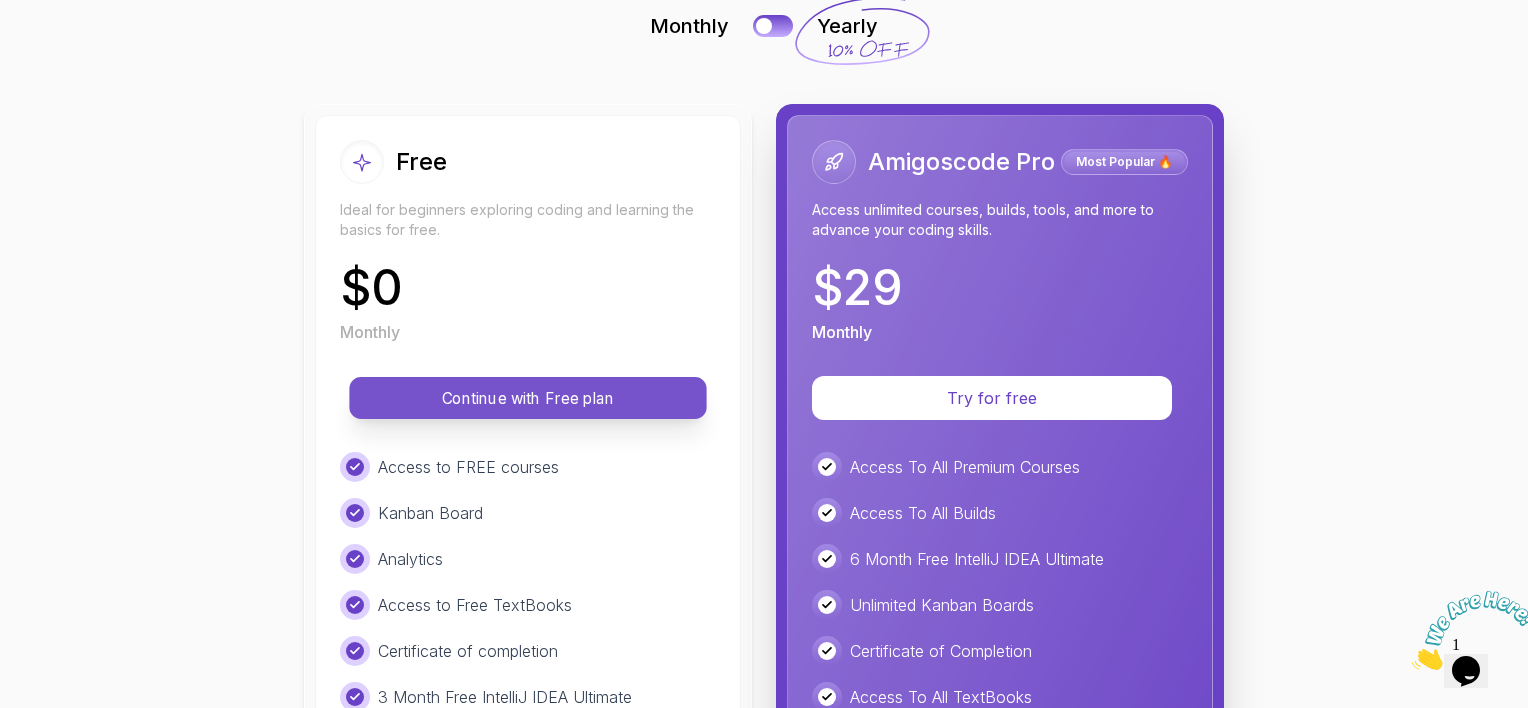 click on "Continue with Free plan" at bounding box center [528, 398] 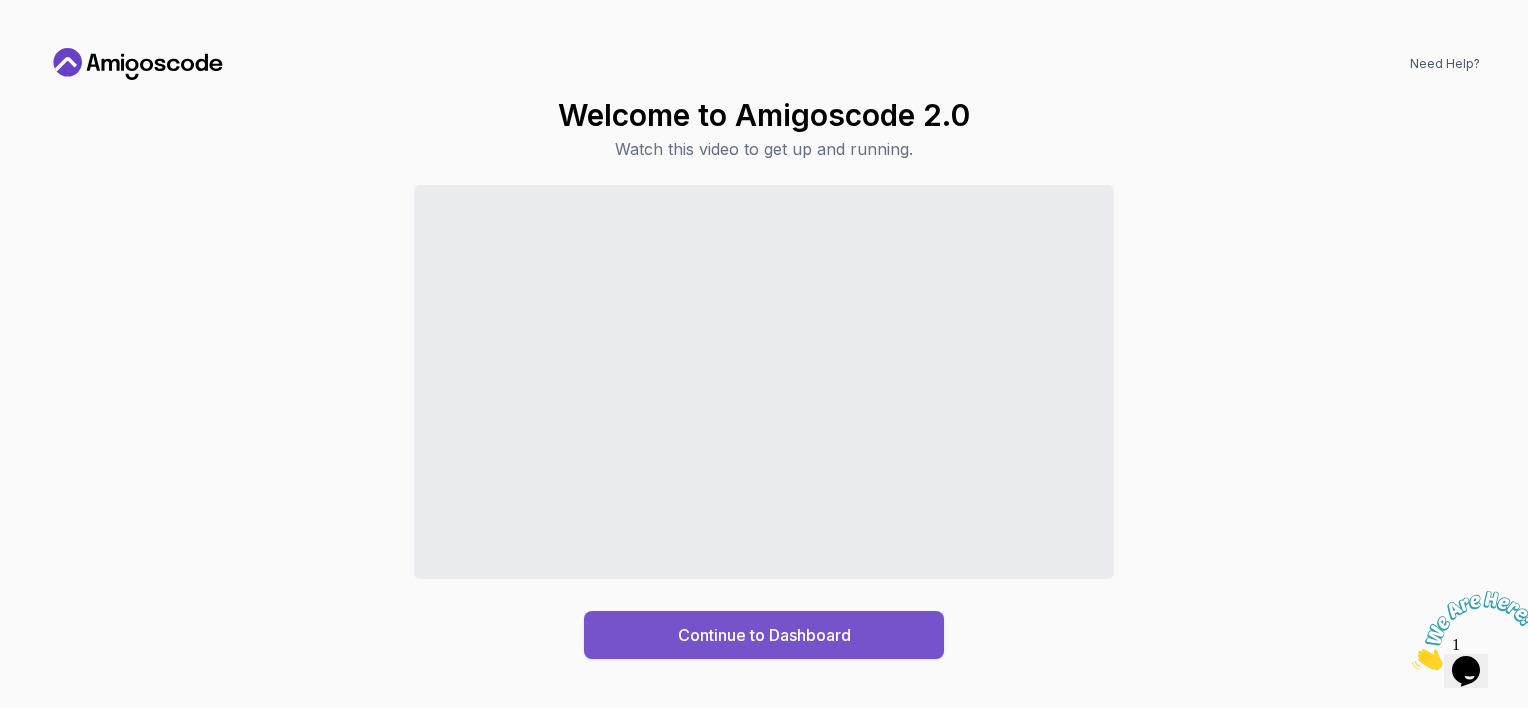 click on "Continue to Dashboard" at bounding box center (764, 635) 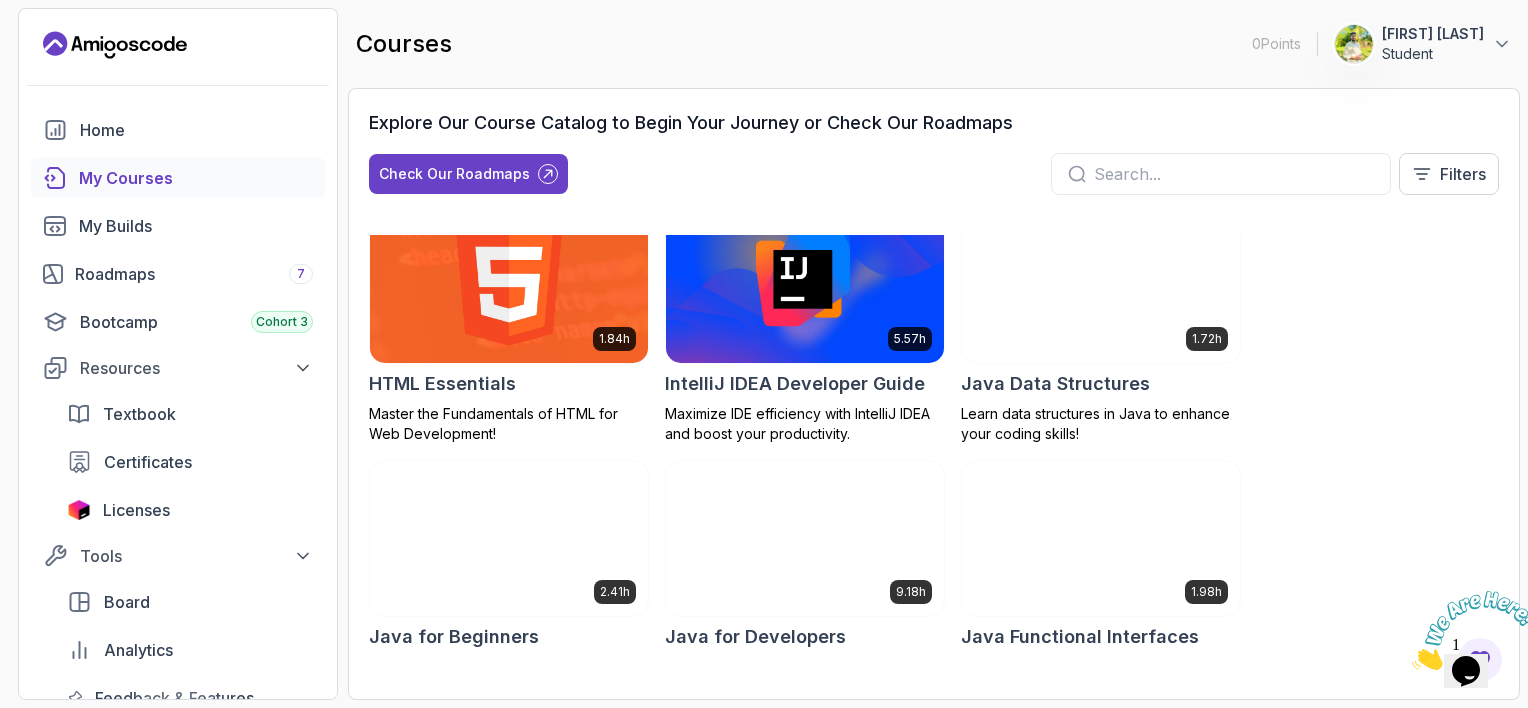 scroll, scrollTop: 1531, scrollLeft: 0, axis: vertical 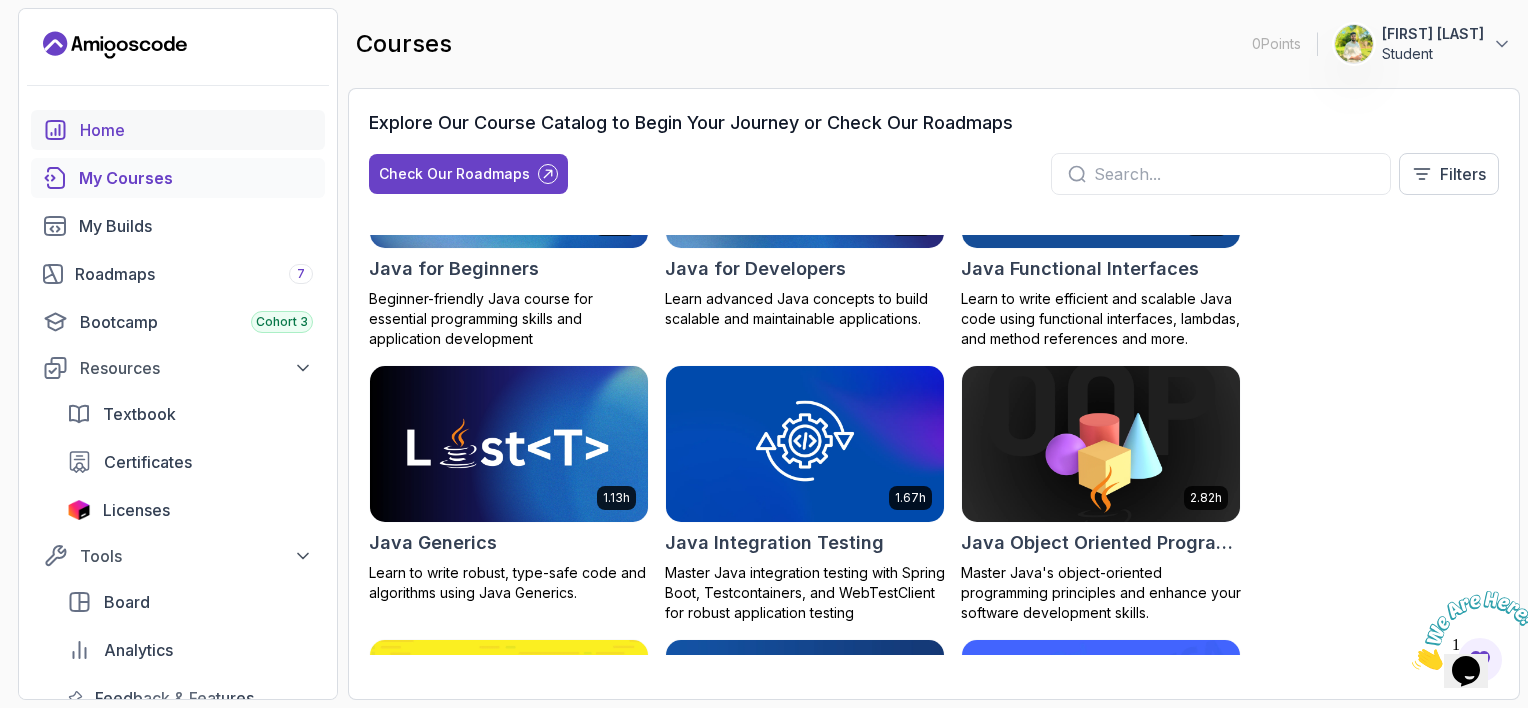 click on "Home" at bounding box center (196, 130) 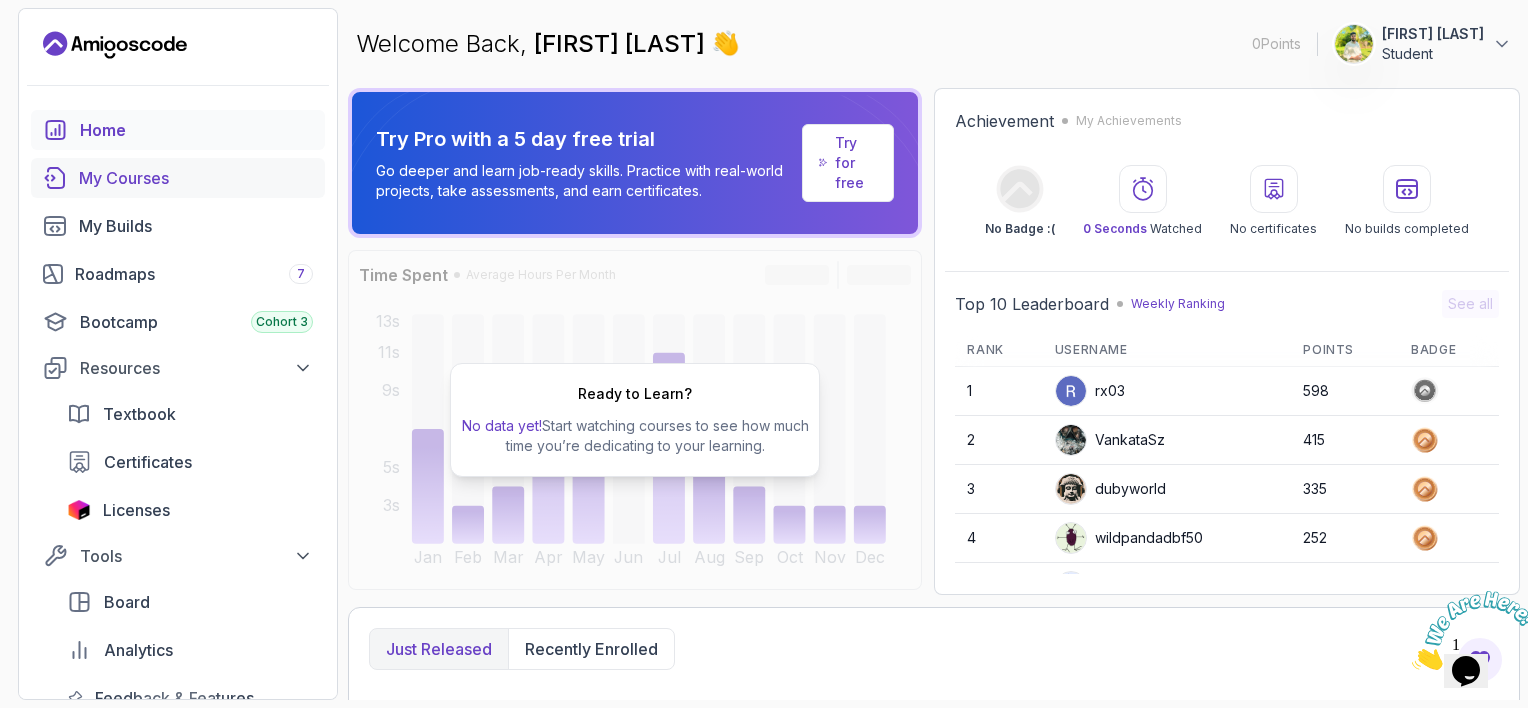 click on "My Courses" at bounding box center [196, 178] 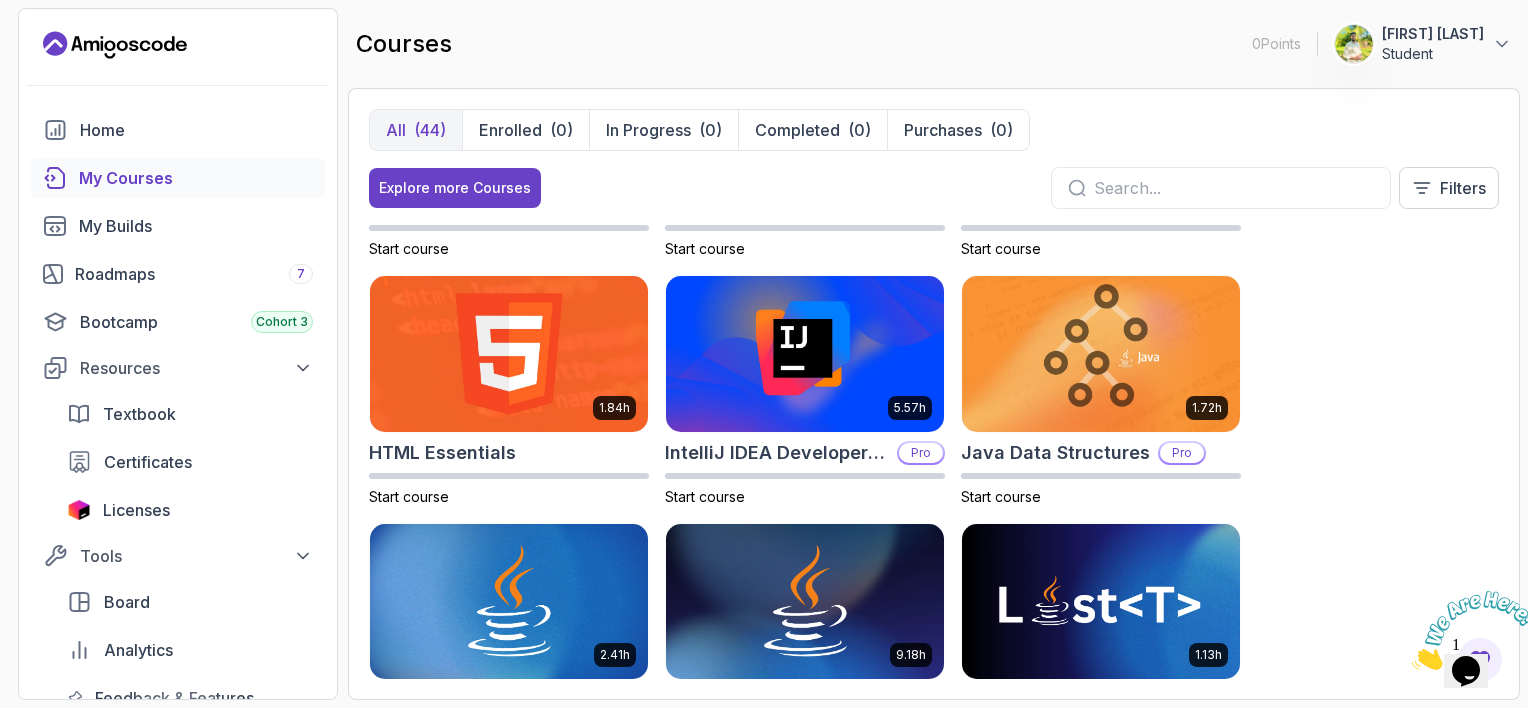 scroll, scrollTop: 1042, scrollLeft: 0, axis: vertical 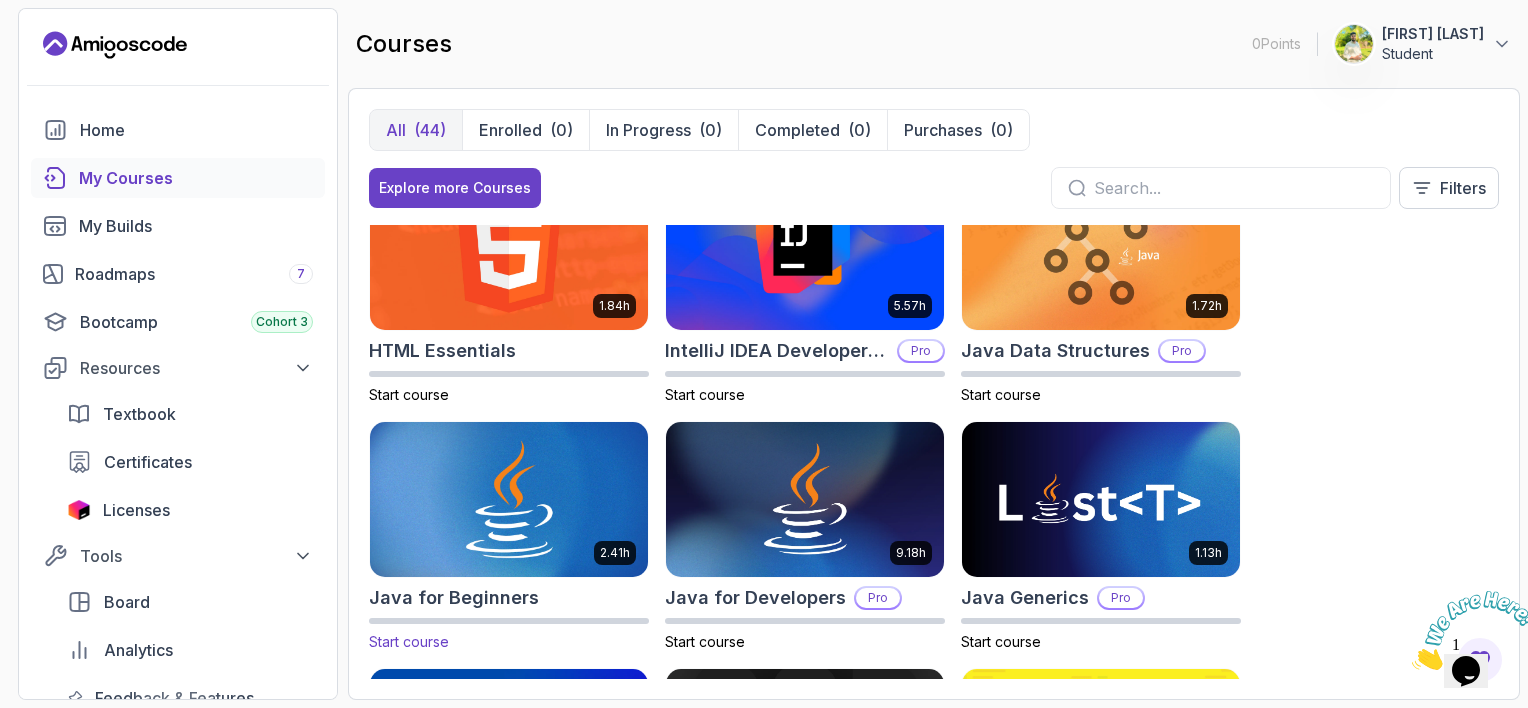 click at bounding box center (509, 499) 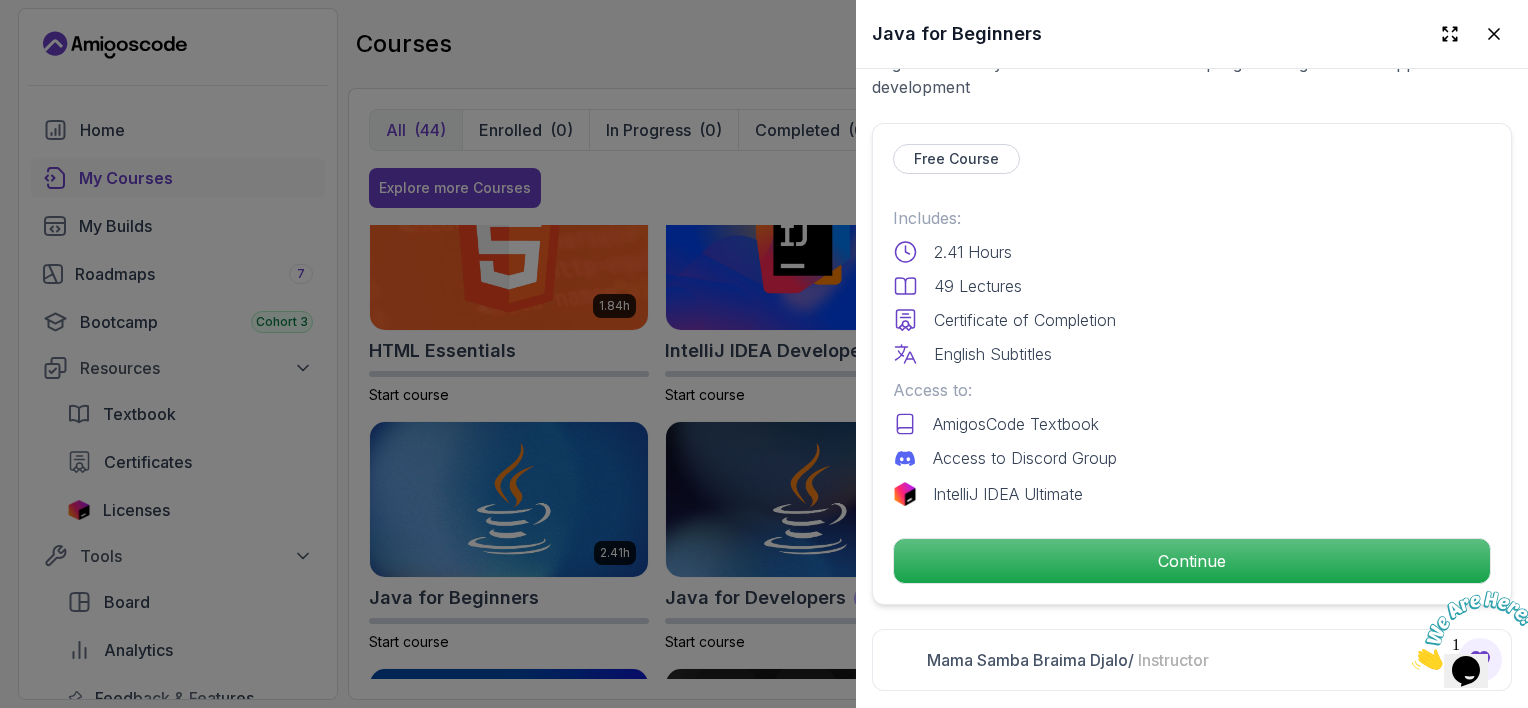 scroll, scrollTop: 422, scrollLeft: 0, axis: vertical 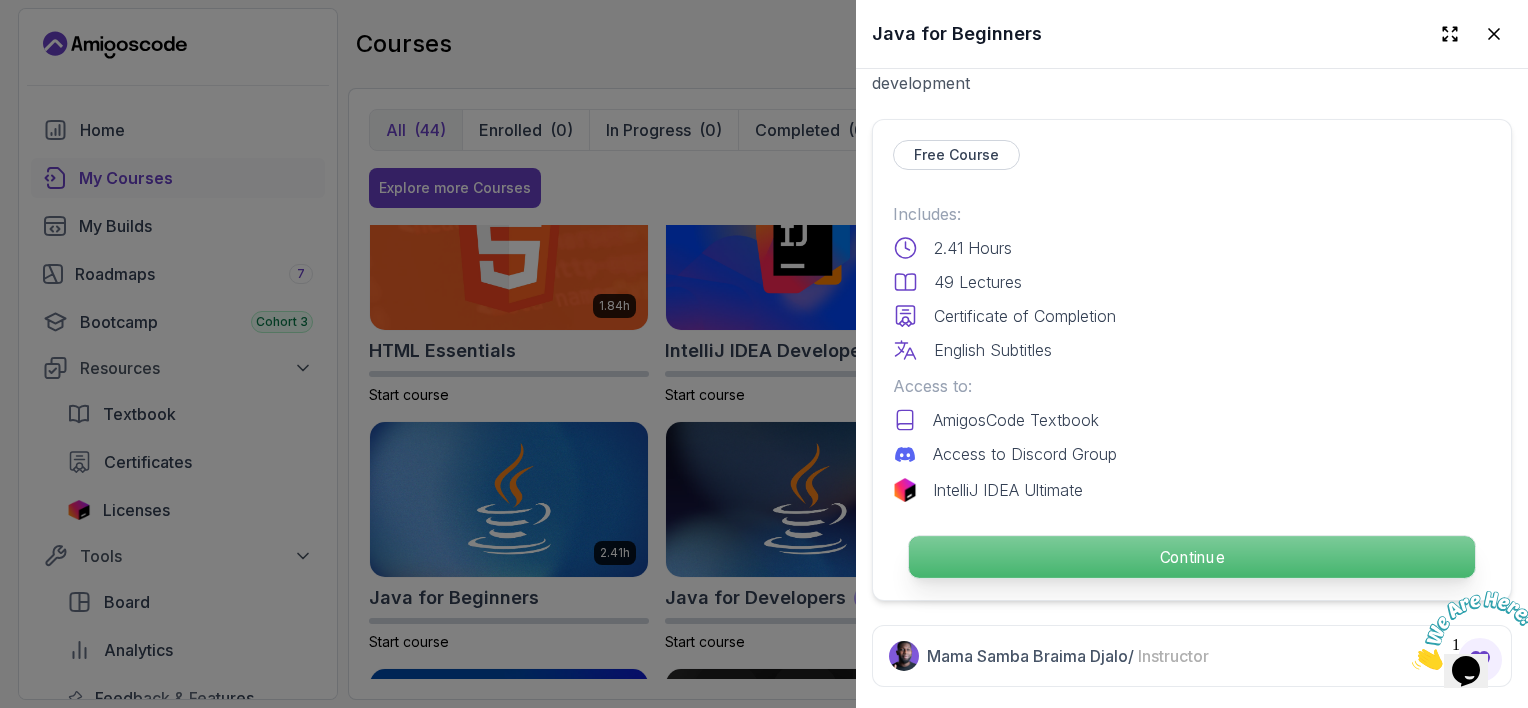 click on "Continue" at bounding box center [1192, 557] 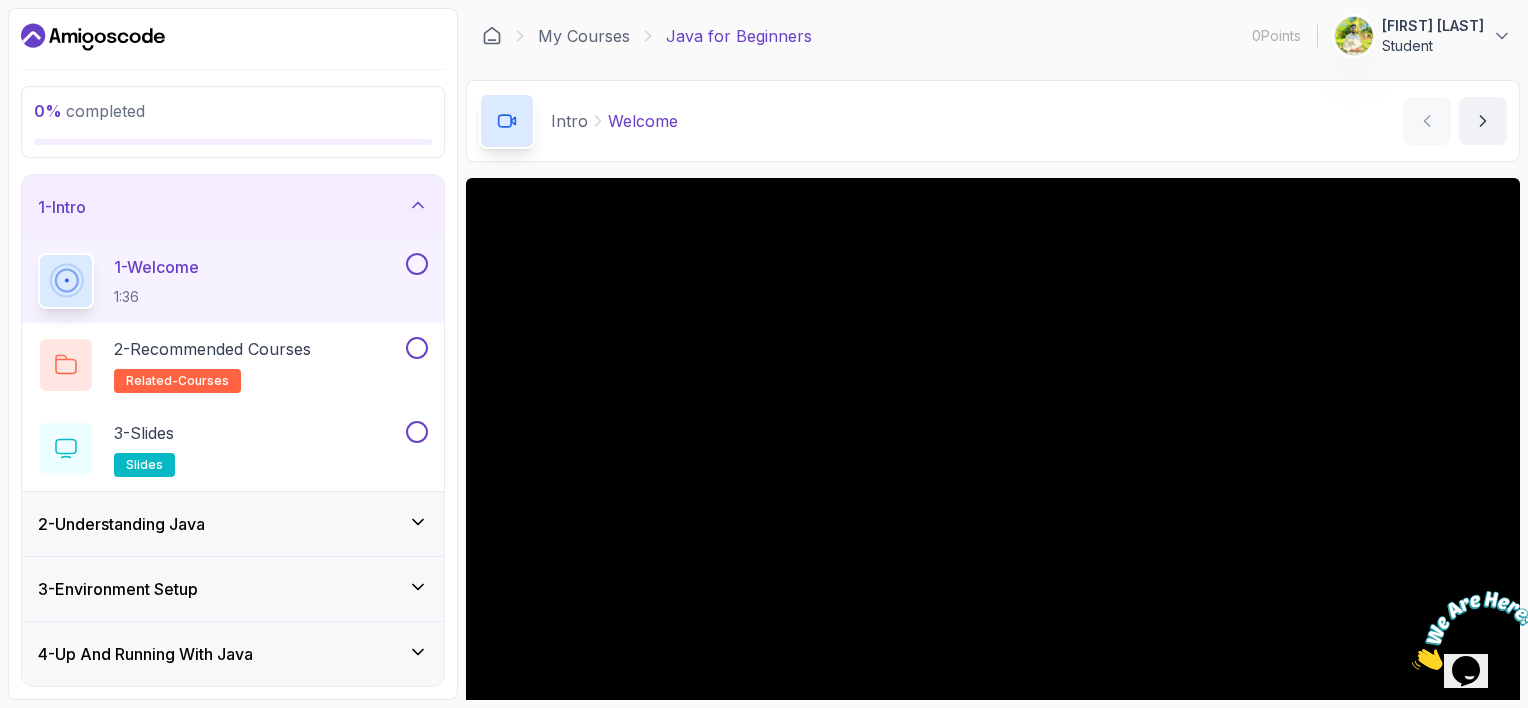 scroll, scrollTop: 208, scrollLeft: 0, axis: vertical 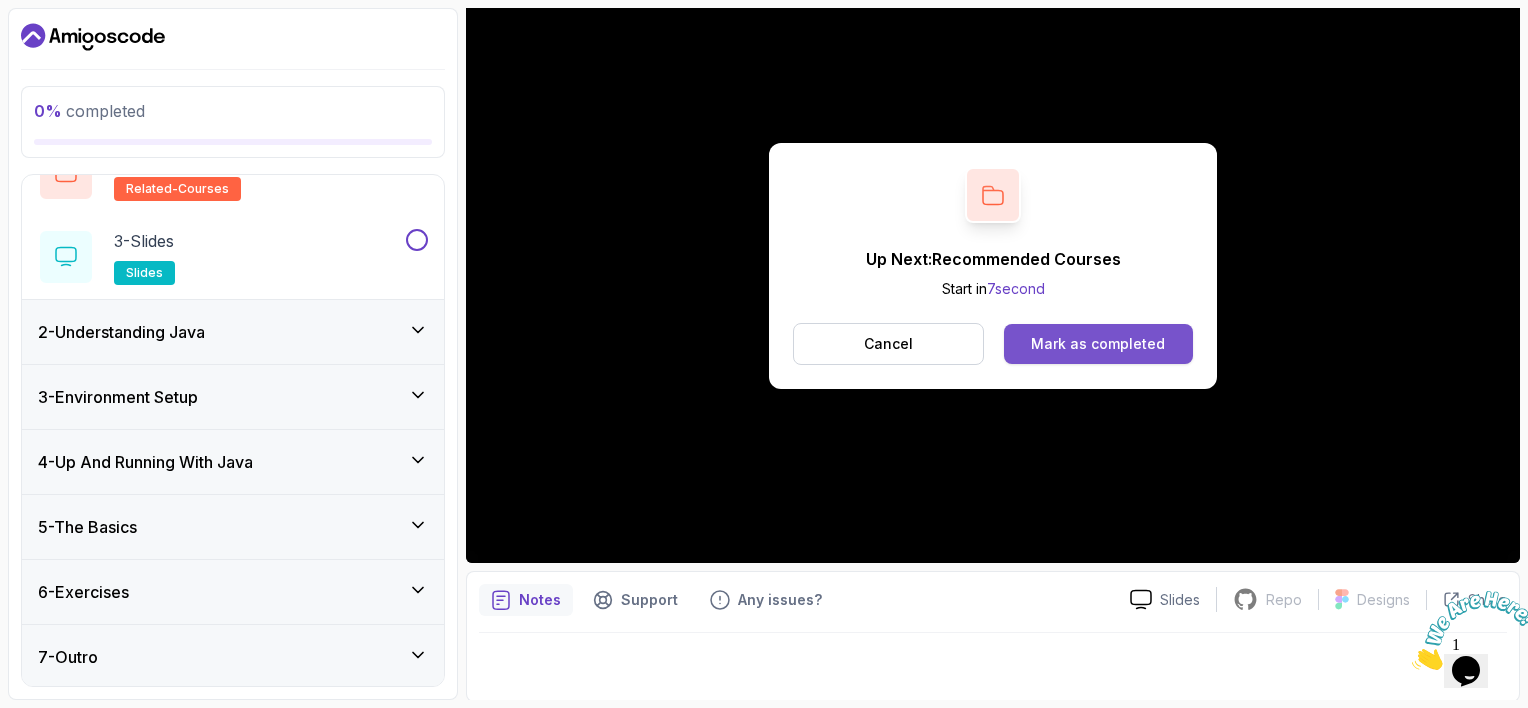 click on "Mark as completed" at bounding box center (1098, 344) 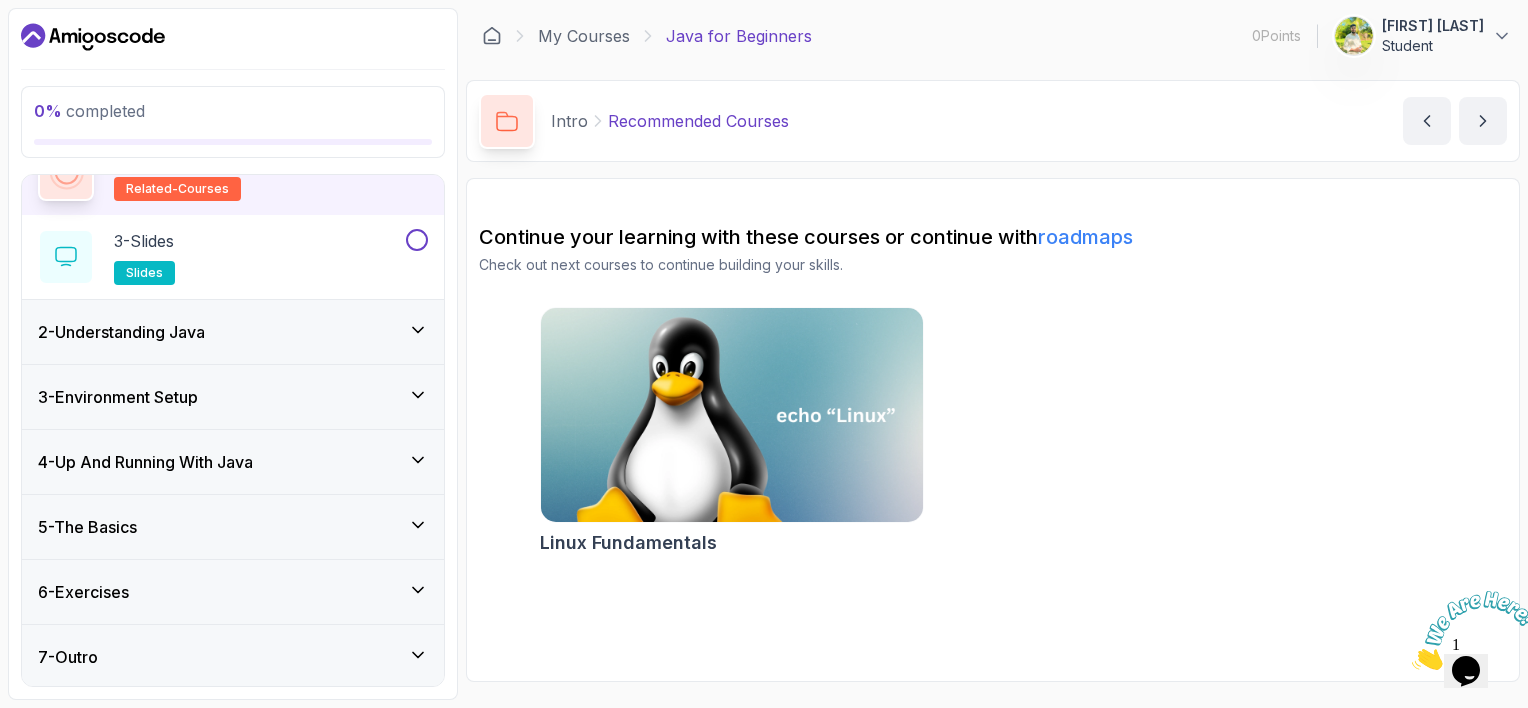 scroll, scrollTop: 0, scrollLeft: 0, axis: both 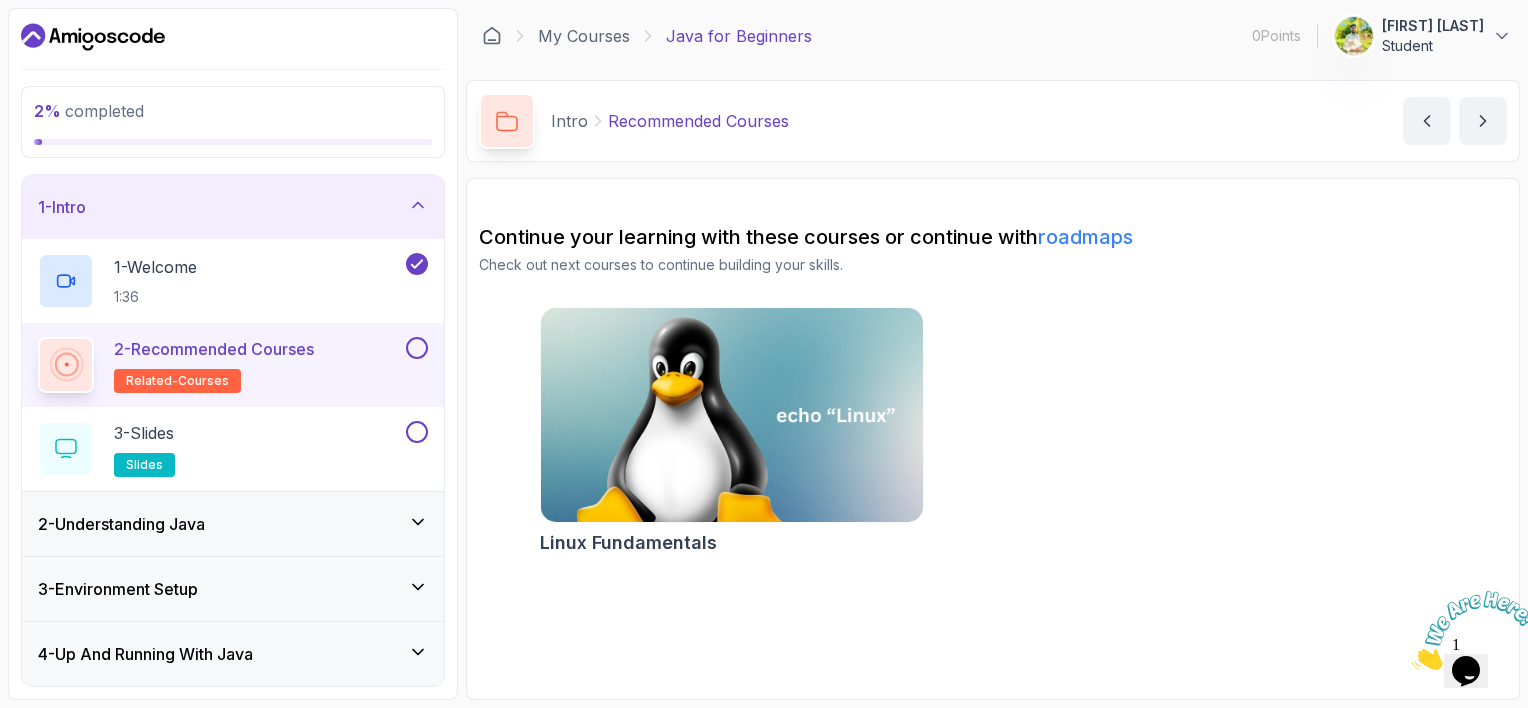 click on "2  -  Recommended Courses related-courses" at bounding box center [233, 365] 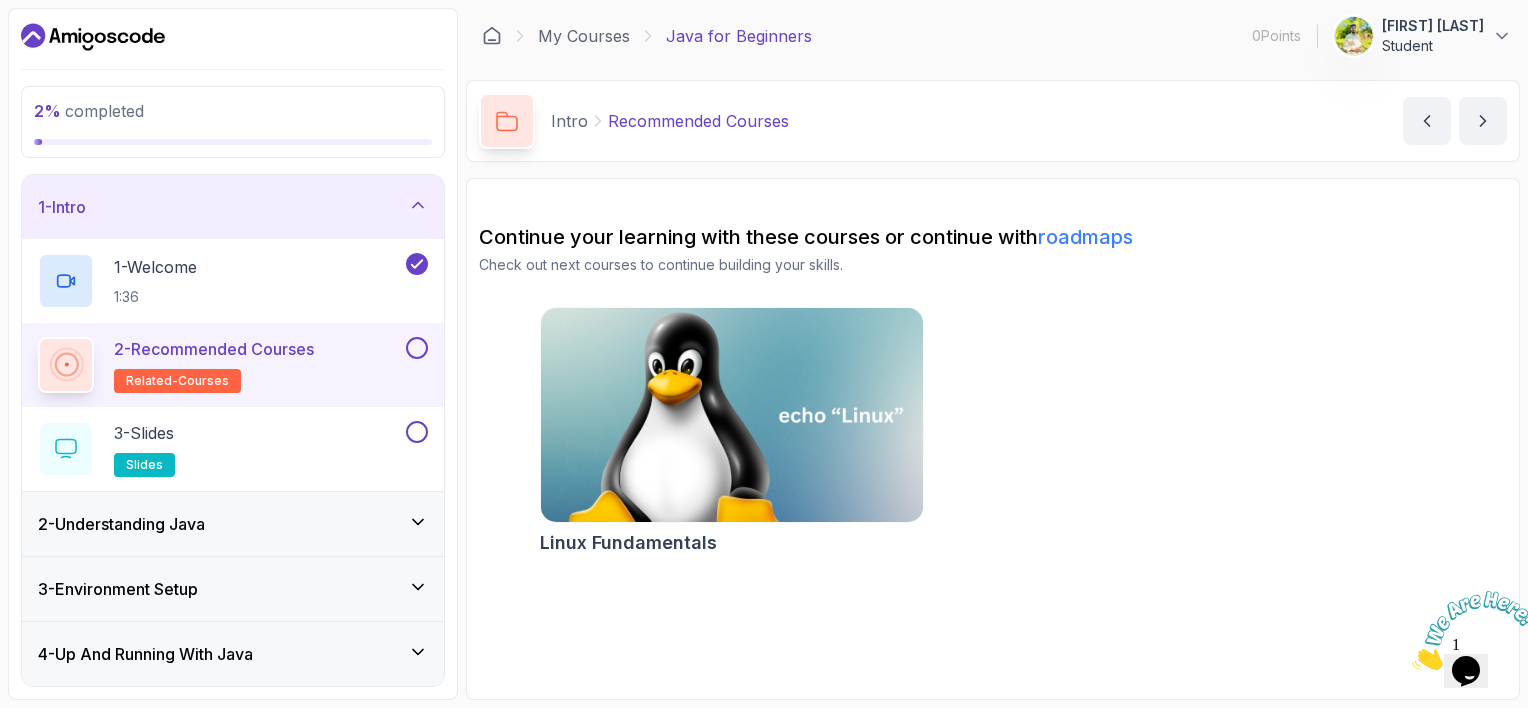 click at bounding box center (731, 415) 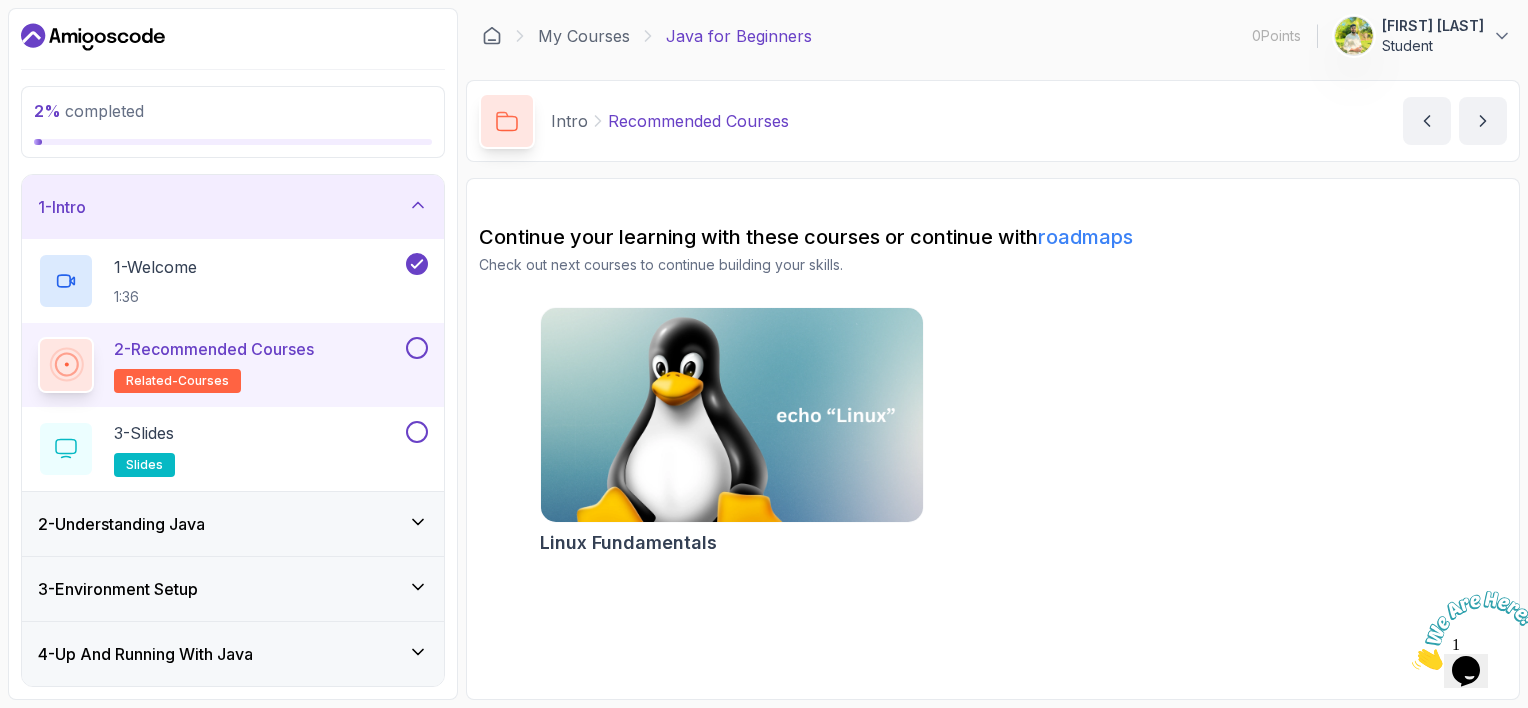 click on "Recommended Courses" at bounding box center (698, 121) 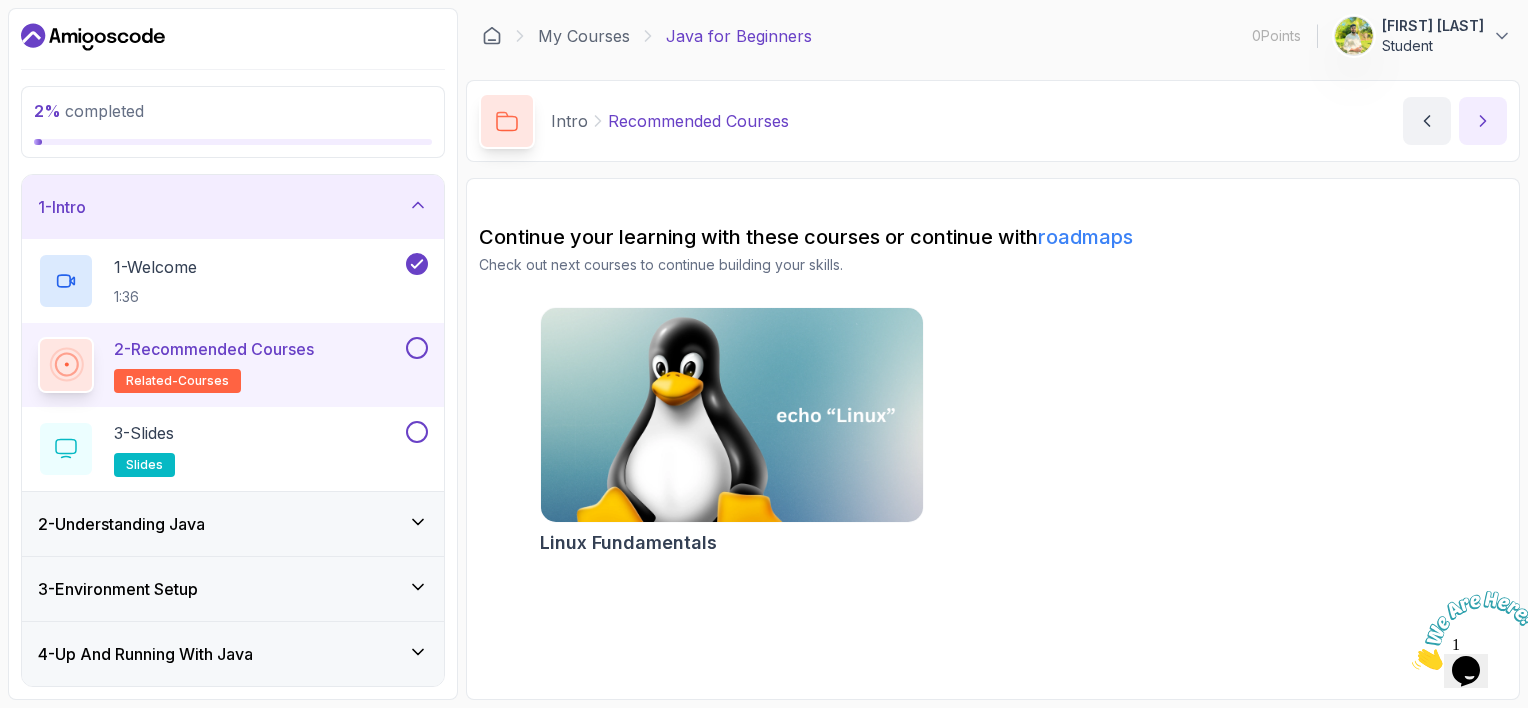 click 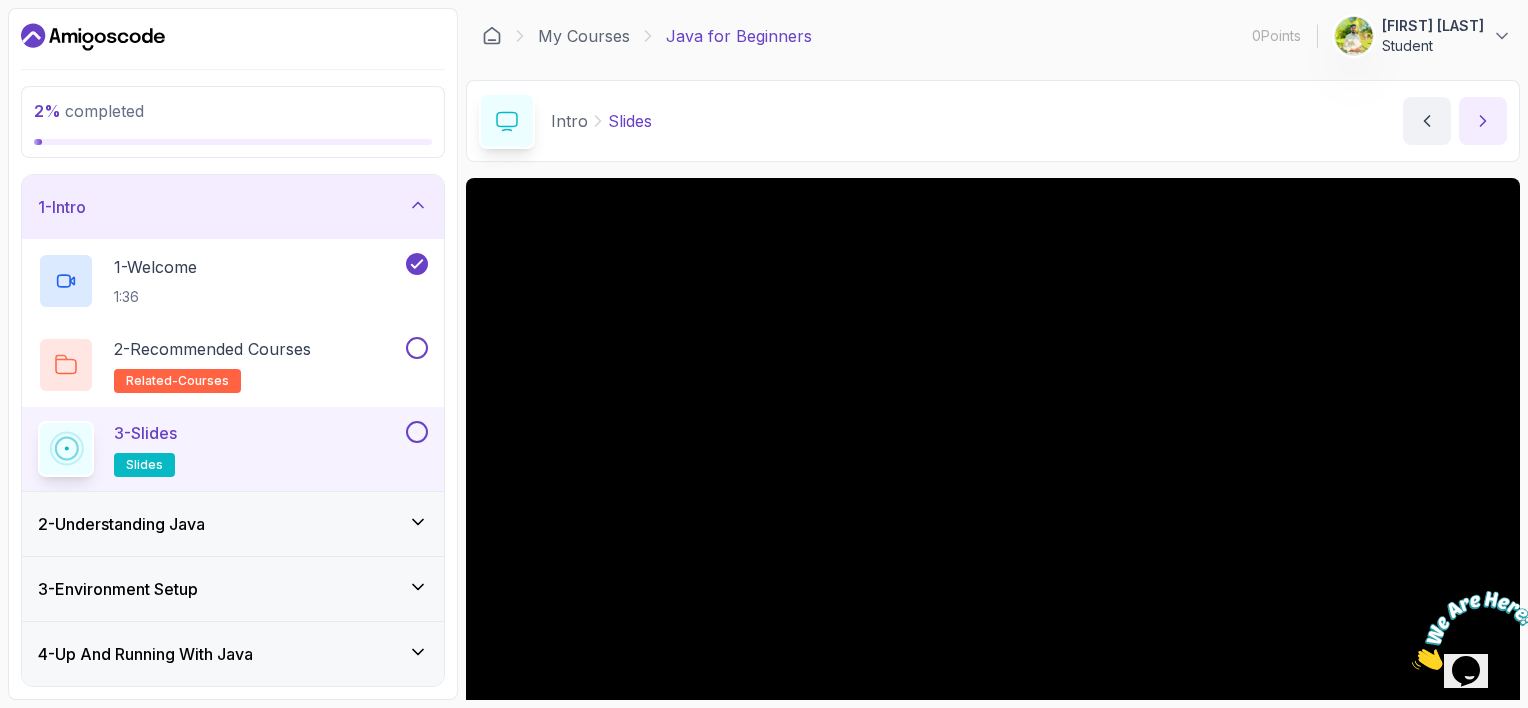 click 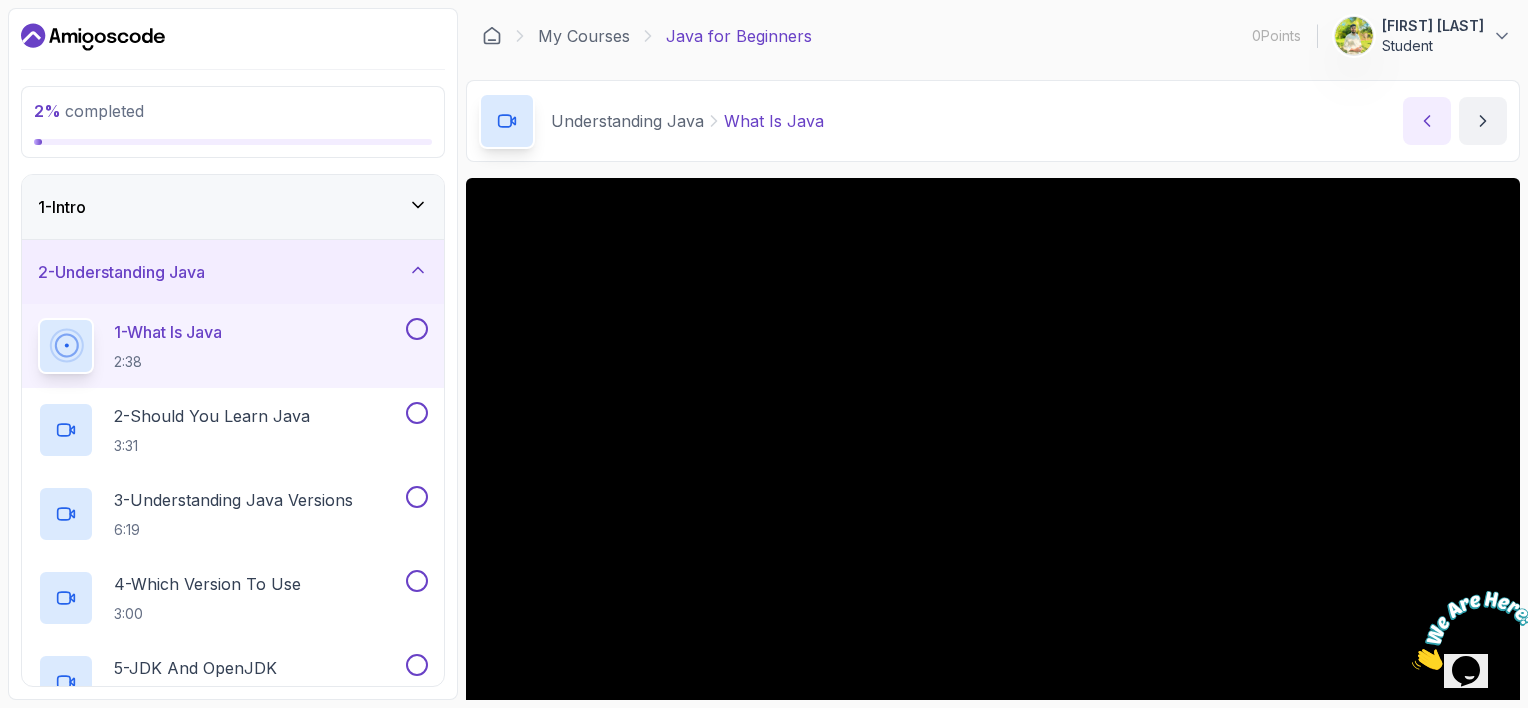 click at bounding box center [1427, 121] 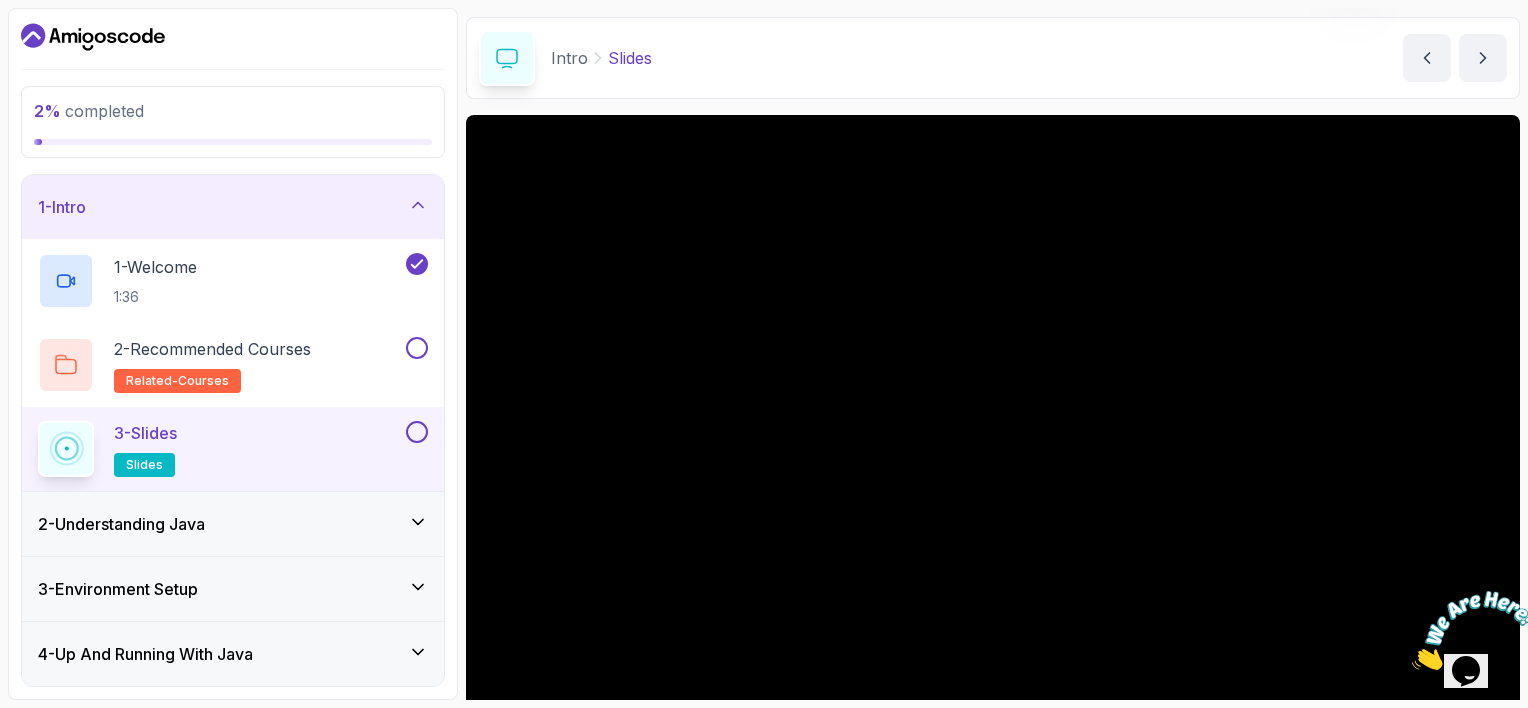 scroll, scrollTop: 56, scrollLeft: 0, axis: vertical 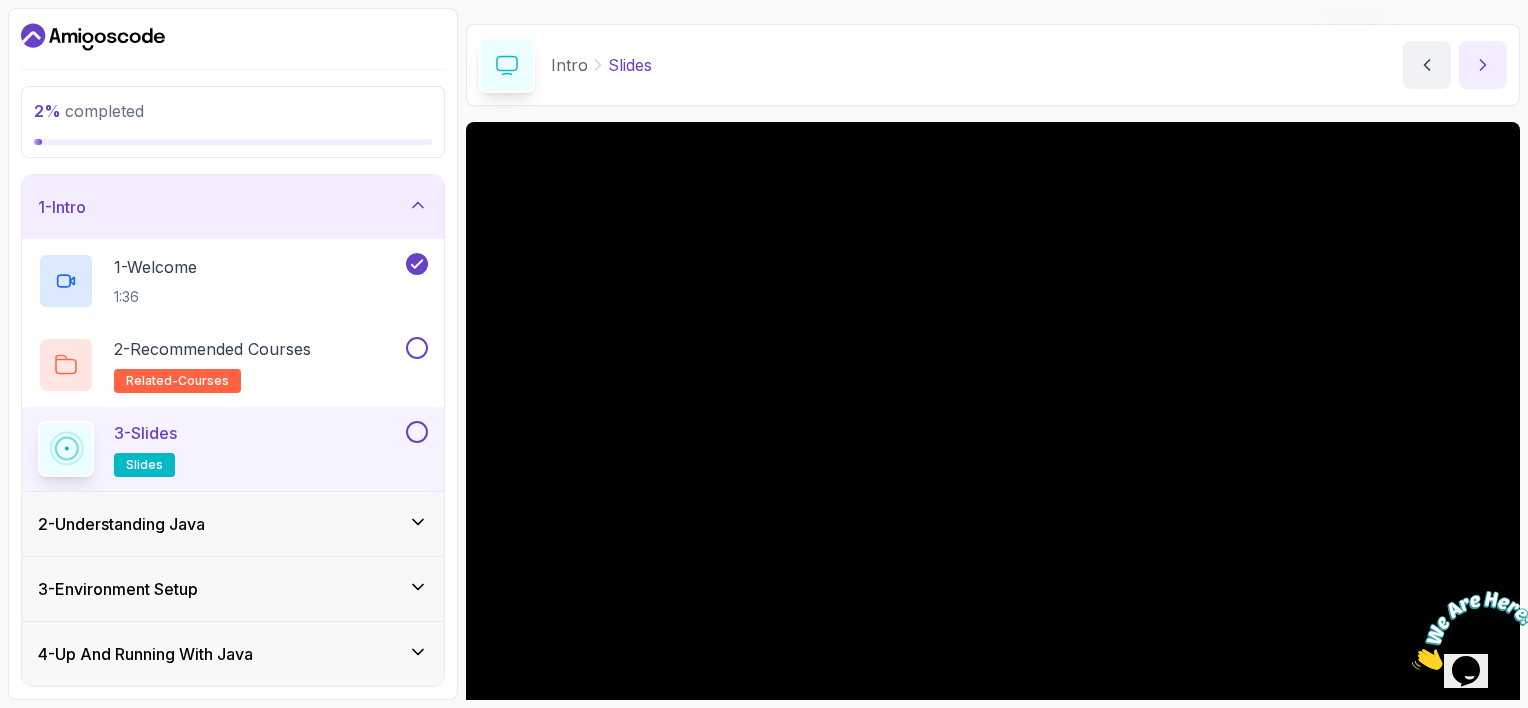 click 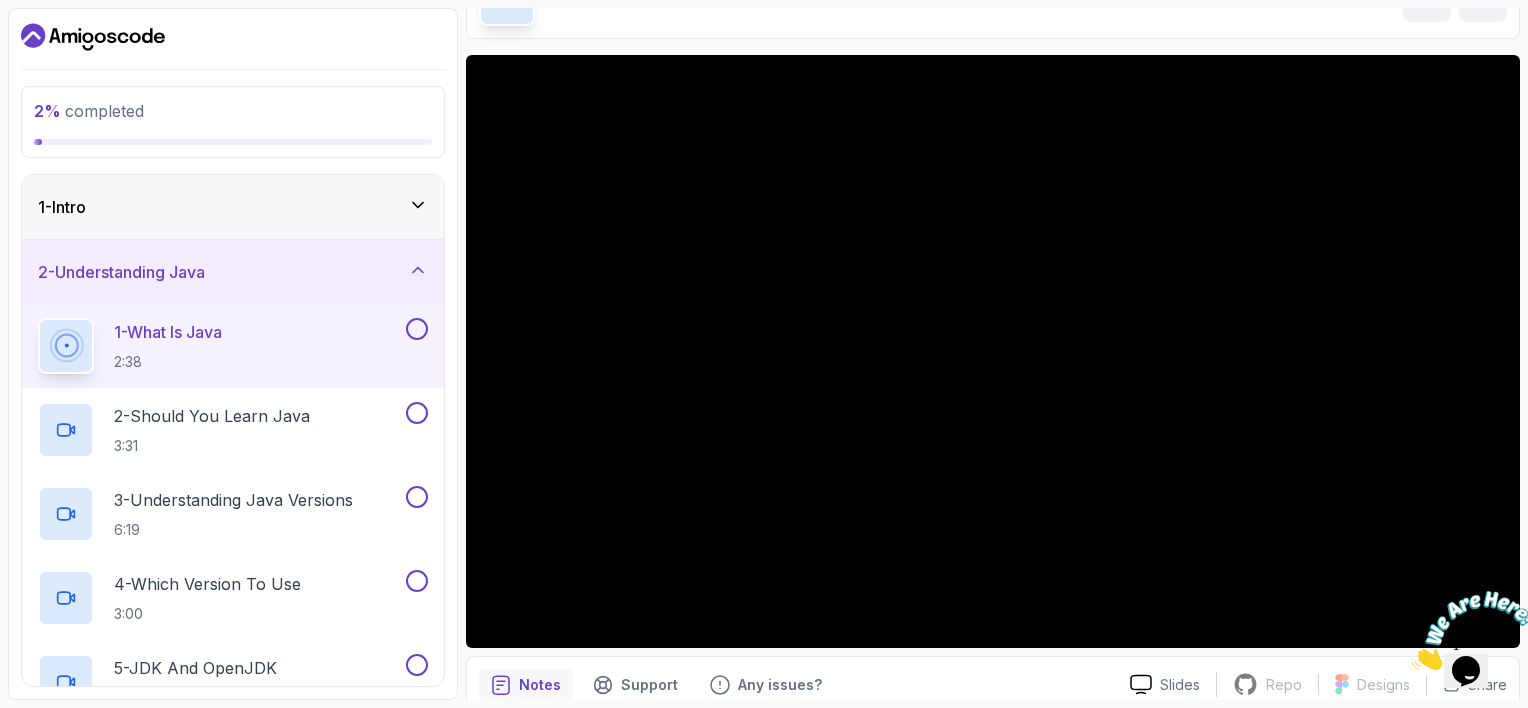 scroll, scrollTop: 114, scrollLeft: 0, axis: vertical 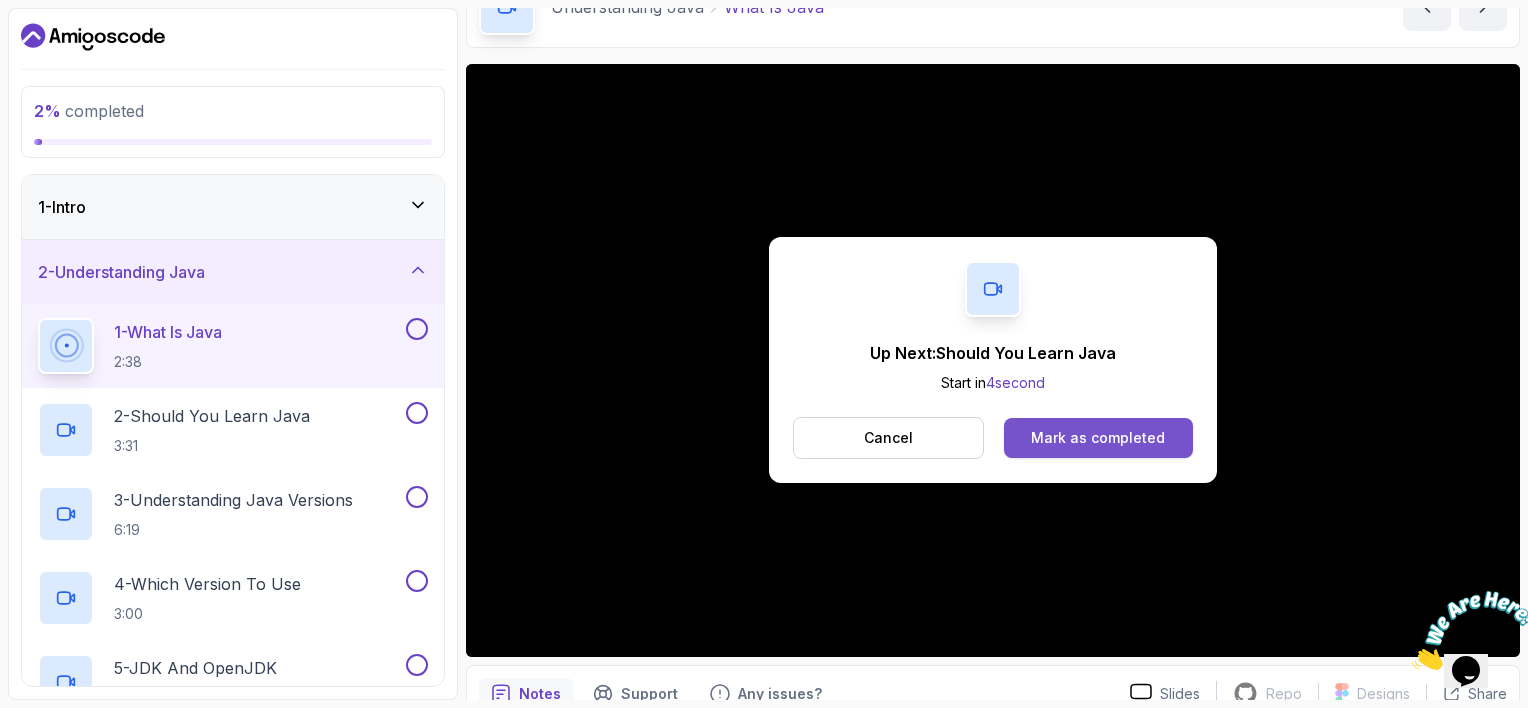 click on "Mark as completed" at bounding box center [1098, 438] 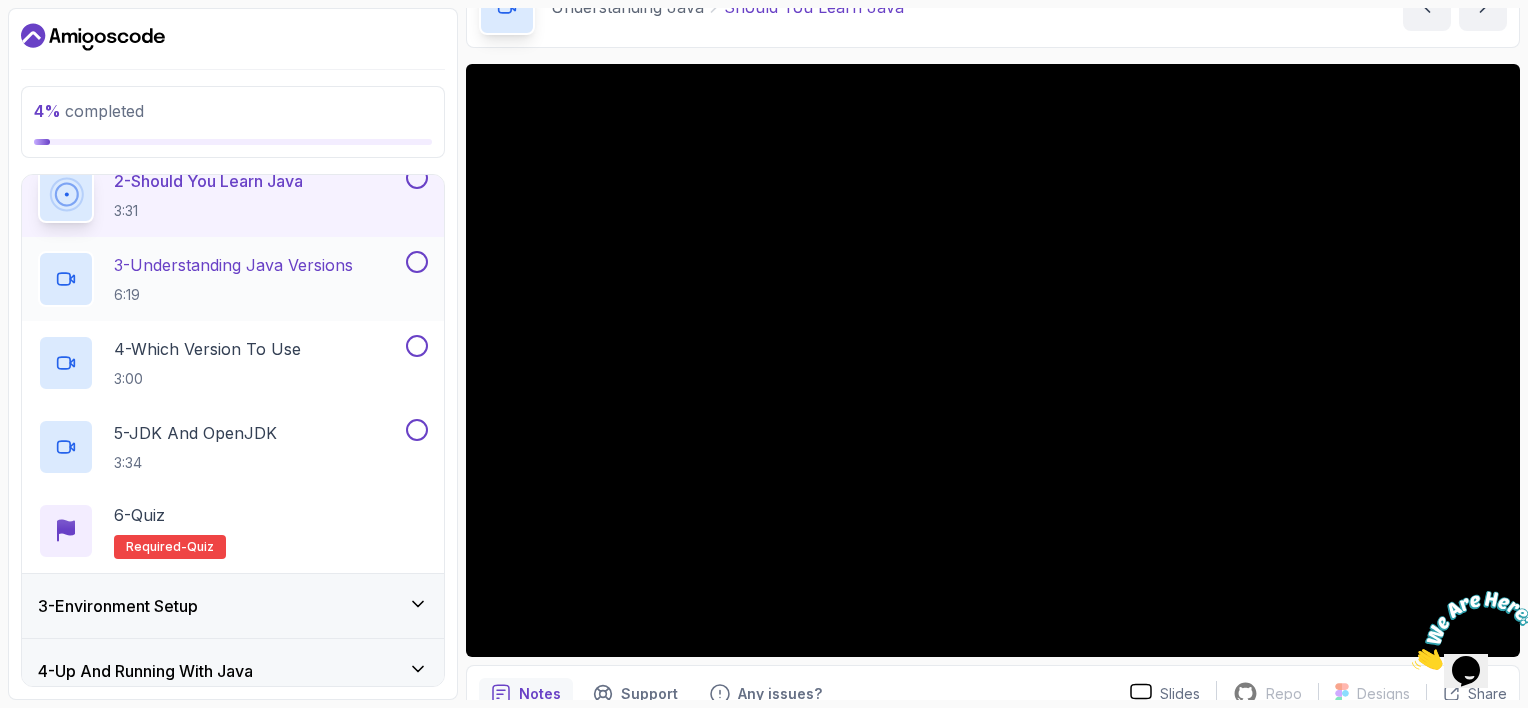 scroll, scrollTop: 444, scrollLeft: 0, axis: vertical 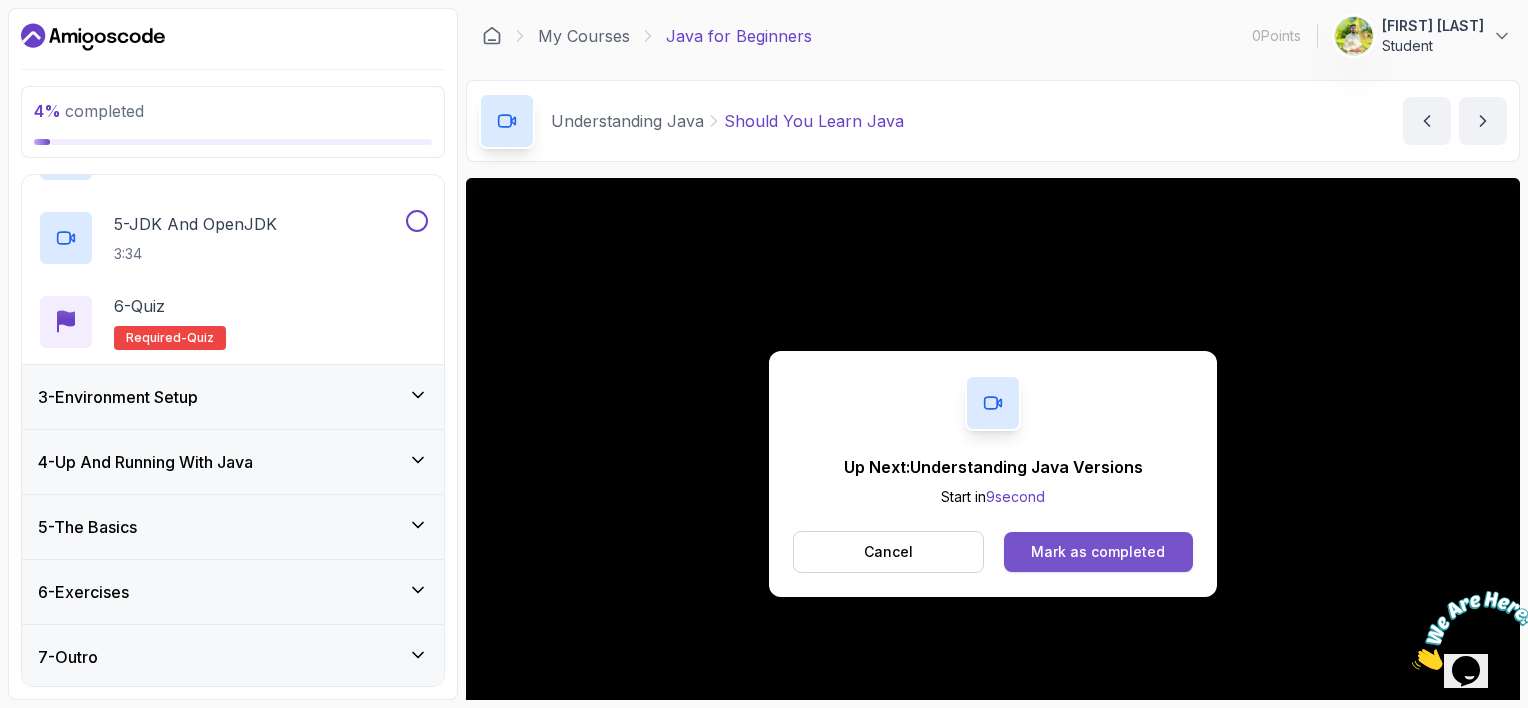 click on "Mark as completed" at bounding box center (1098, 552) 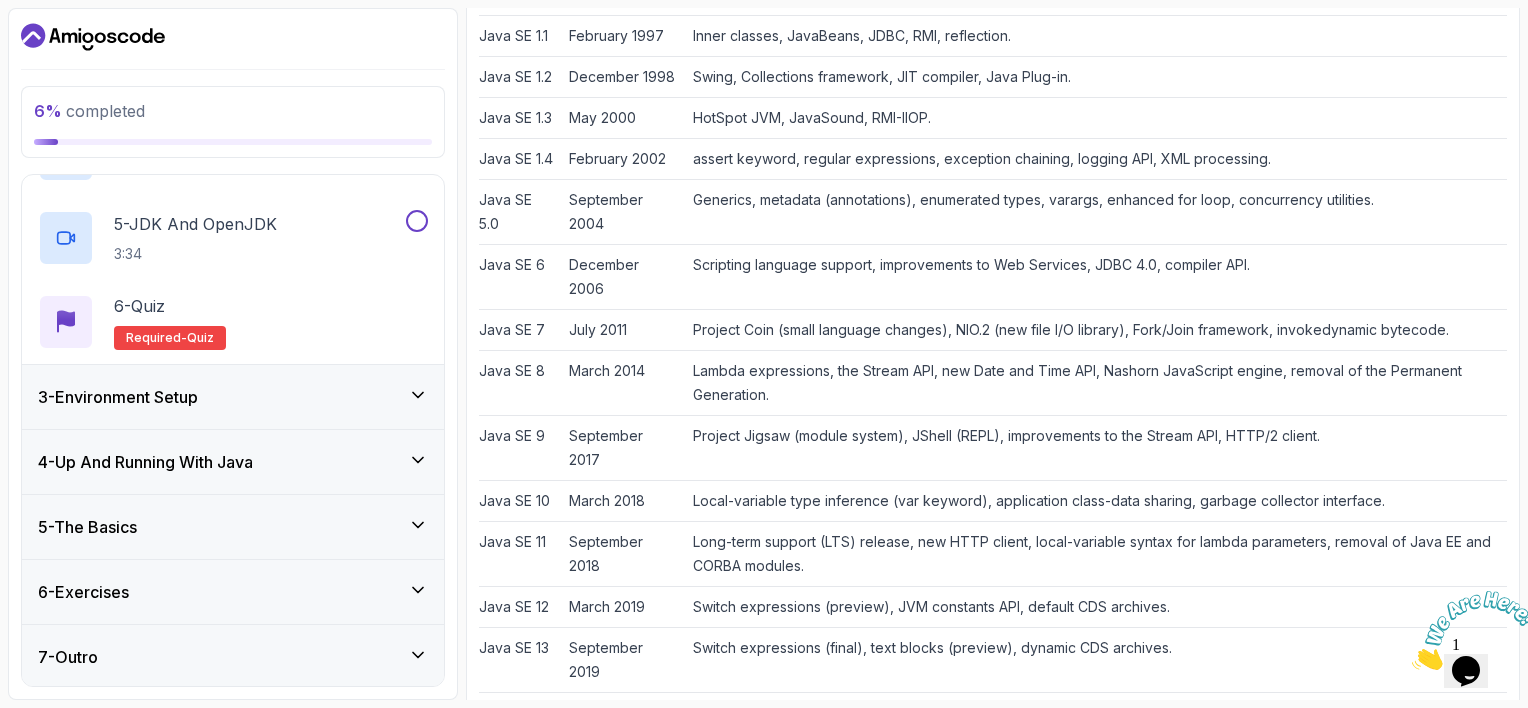 scroll, scrollTop: 870, scrollLeft: 0, axis: vertical 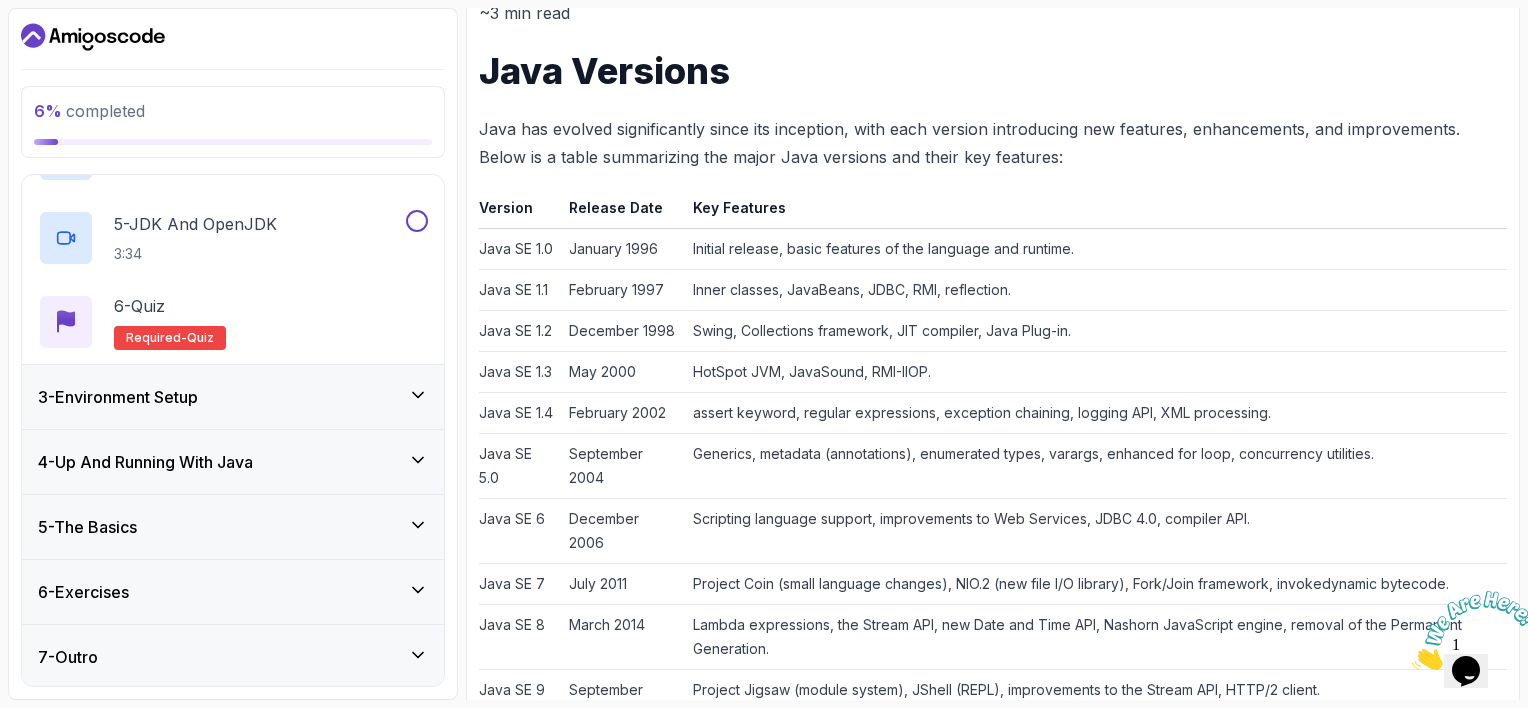 click on "Swing, Collections framework, JIT compiler, Java Plug-in." at bounding box center [1096, 330] 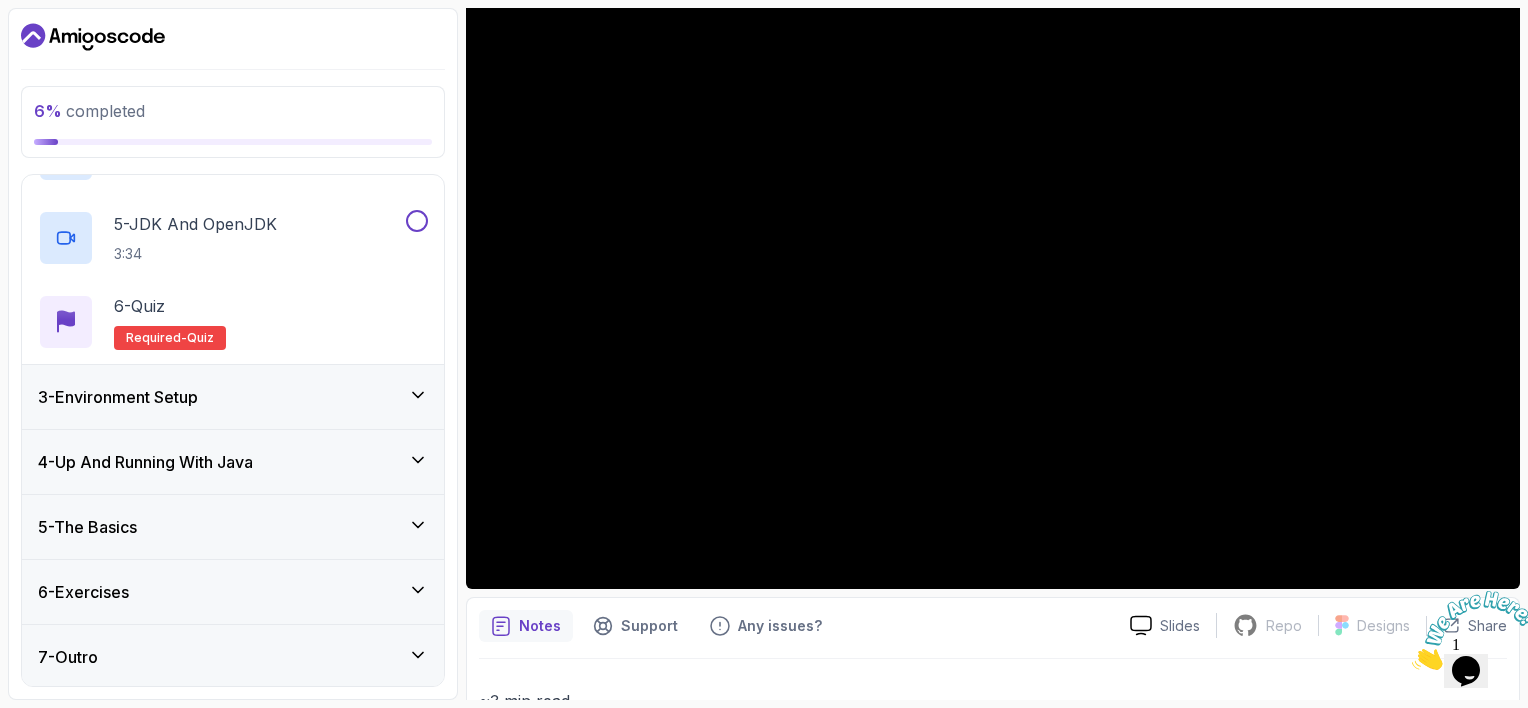 scroll, scrollTop: 181, scrollLeft: 0, axis: vertical 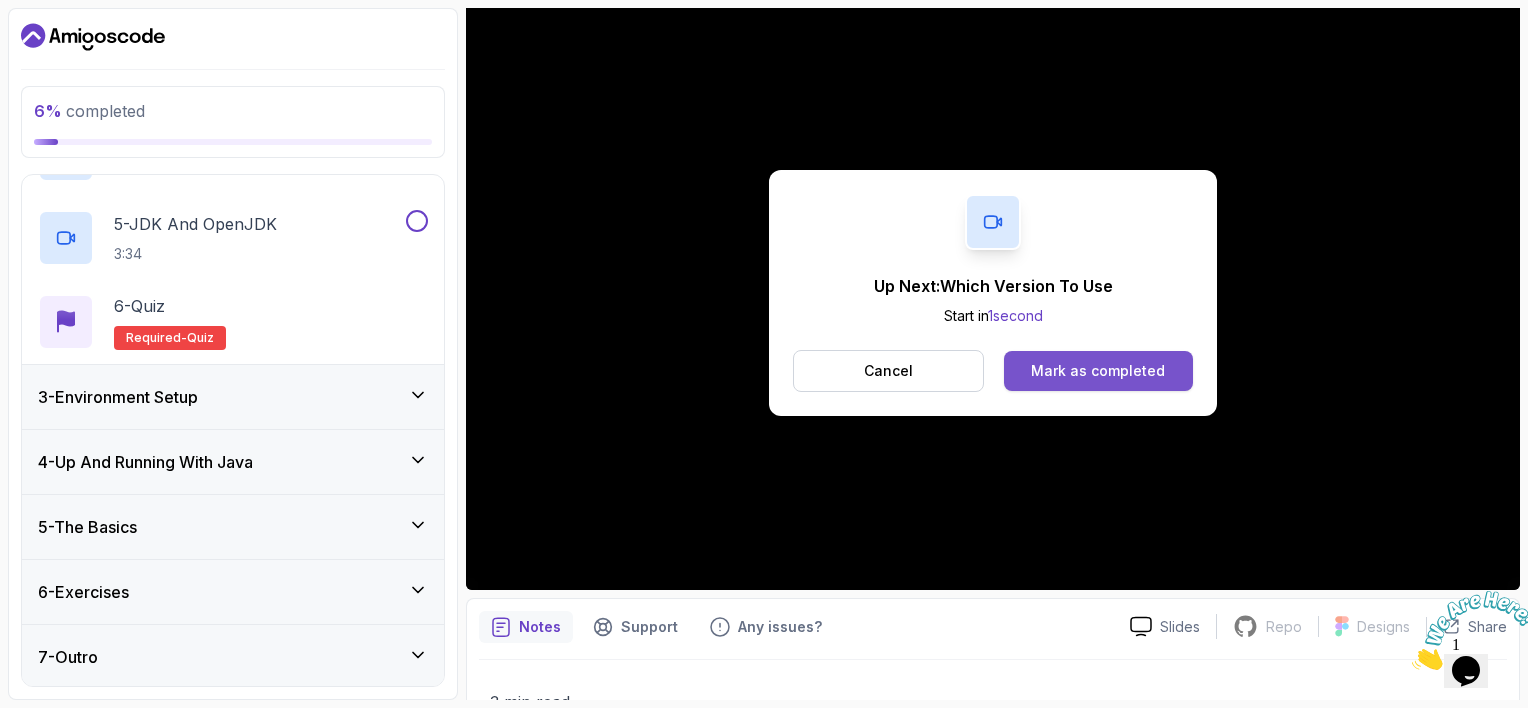 click on "Mark as completed" at bounding box center [1098, 371] 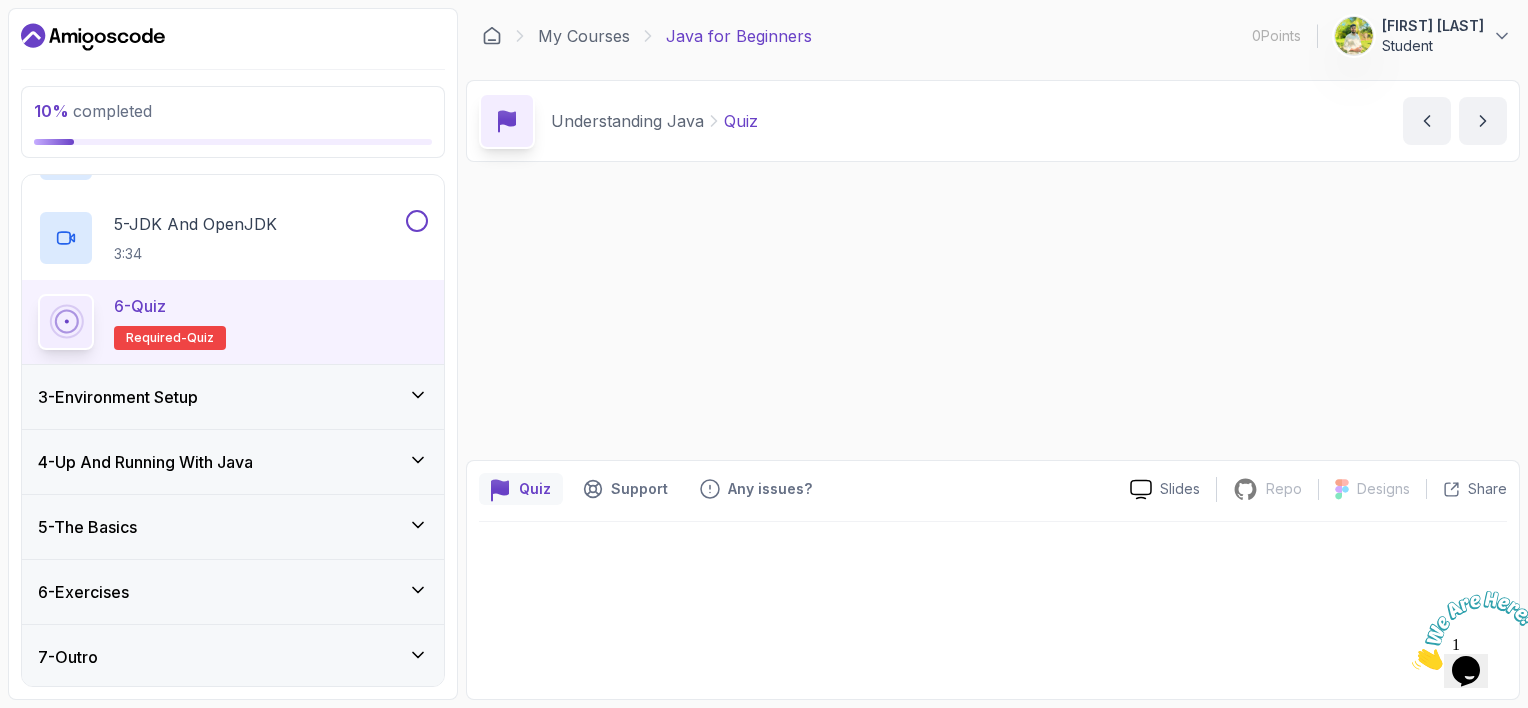 scroll, scrollTop: 0, scrollLeft: 0, axis: both 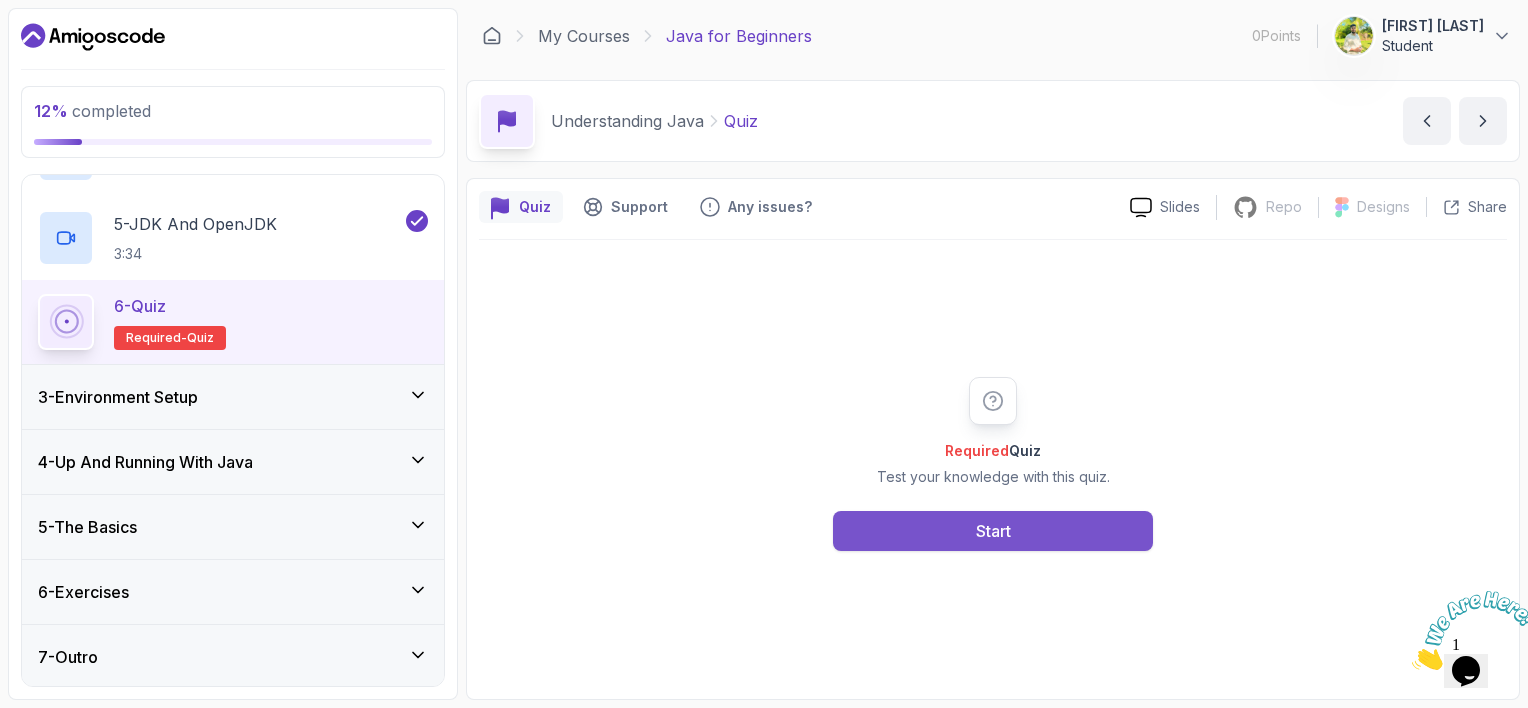 click on "Start" at bounding box center (993, 531) 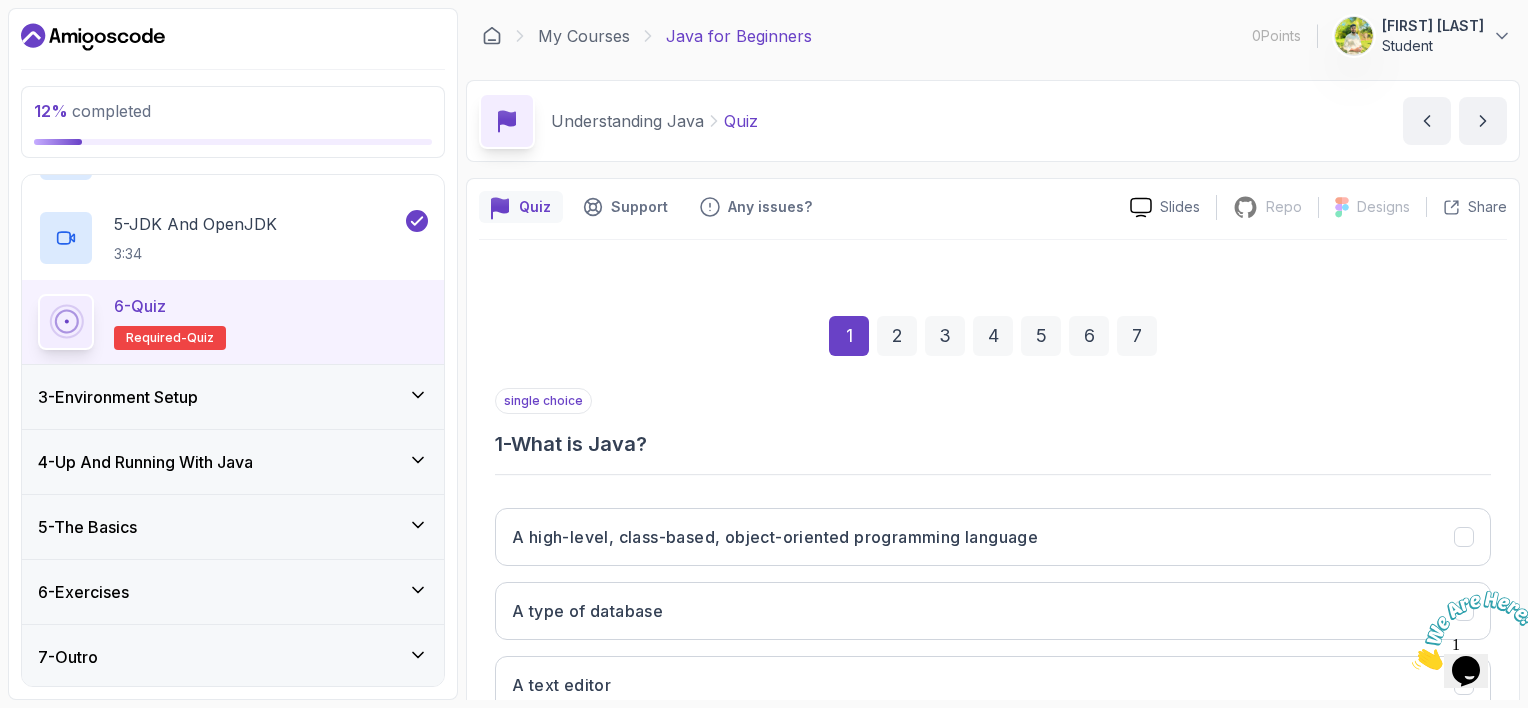 scroll, scrollTop: 214, scrollLeft: 0, axis: vertical 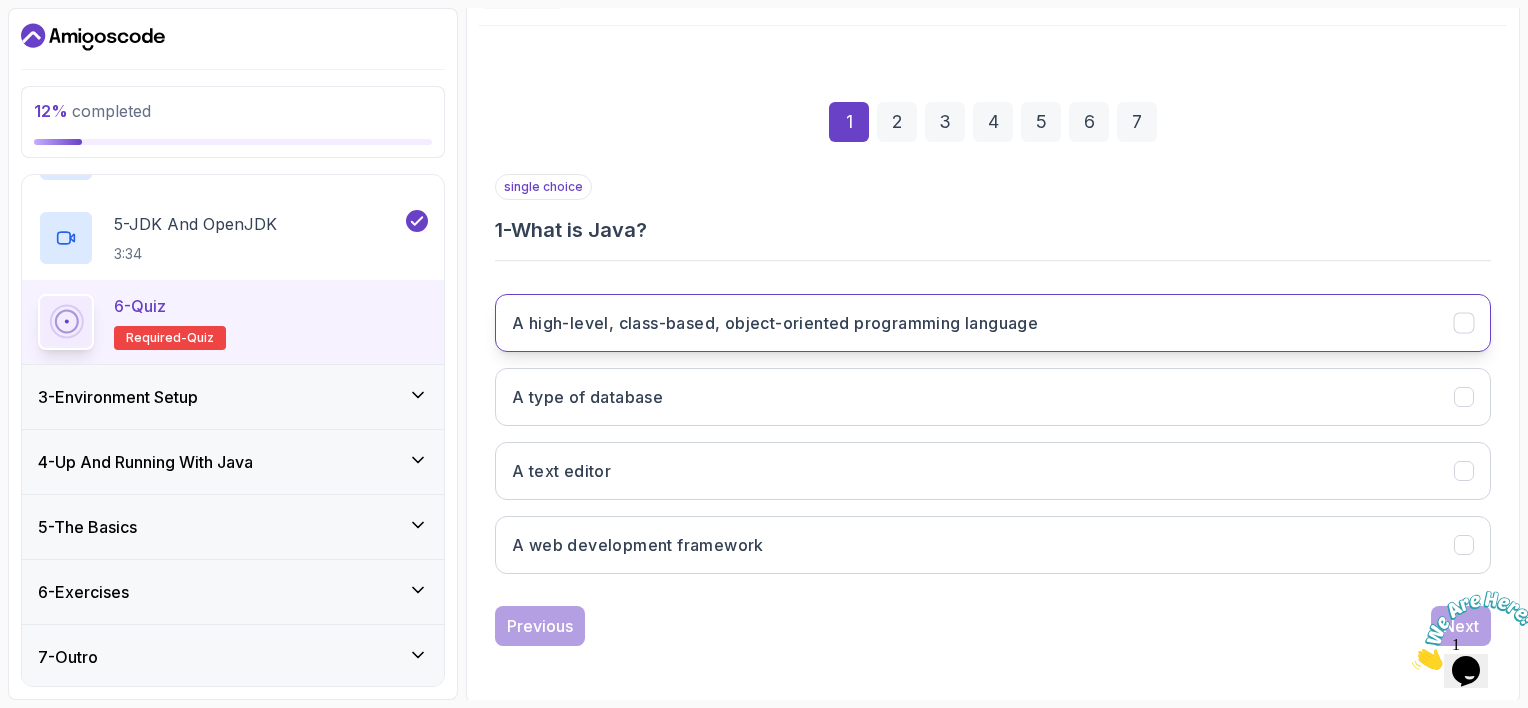 click on "A high-level, class-based, object-oriented programming language" at bounding box center [775, 323] 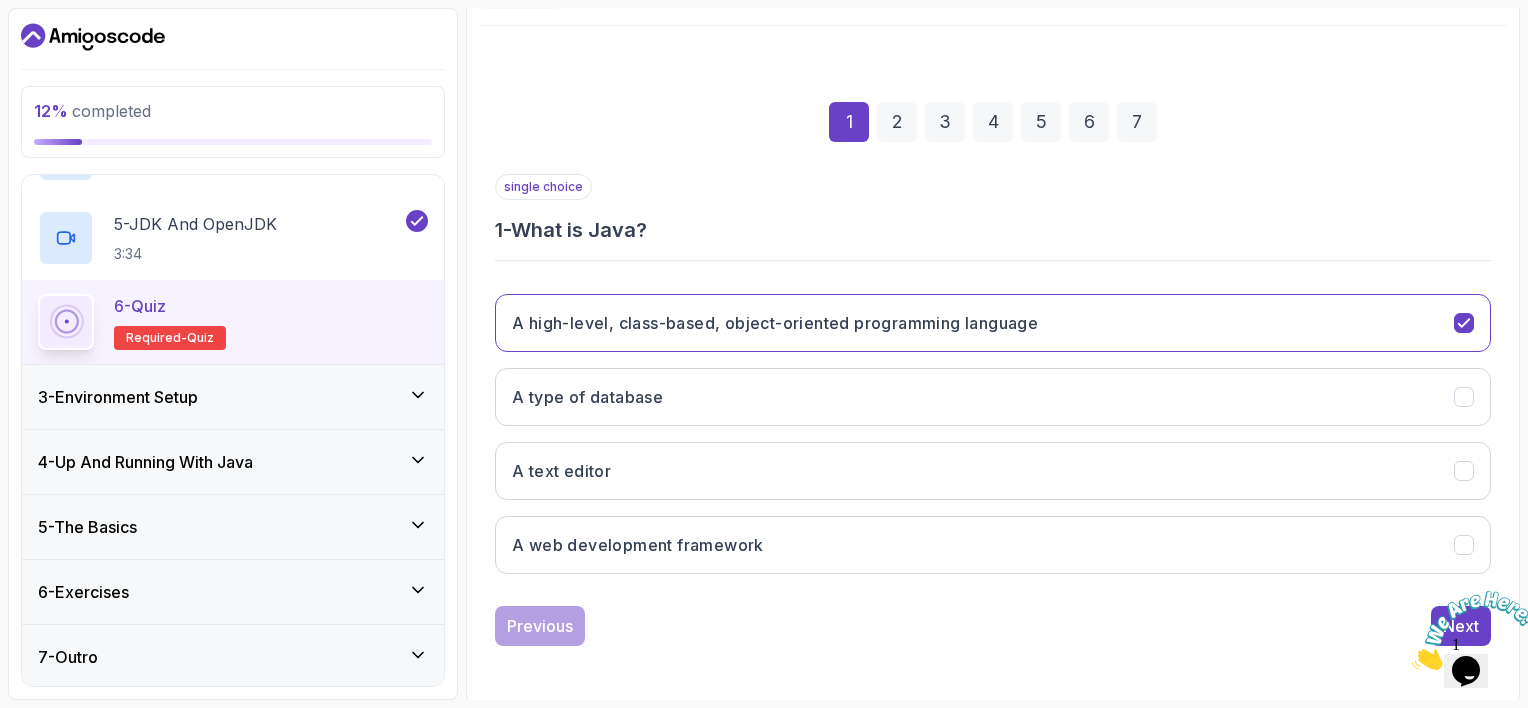 click on "2" at bounding box center (897, 122) 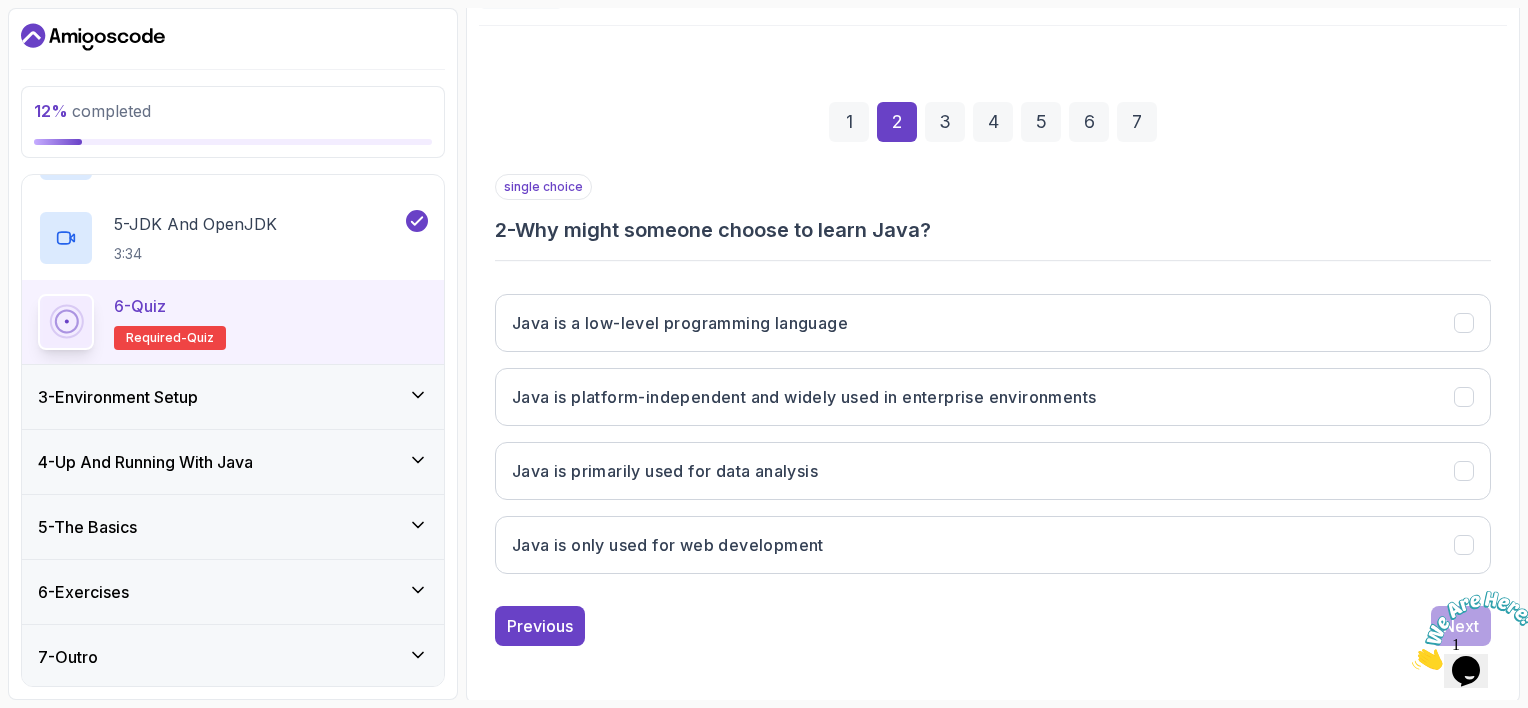 click on "1" at bounding box center [849, 122] 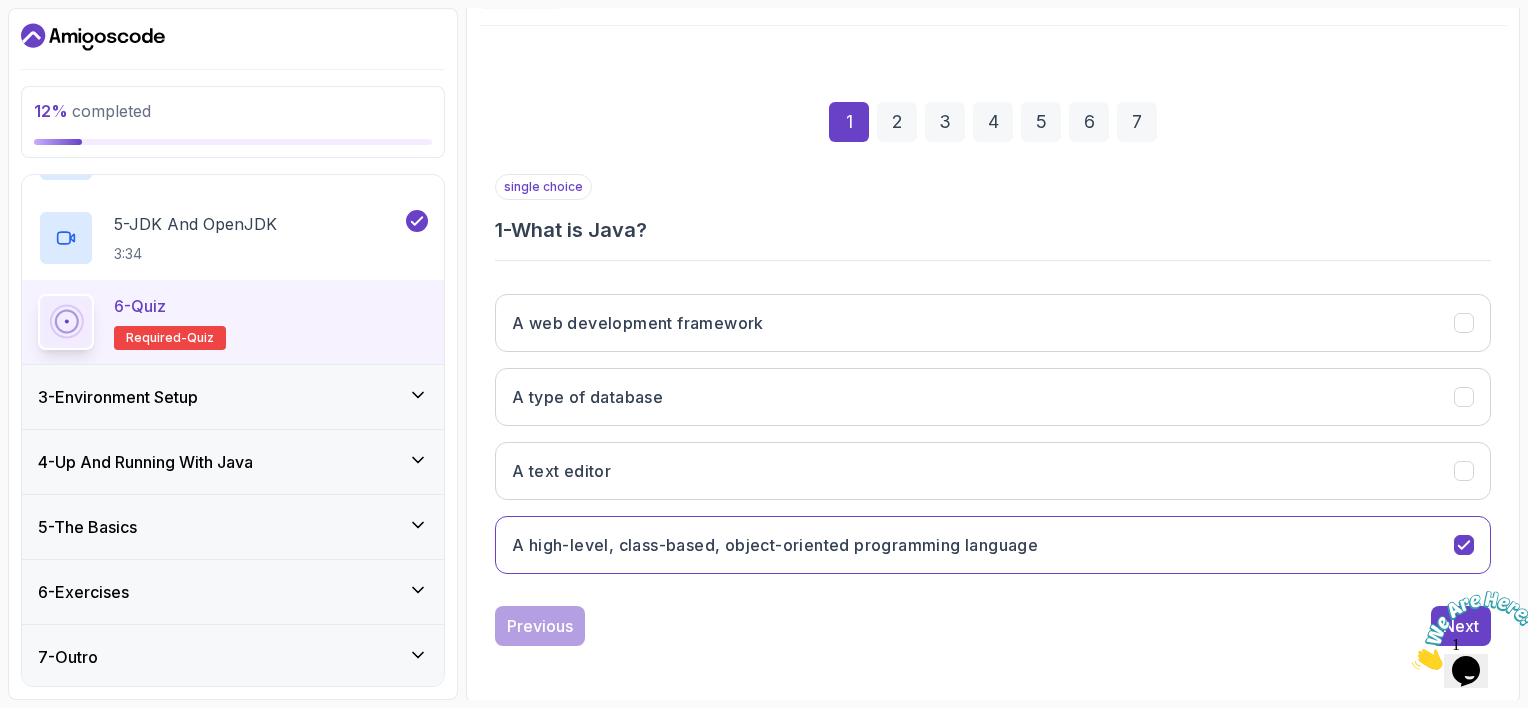 click on "2" at bounding box center [897, 122] 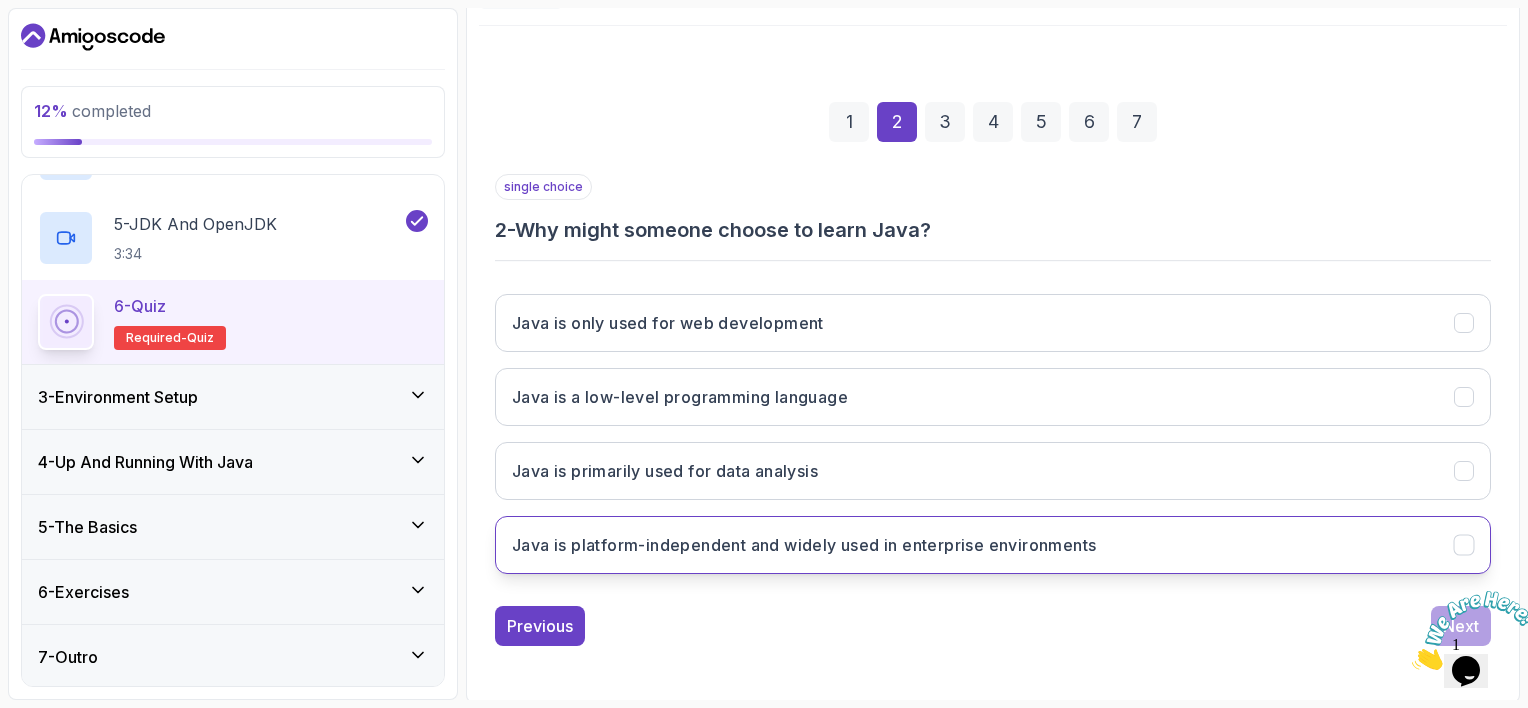 click on "Java is platform-independent and widely used in enterprise environments" at bounding box center (993, 545) 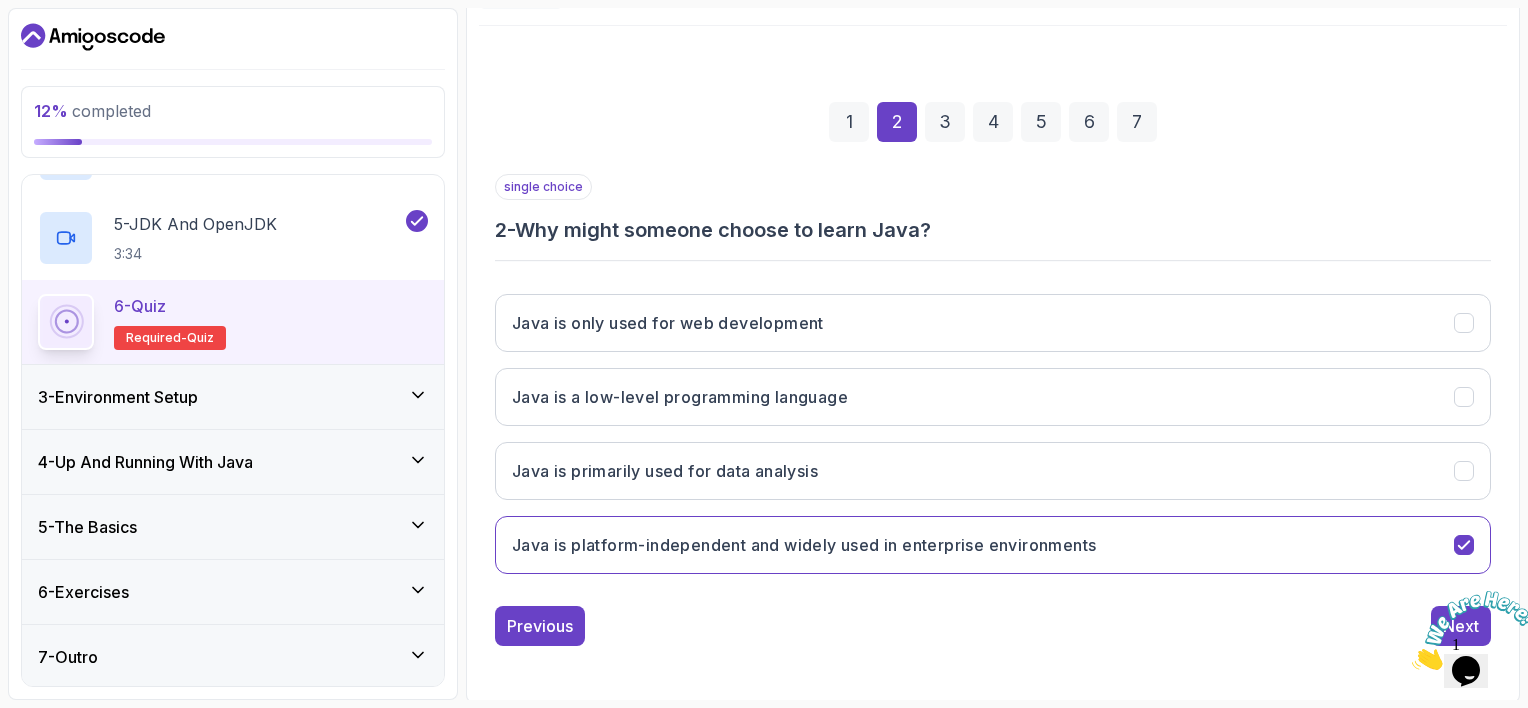 click at bounding box center (1412, 664) 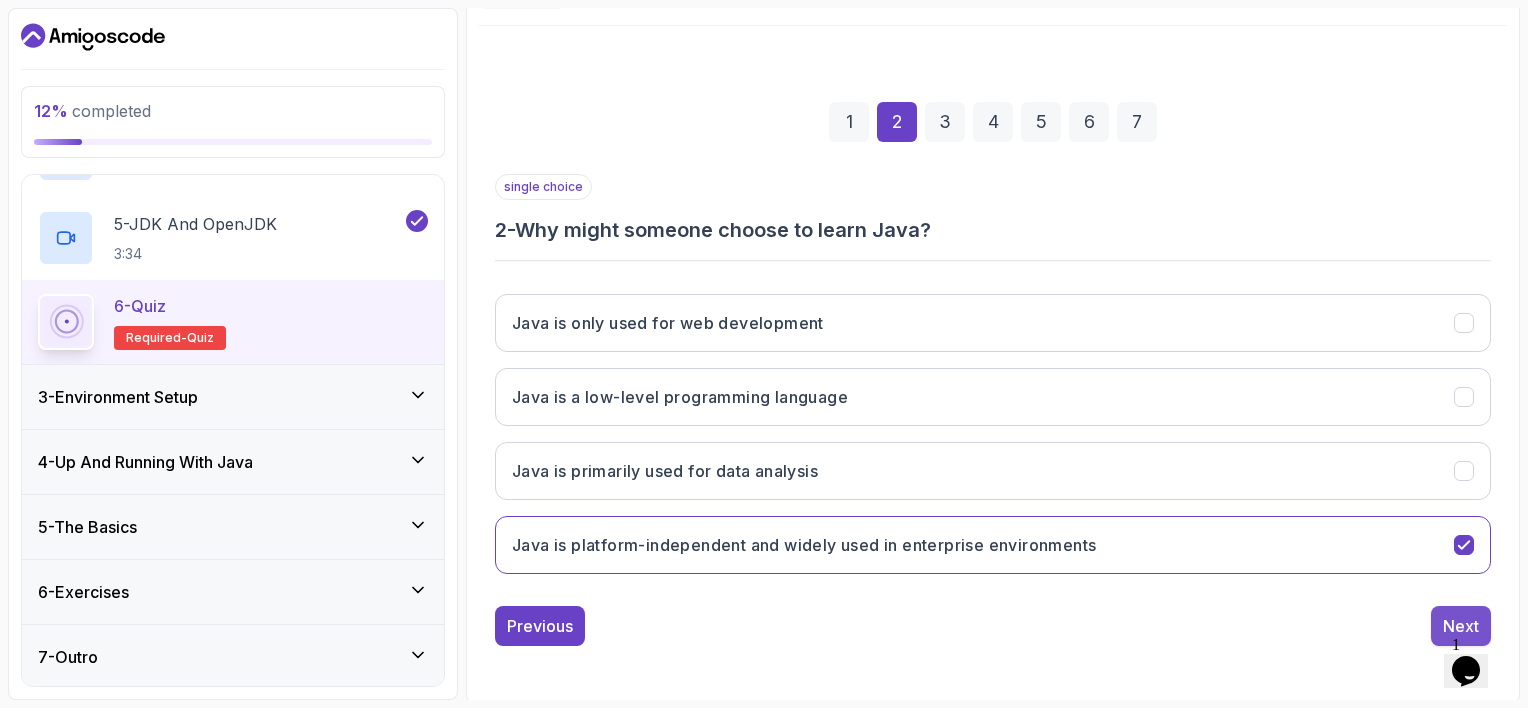 click on "Next" at bounding box center (1461, 626) 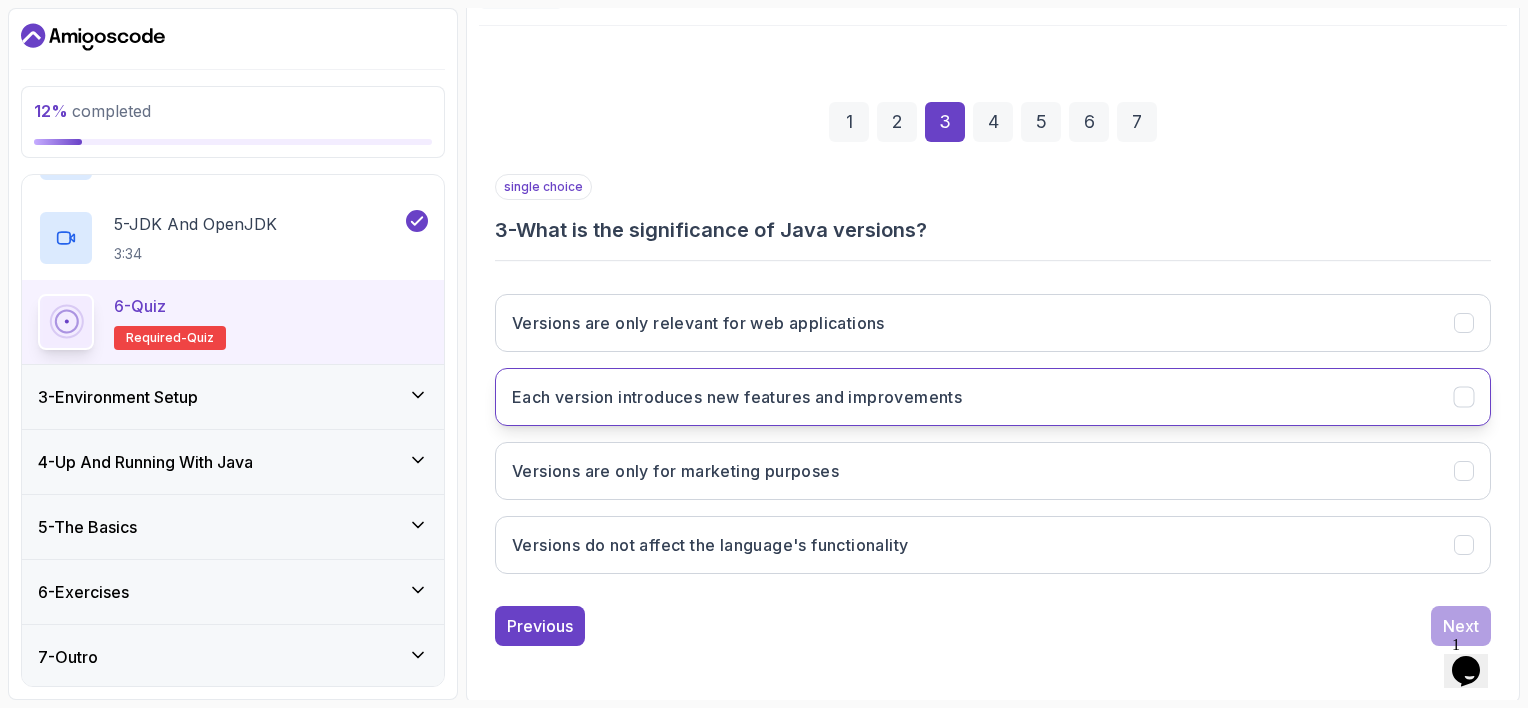 click on "Each version introduces new features and improvements" at bounding box center [737, 397] 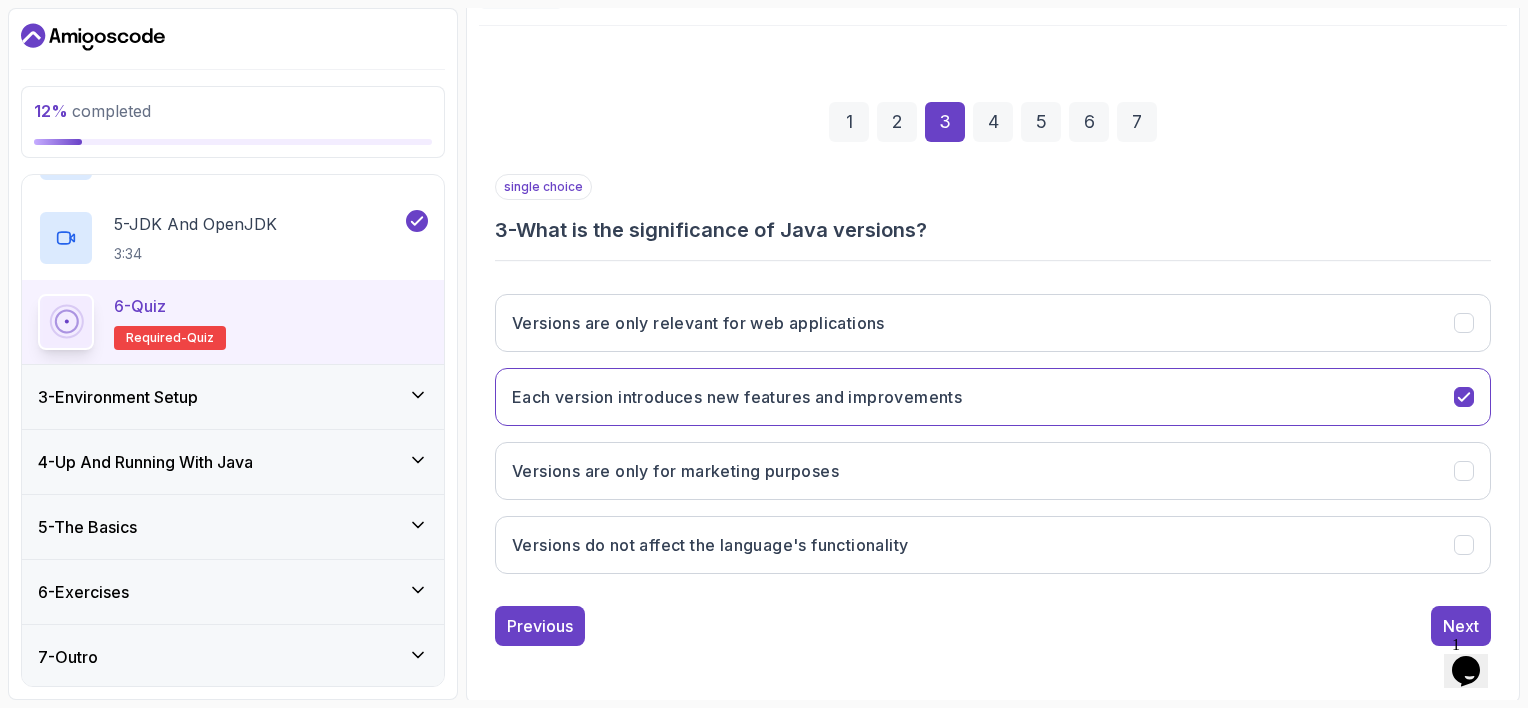 click on "4" at bounding box center [993, 122] 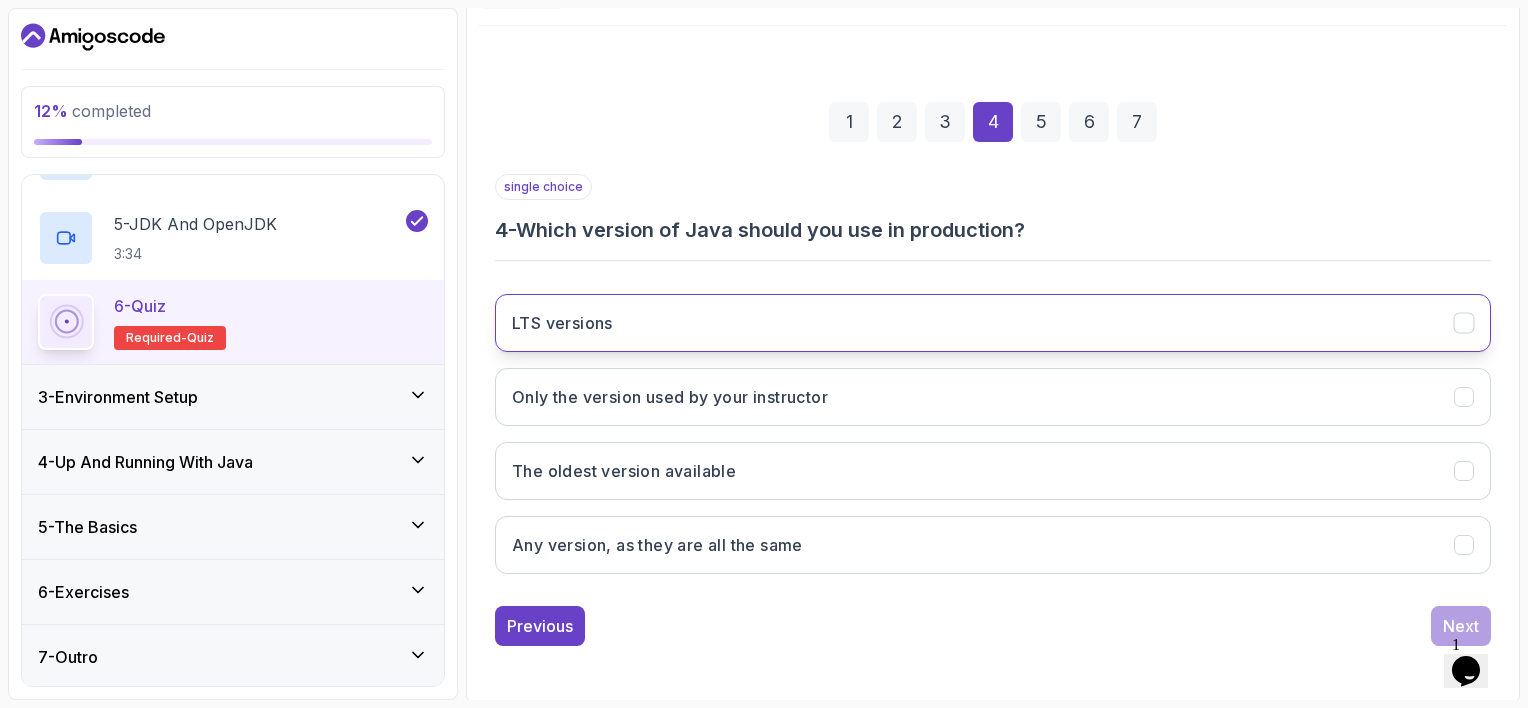 click on "LTS versions" at bounding box center (562, 323) 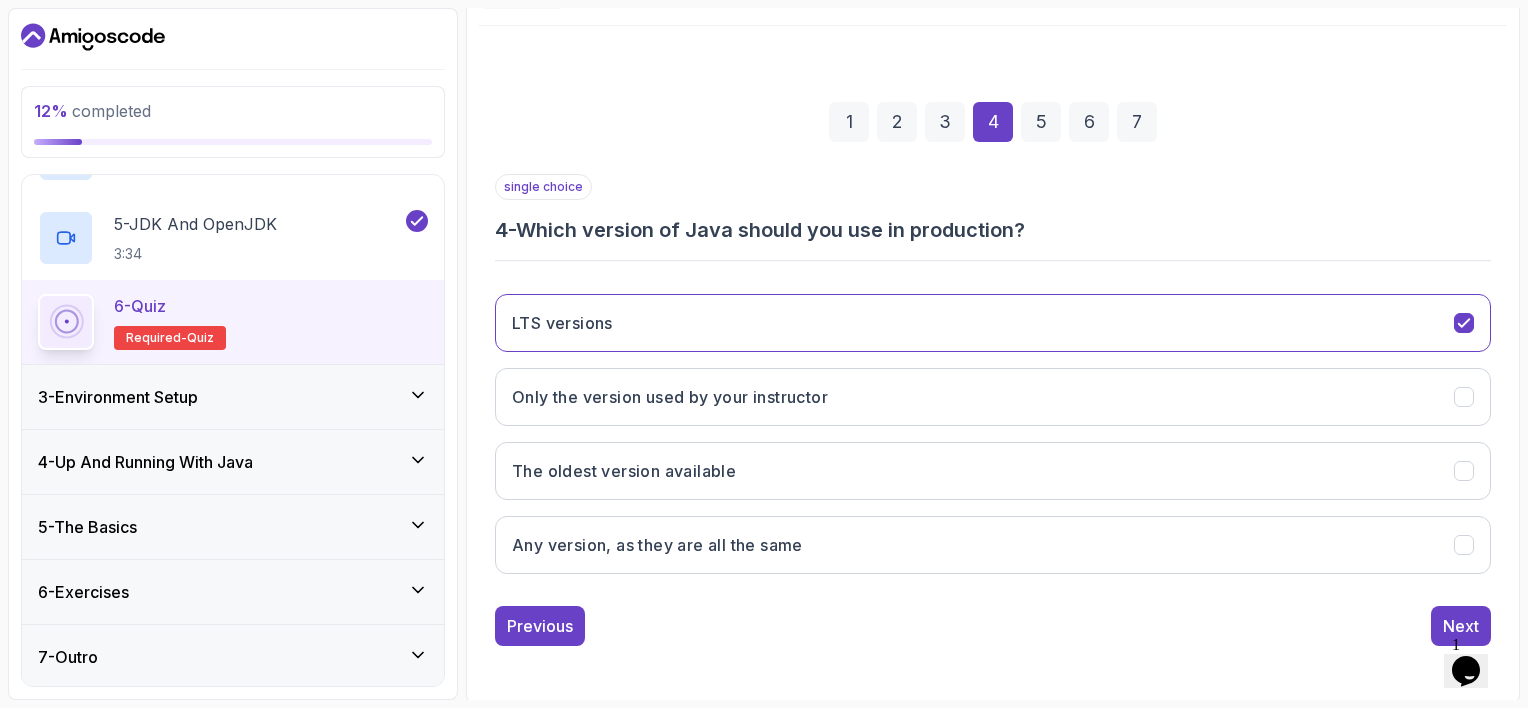 click on "5" at bounding box center [1041, 122] 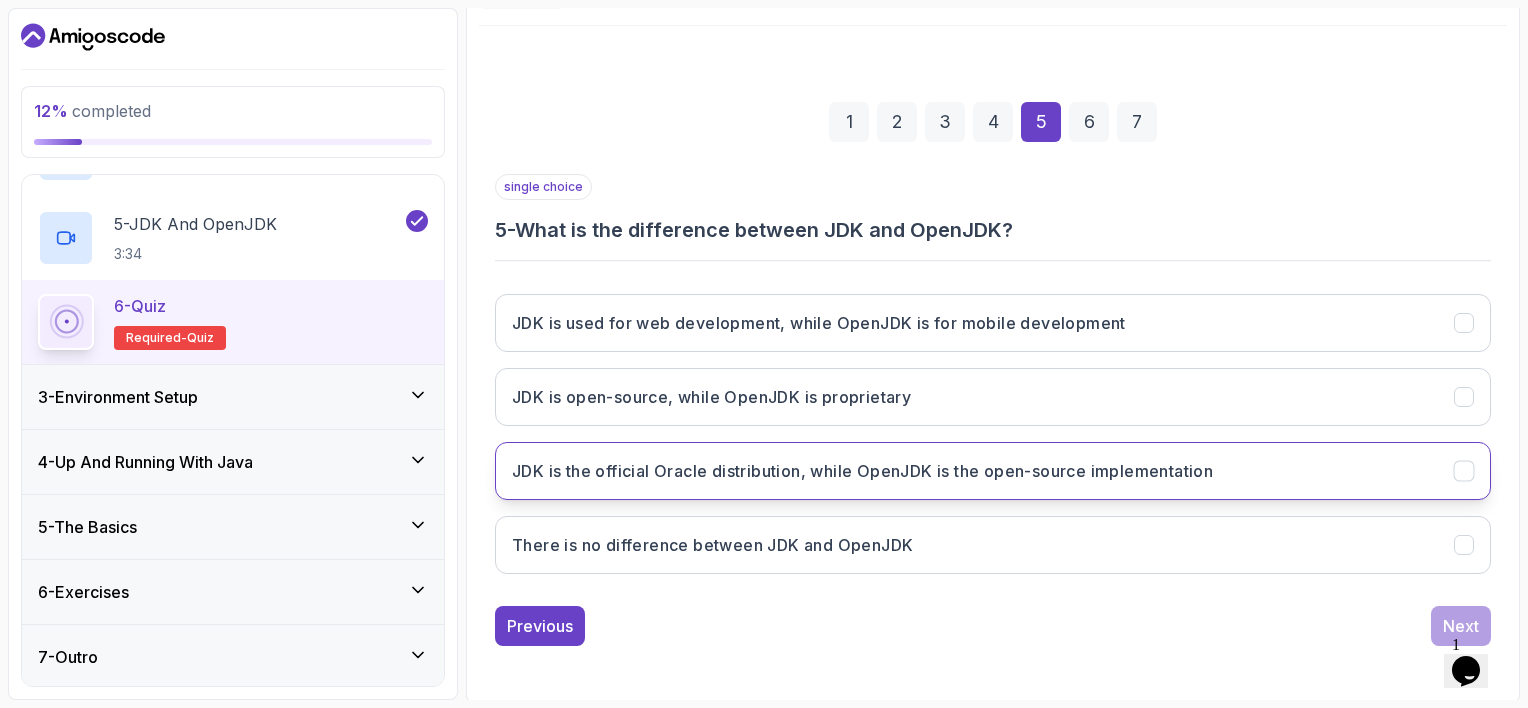 click on "JDK is the official Oracle distribution, while OpenJDK is the open-source implementation" at bounding box center [862, 471] 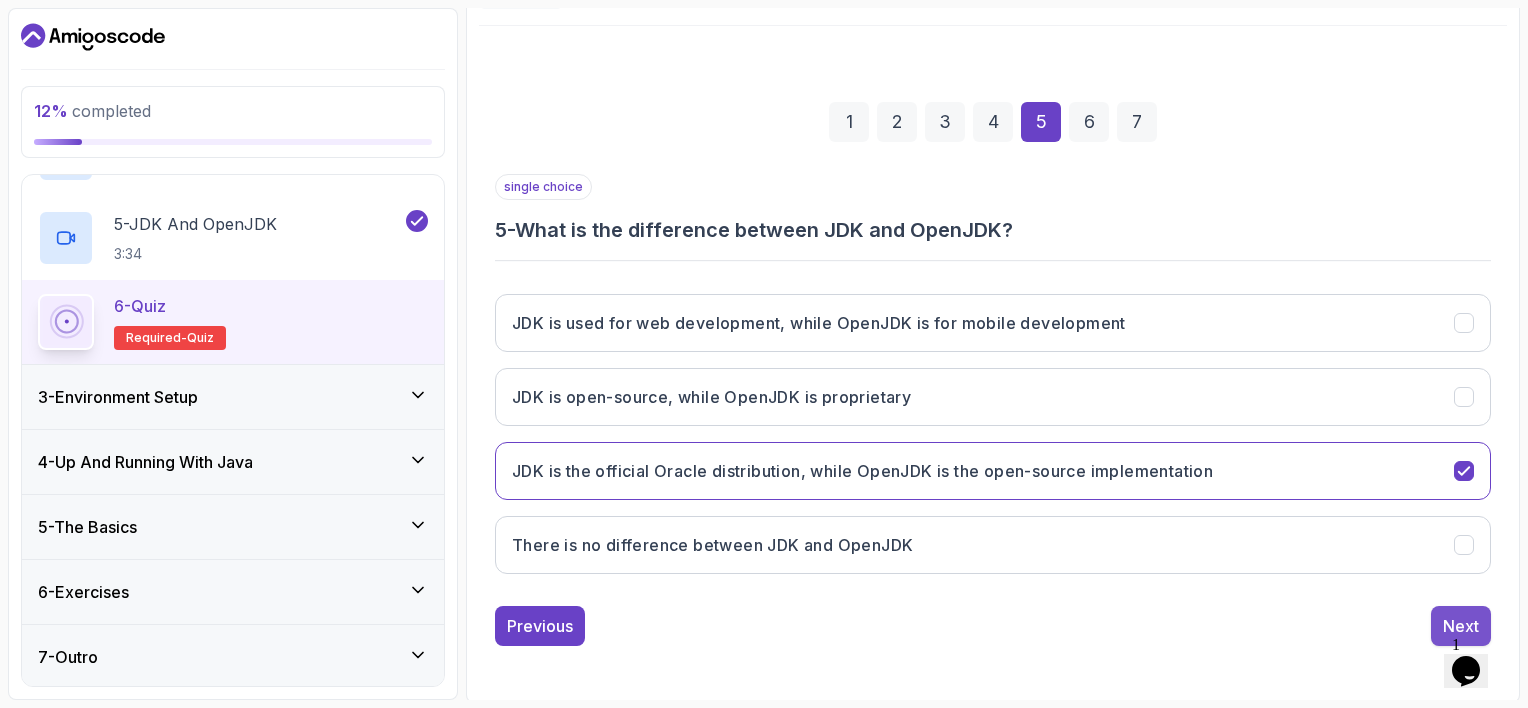 click on "Next" at bounding box center (1461, 626) 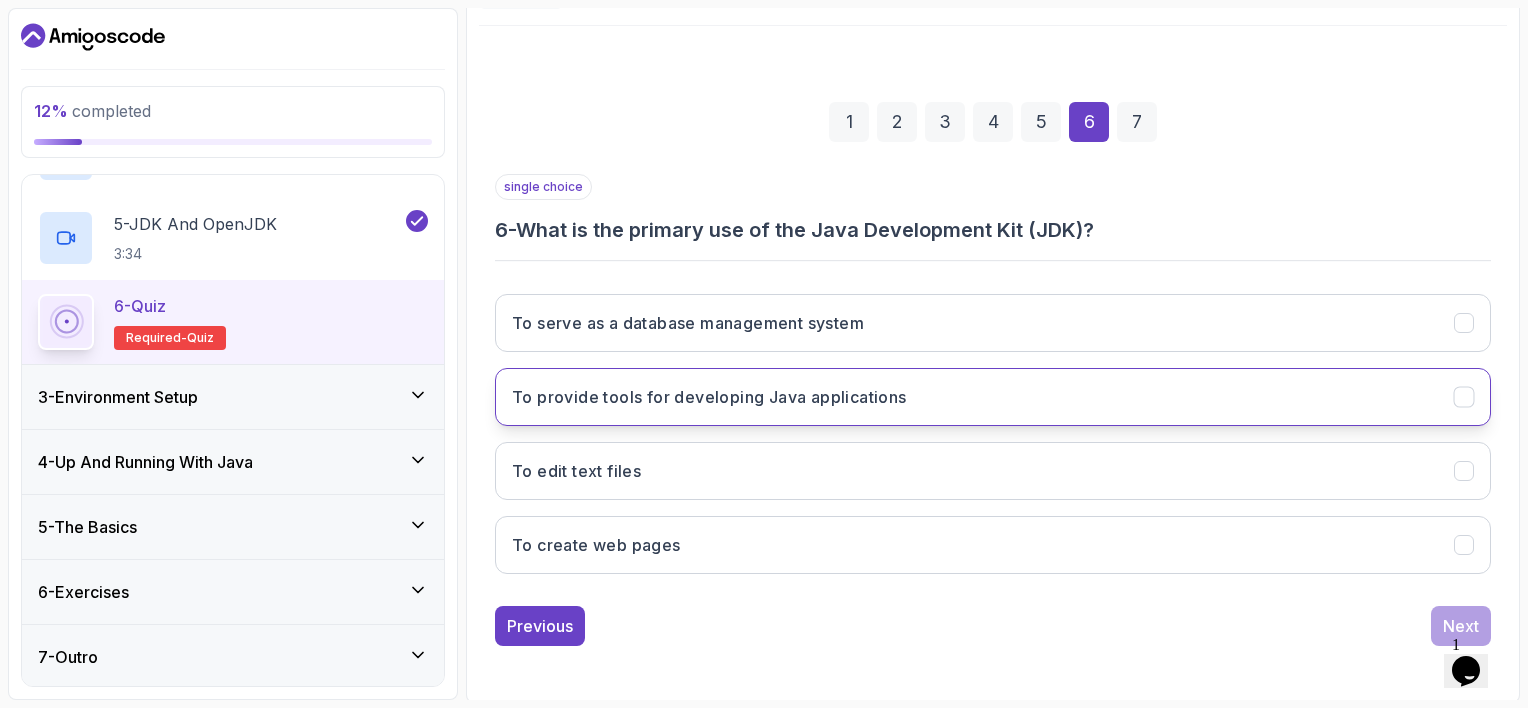 click on "To provide tools for developing Java applications" at bounding box center [709, 397] 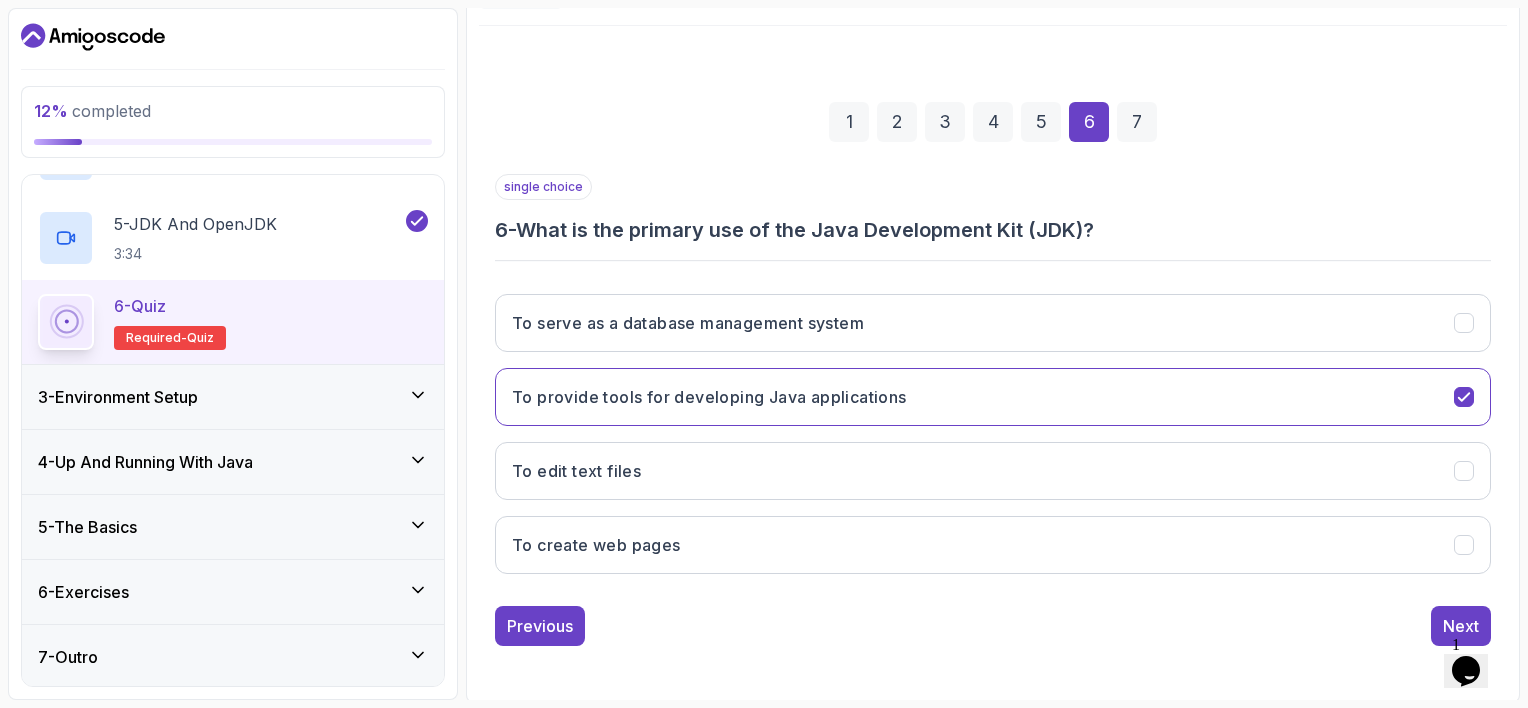 click on "7" at bounding box center (1137, 122) 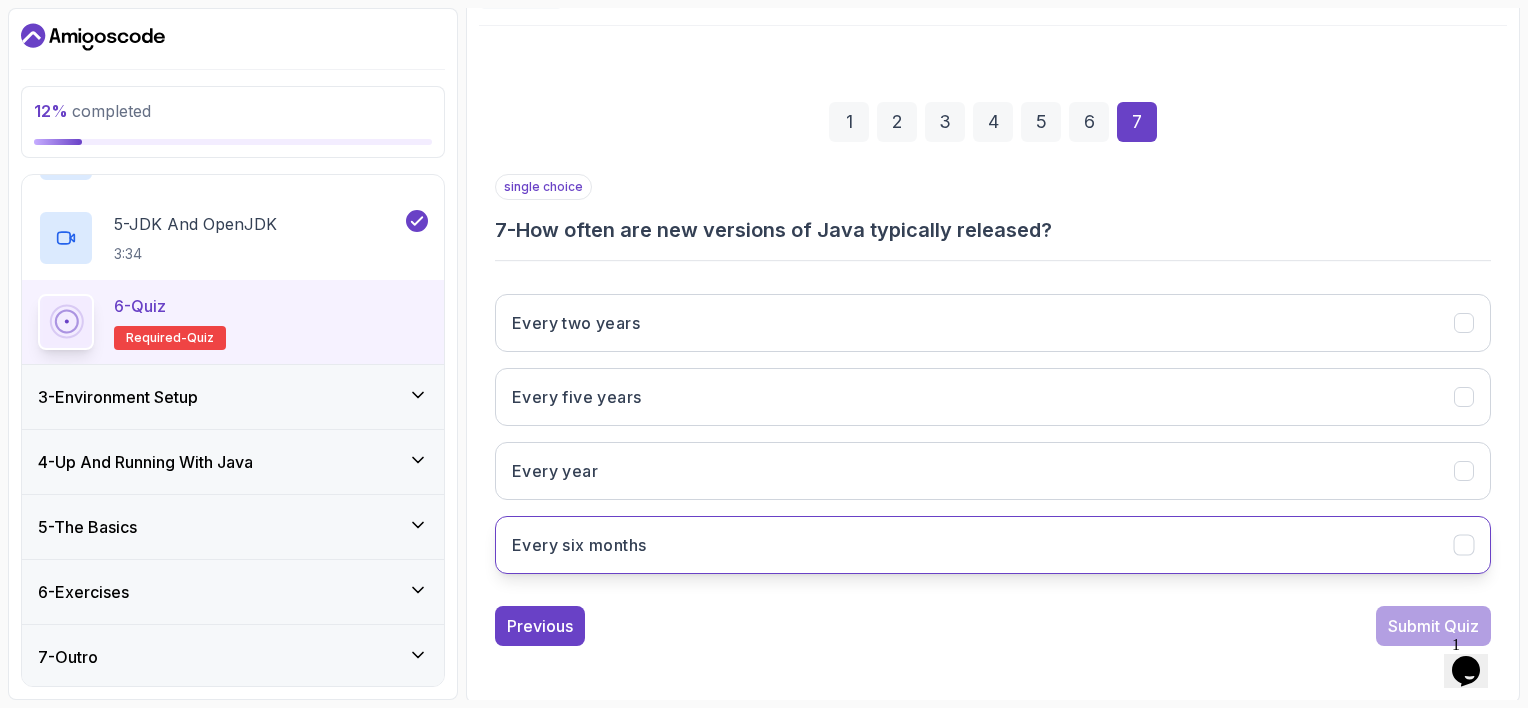 click on "Every six months" at bounding box center (993, 545) 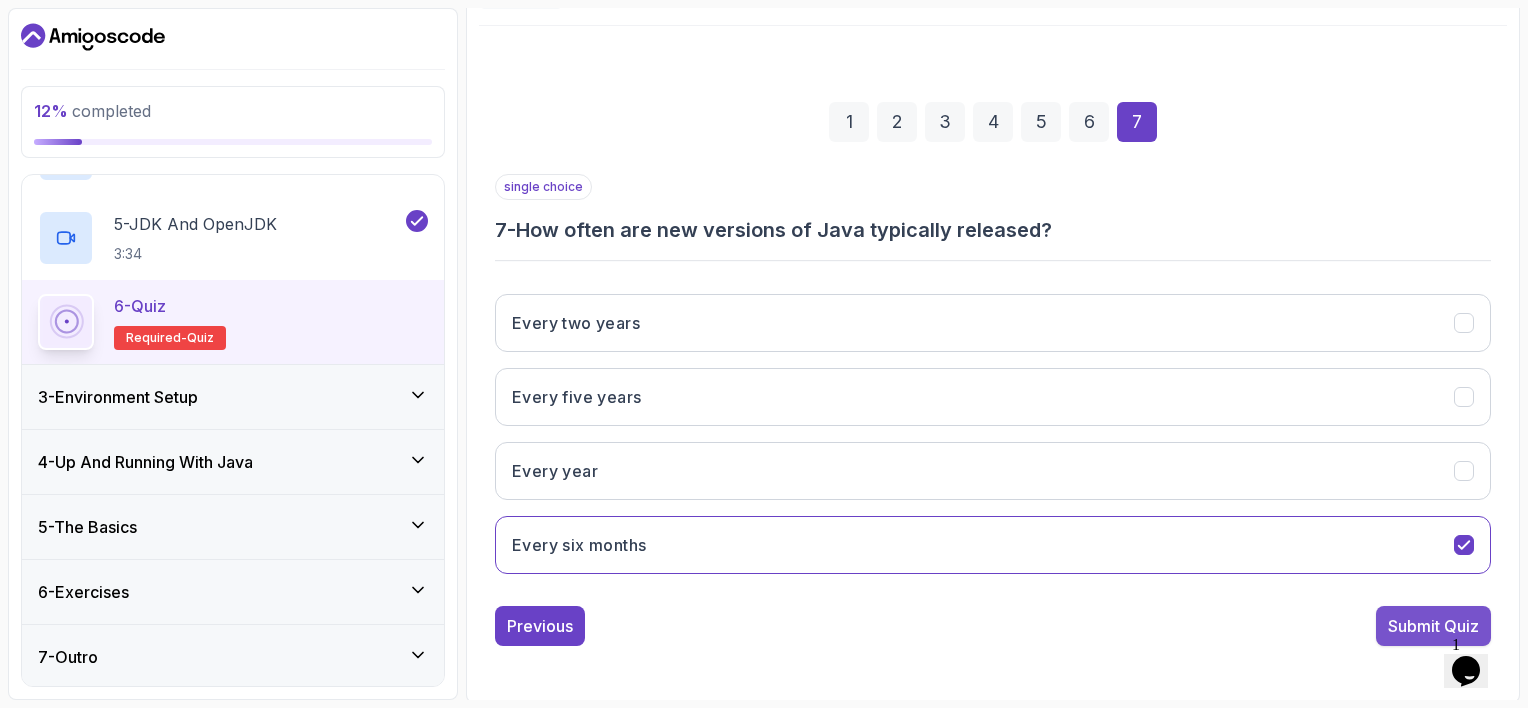 click on "Submit Quiz" at bounding box center [1433, 626] 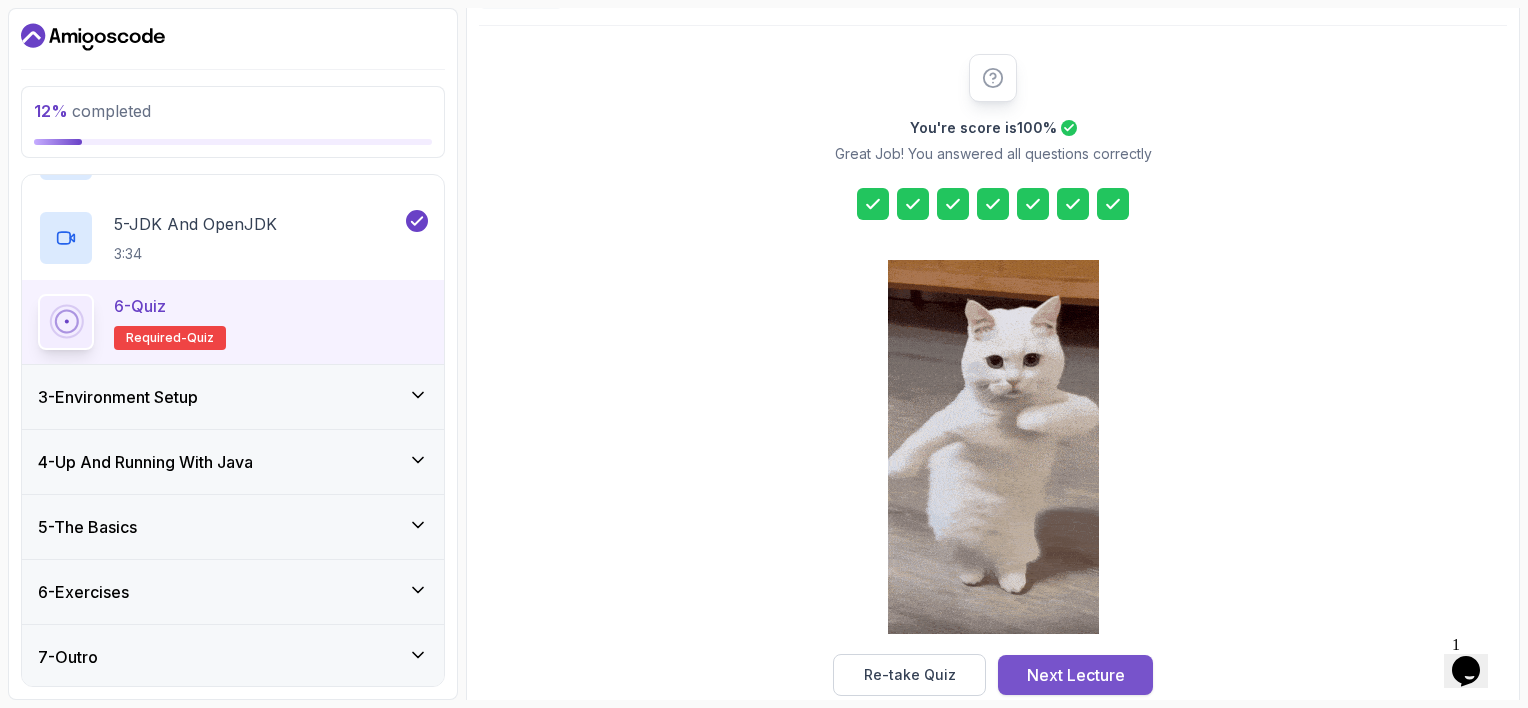 click on "Next Lecture" at bounding box center [1076, 675] 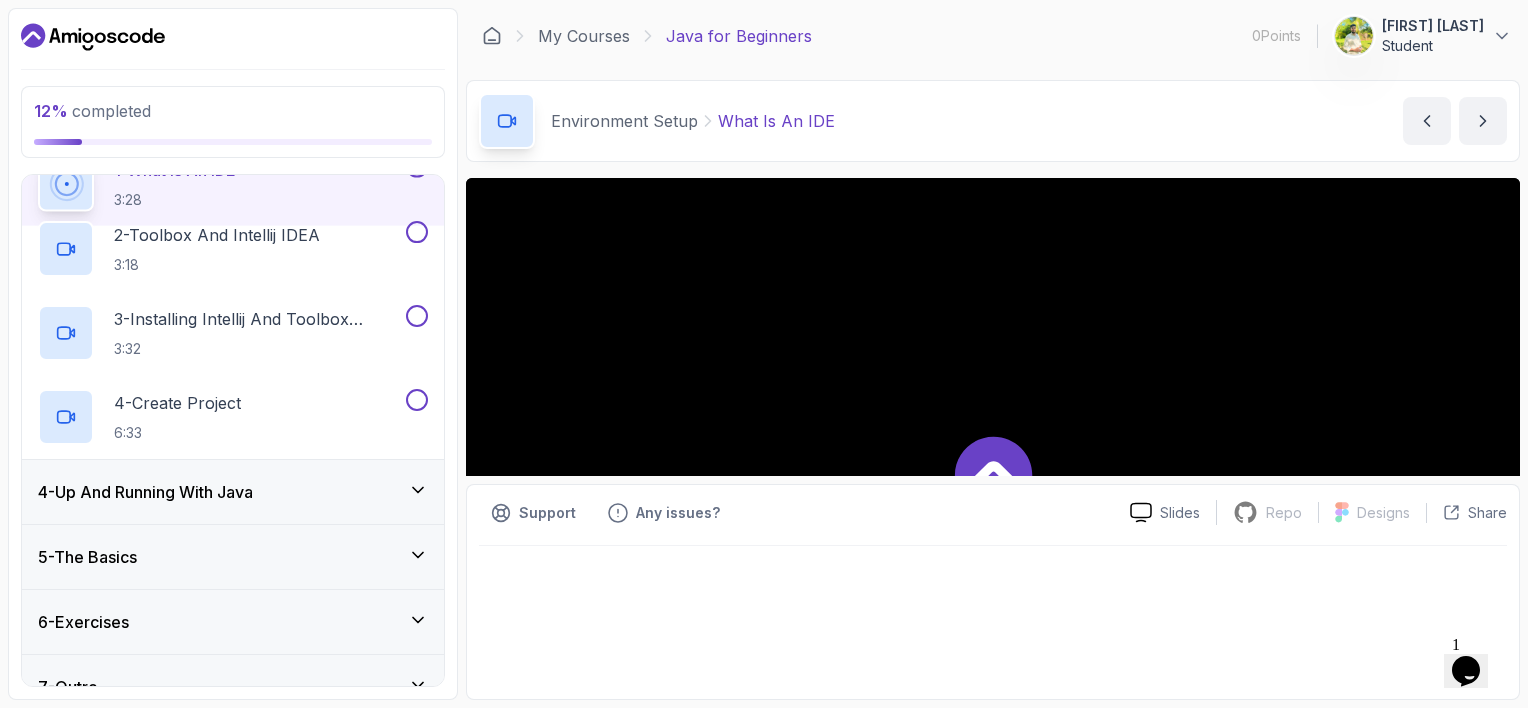 scroll, scrollTop: 0, scrollLeft: 0, axis: both 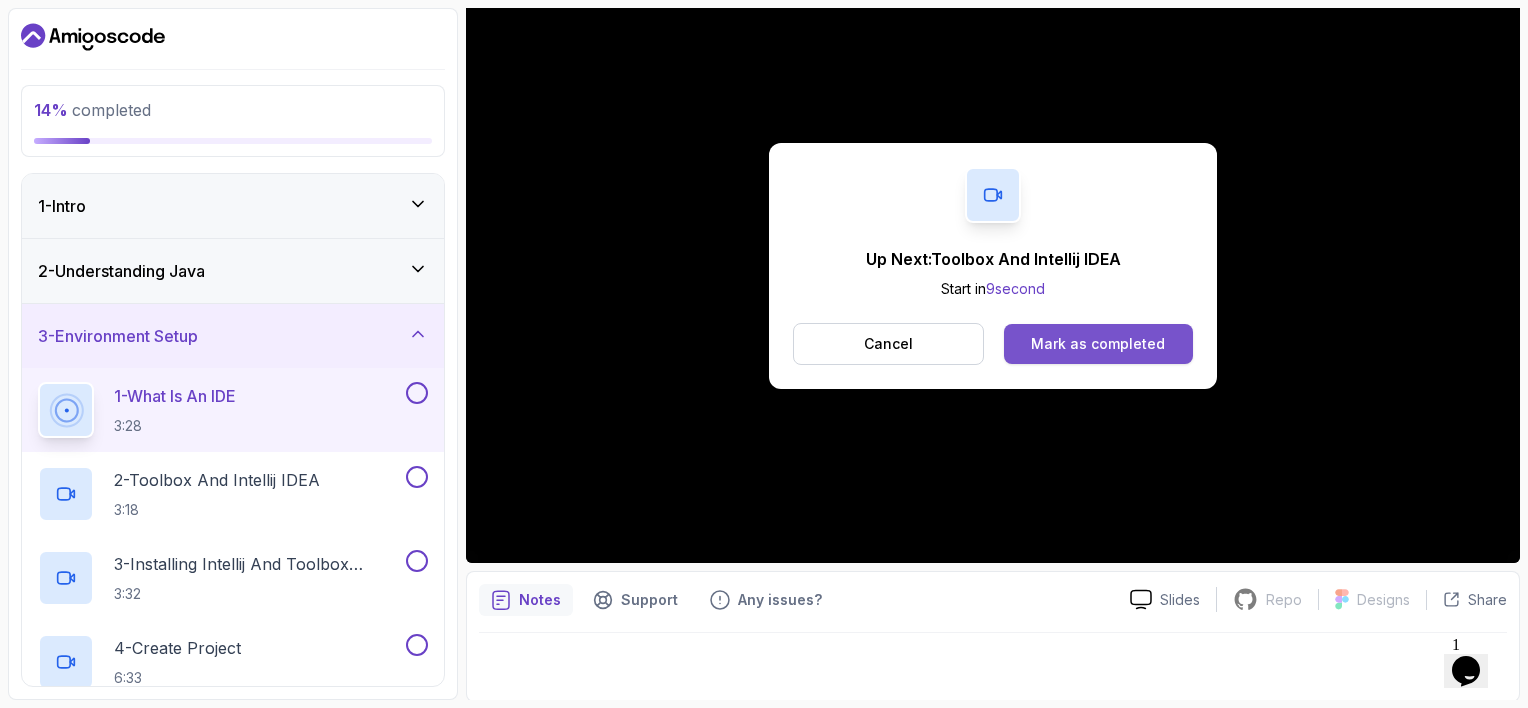 click on "Mark as completed" at bounding box center [1098, 344] 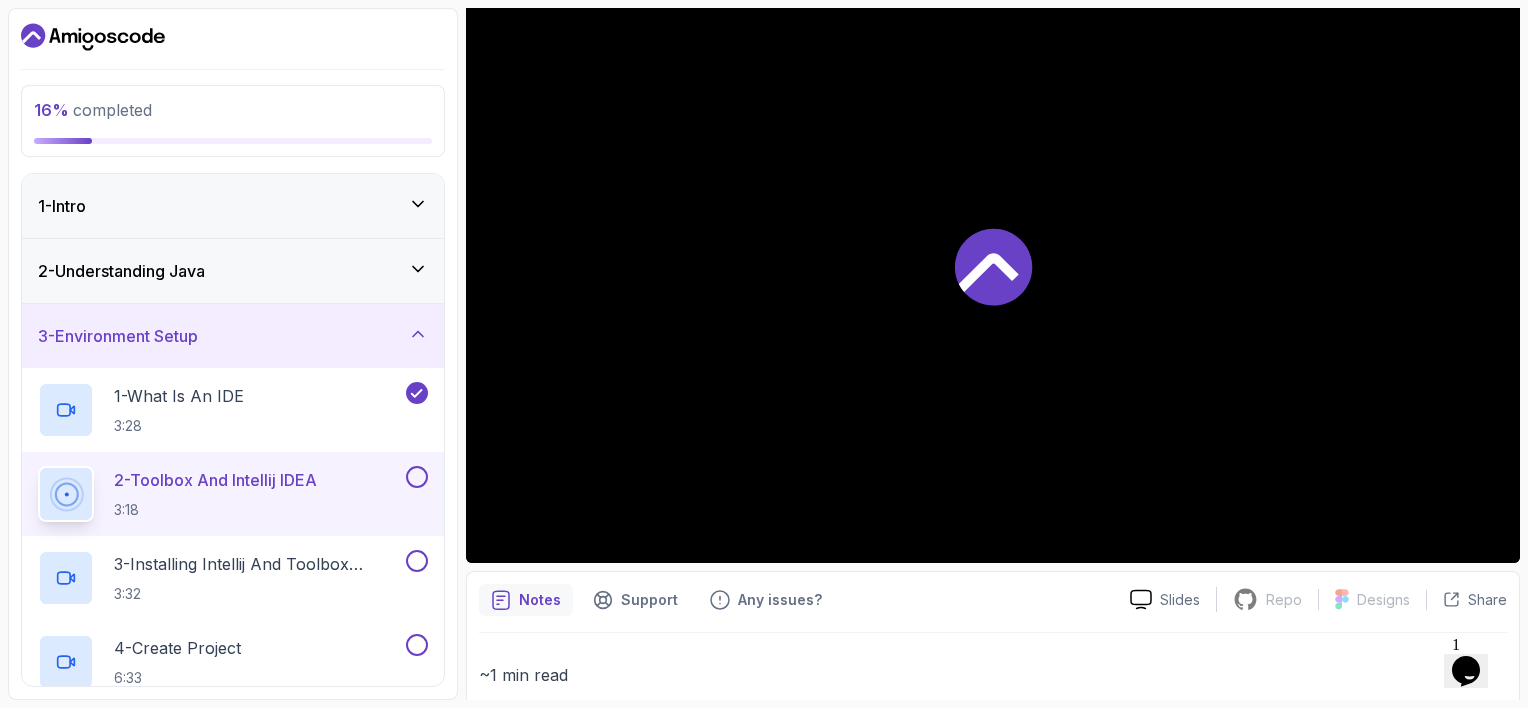 drag, startPoint x: 1087, startPoint y: 349, endPoint x: 992, endPoint y: 321, distance: 99.0404 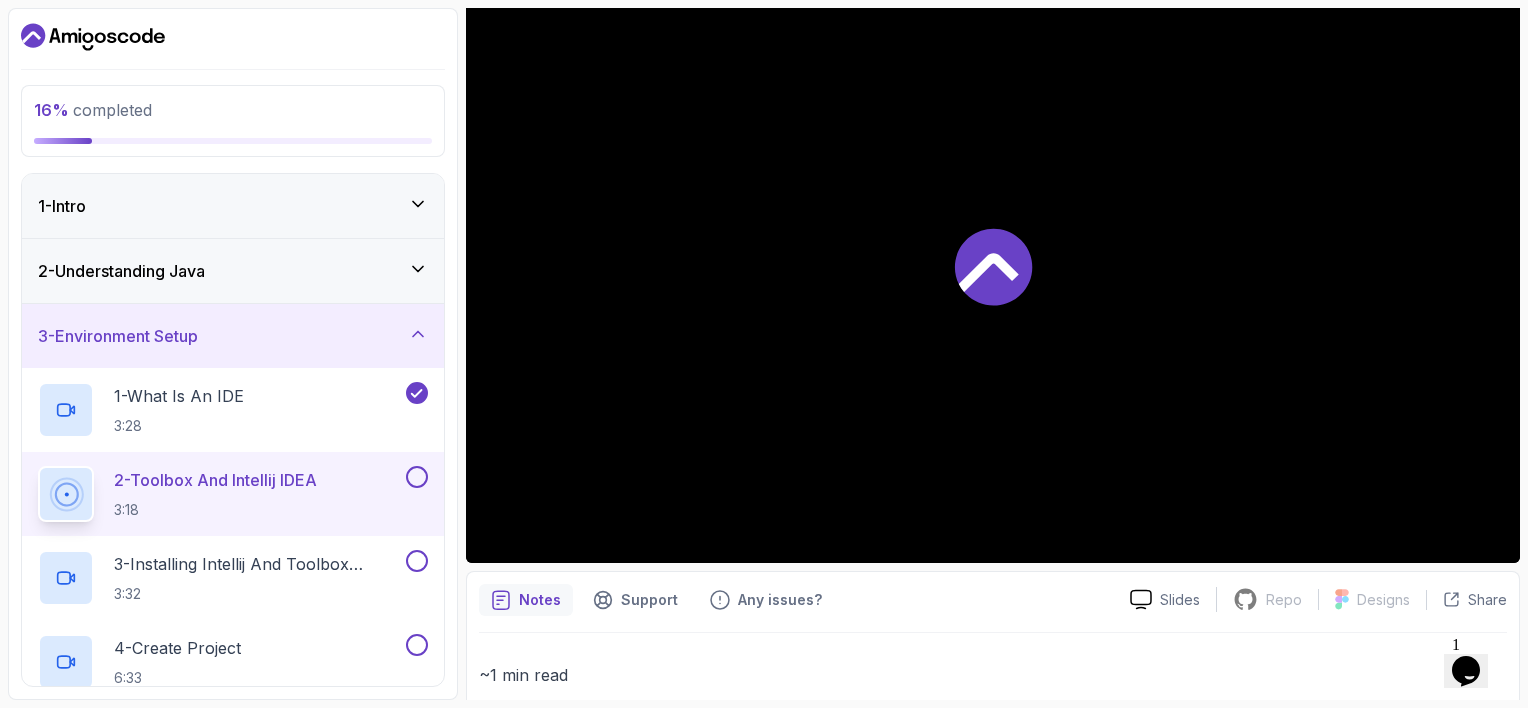 click at bounding box center [993, 266] 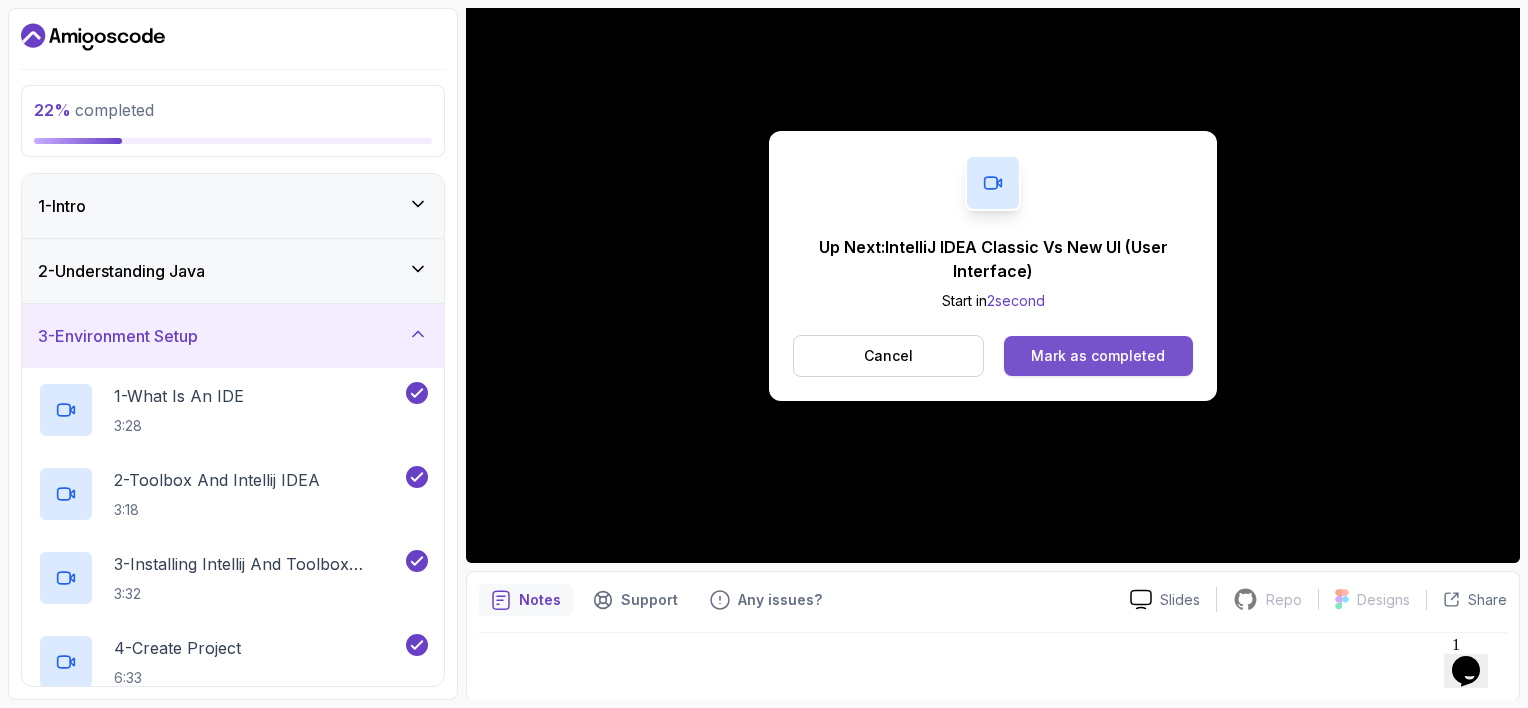 click on "Mark as completed" at bounding box center (1098, 356) 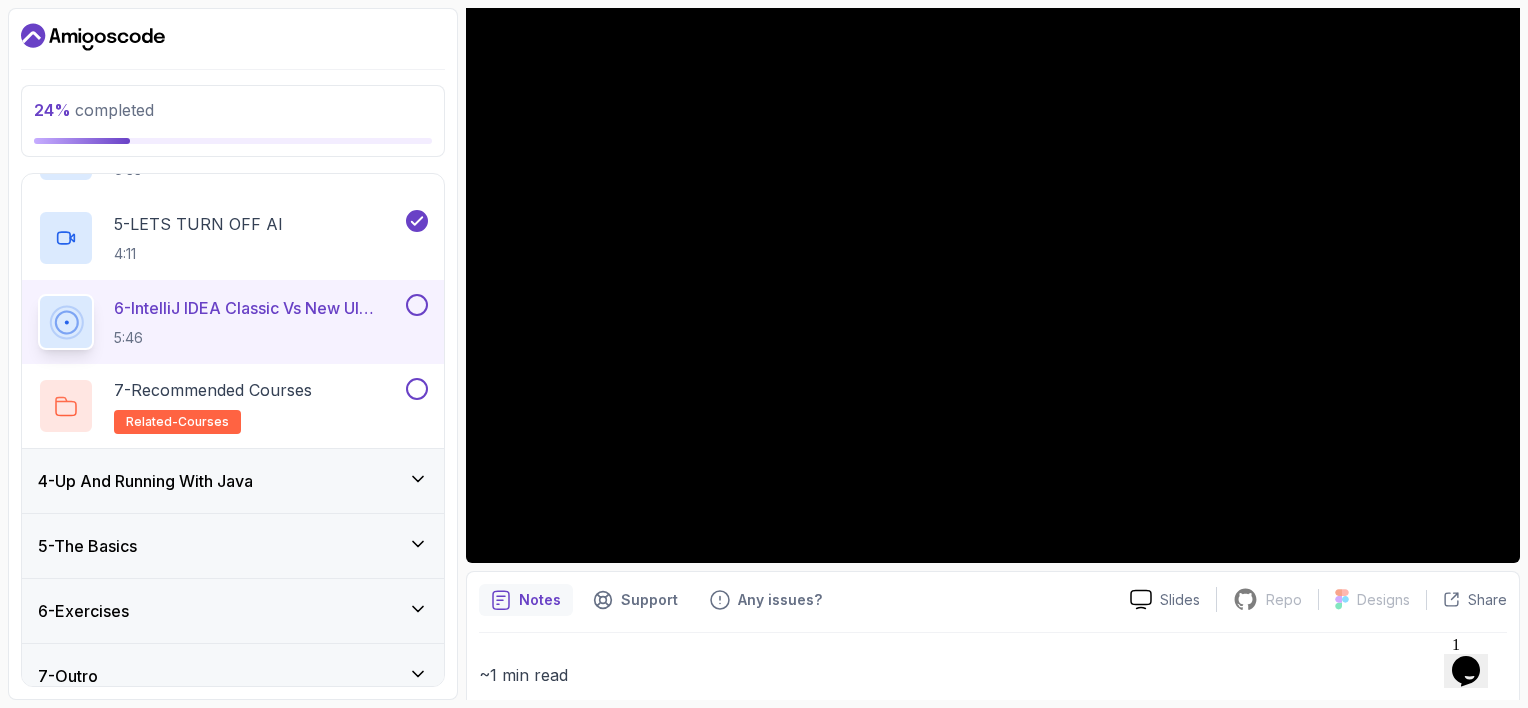 scroll, scrollTop: 528, scrollLeft: 0, axis: vertical 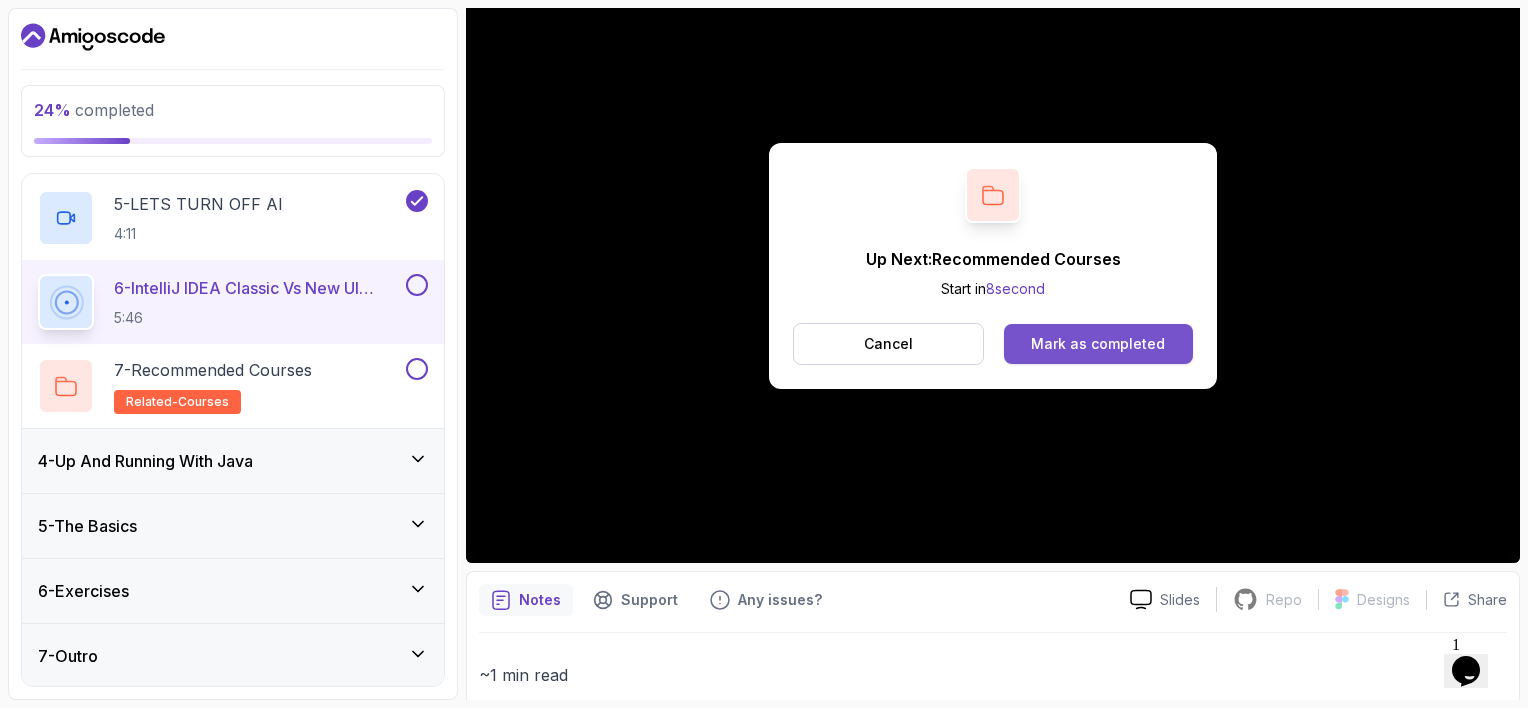 click on "Mark as completed" at bounding box center (1098, 344) 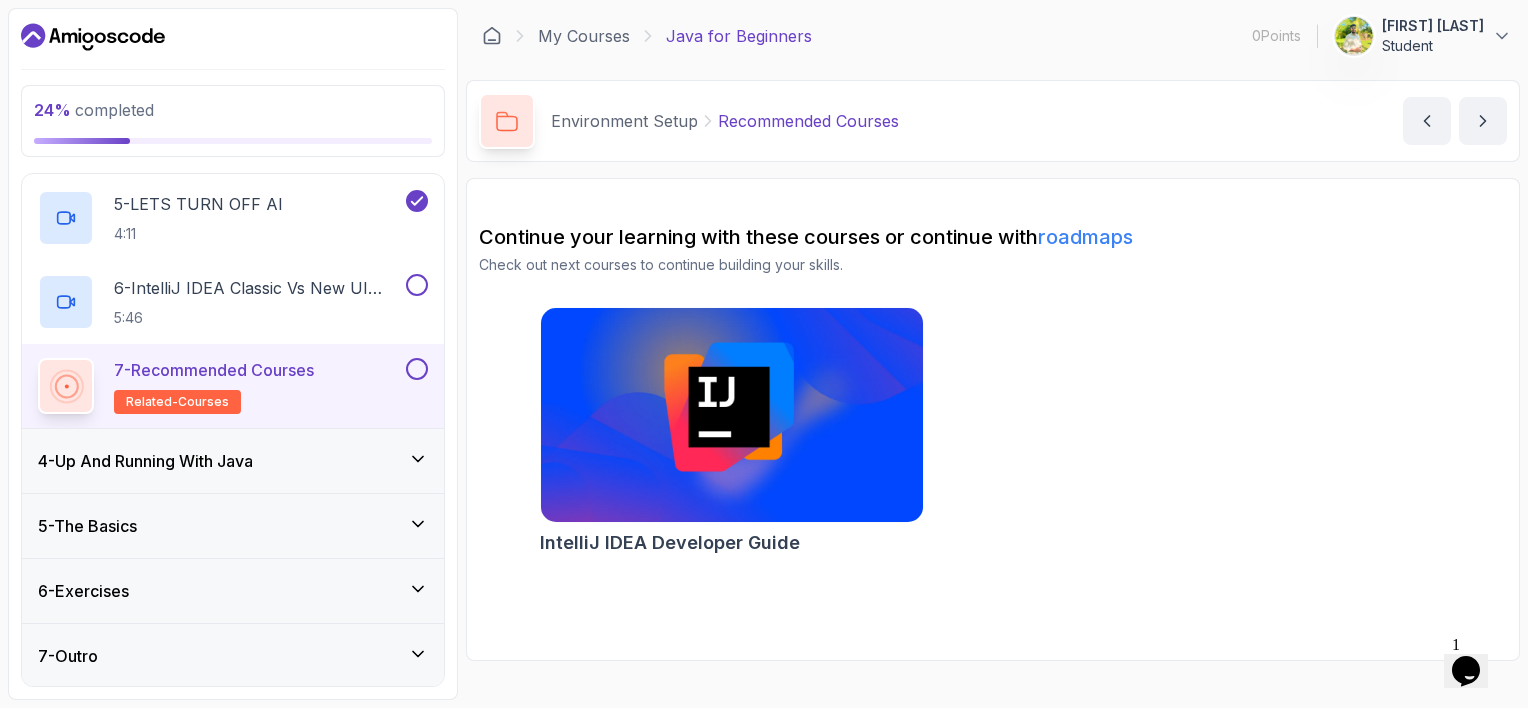 scroll, scrollTop: 0, scrollLeft: 0, axis: both 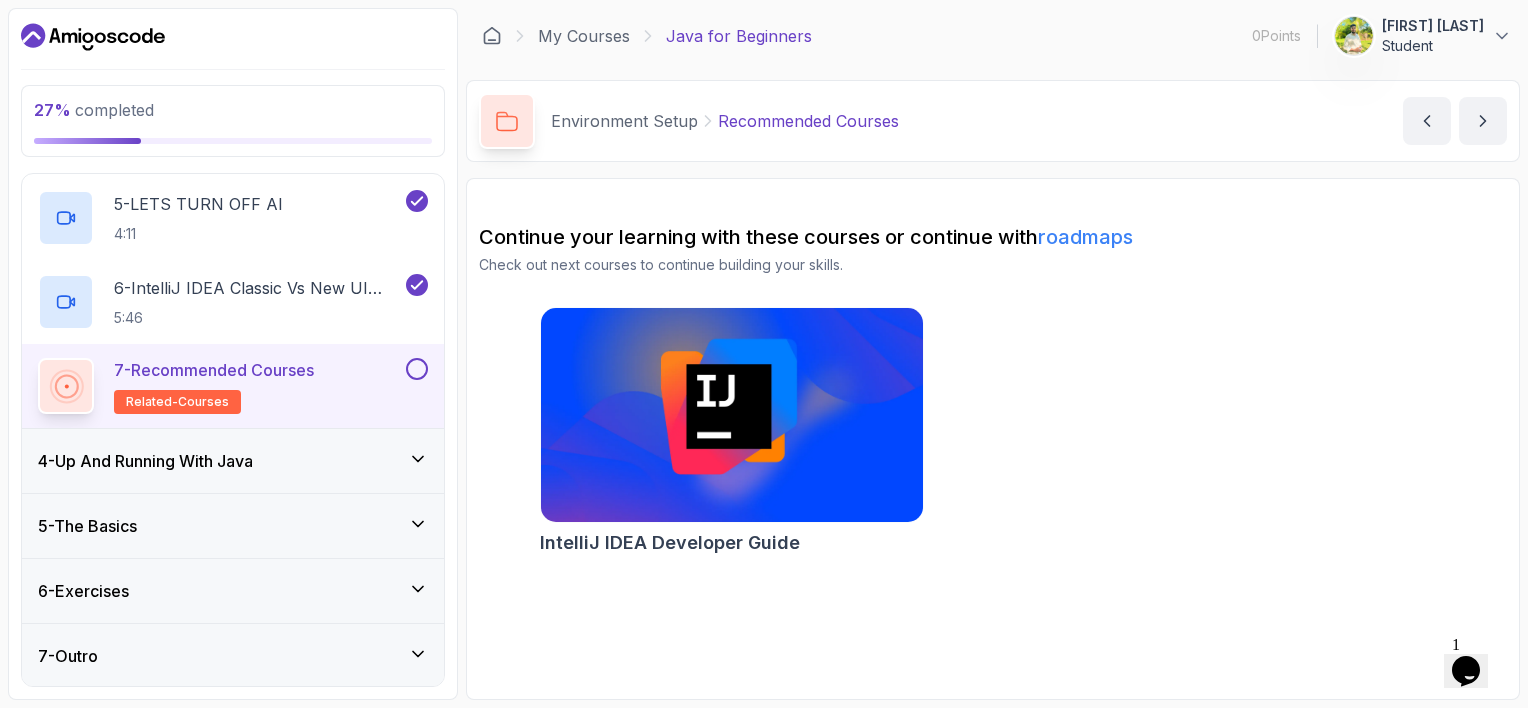 click at bounding box center [731, 415] 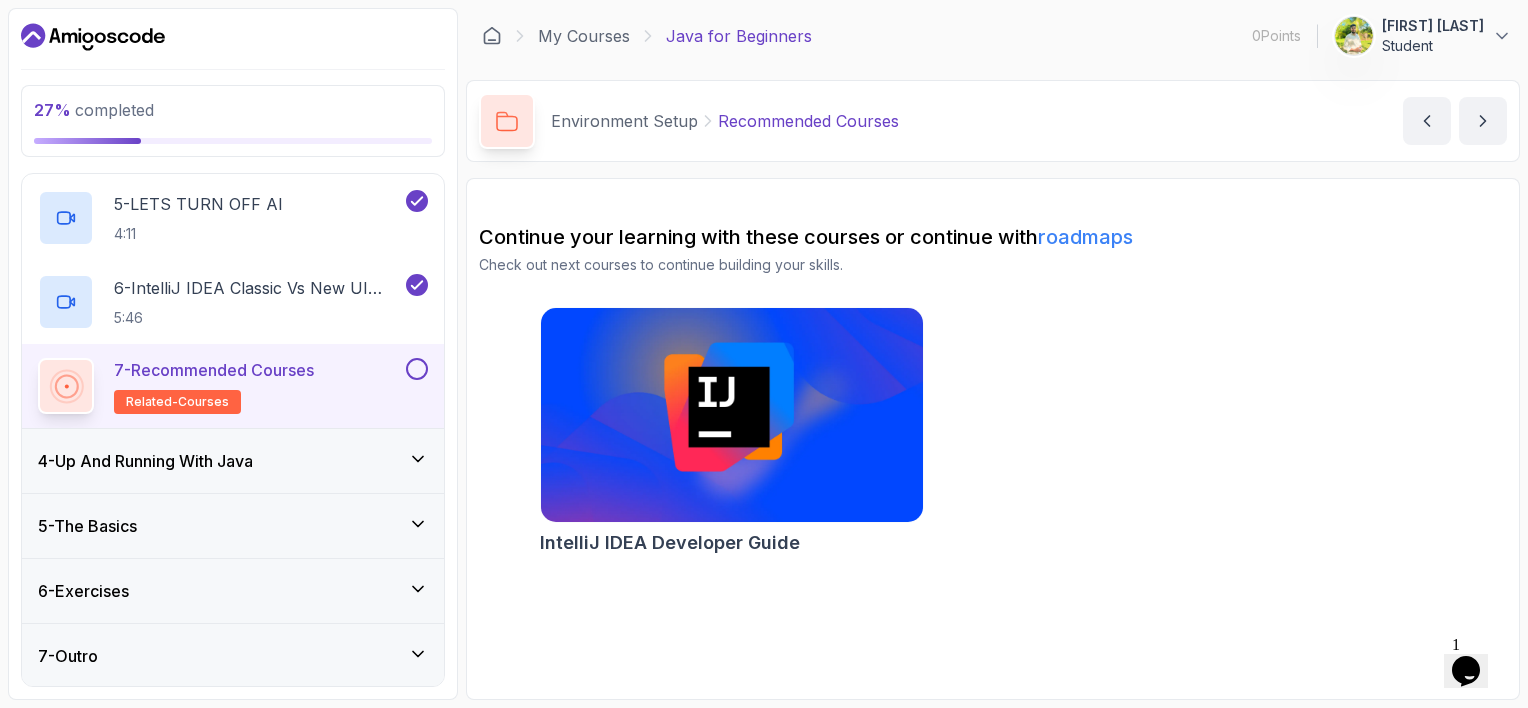 click at bounding box center (66, 386) 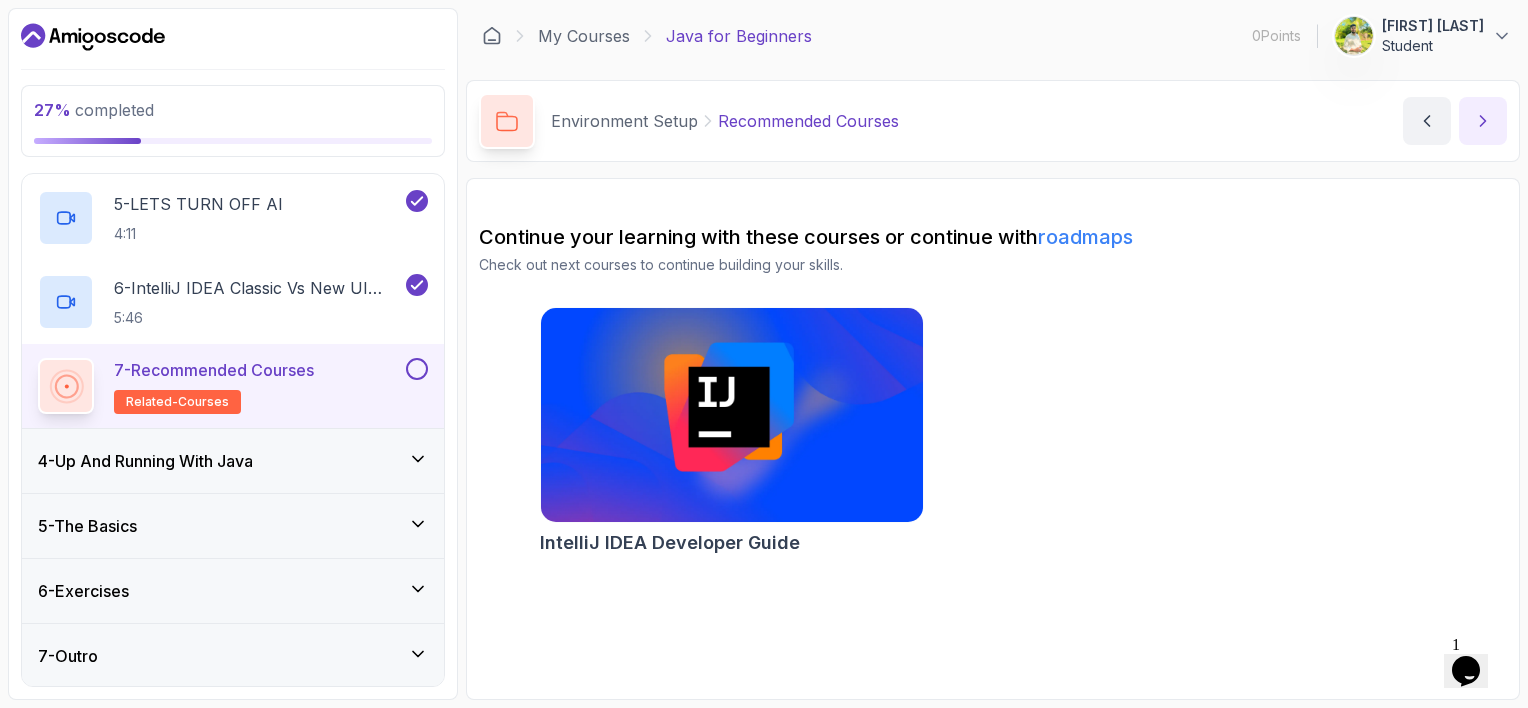 click at bounding box center (1483, 121) 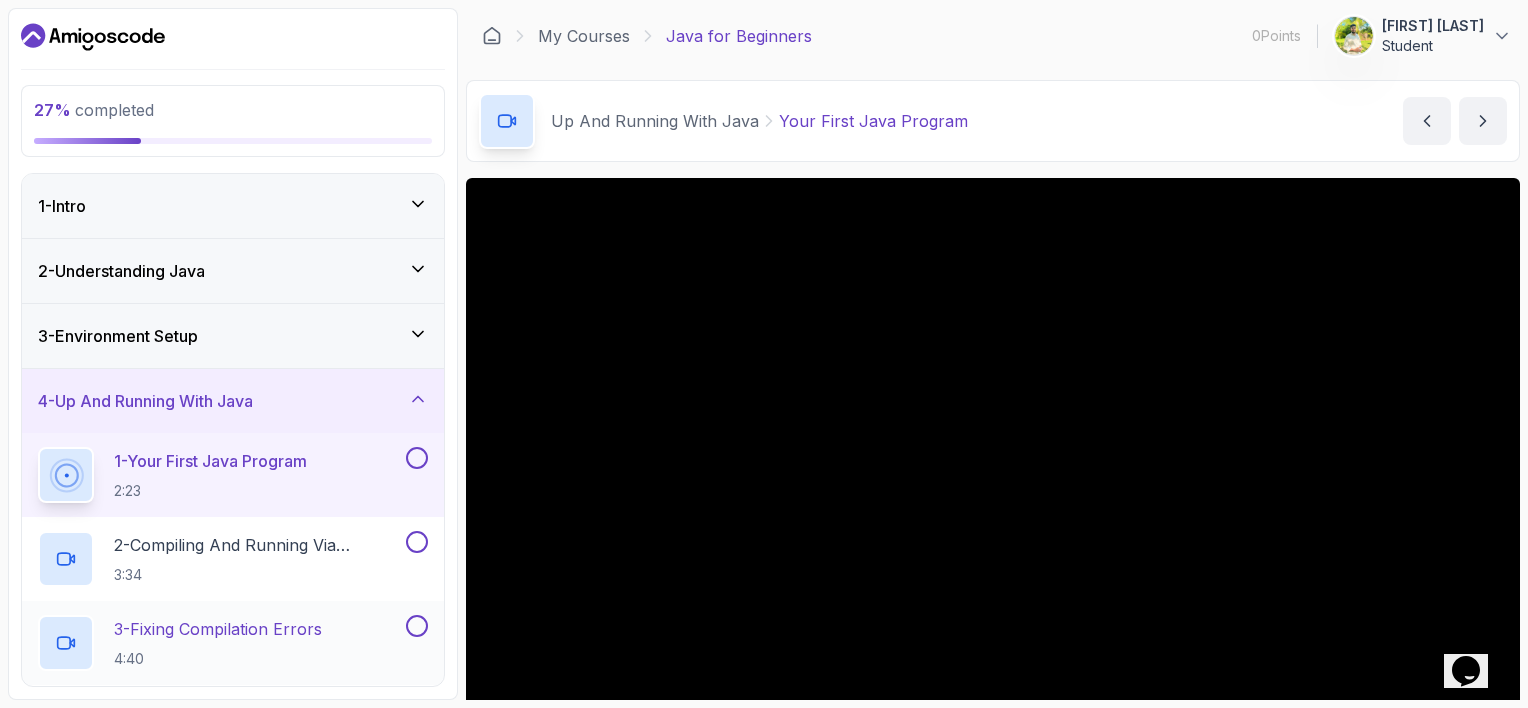 scroll, scrollTop: 612, scrollLeft: 0, axis: vertical 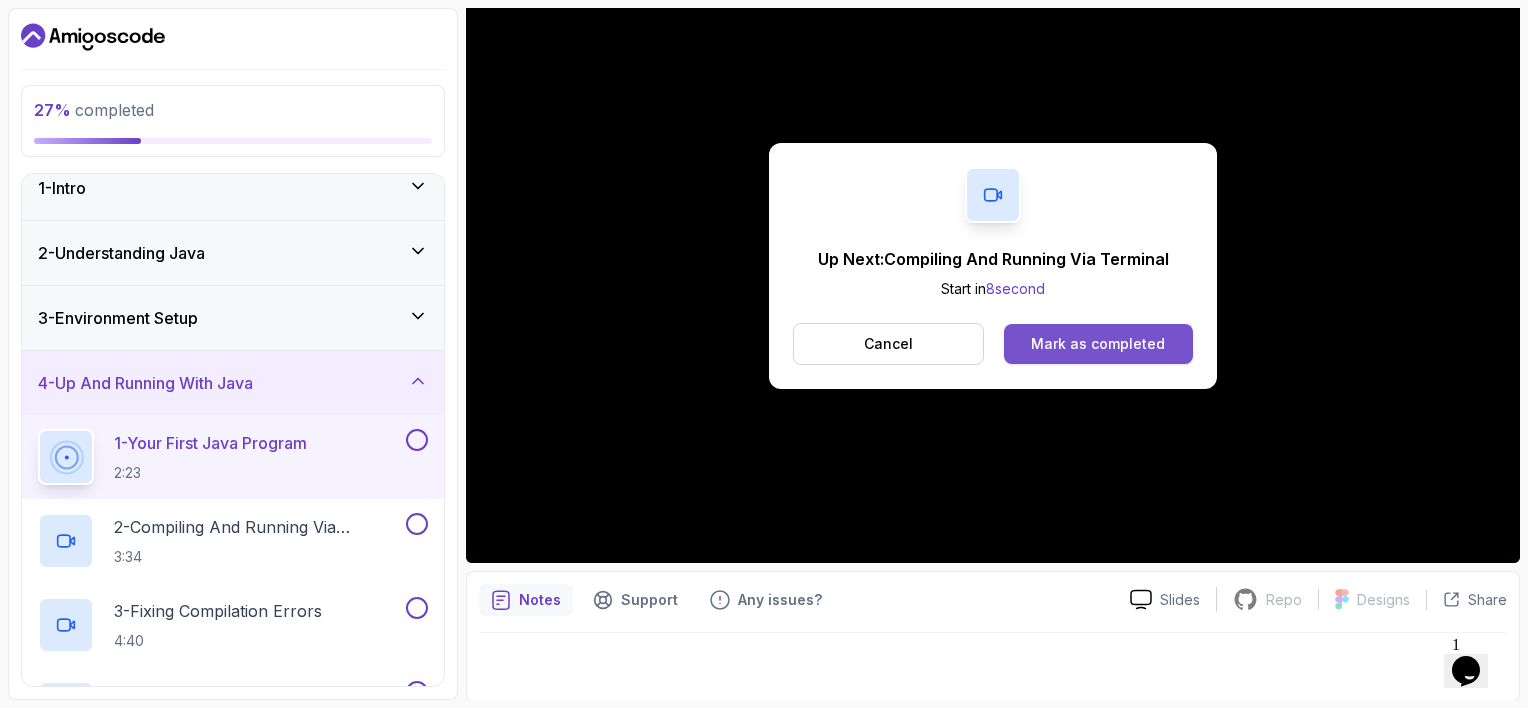 click on "Mark as completed" at bounding box center [1098, 344] 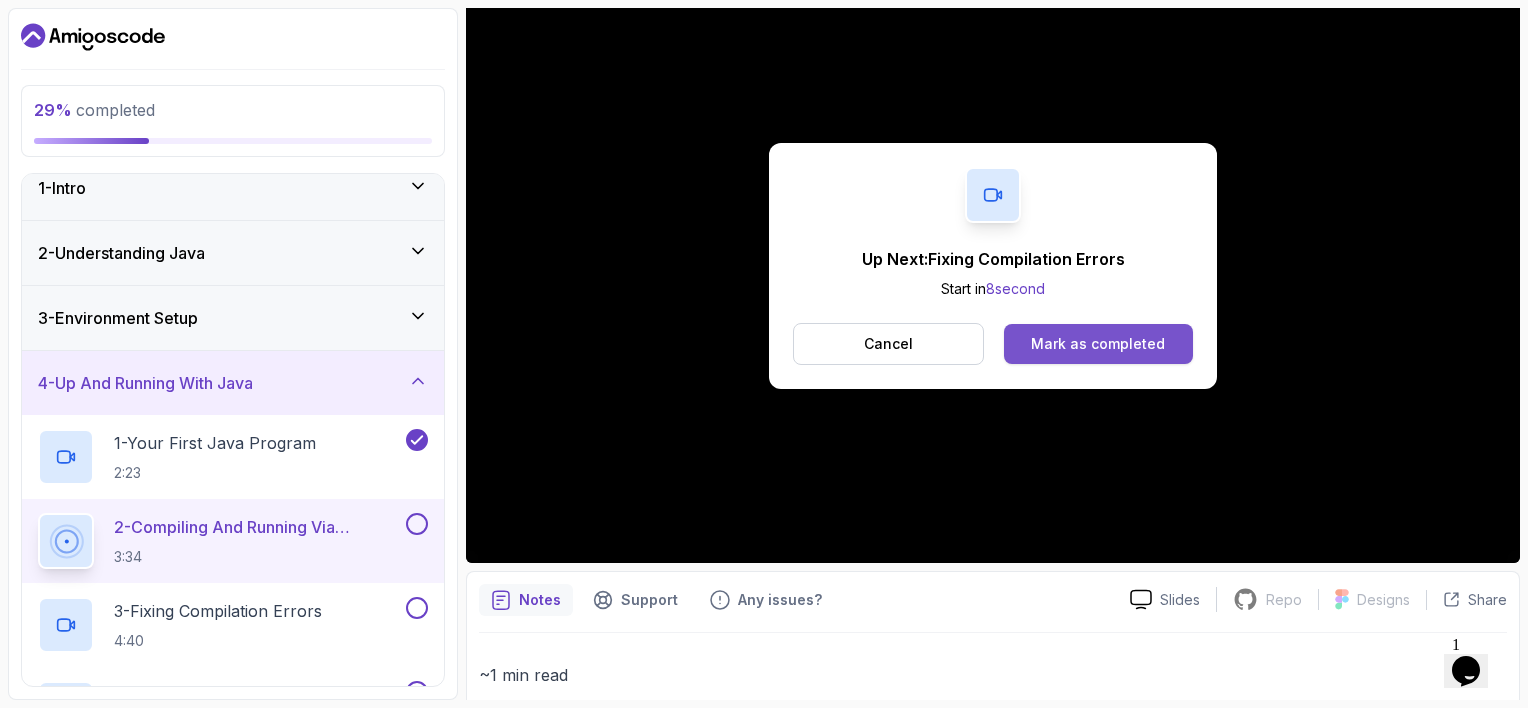 click on "Mark as completed" at bounding box center (1098, 344) 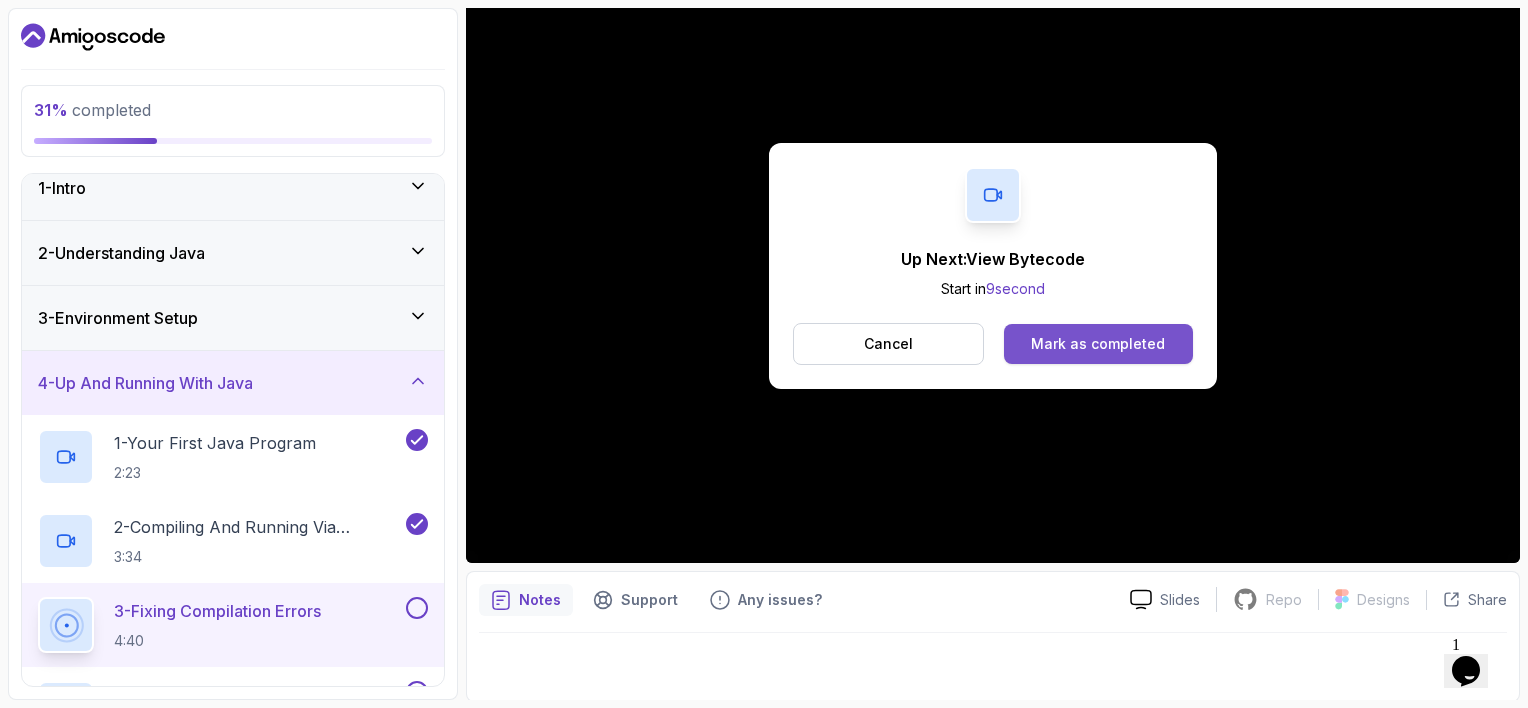click on "Mark as completed" at bounding box center [1098, 344] 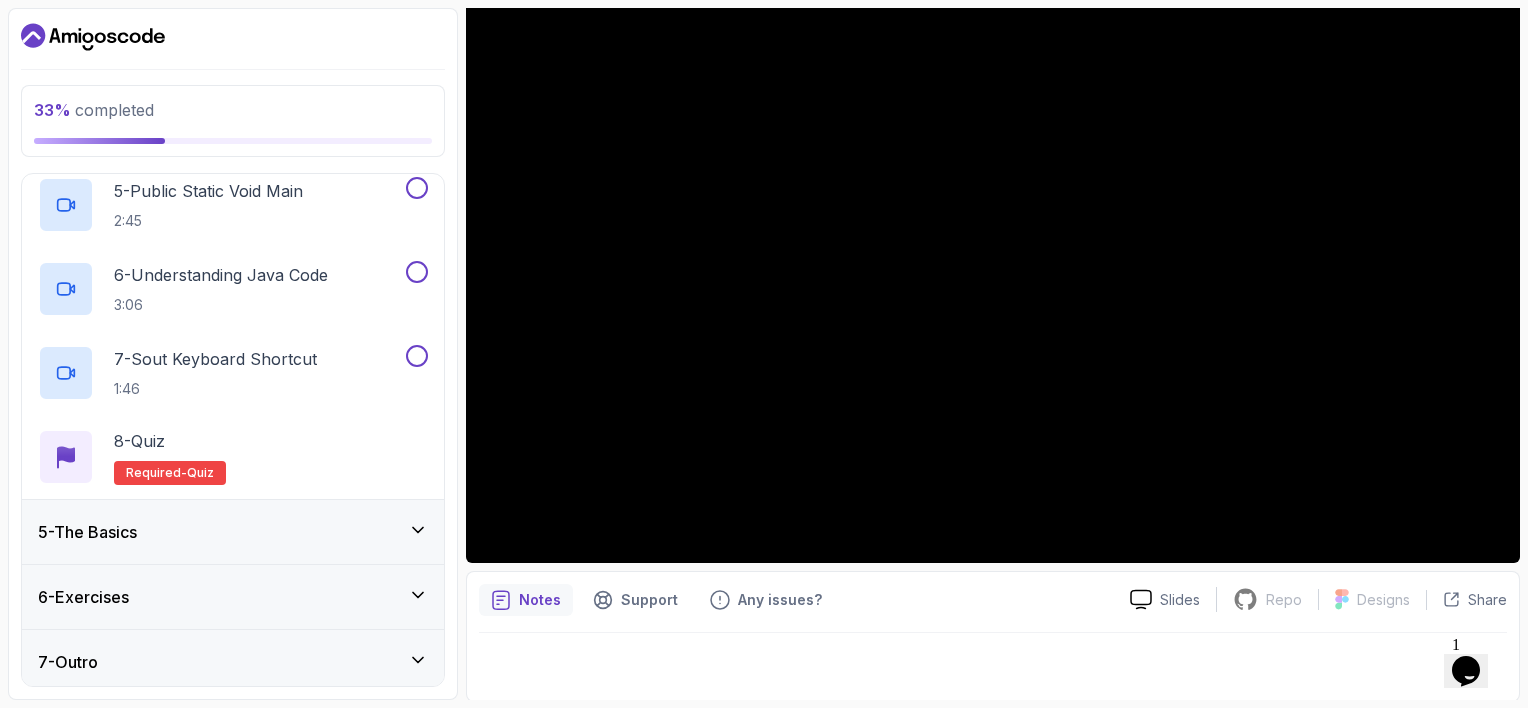 scroll, scrollTop: 607, scrollLeft: 0, axis: vertical 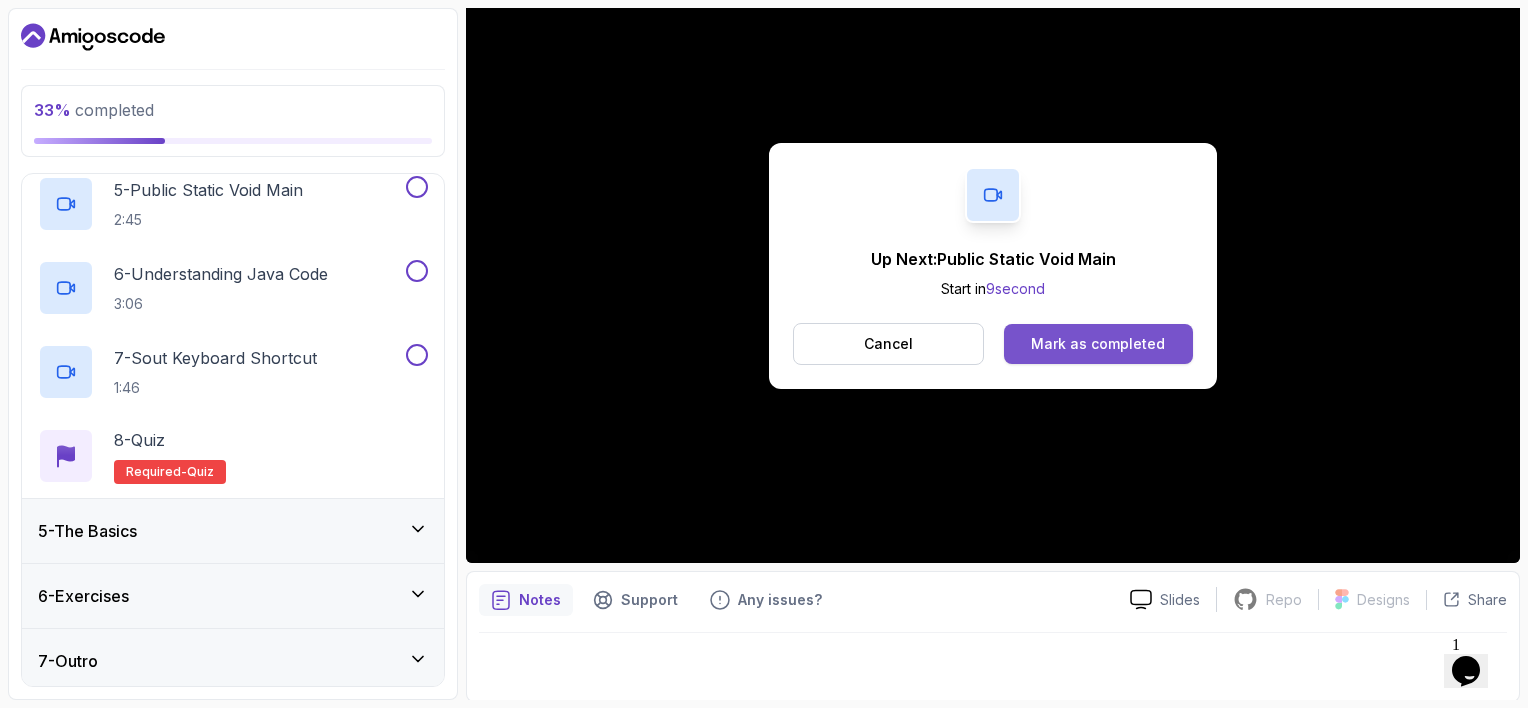 click on "Mark as completed" at bounding box center (1098, 344) 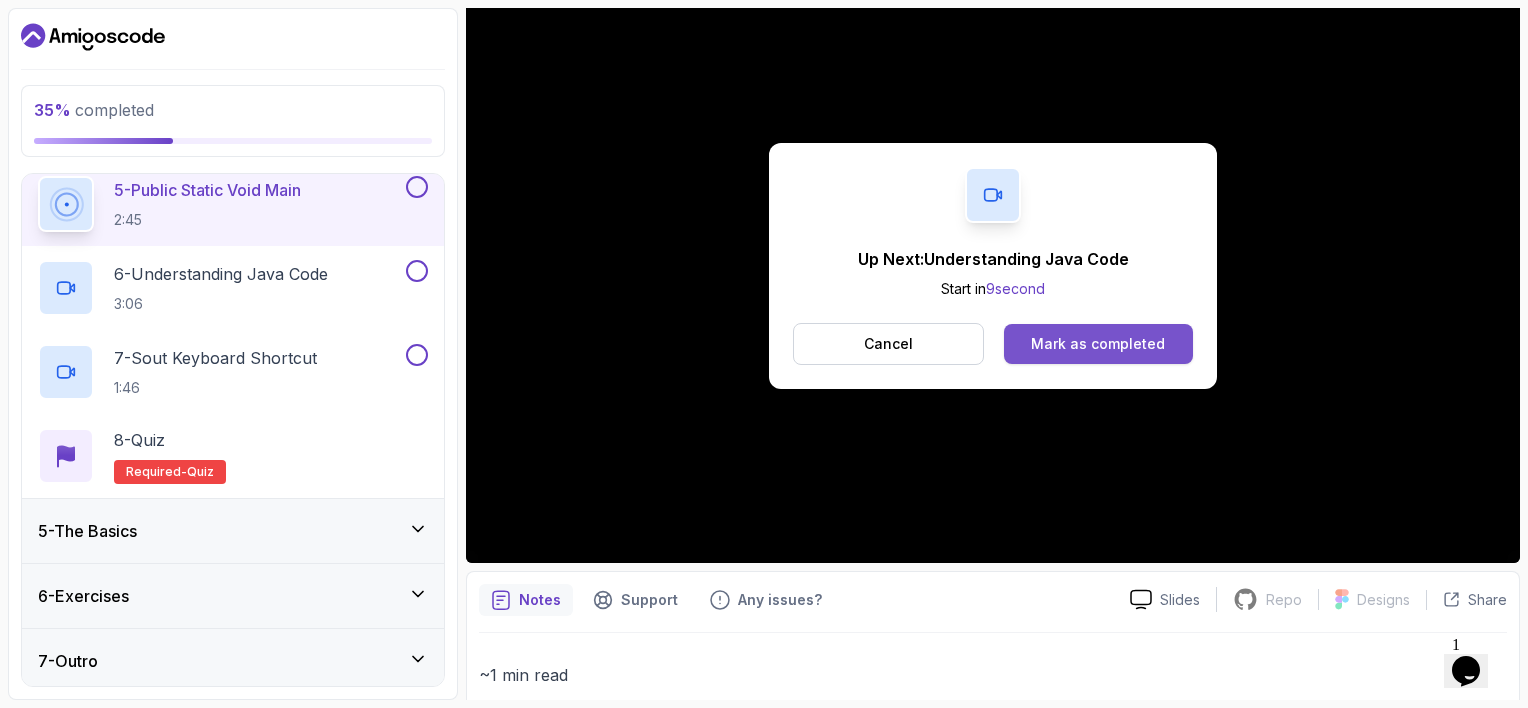 click on "Mark as completed" at bounding box center (1098, 344) 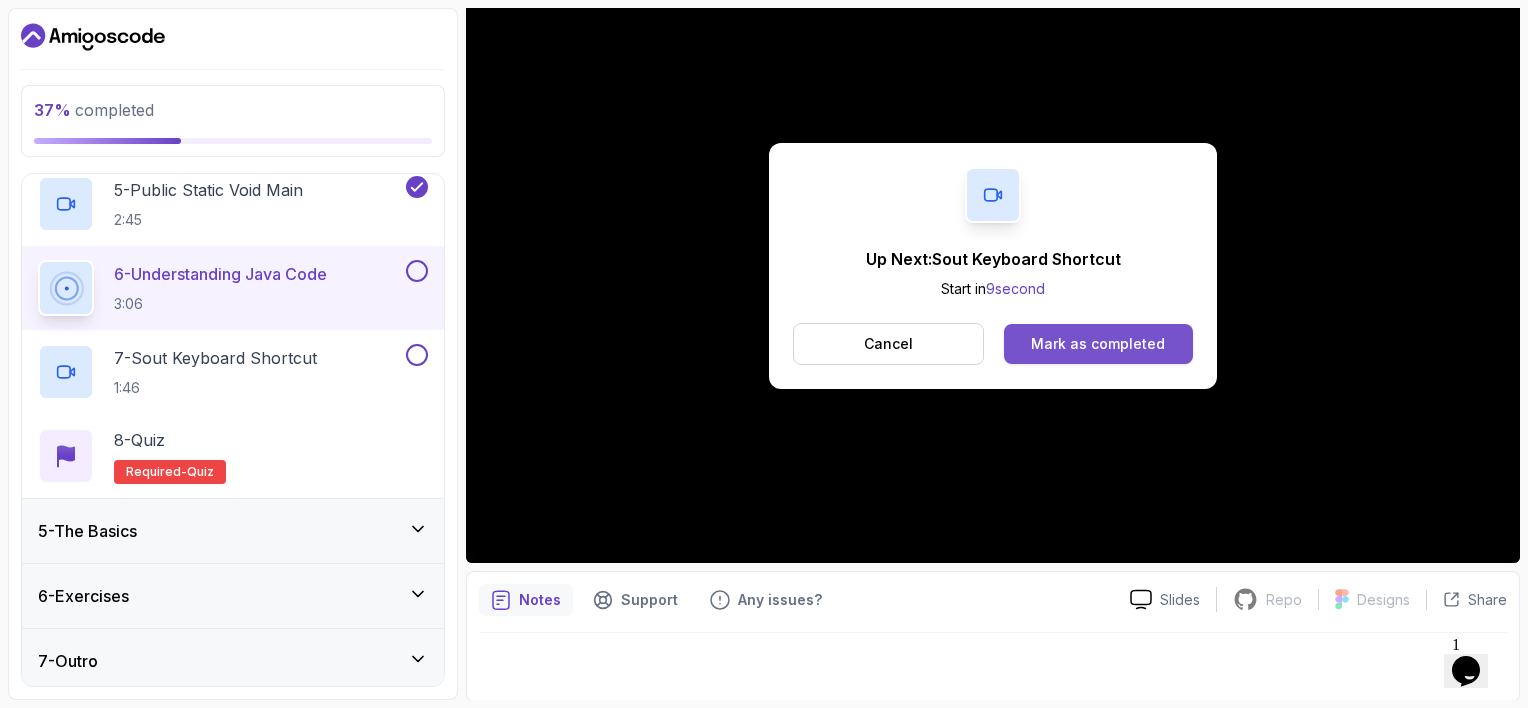 click on "Mark as completed" at bounding box center (1098, 344) 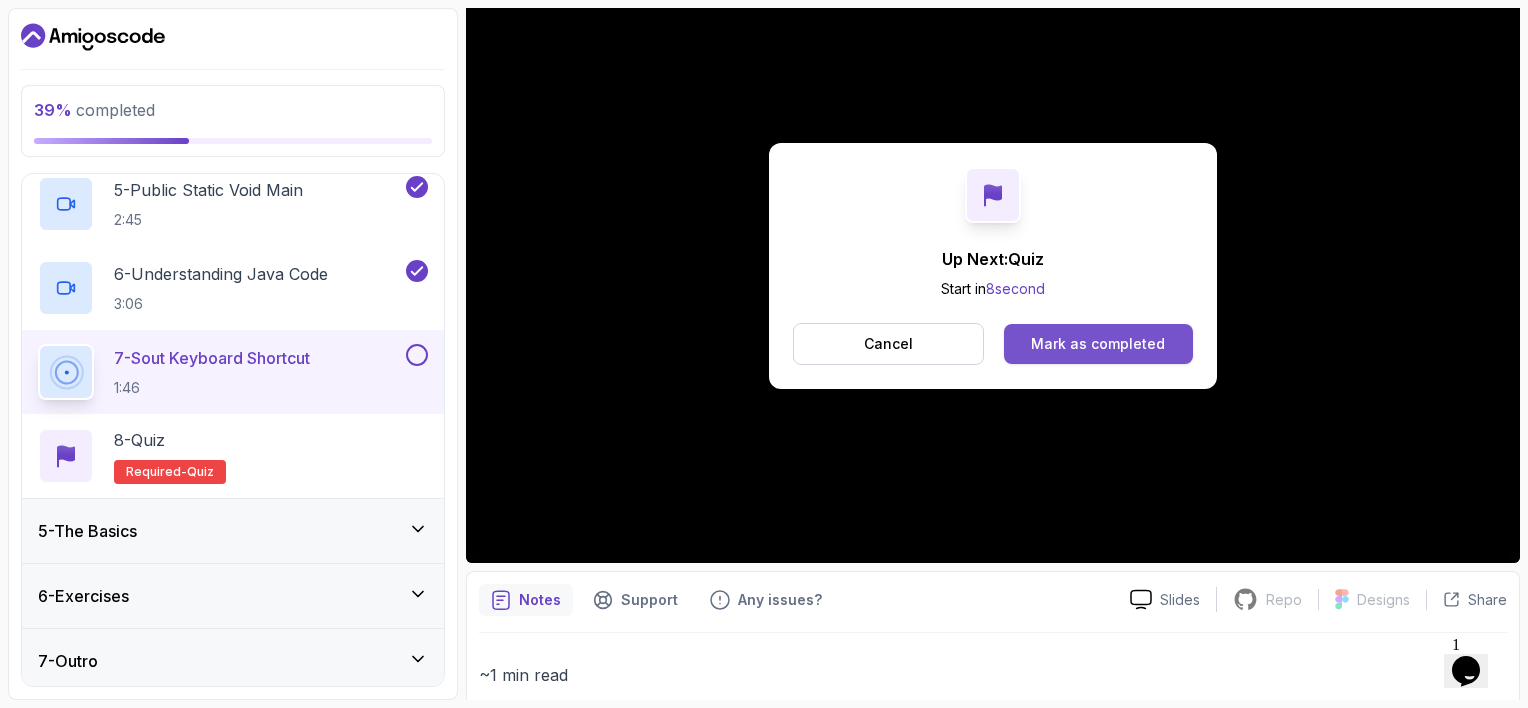 click on "Mark as completed" at bounding box center [1098, 344] 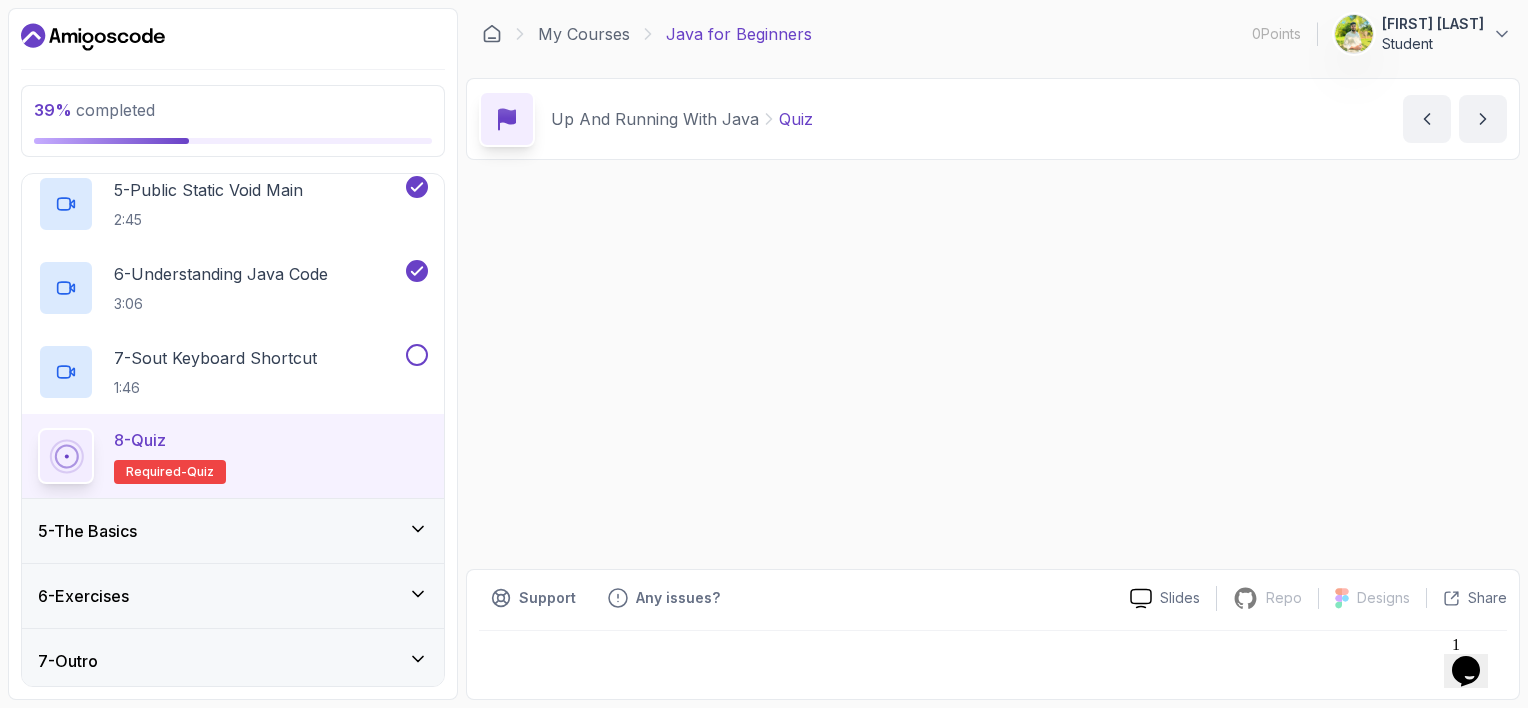 scroll, scrollTop: 0, scrollLeft: 0, axis: both 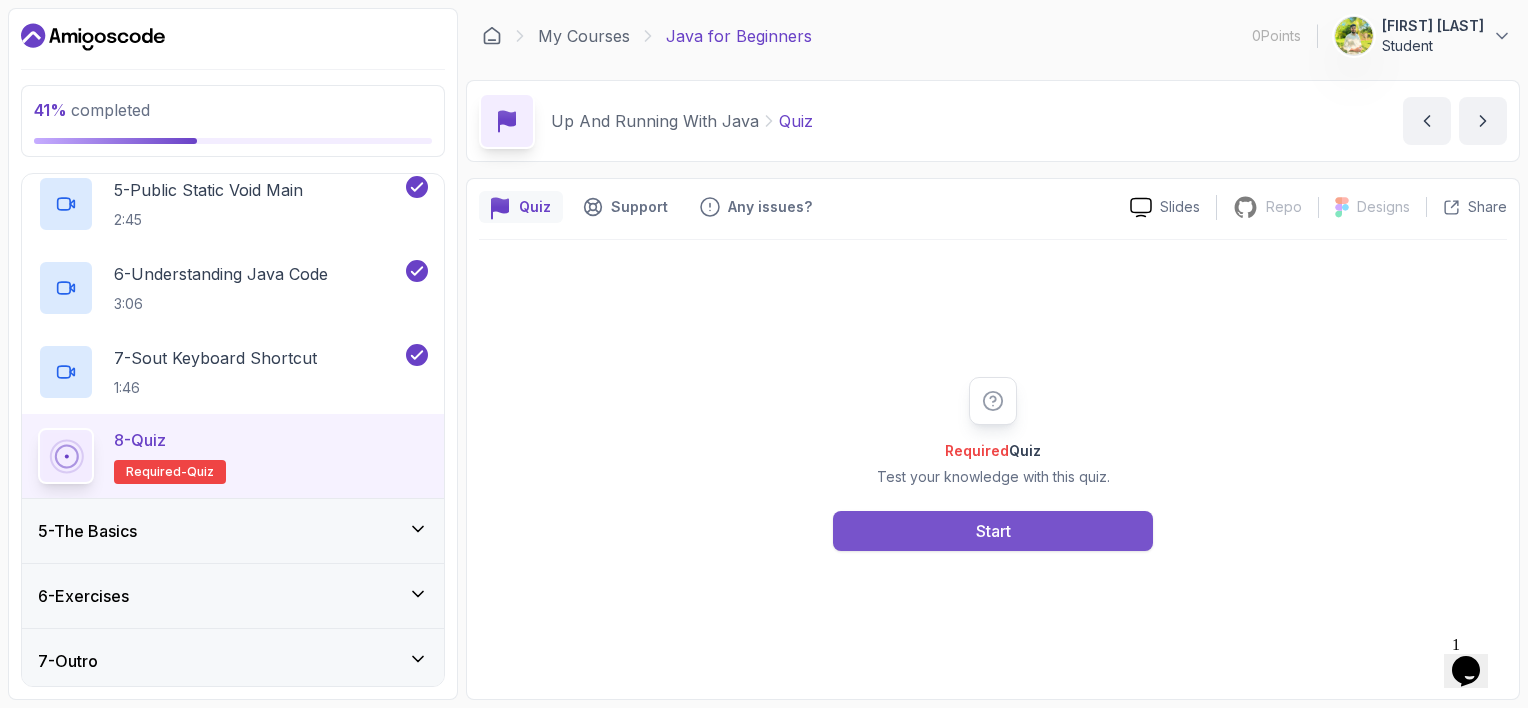 click on "Start" at bounding box center (993, 531) 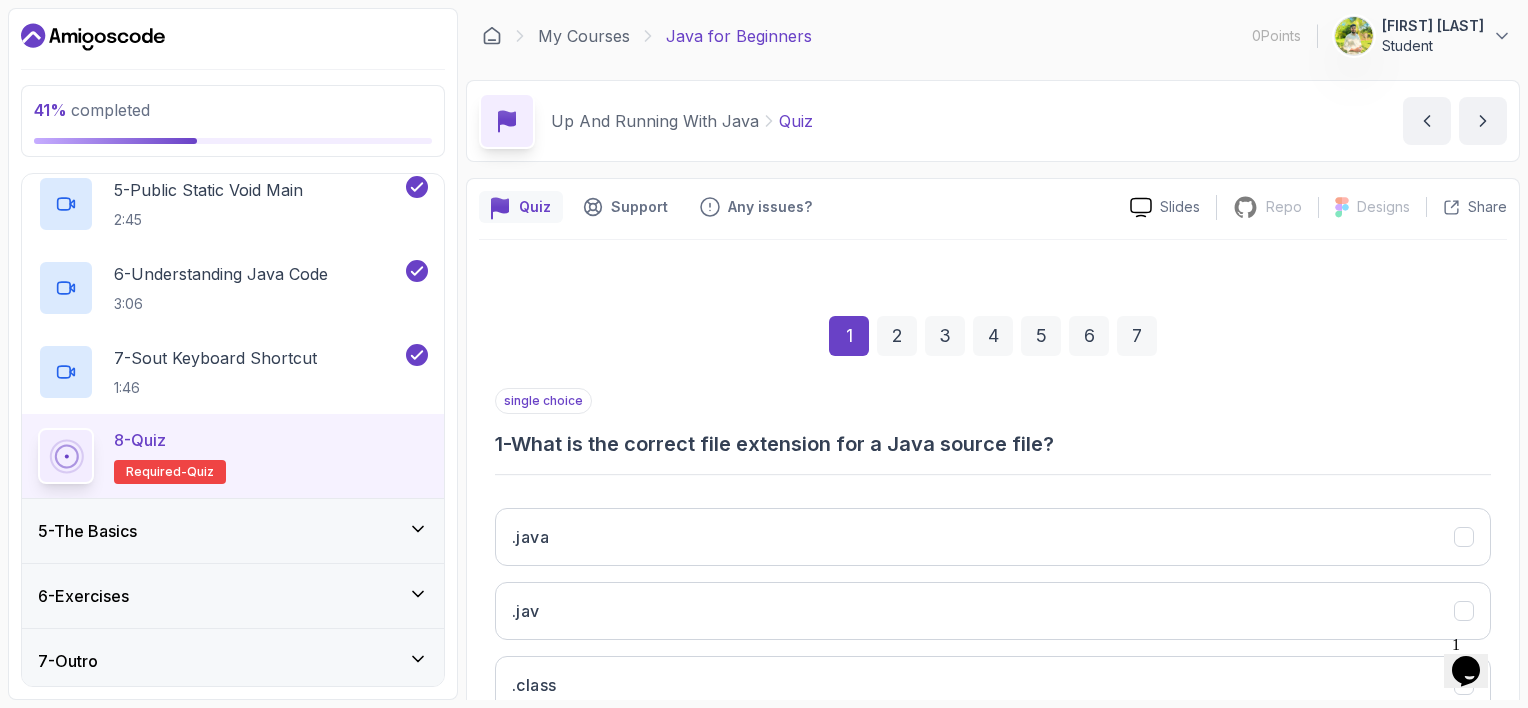 scroll, scrollTop: 166, scrollLeft: 0, axis: vertical 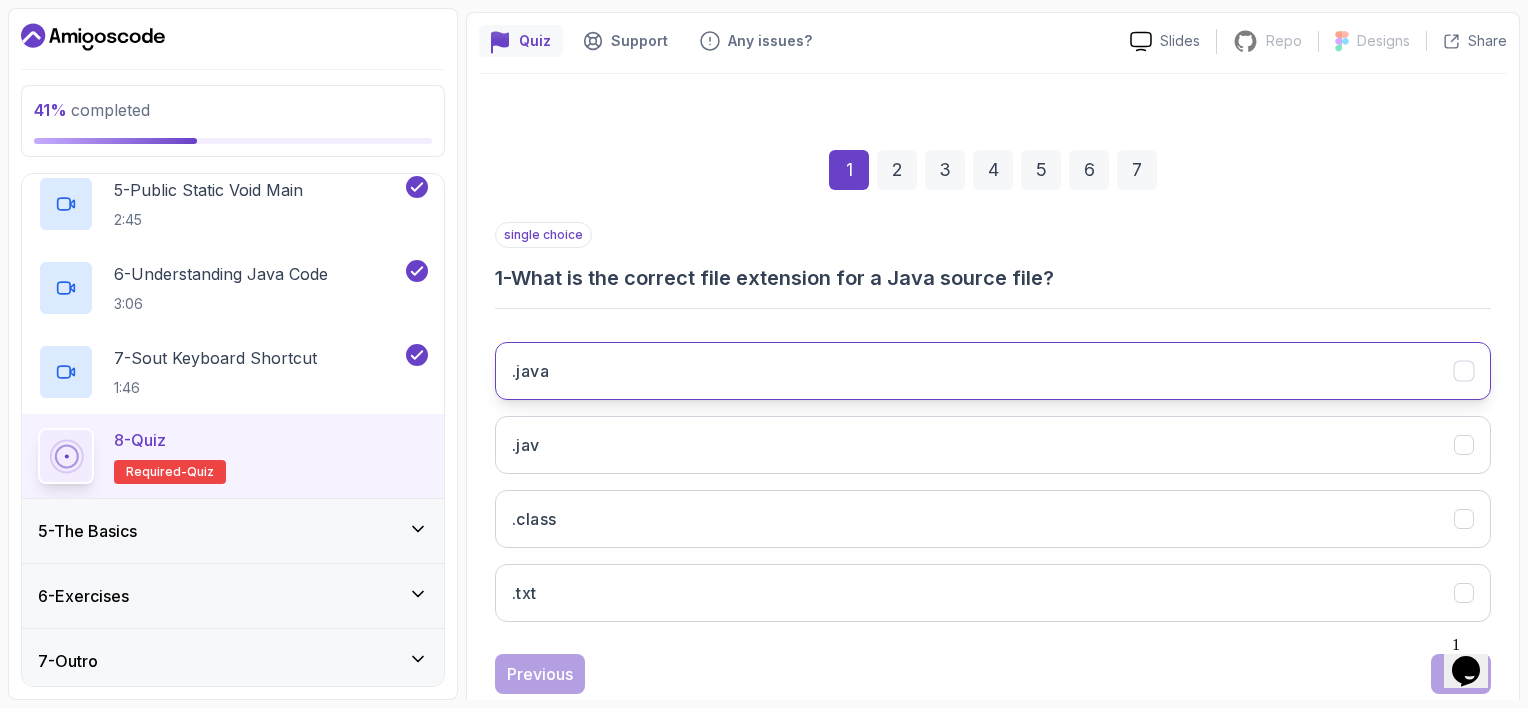 click on ".java" at bounding box center [993, 371] 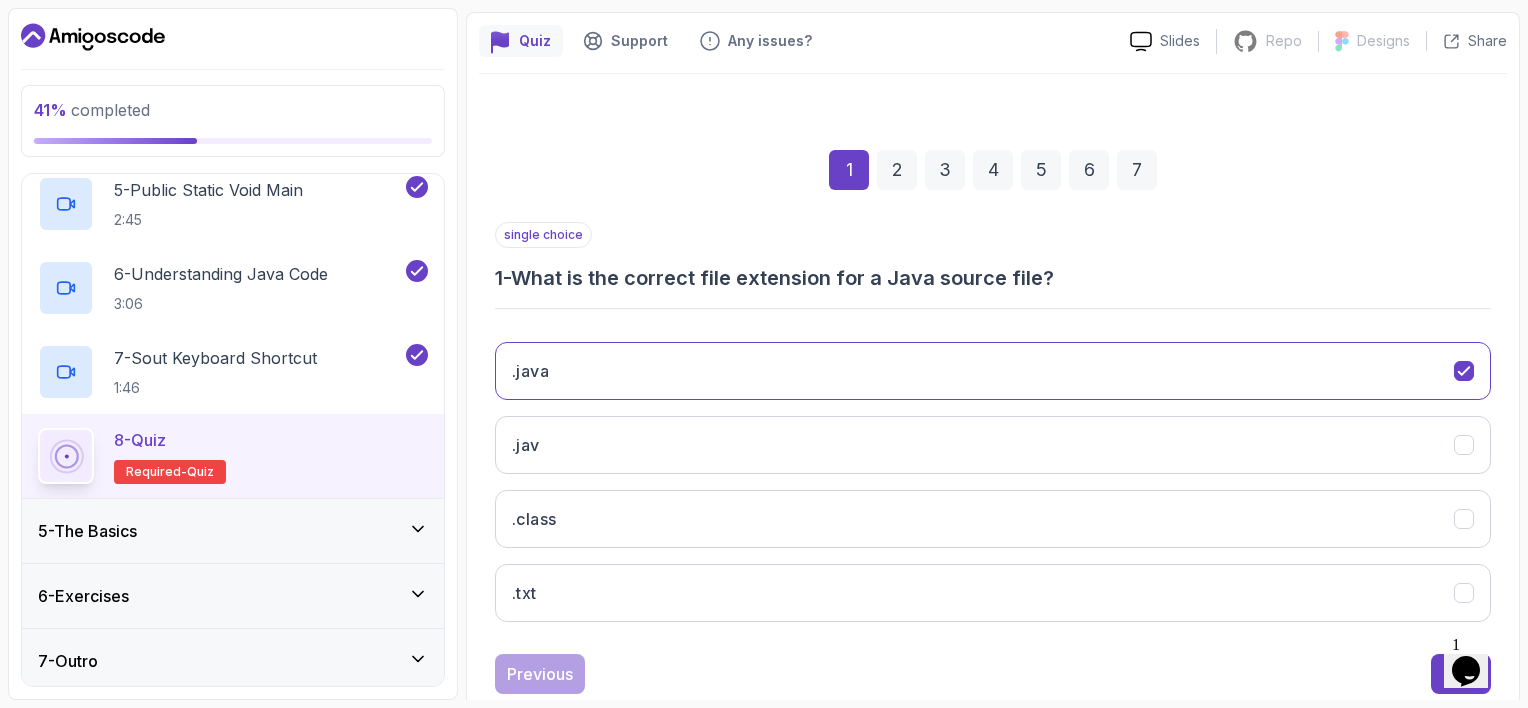 click on "2" at bounding box center (897, 170) 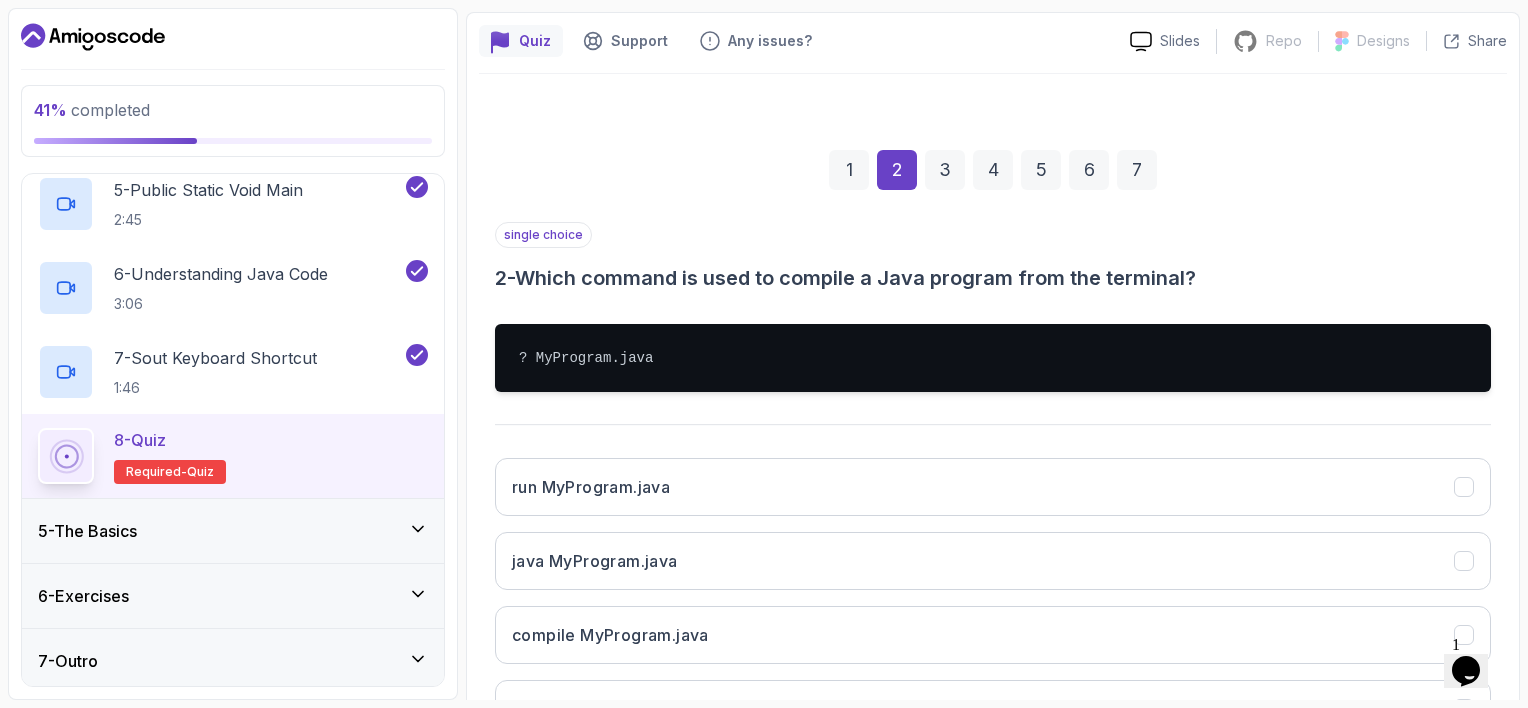 scroll, scrollTop: 330, scrollLeft: 0, axis: vertical 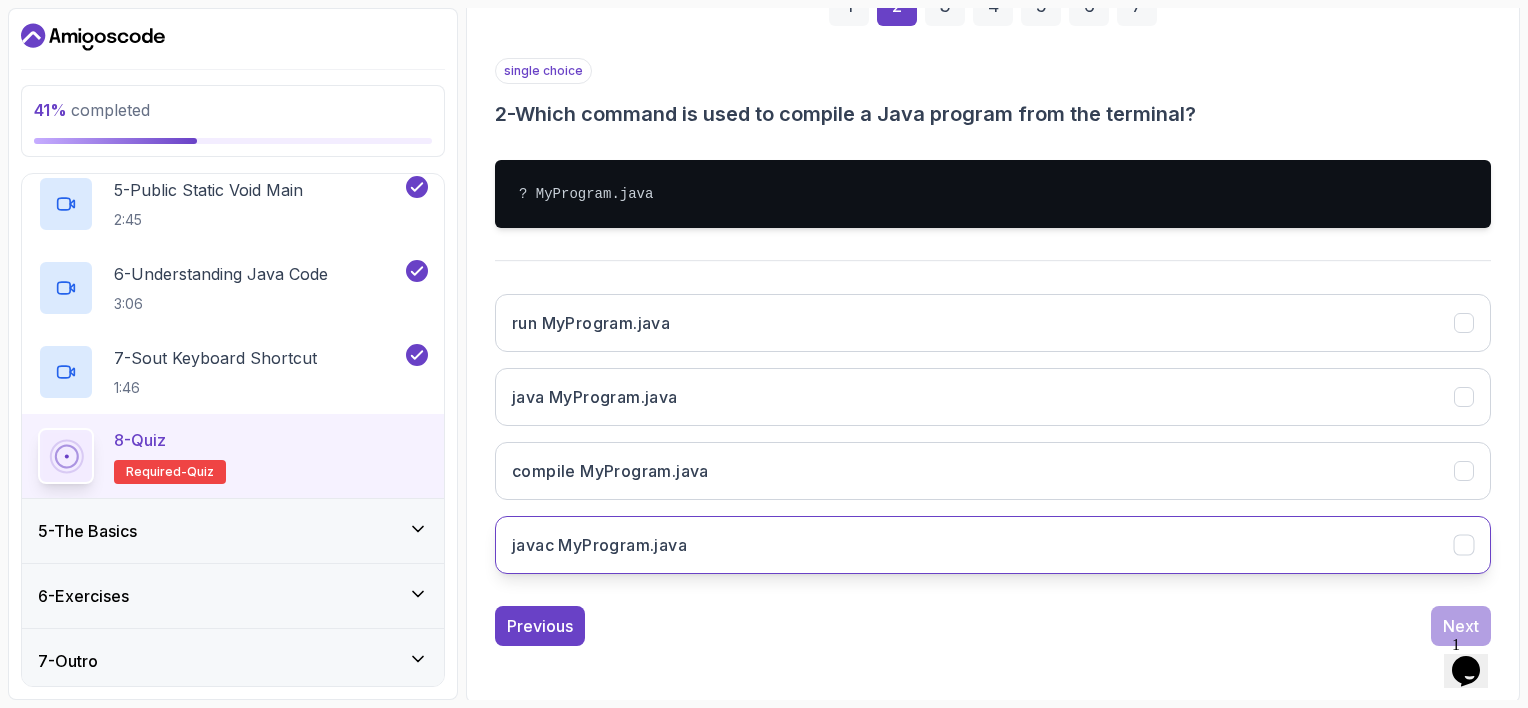 click on "javac MyProgram.java" at bounding box center (599, 545) 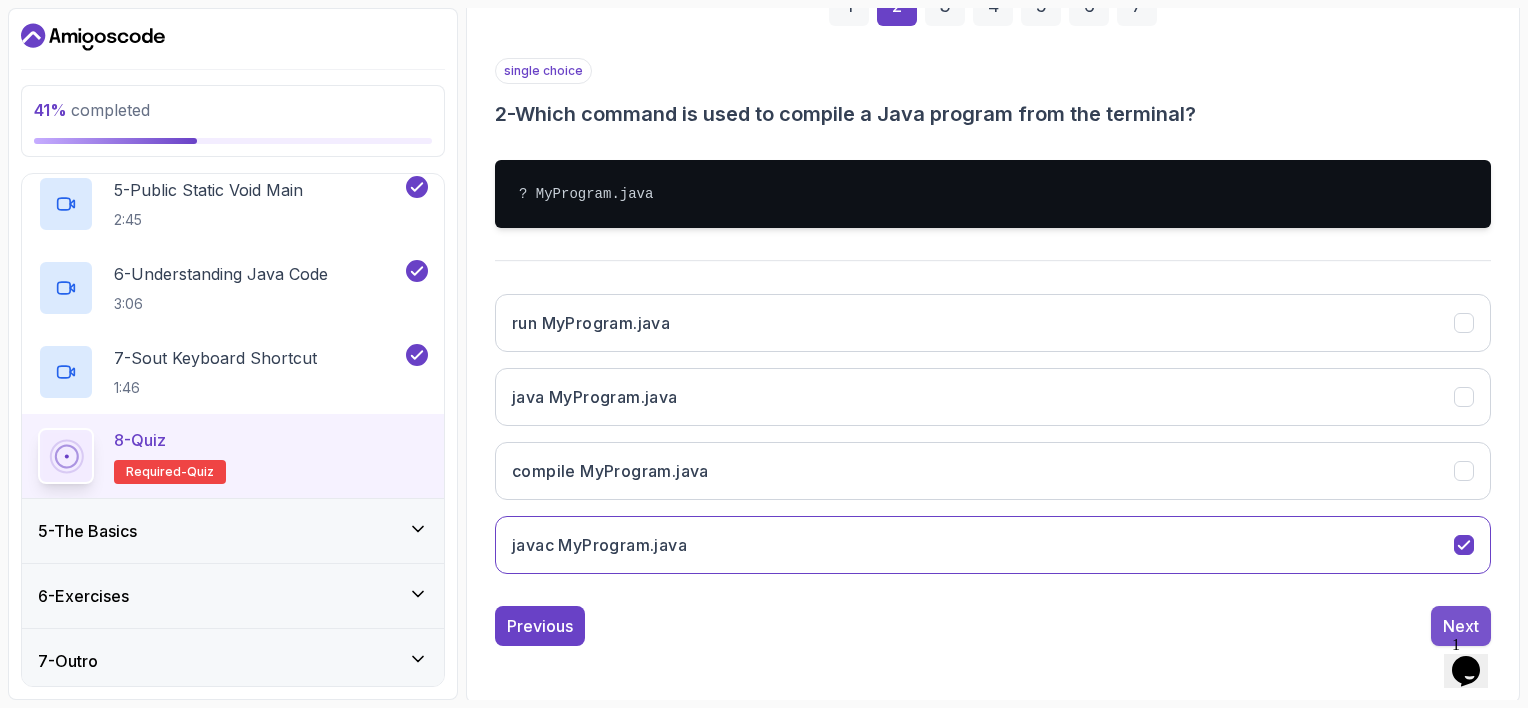click on "Next" at bounding box center [1461, 626] 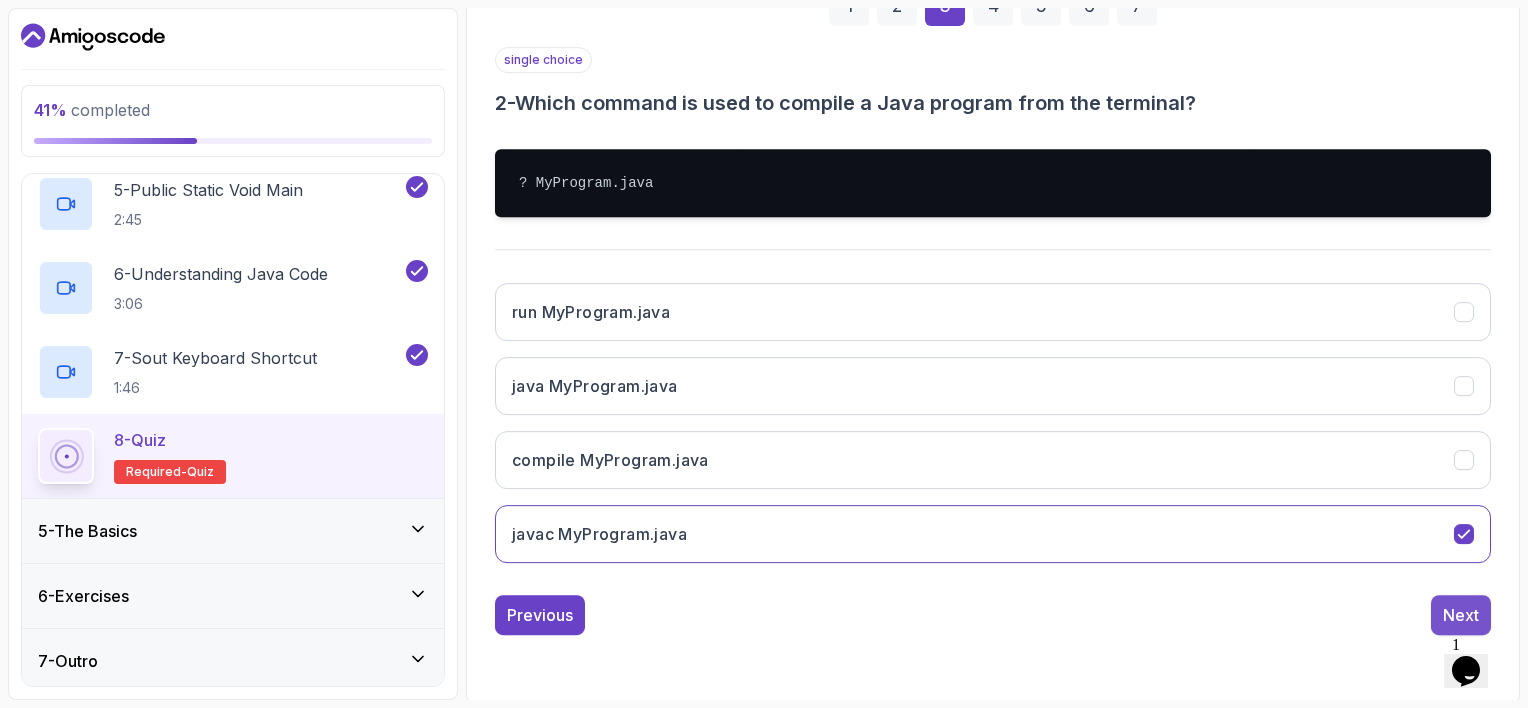 scroll, scrollTop: 214, scrollLeft: 0, axis: vertical 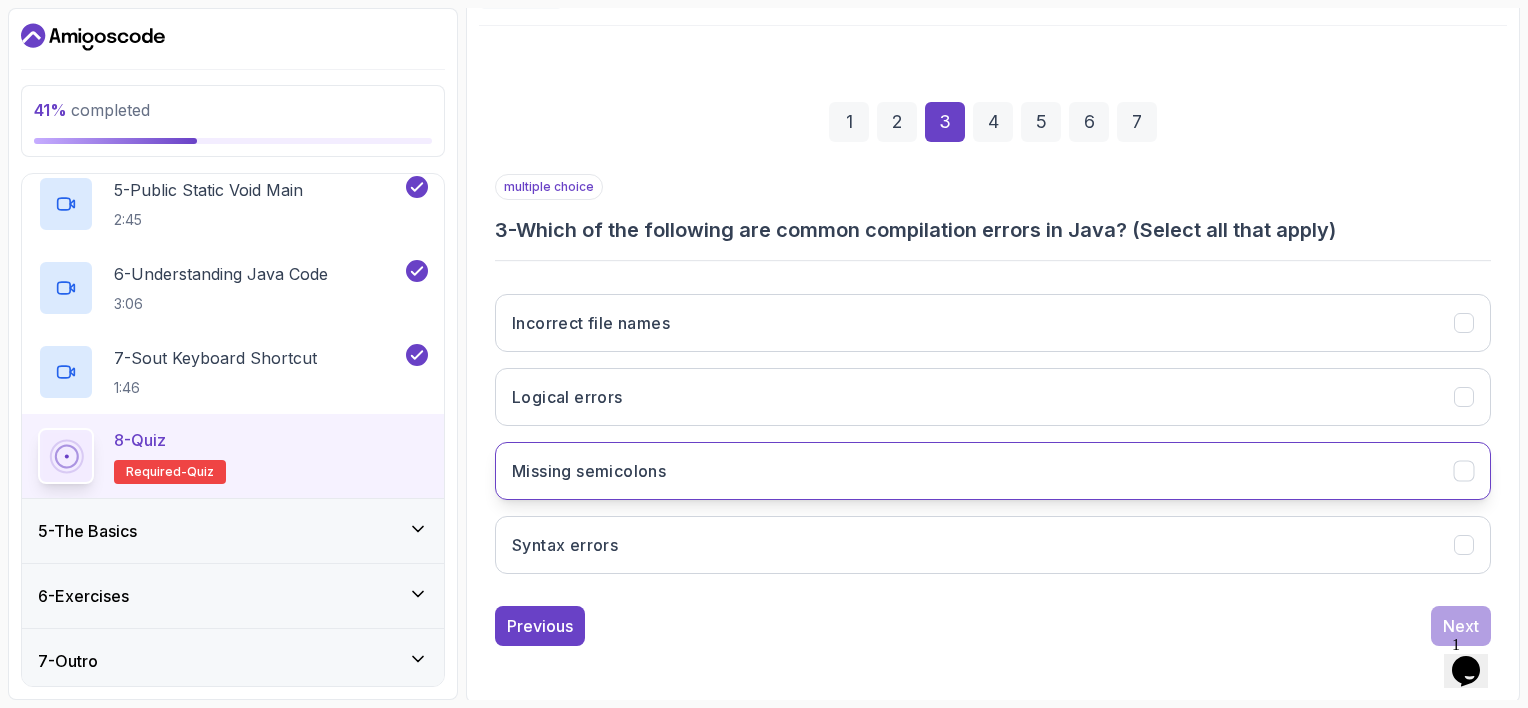click on "Missing semicolons" at bounding box center [993, 471] 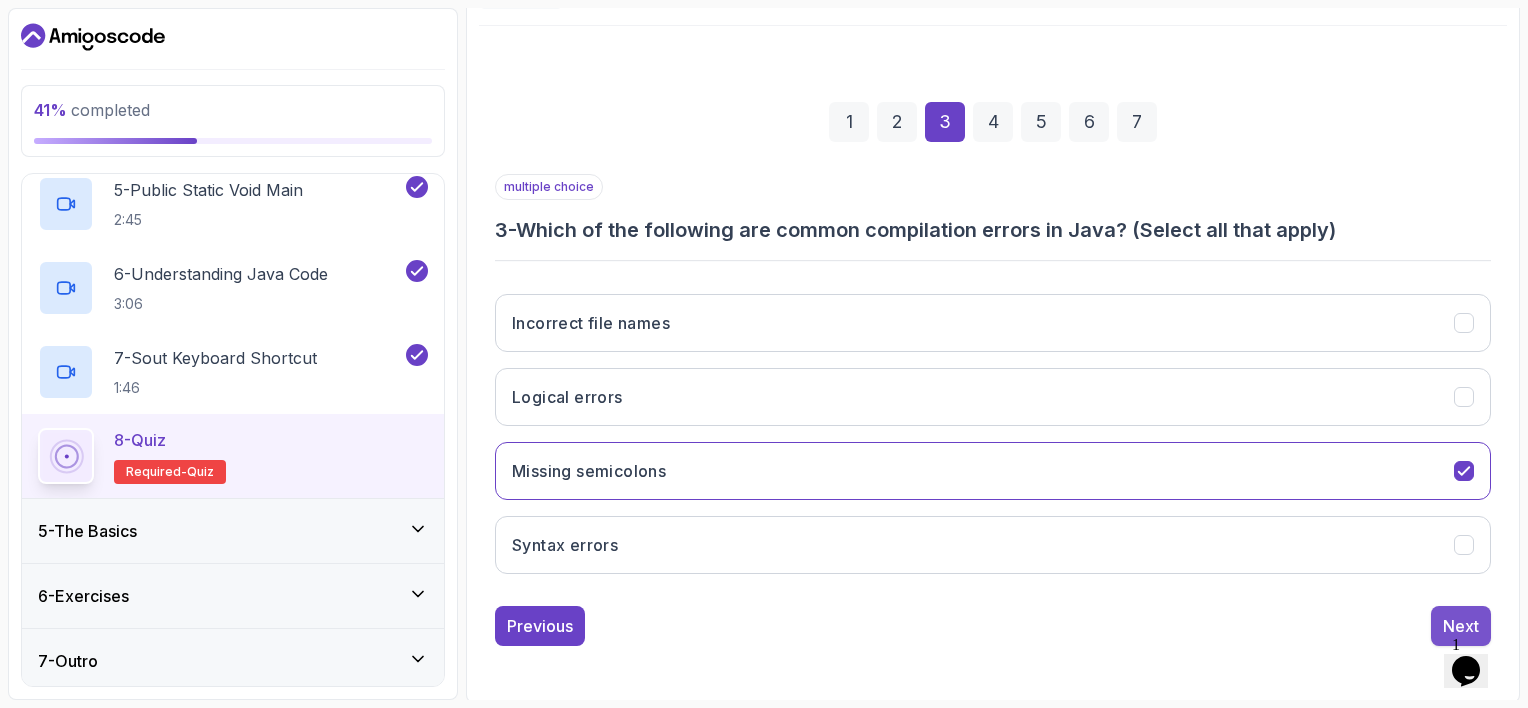 click on "Next" at bounding box center [1461, 626] 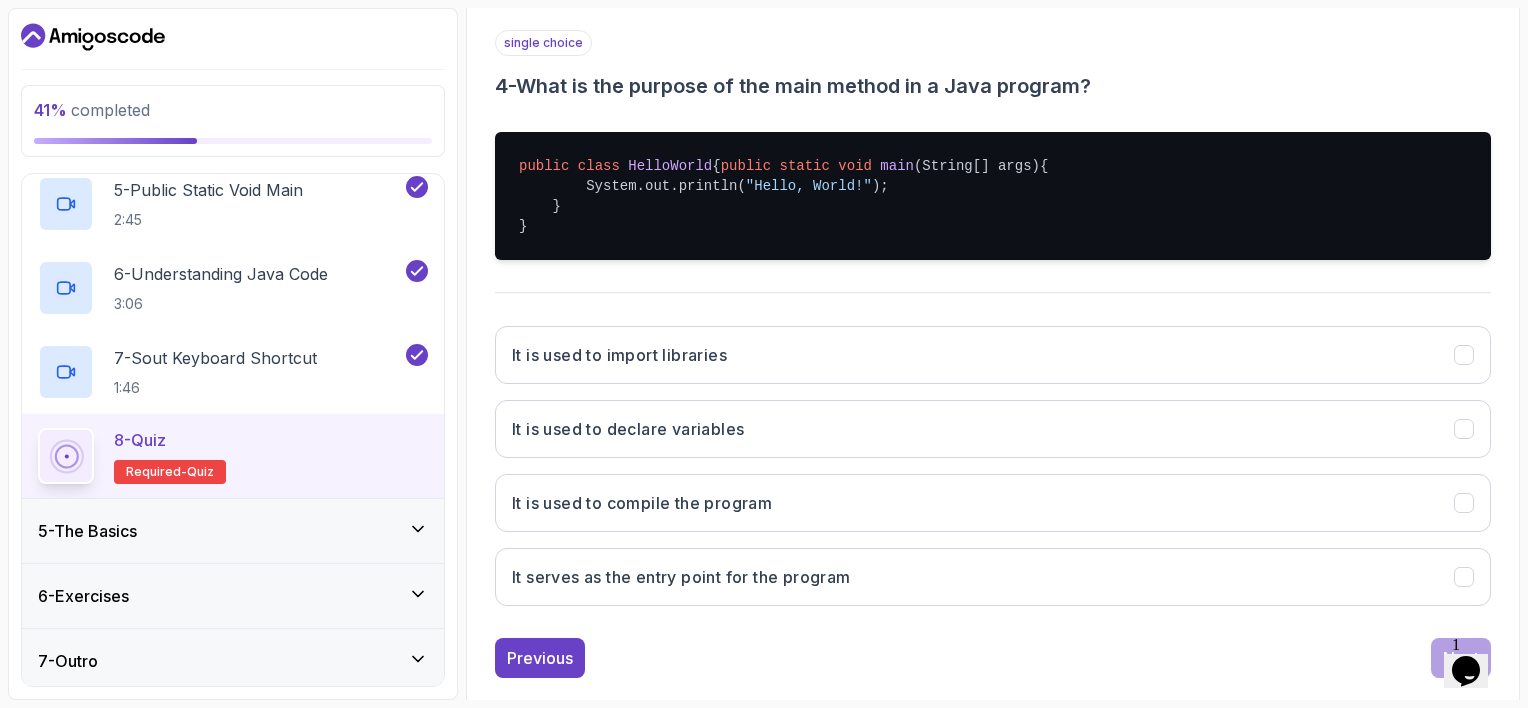 scroll, scrollTop: 370, scrollLeft: 0, axis: vertical 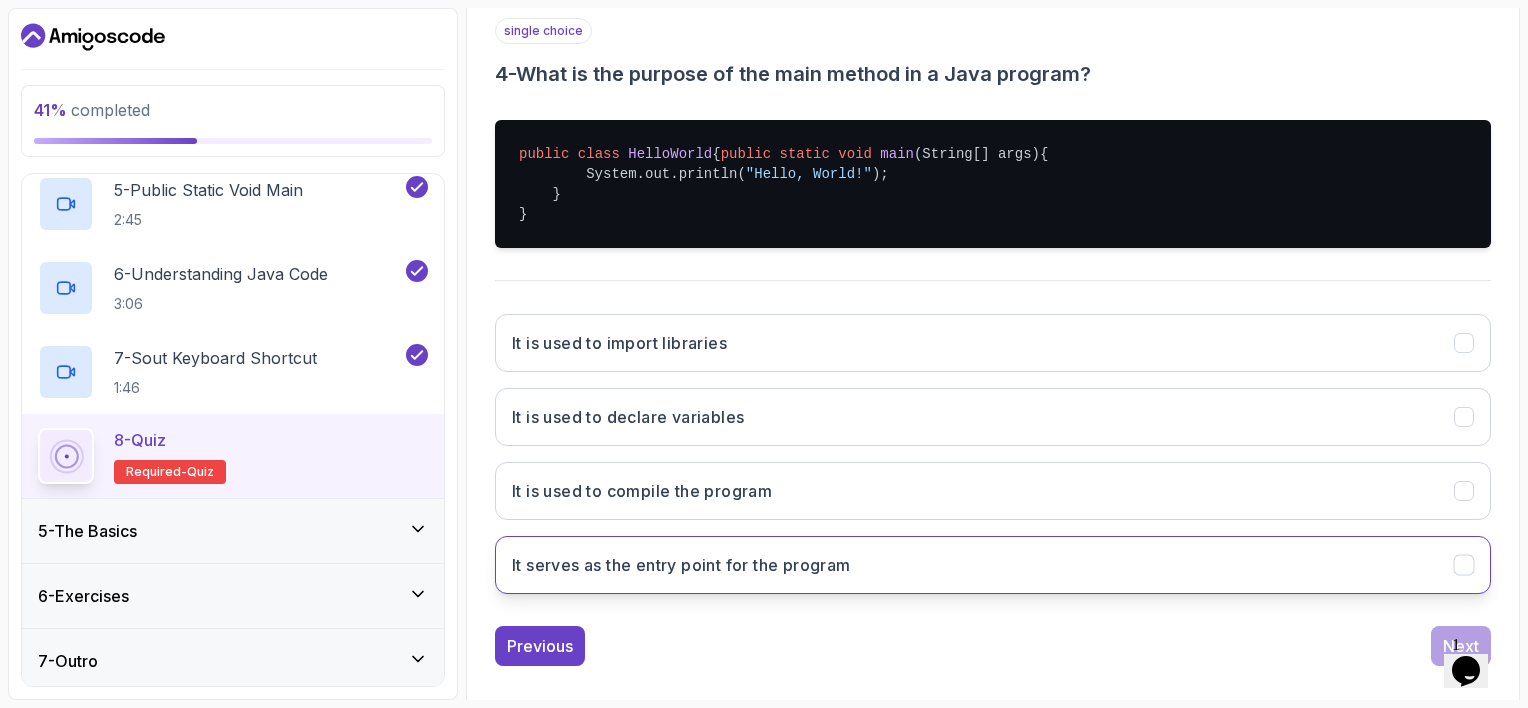 click on "It serves as the entry point for the program" at bounding box center (681, 565) 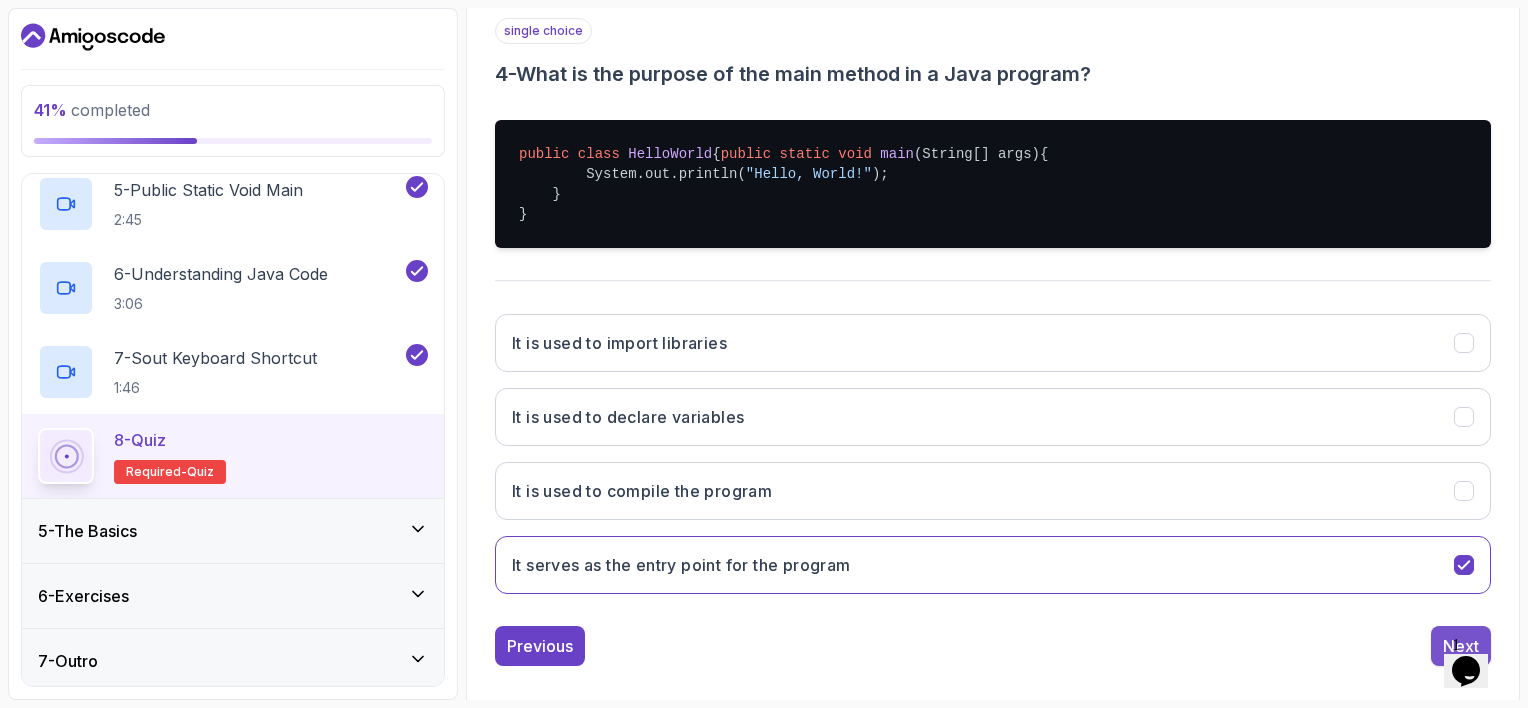 click on "Next" at bounding box center [1461, 646] 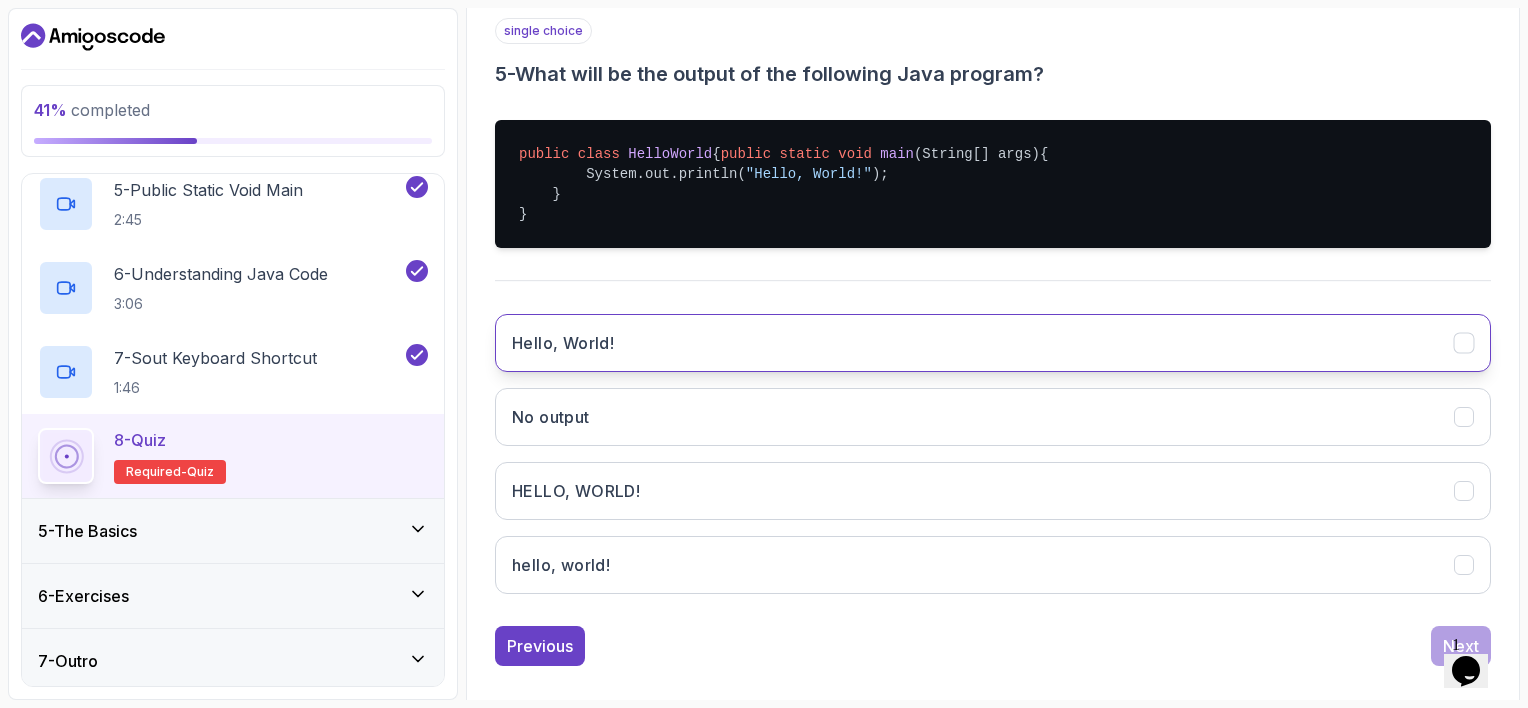 click on "Hello, World!" at bounding box center (993, 343) 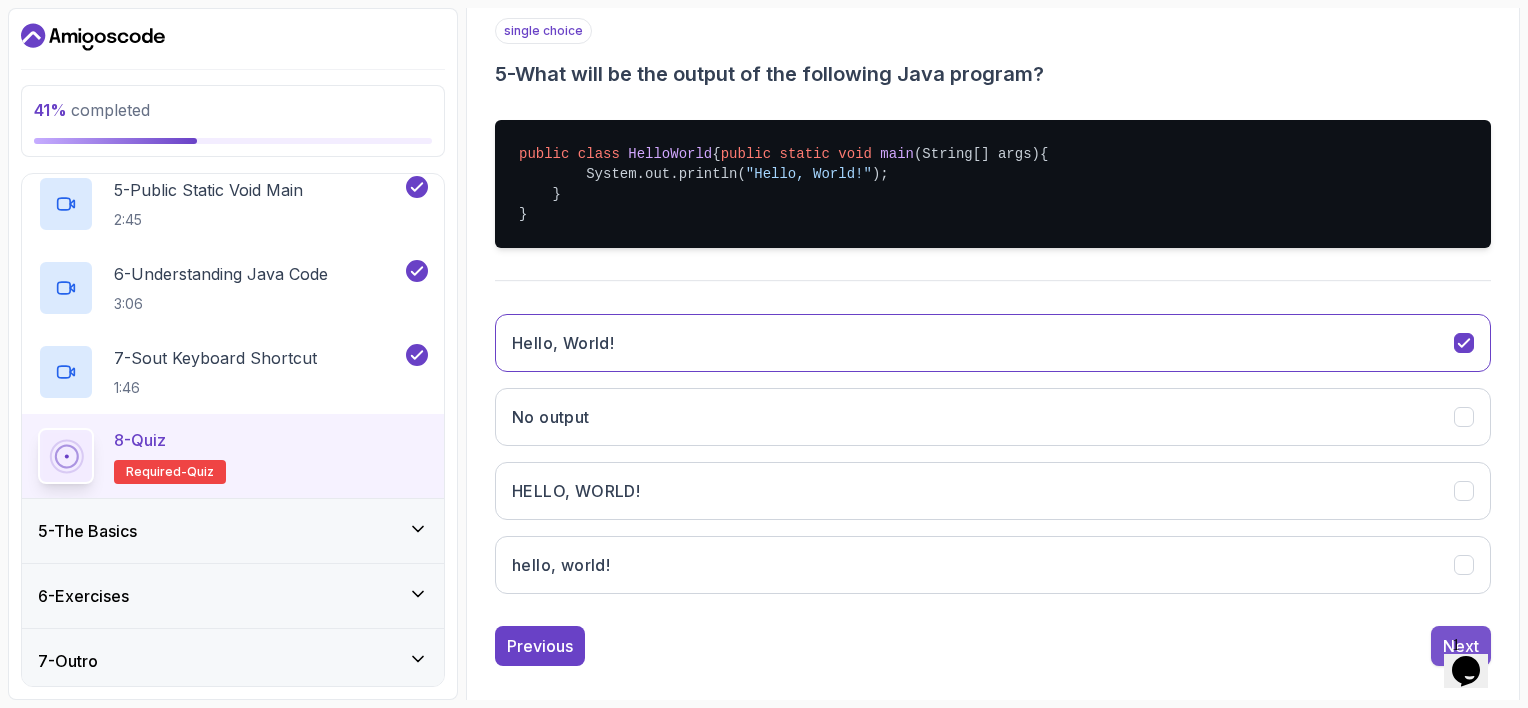 click on "Next" at bounding box center [1461, 646] 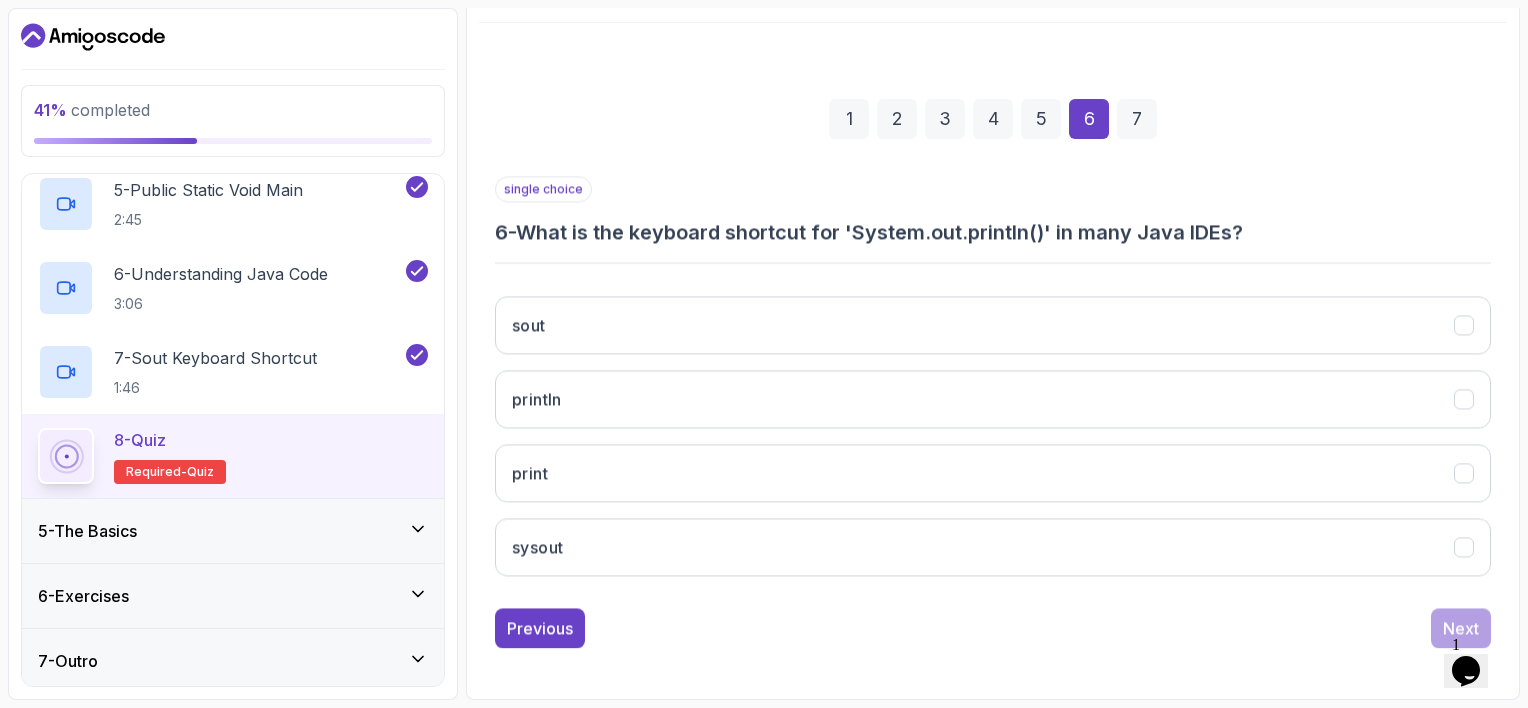scroll, scrollTop: 214, scrollLeft: 0, axis: vertical 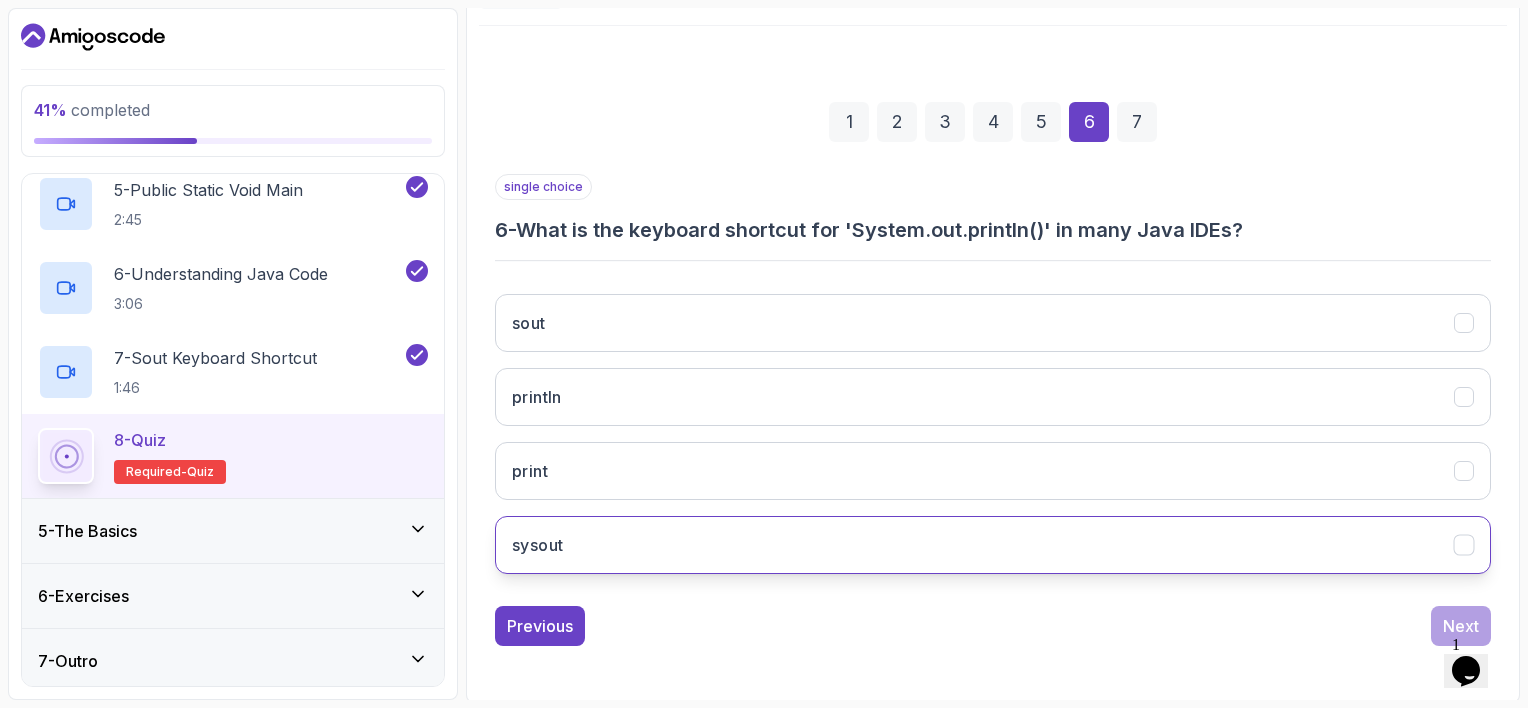 click on "sysout" at bounding box center (993, 545) 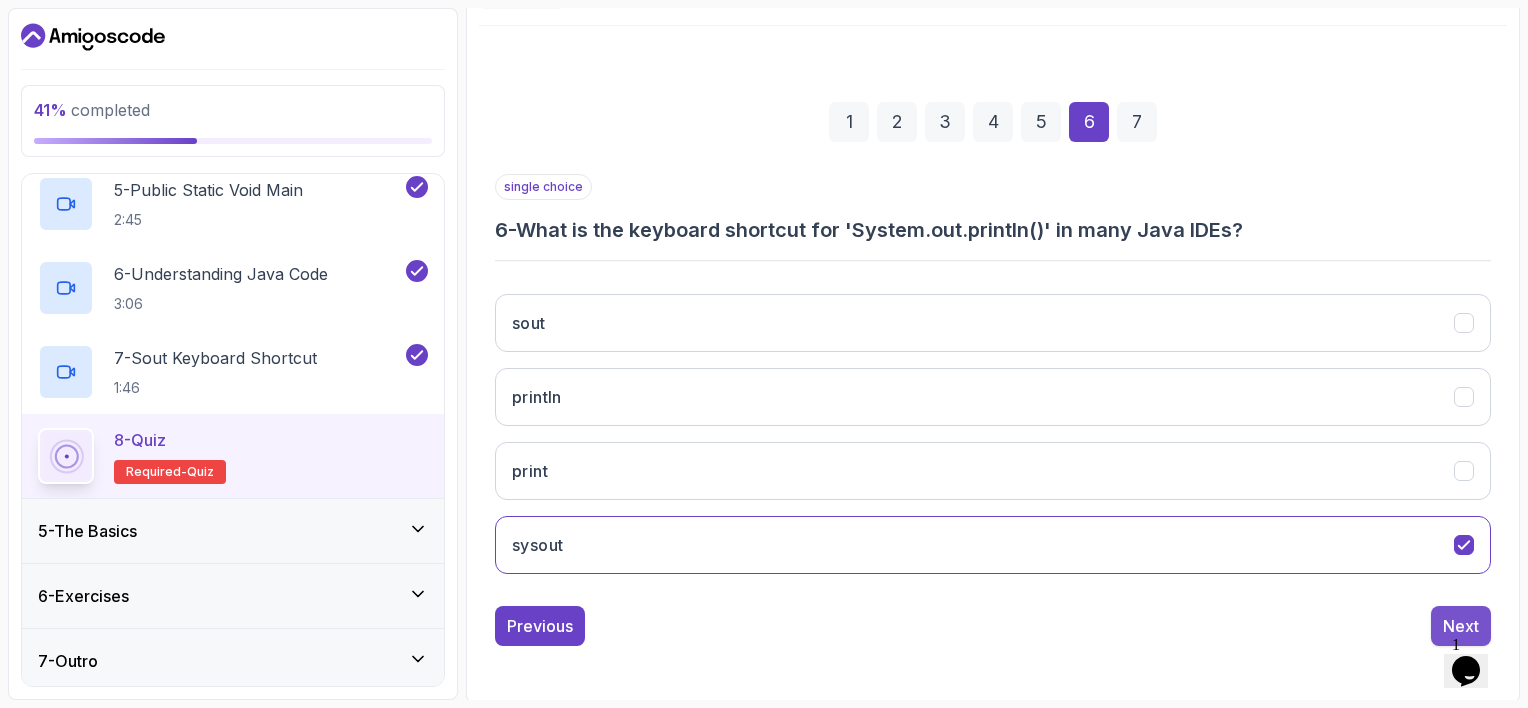 click on "Next" at bounding box center (1461, 626) 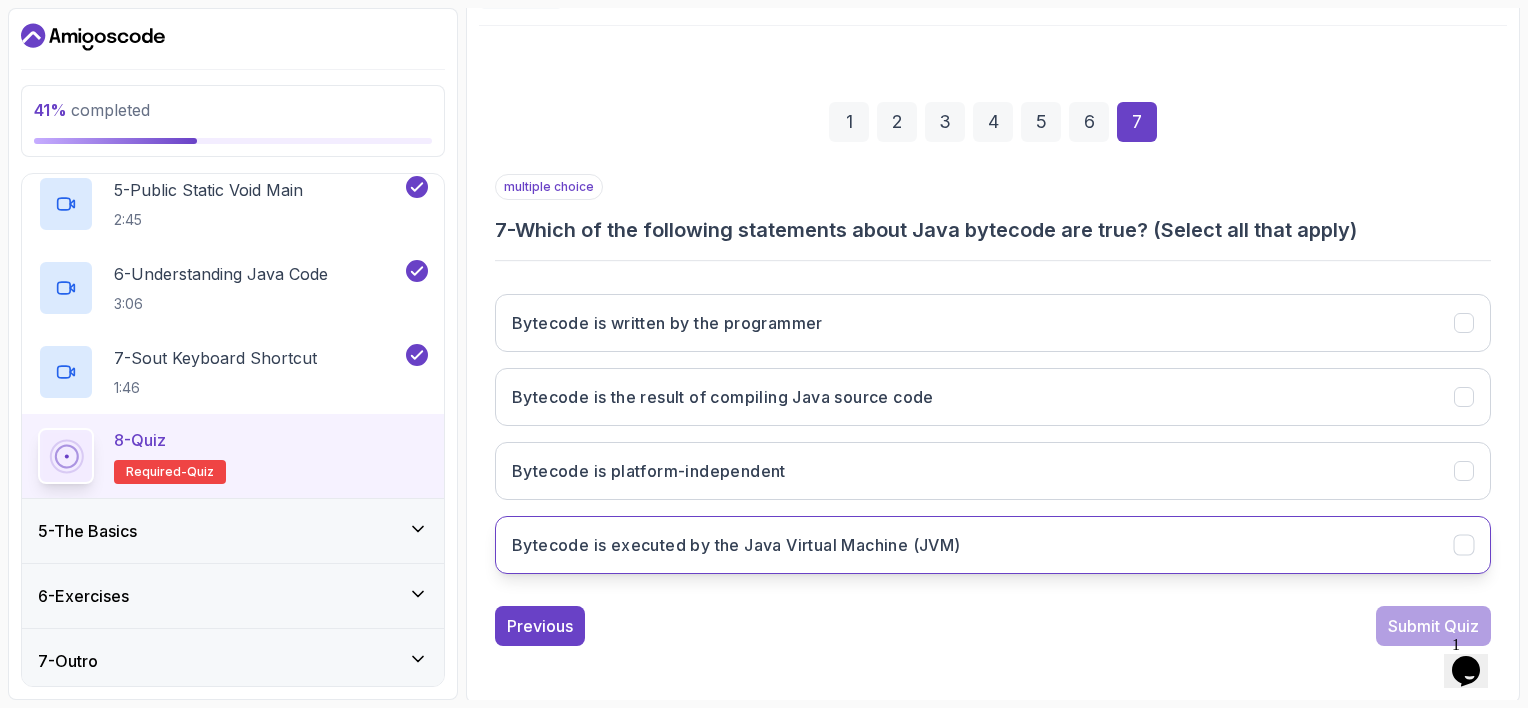 click on "Bytecode is executed by the Java Virtual Machine (JVM)" at bounding box center (736, 545) 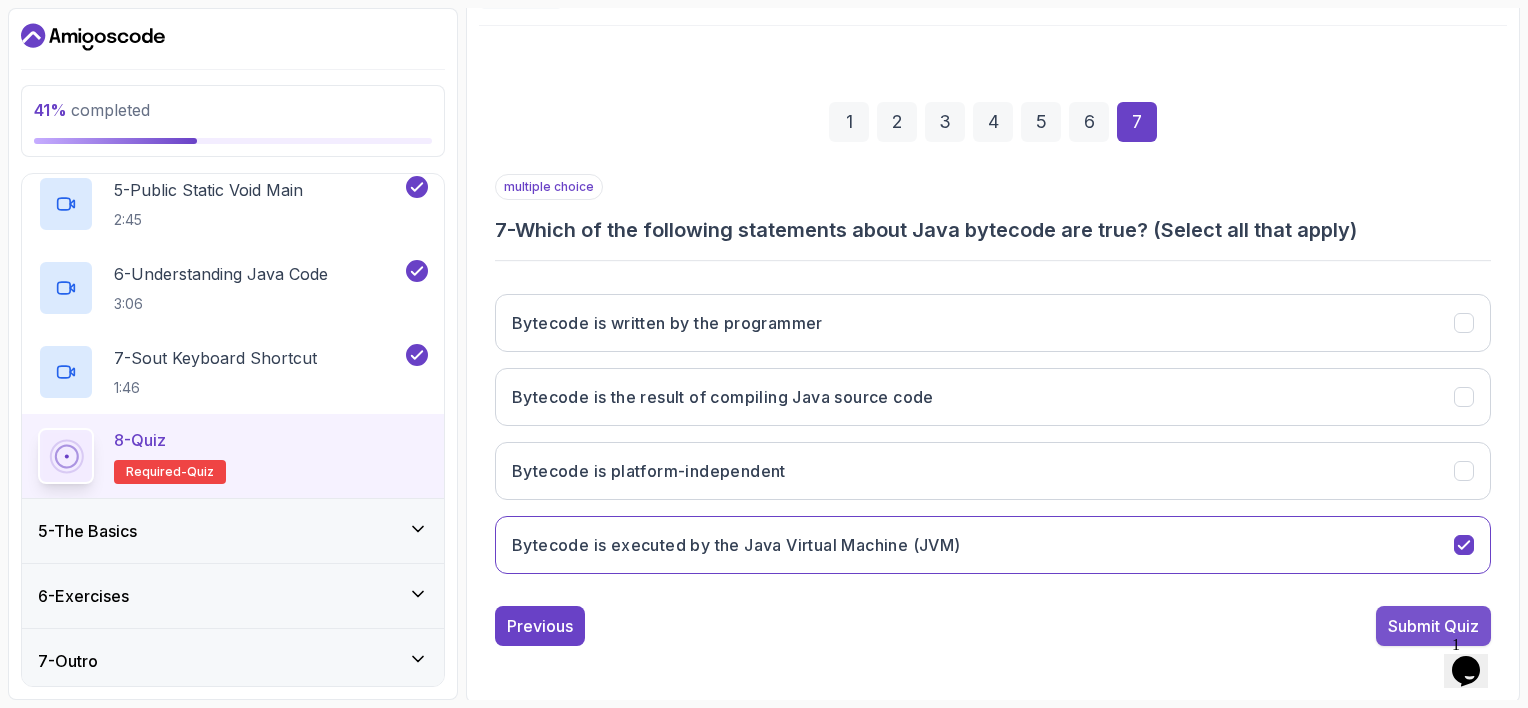 click on "Submit Quiz" at bounding box center (1433, 626) 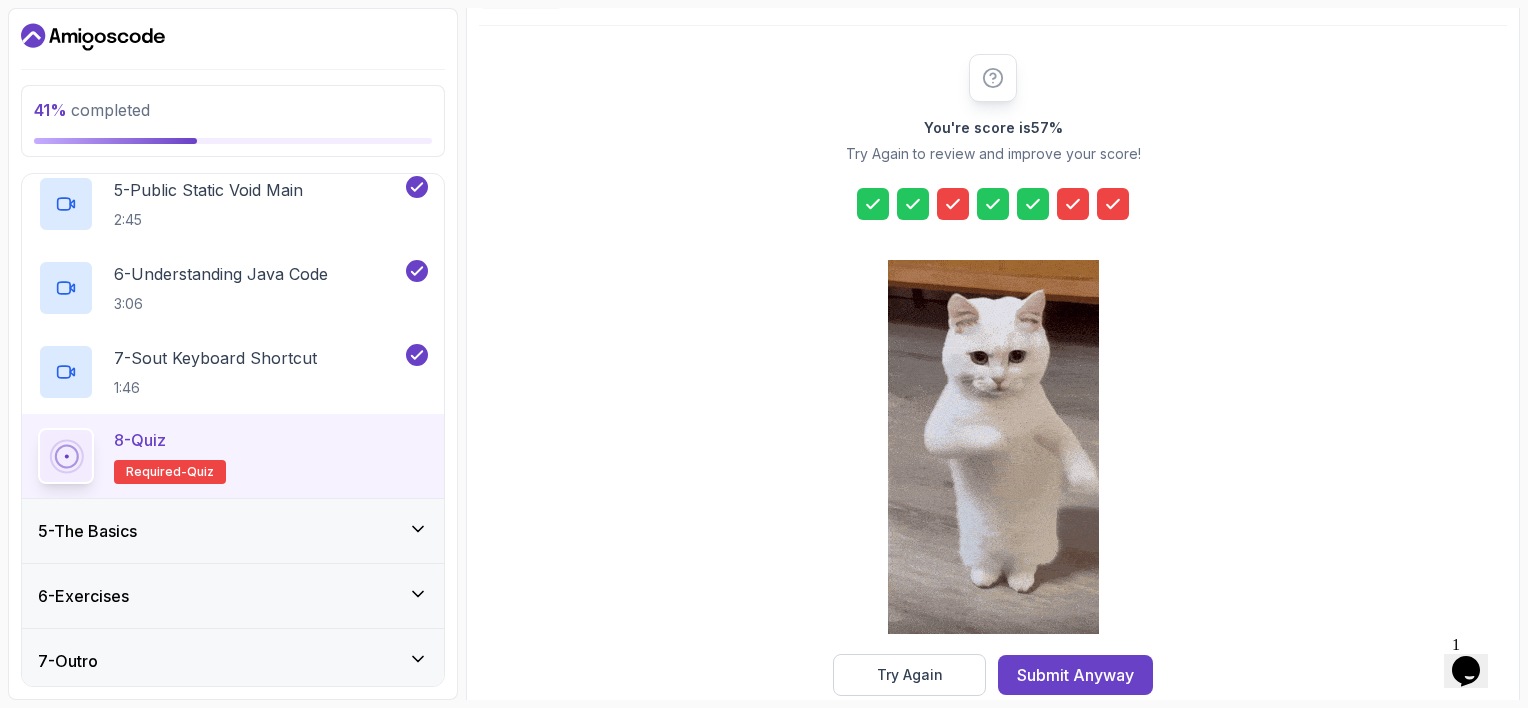 click 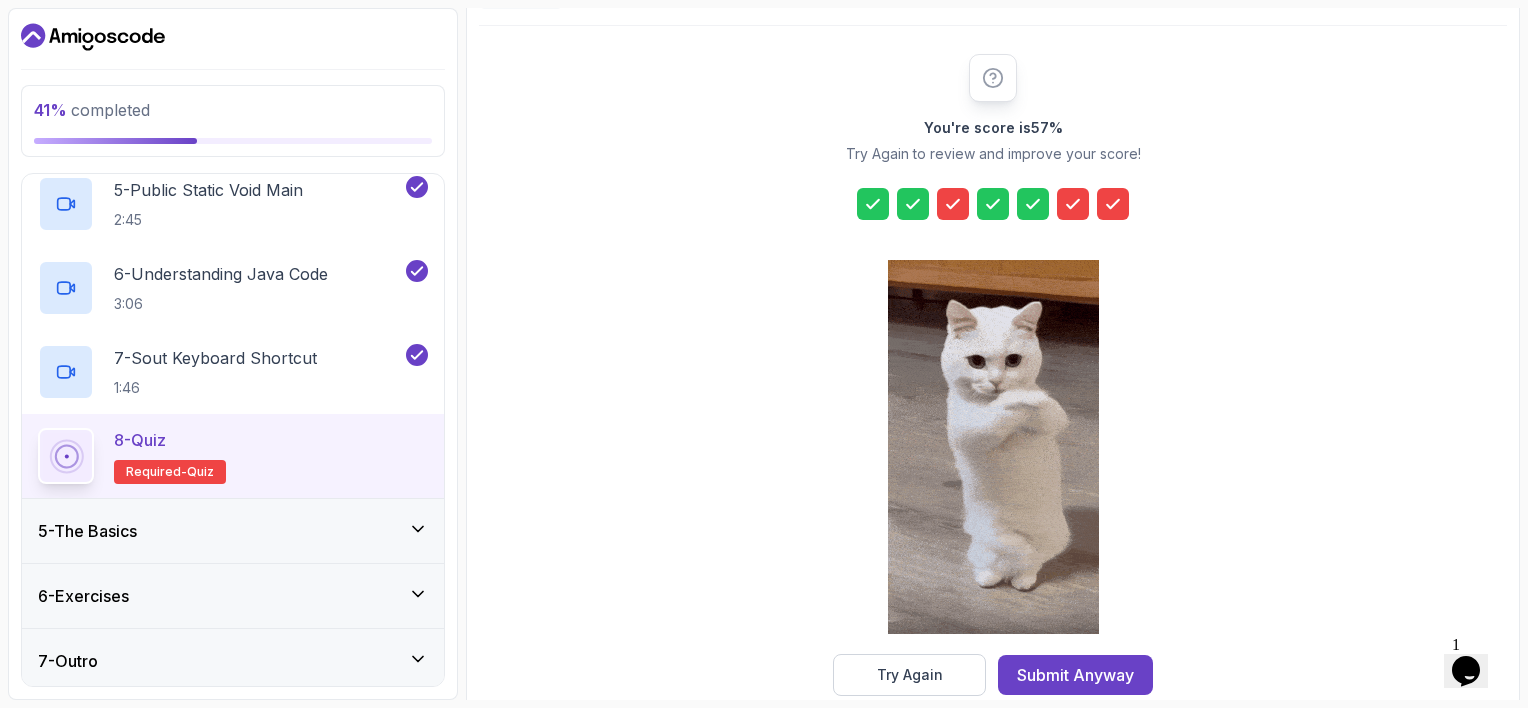 click 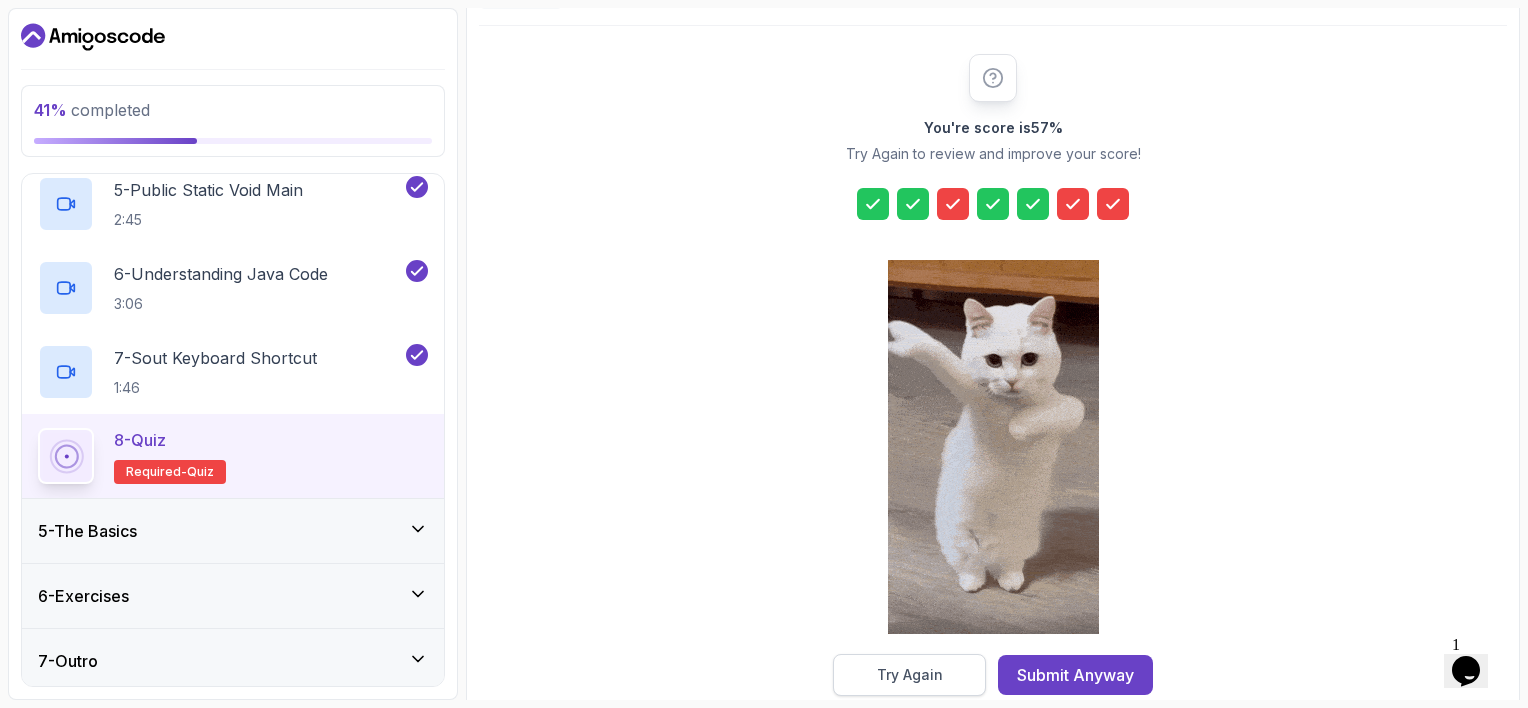 click on "Try Again" at bounding box center (909, 675) 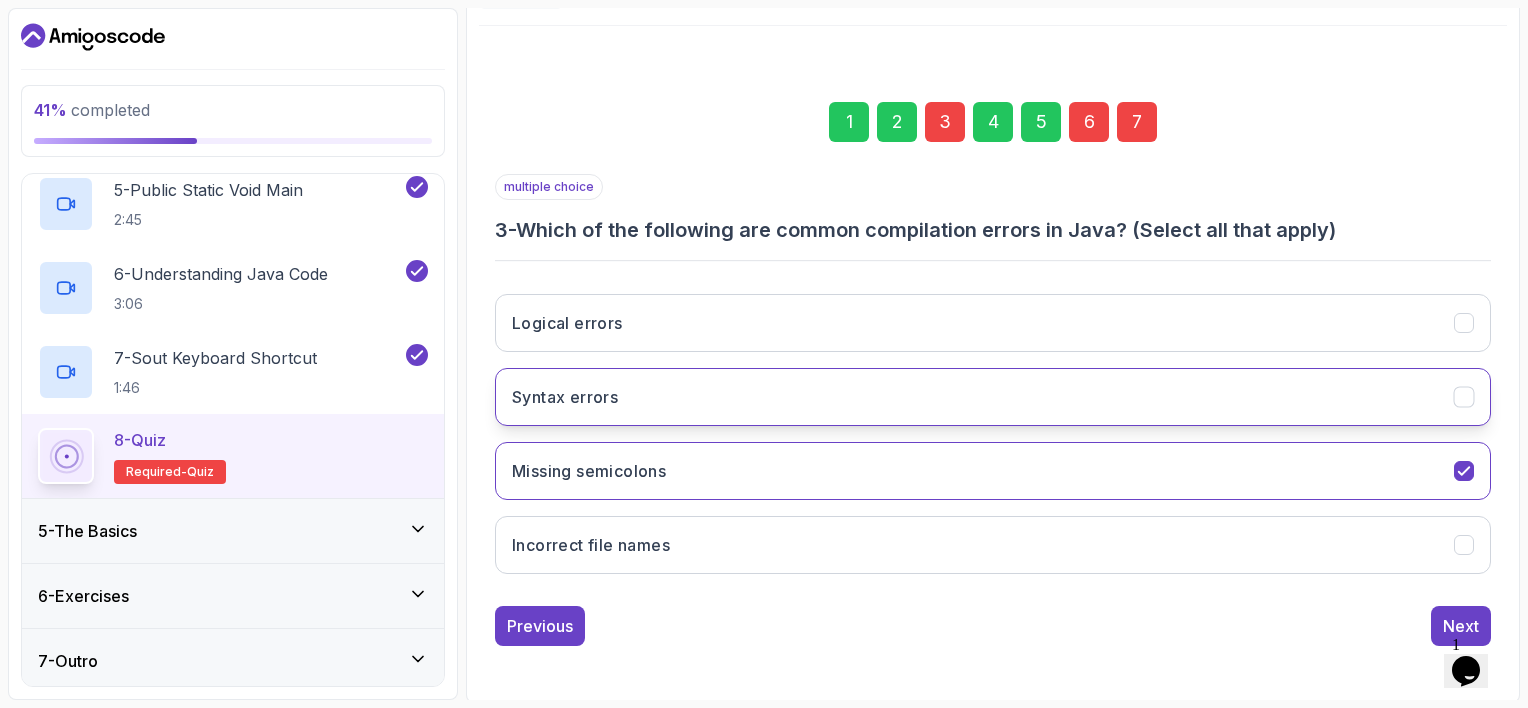 click on "Syntax errors" at bounding box center [565, 397] 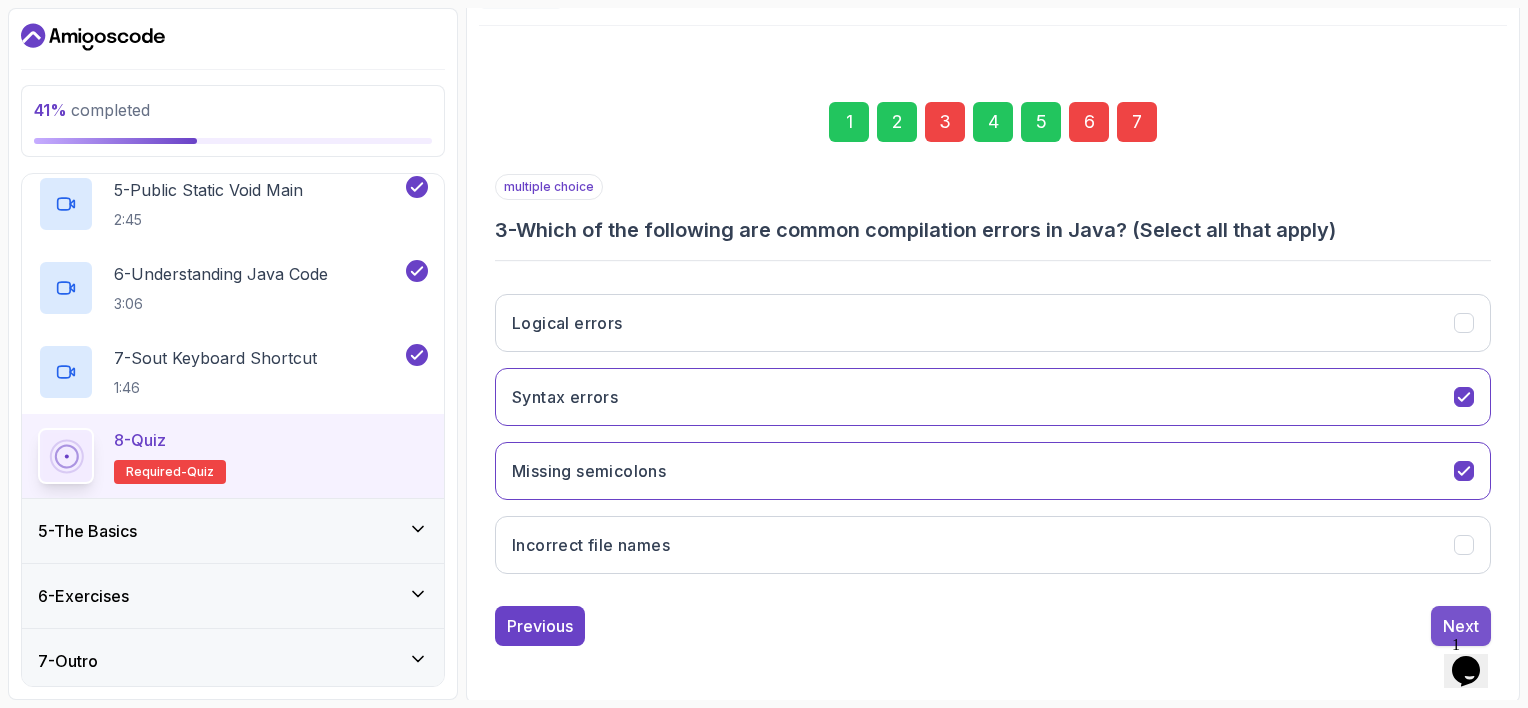 click on "Next" at bounding box center [1461, 626] 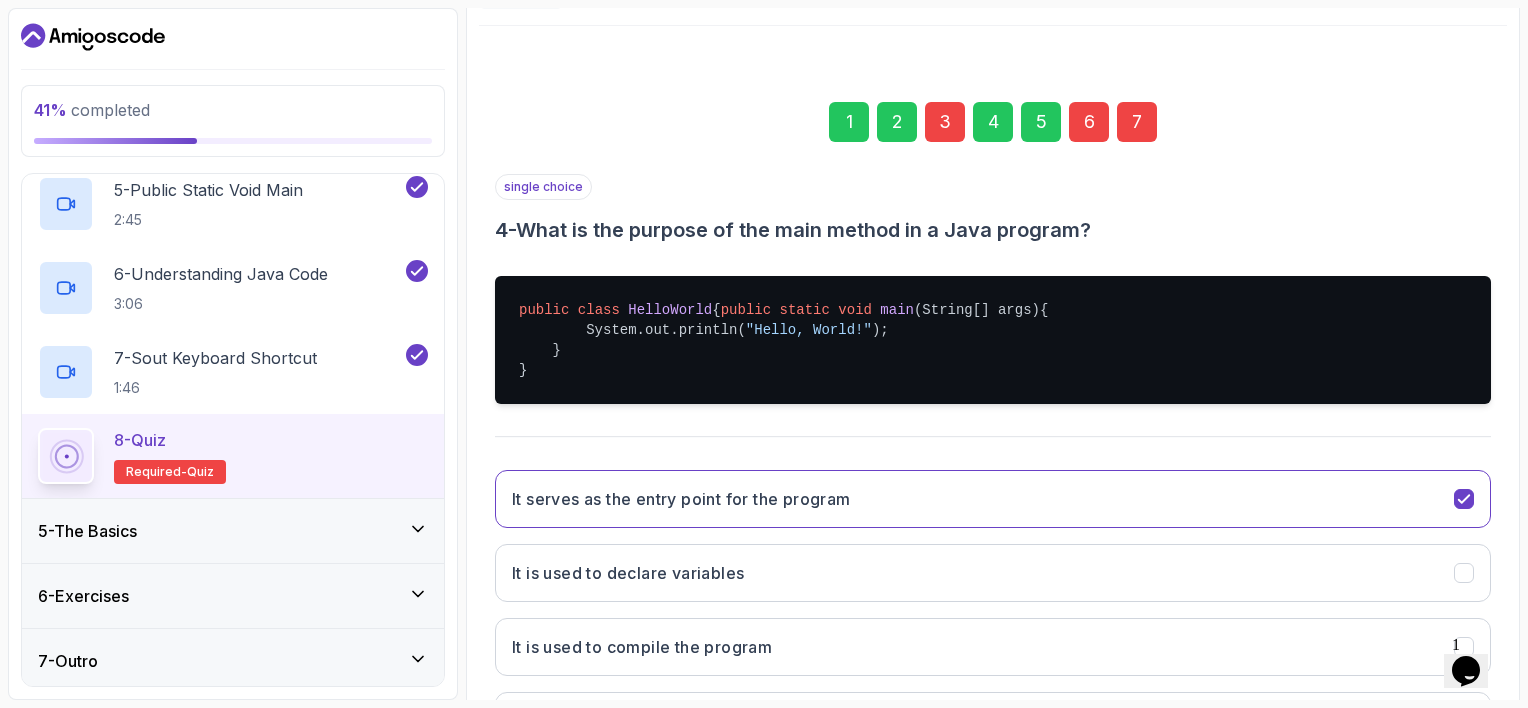 click on "6" at bounding box center (1089, 122) 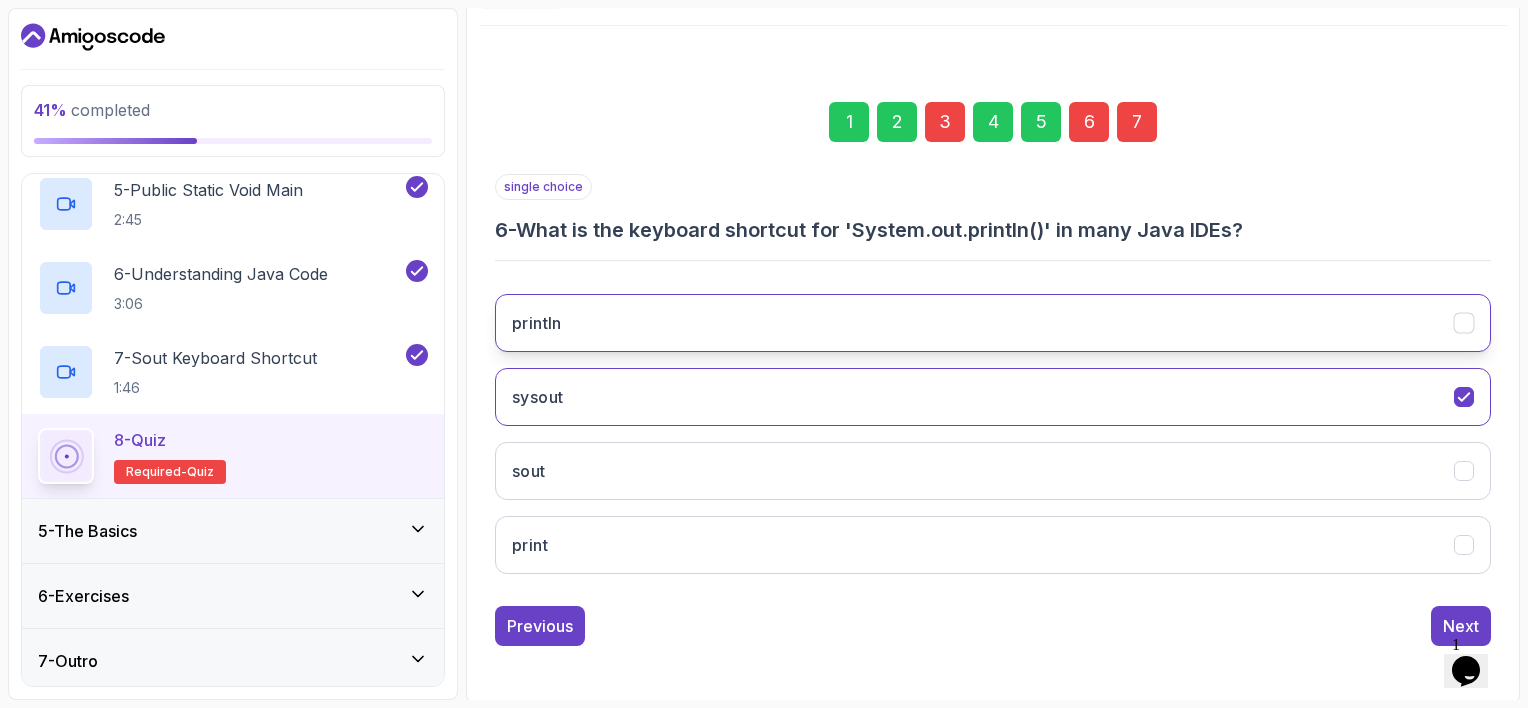 click on "println" at bounding box center (993, 323) 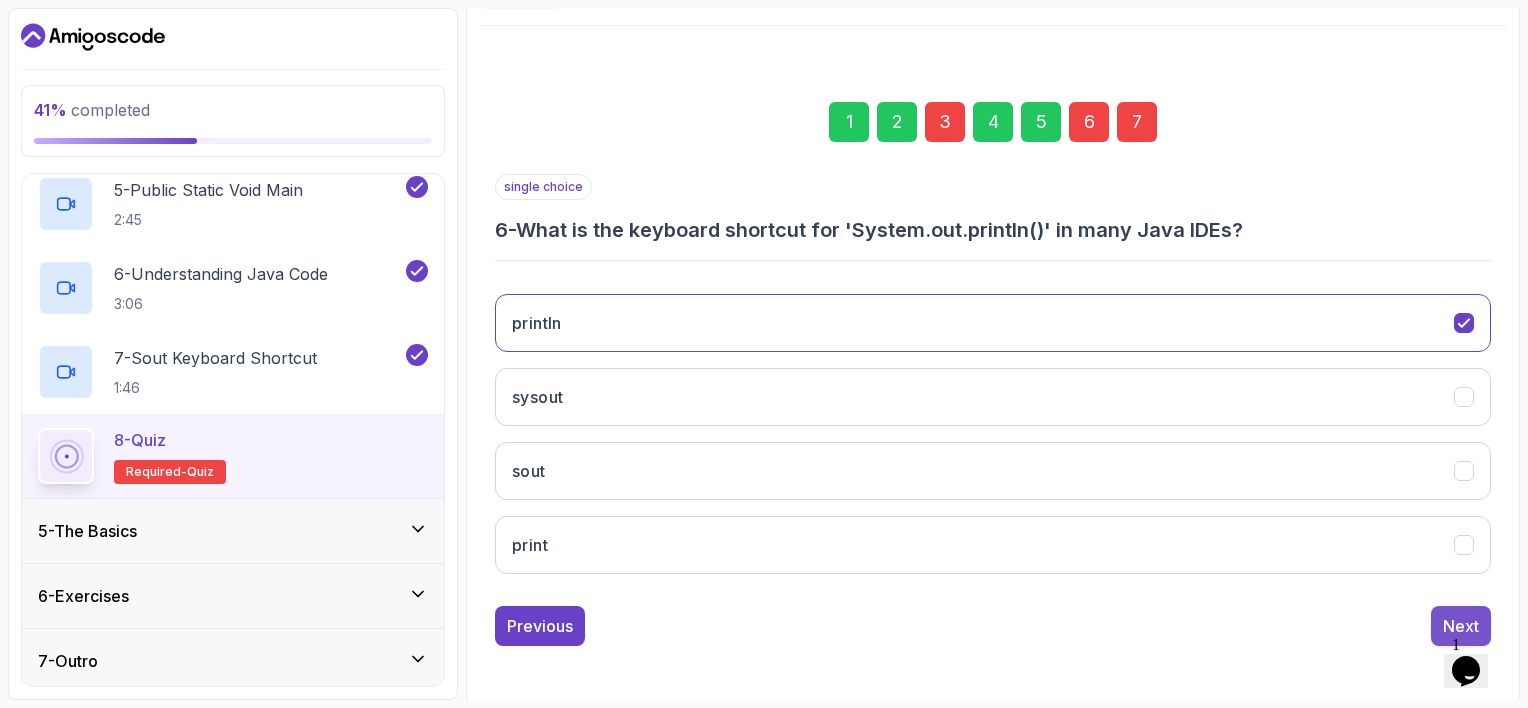 click on "Next" at bounding box center [1461, 626] 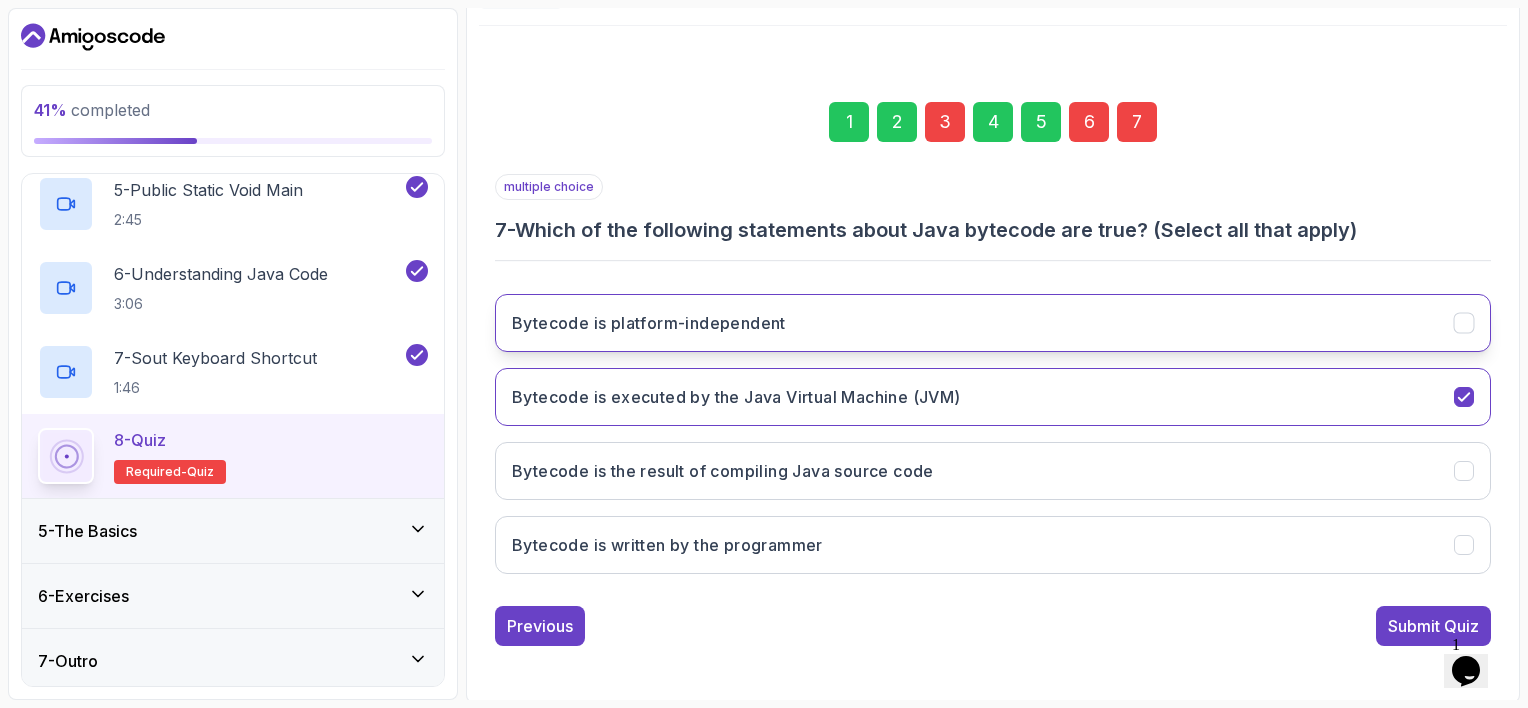 click on "Bytecode is platform-independent" at bounding box center [649, 323] 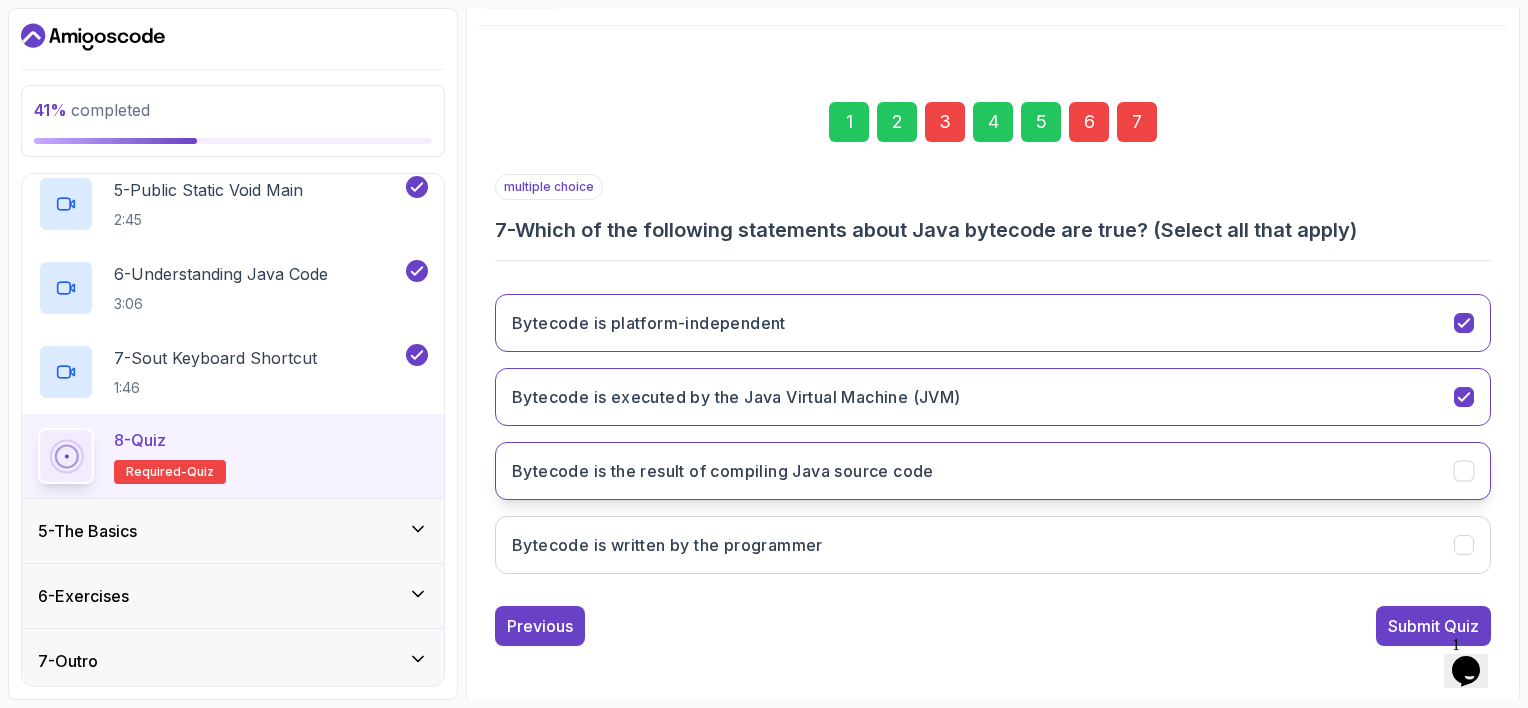 click on "Bytecode is the result of compiling Java source code" at bounding box center [723, 471] 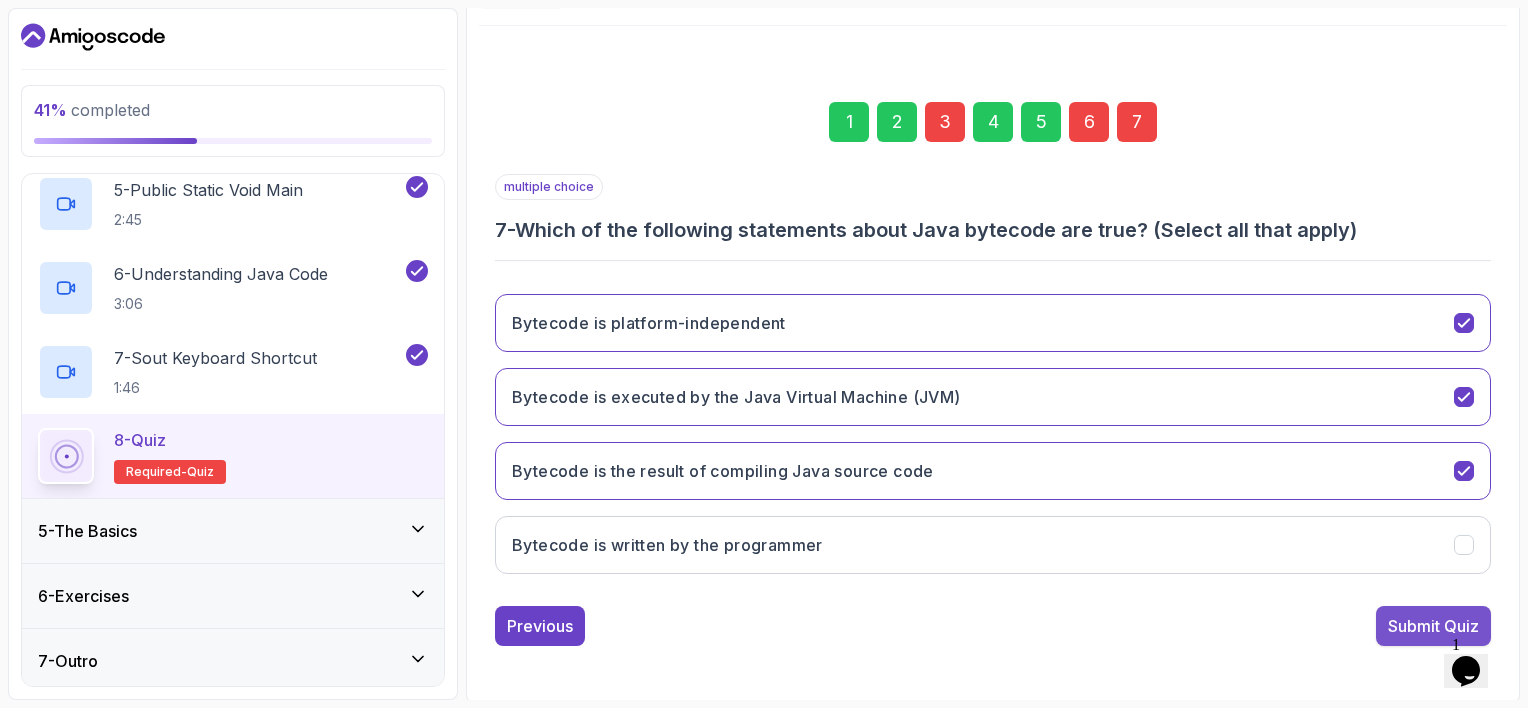 click on "Submit Quiz" at bounding box center [1433, 626] 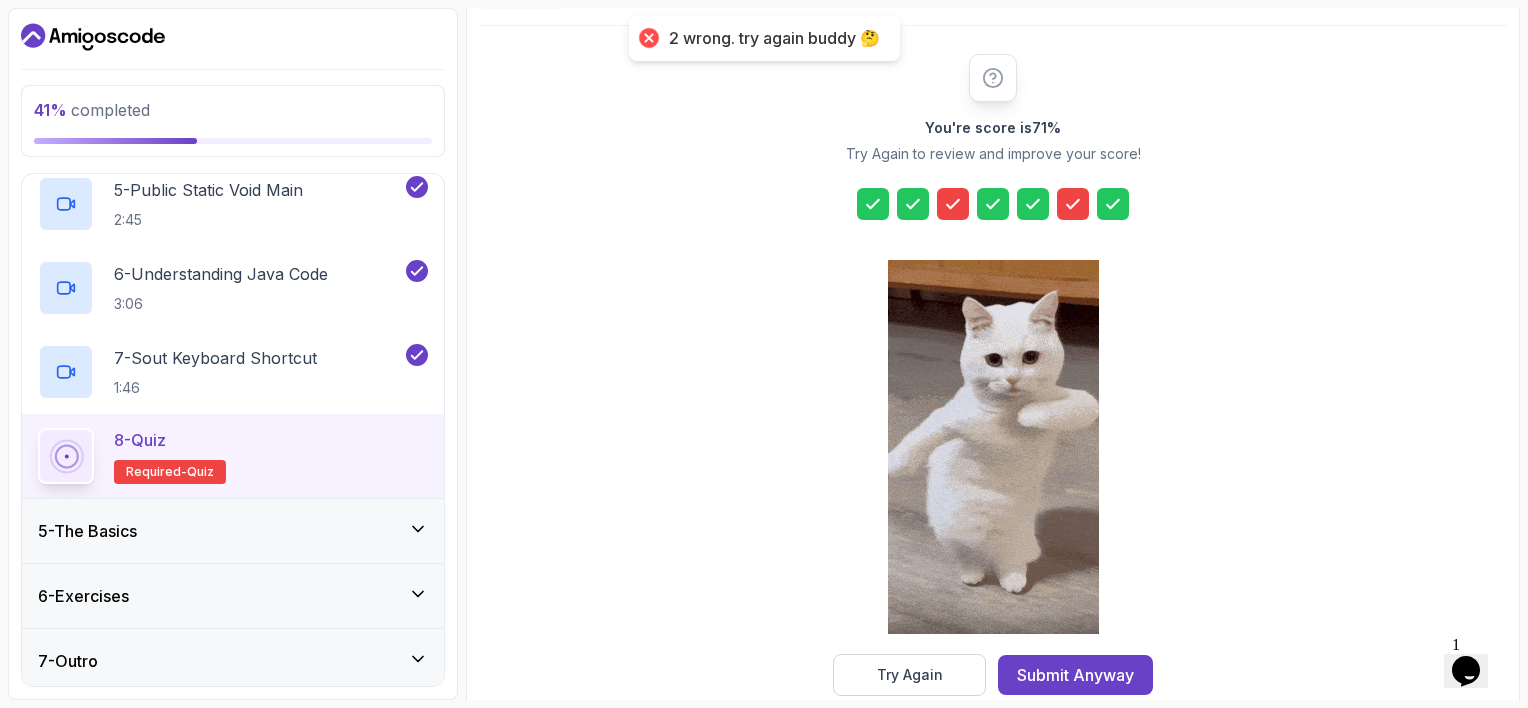 click 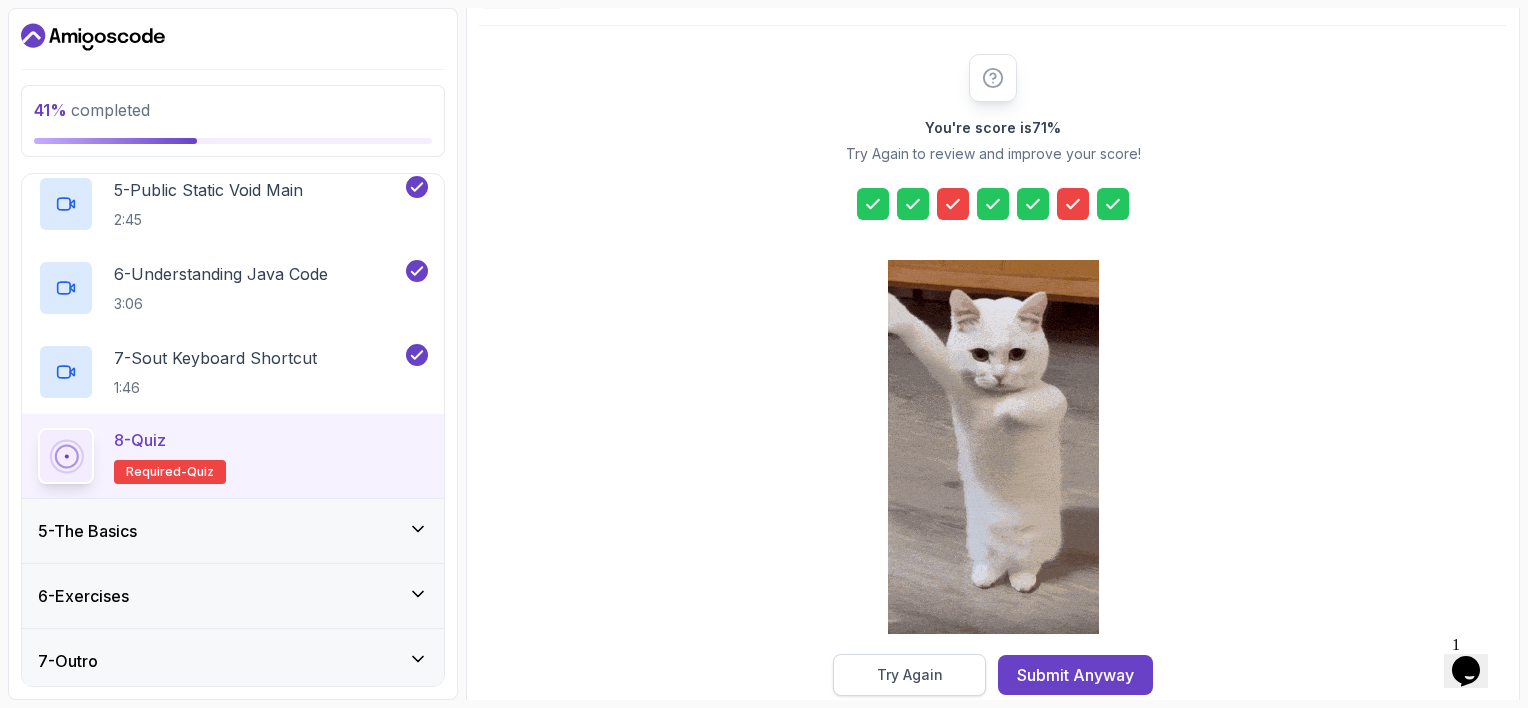 click on "Try Again" at bounding box center (909, 675) 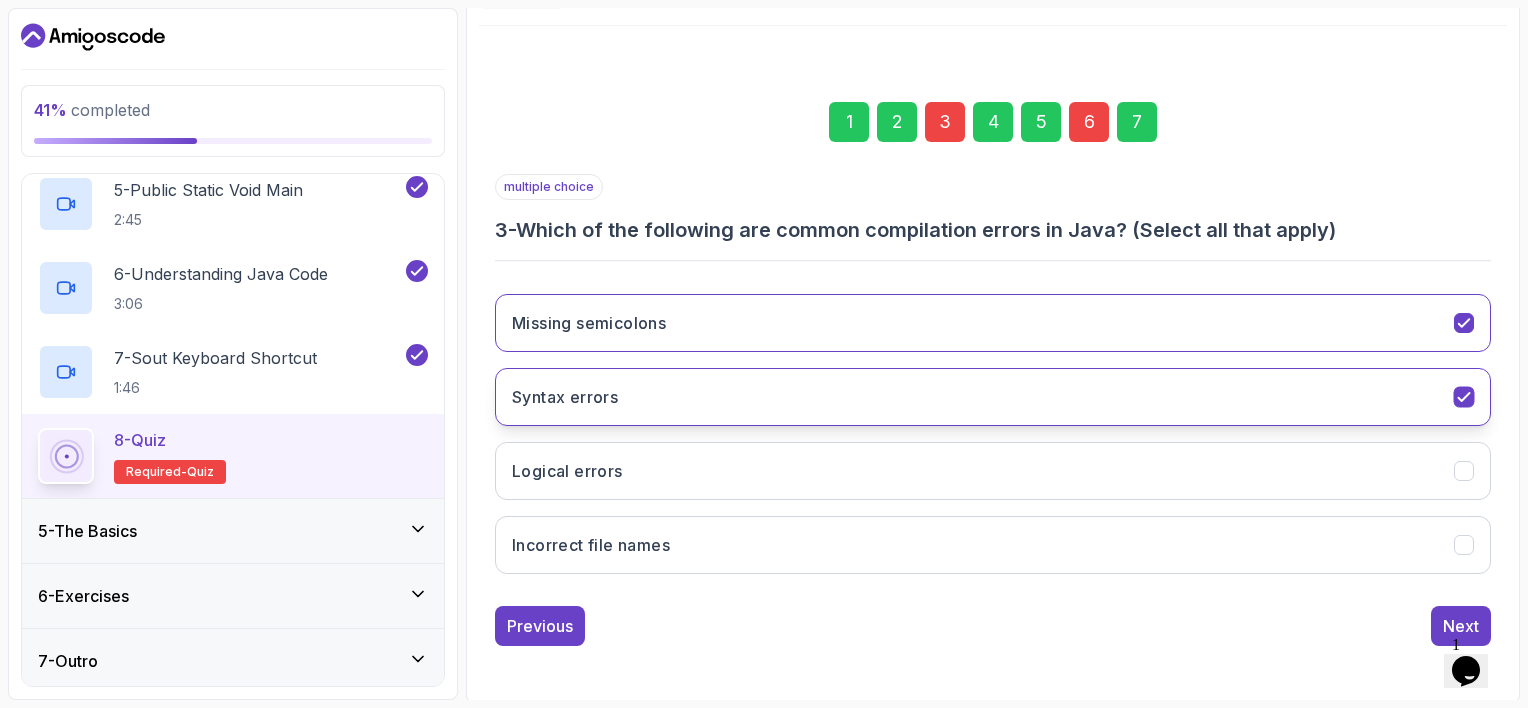click on "Syntax errors" at bounding box center (993, 397) 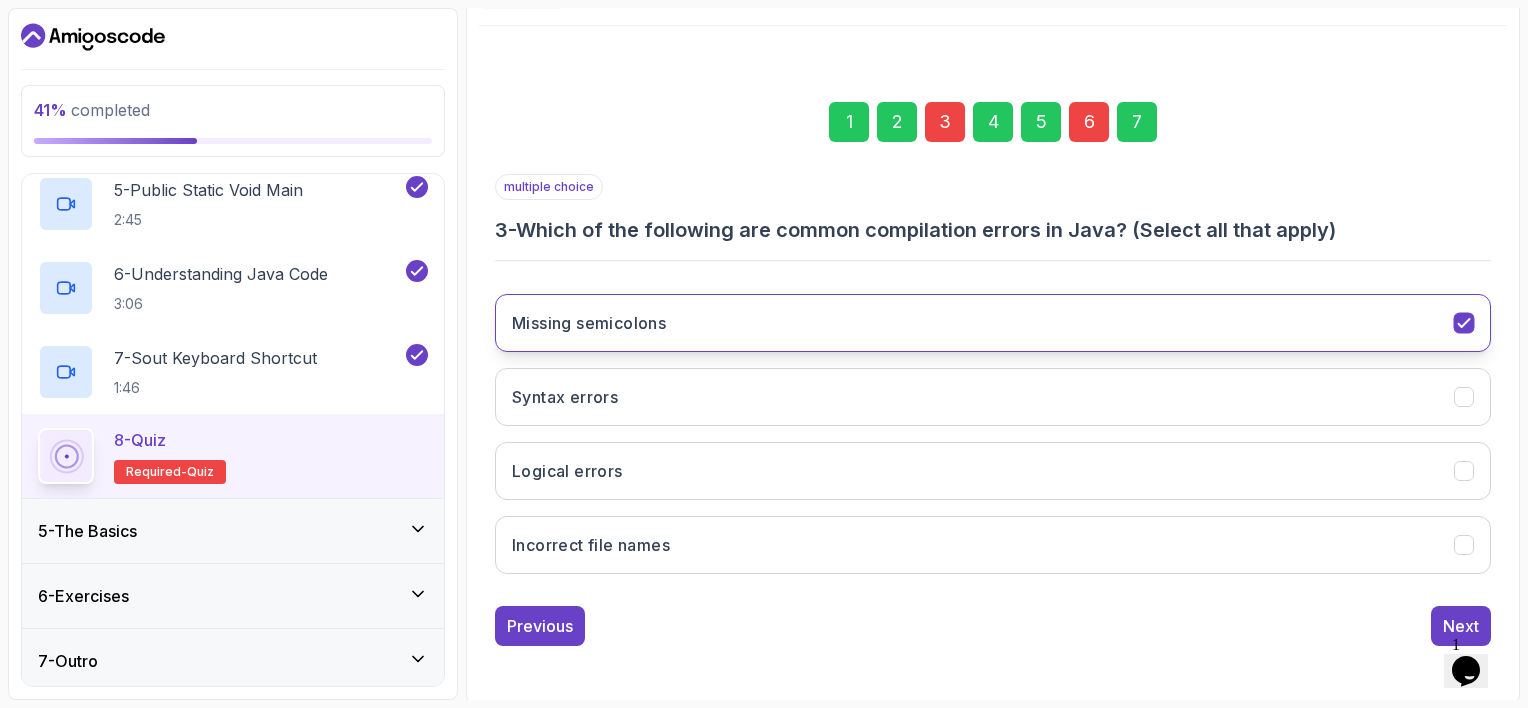 click 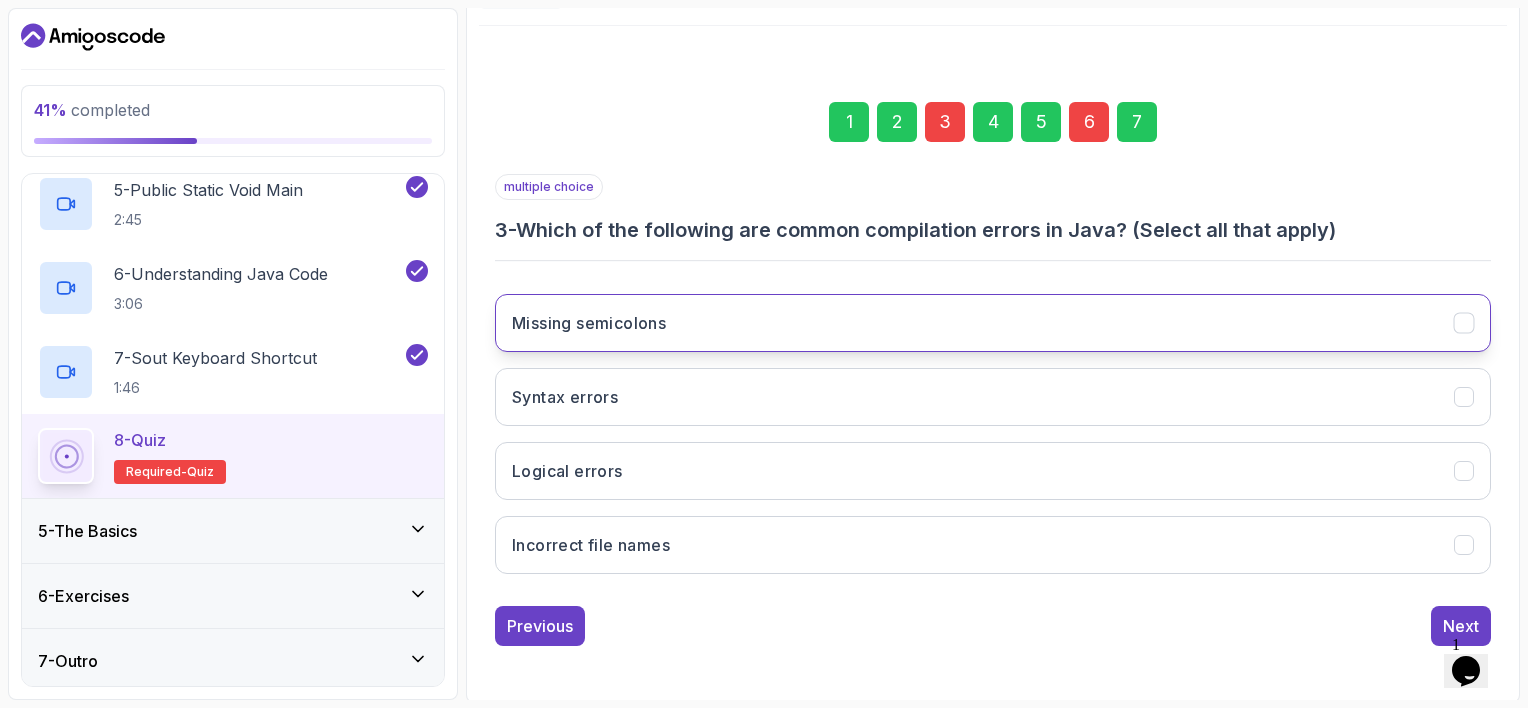 click on "Missing semicolons" at bounding box center (993, 323) 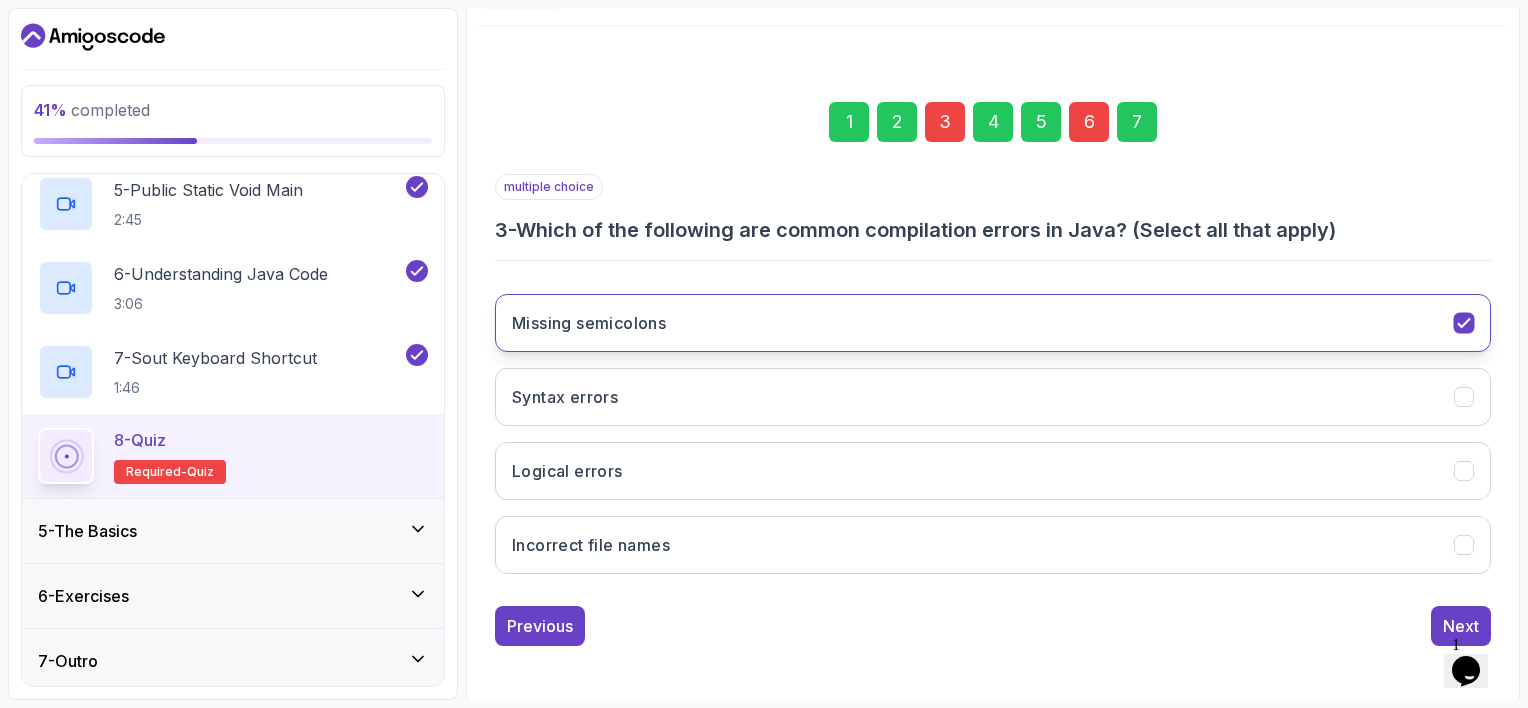 click on "Missing semicolons" at bounding box center (993, 323) 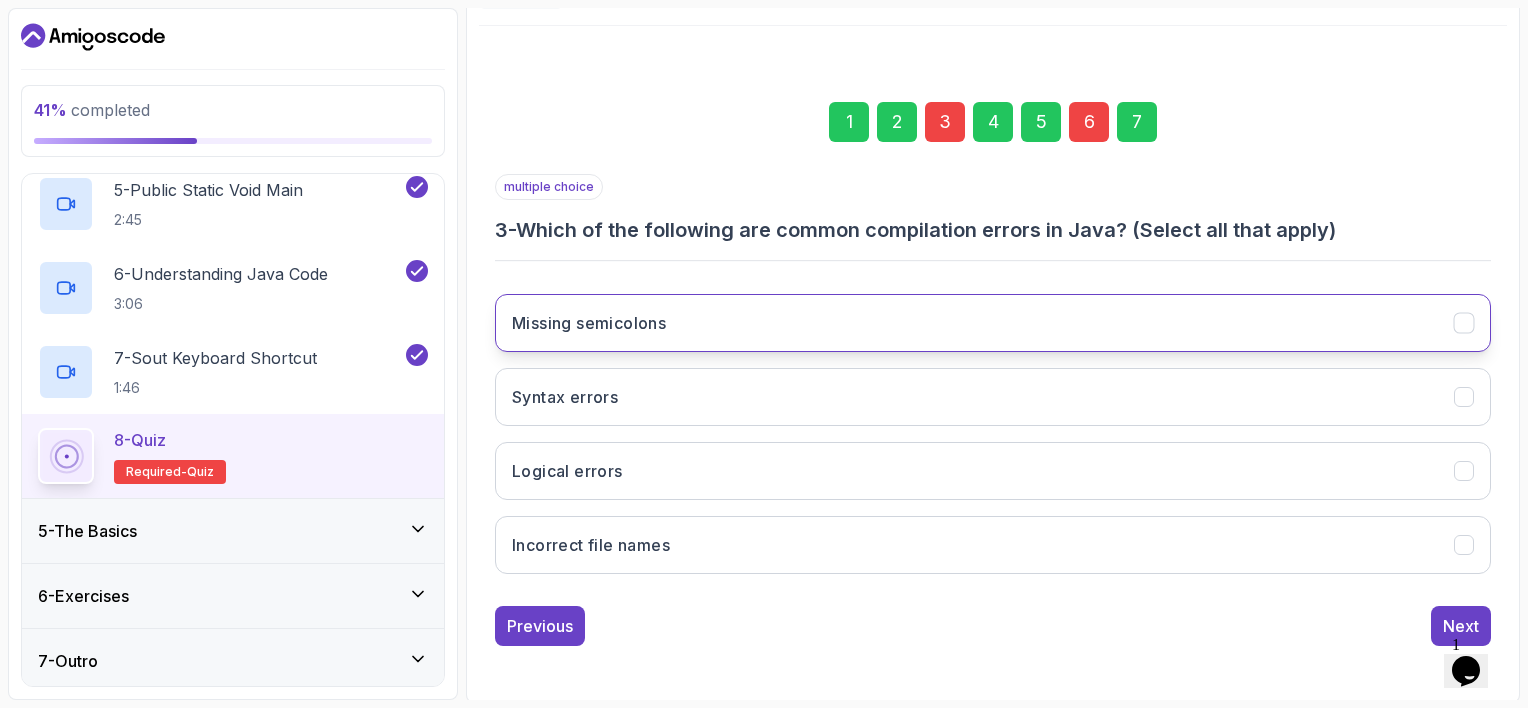 click on "Missing semicolons" at bounding box center [993, 323] 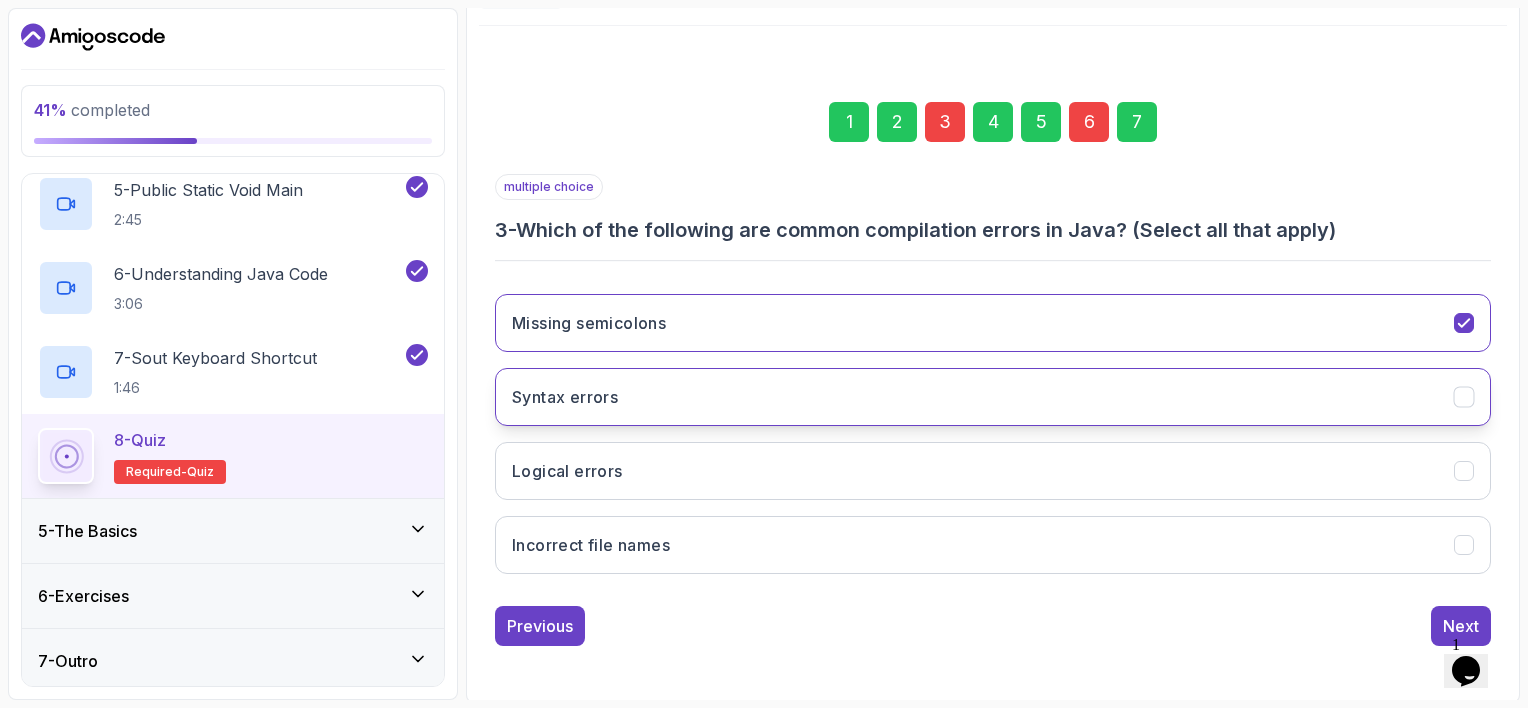 click on "Syntax errors" at bounding box center [993, 397] 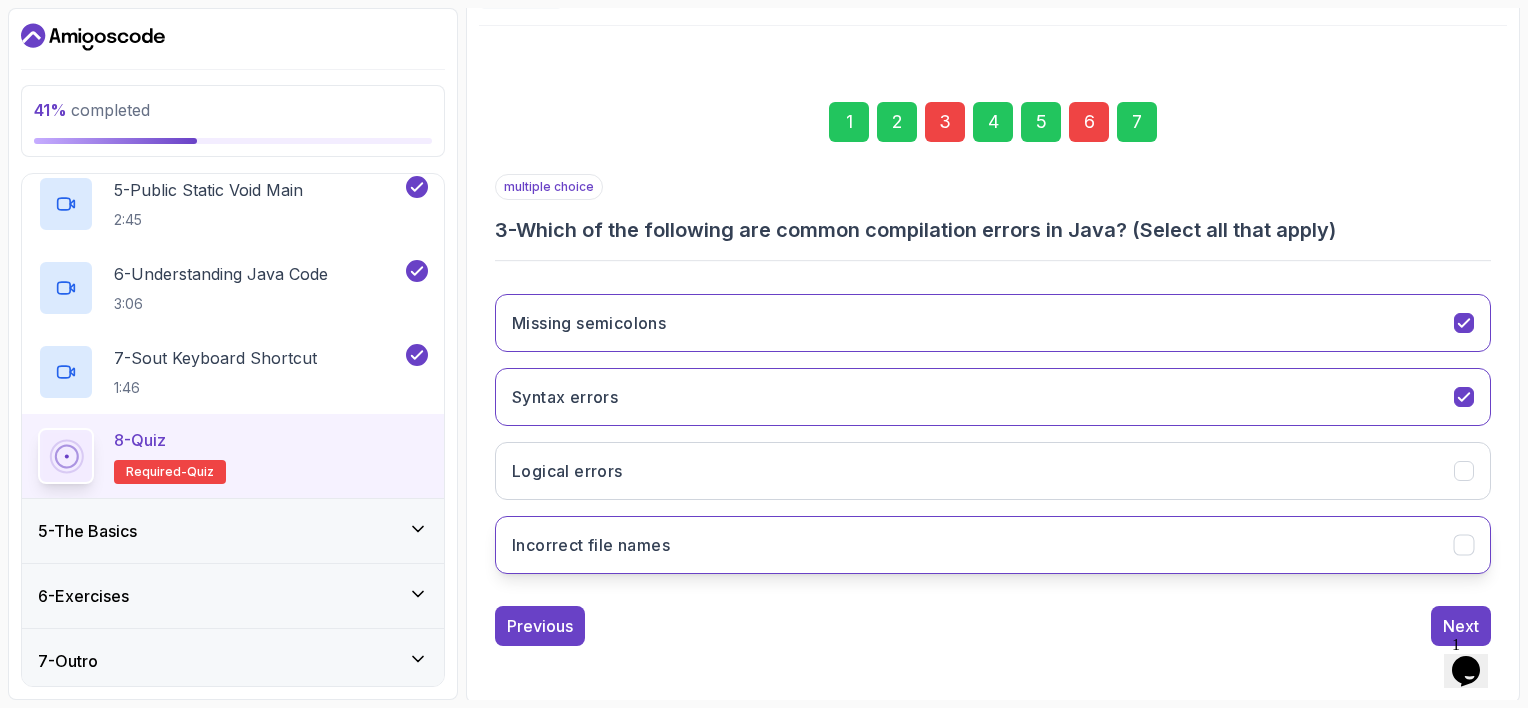 click on "Incorrect file names" at bounding box center (993, 545) 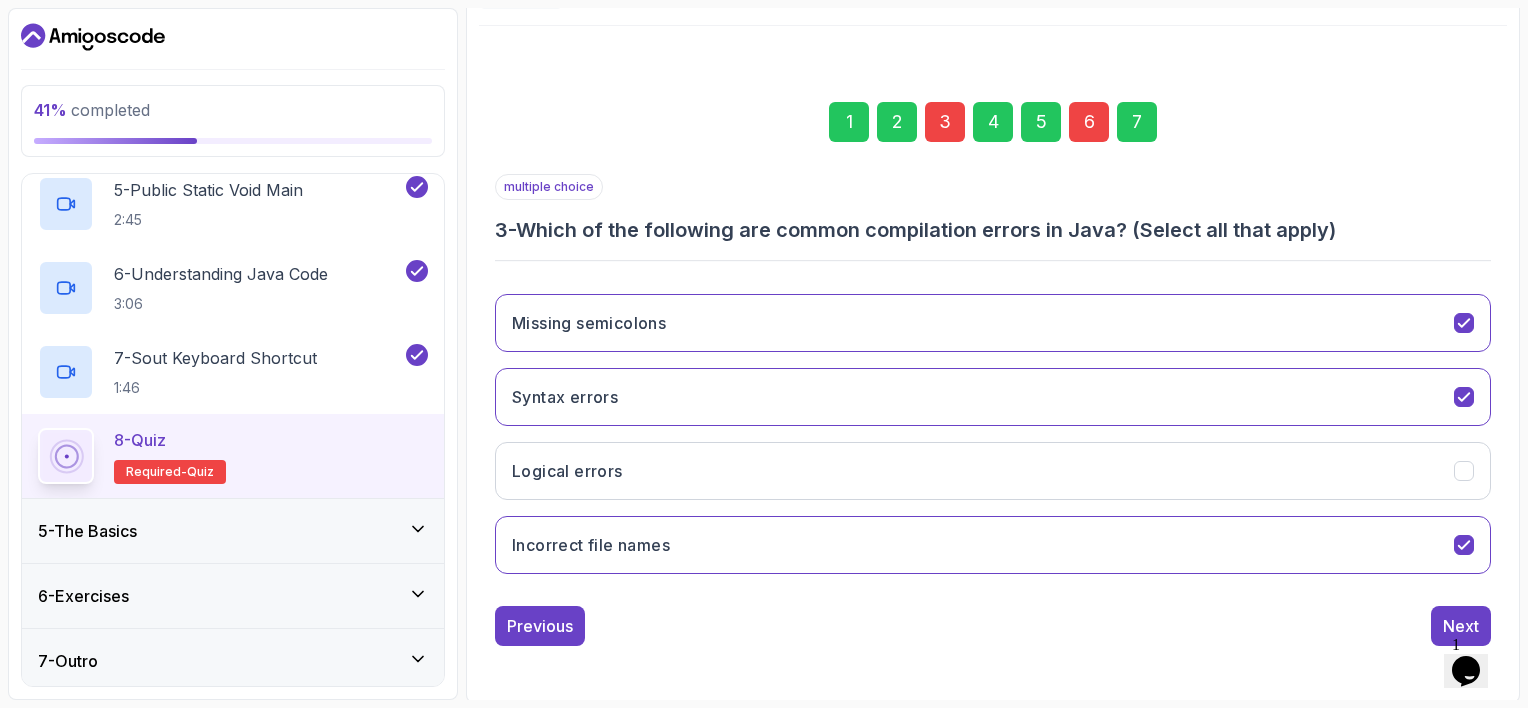 click on "6" at bounding box center (1089, 122) 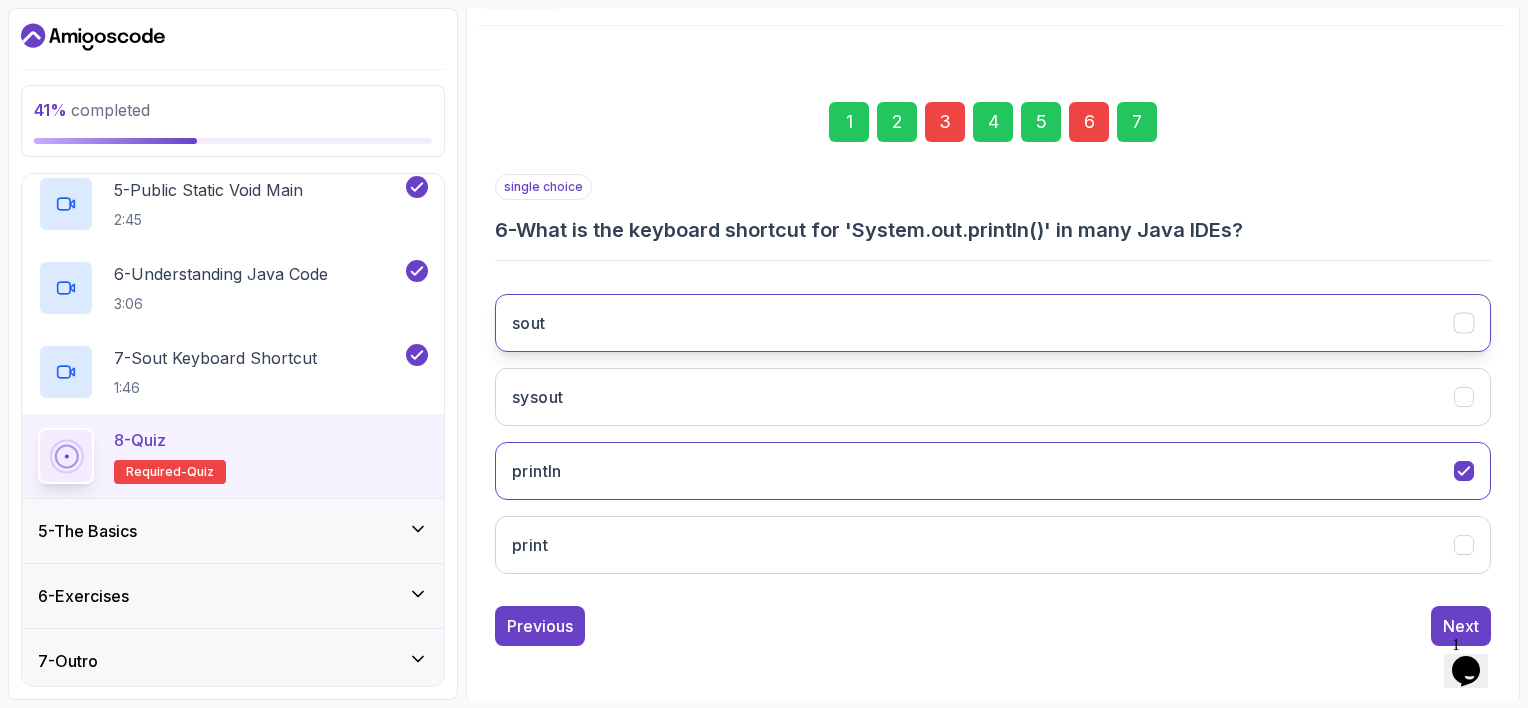 click on "sout" at bounding box center (993, 323) 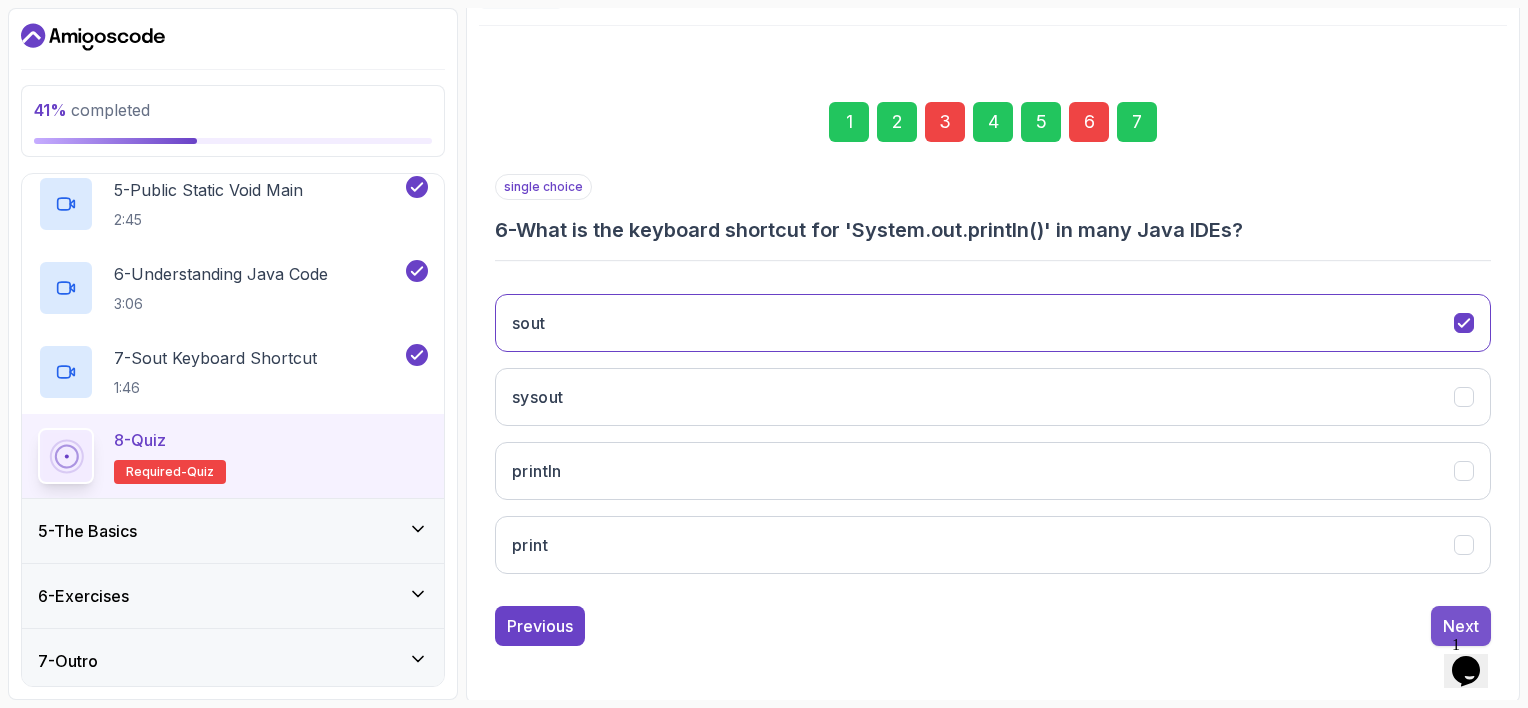 click on "Next" at bounding box center (1461, 626) 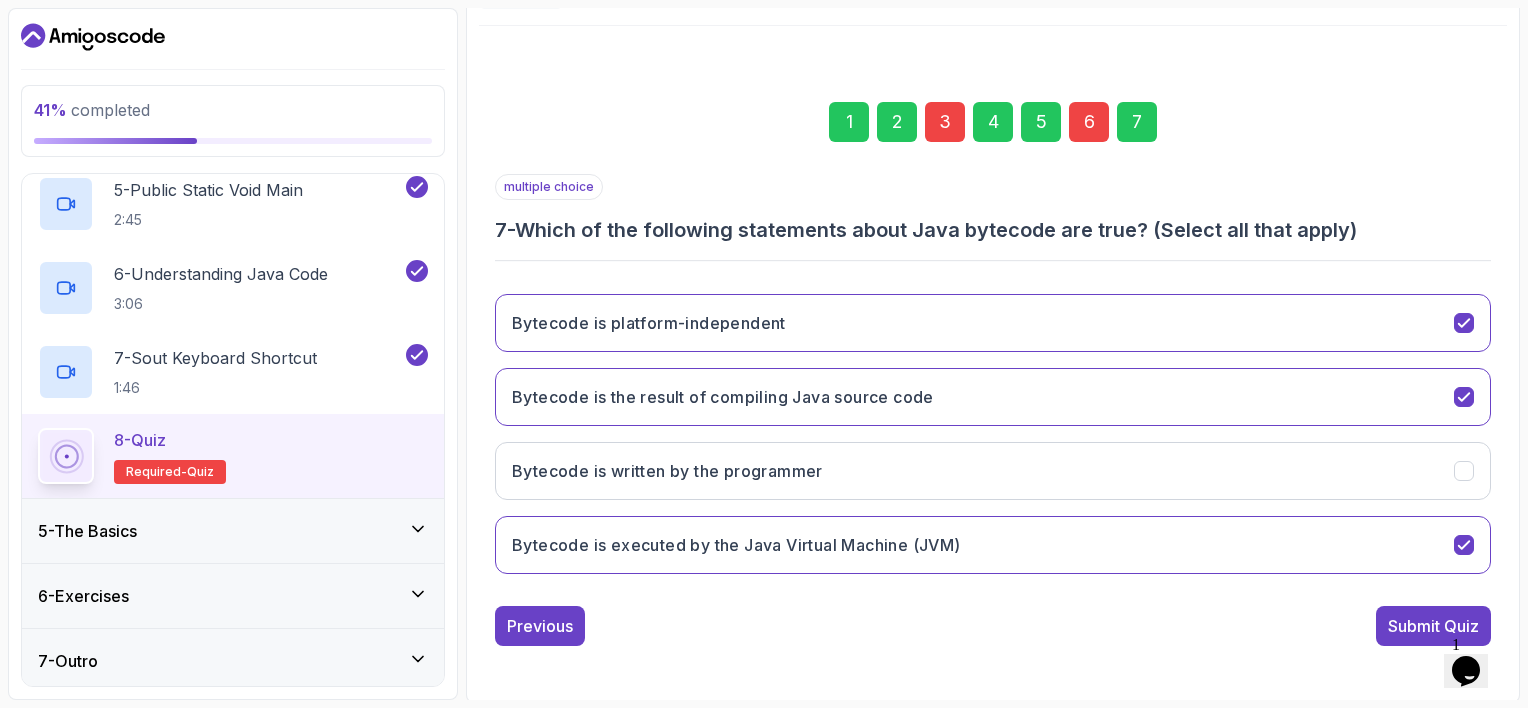 click on "Submit Quiz" at bounding box center (1433, 626) 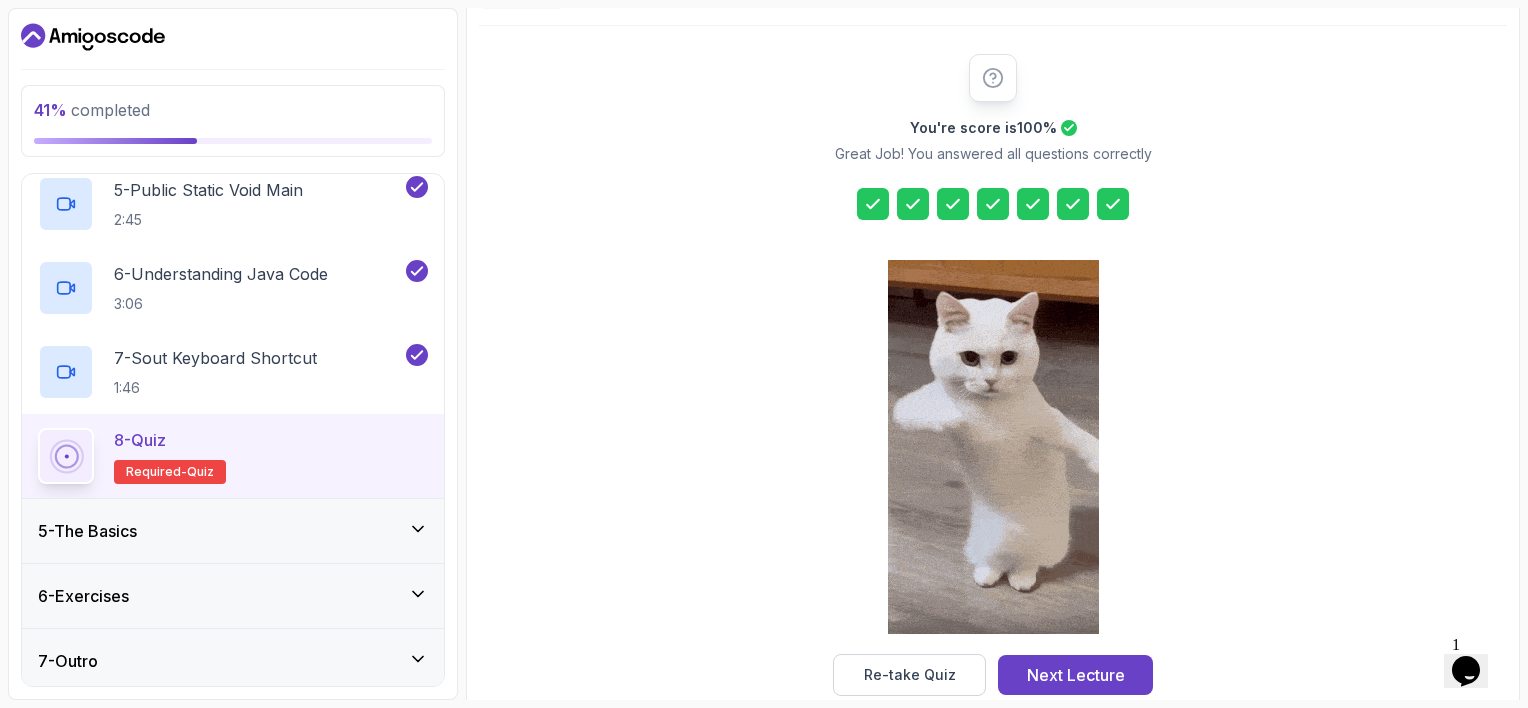 scroll, scrollTop: 249, scrollLeft: 0, axis: vertical 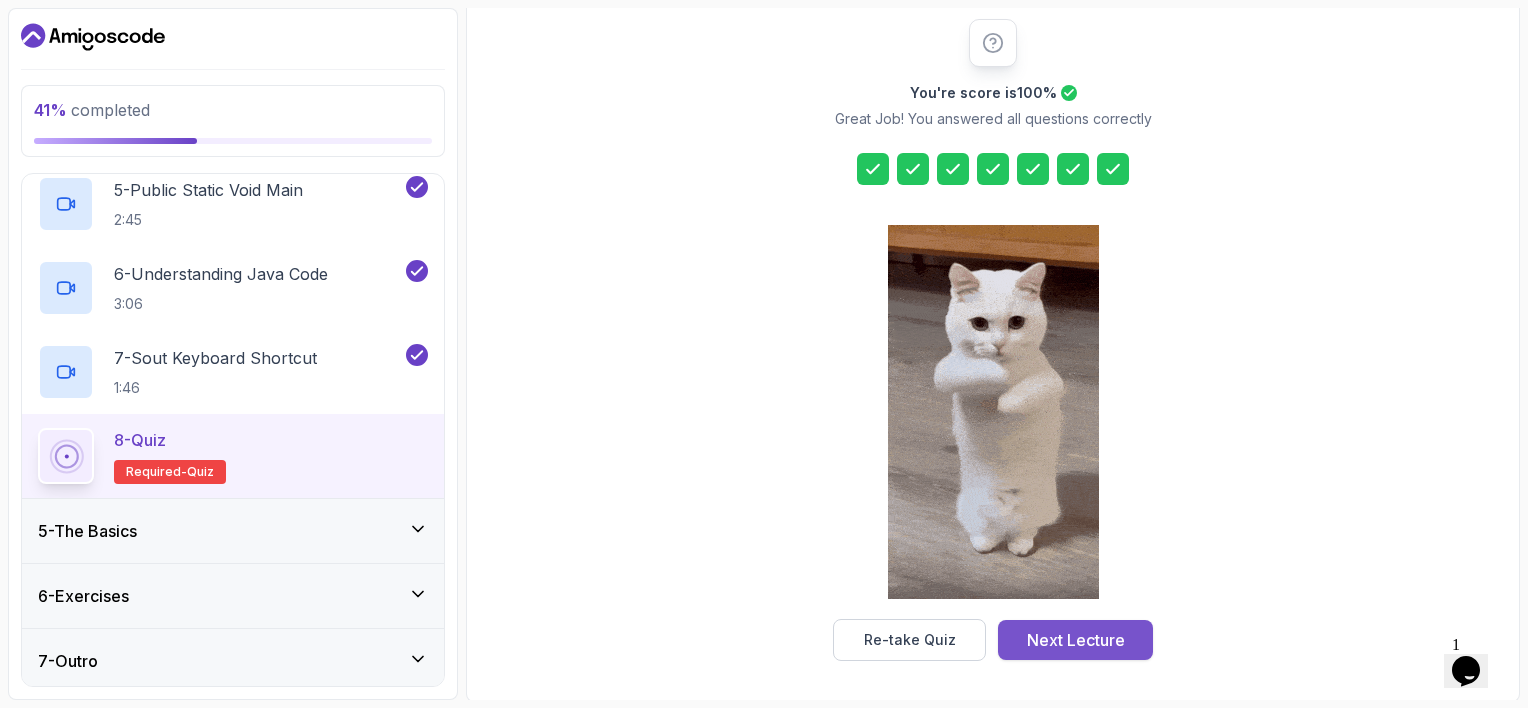 click on "Next Lecture" at bounding box center (1076, 640) 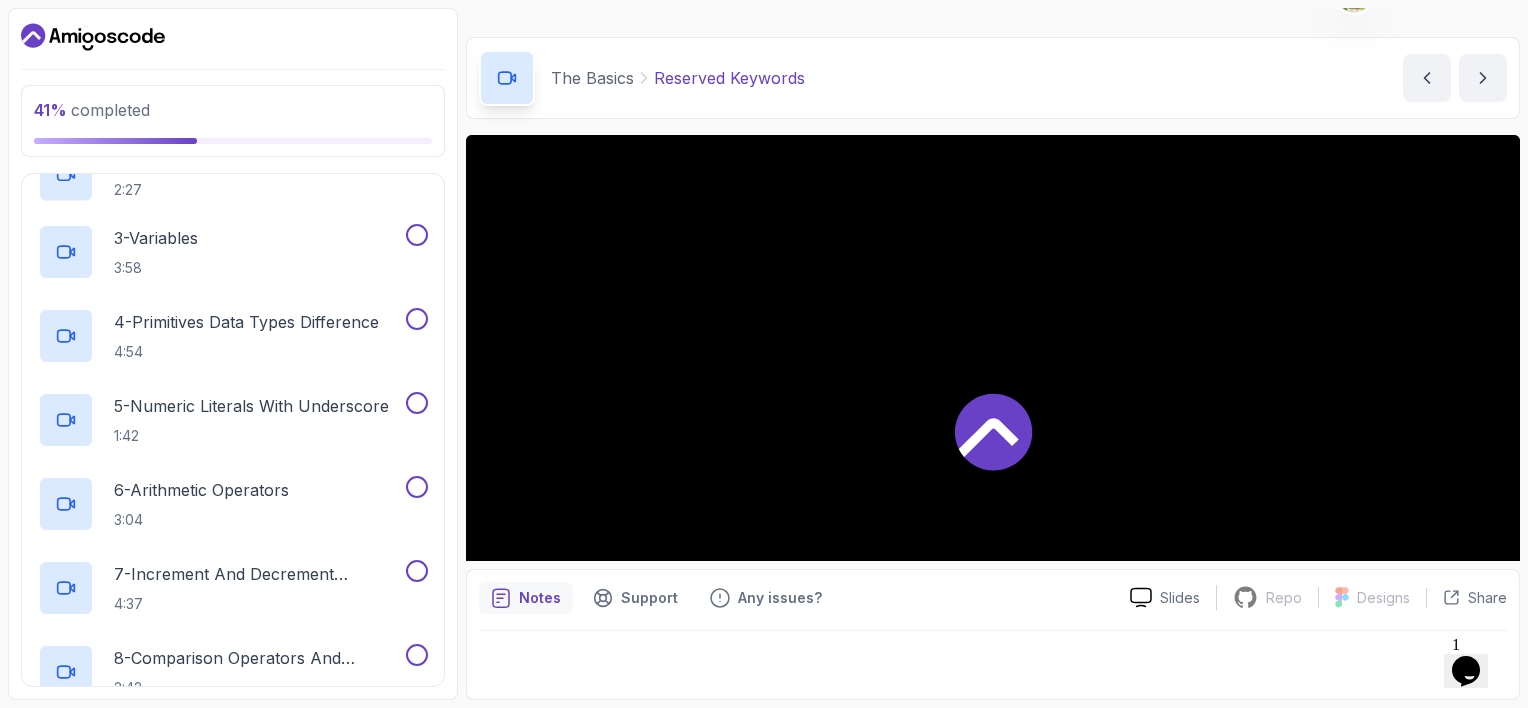 scroll, scrollTop: 0, scrollLeft: 0, axis: both 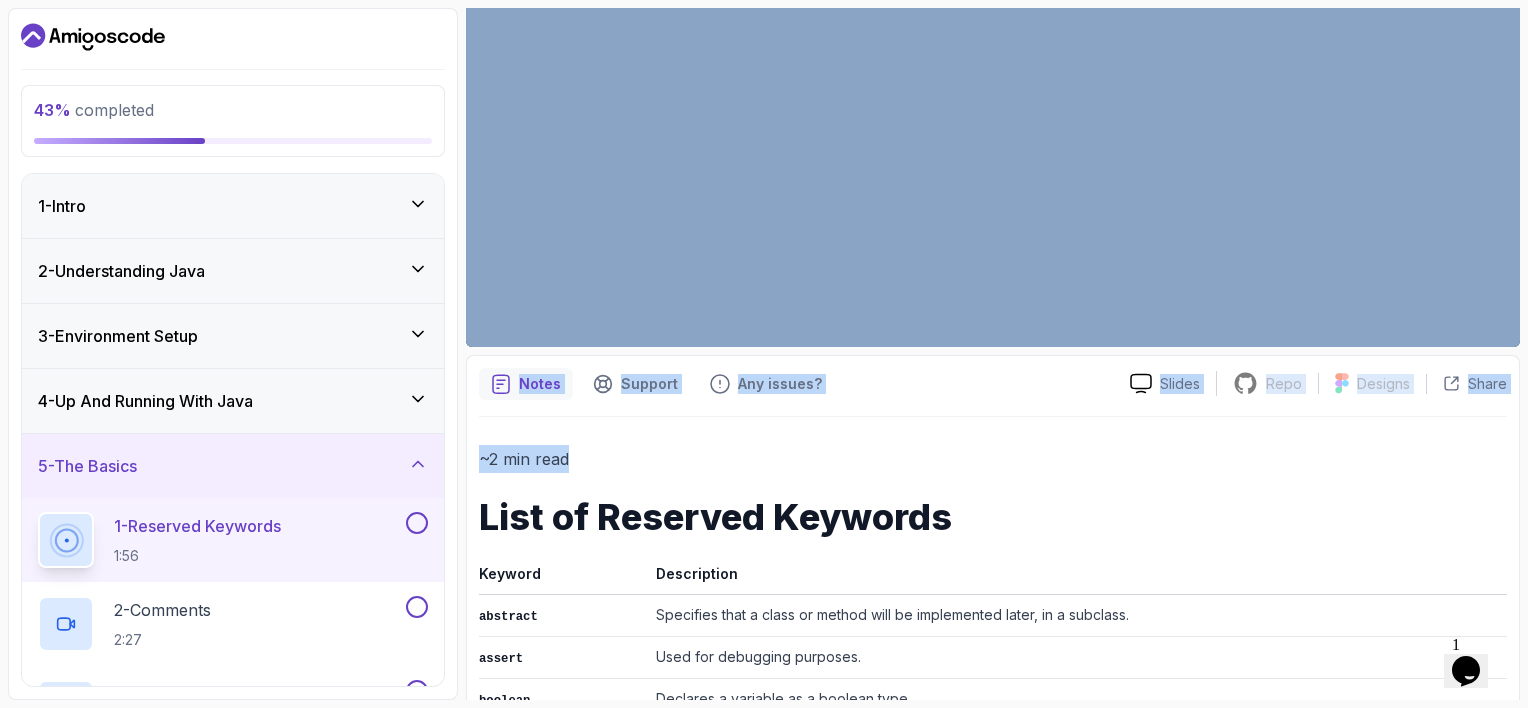 drag, startPoint x: 977, startPoint y: 487, endPoint x: 807, endPoint y: 345, distance: 221.50395 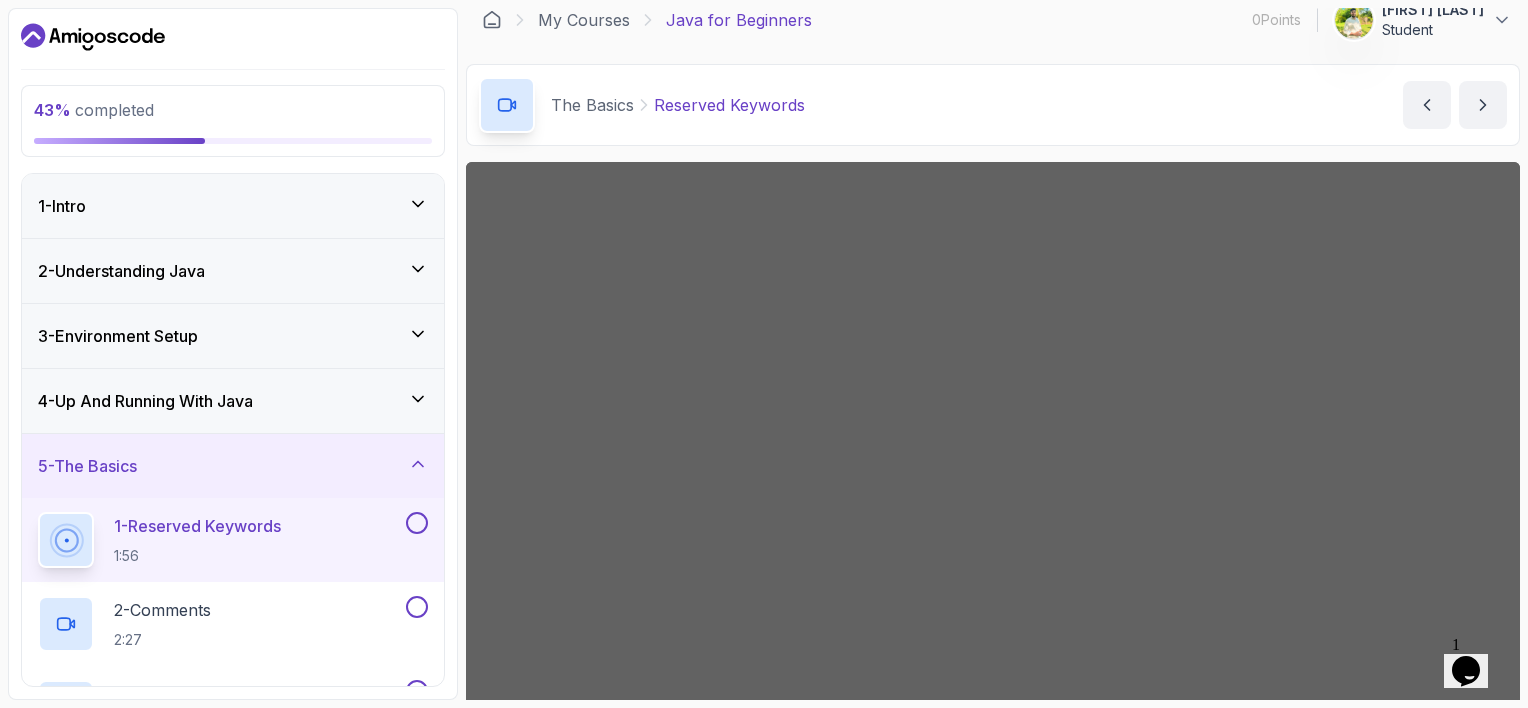 scroll, scrollTop: 16, scrollLeft: 0, axis: vertical 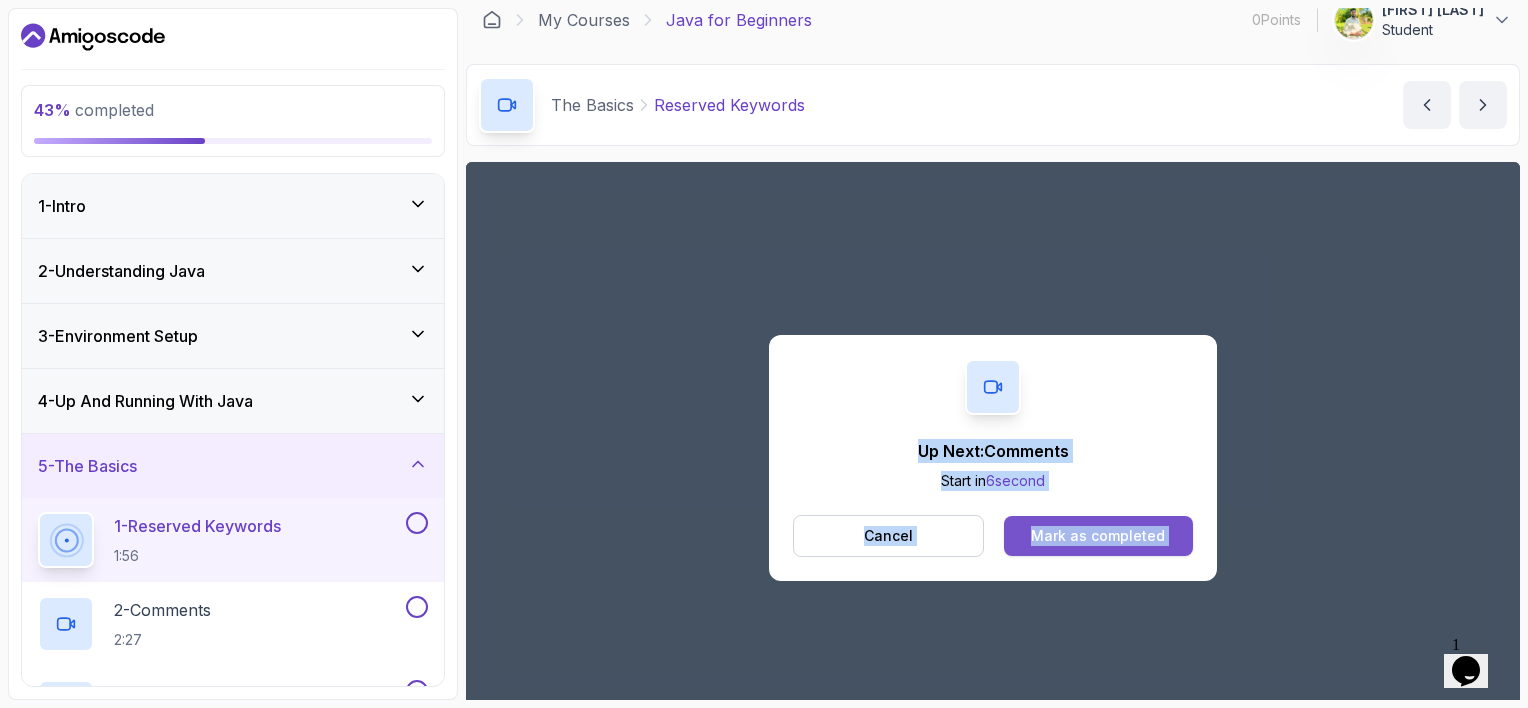 click on "Mark as completed" at bounding box center (1098, 536) 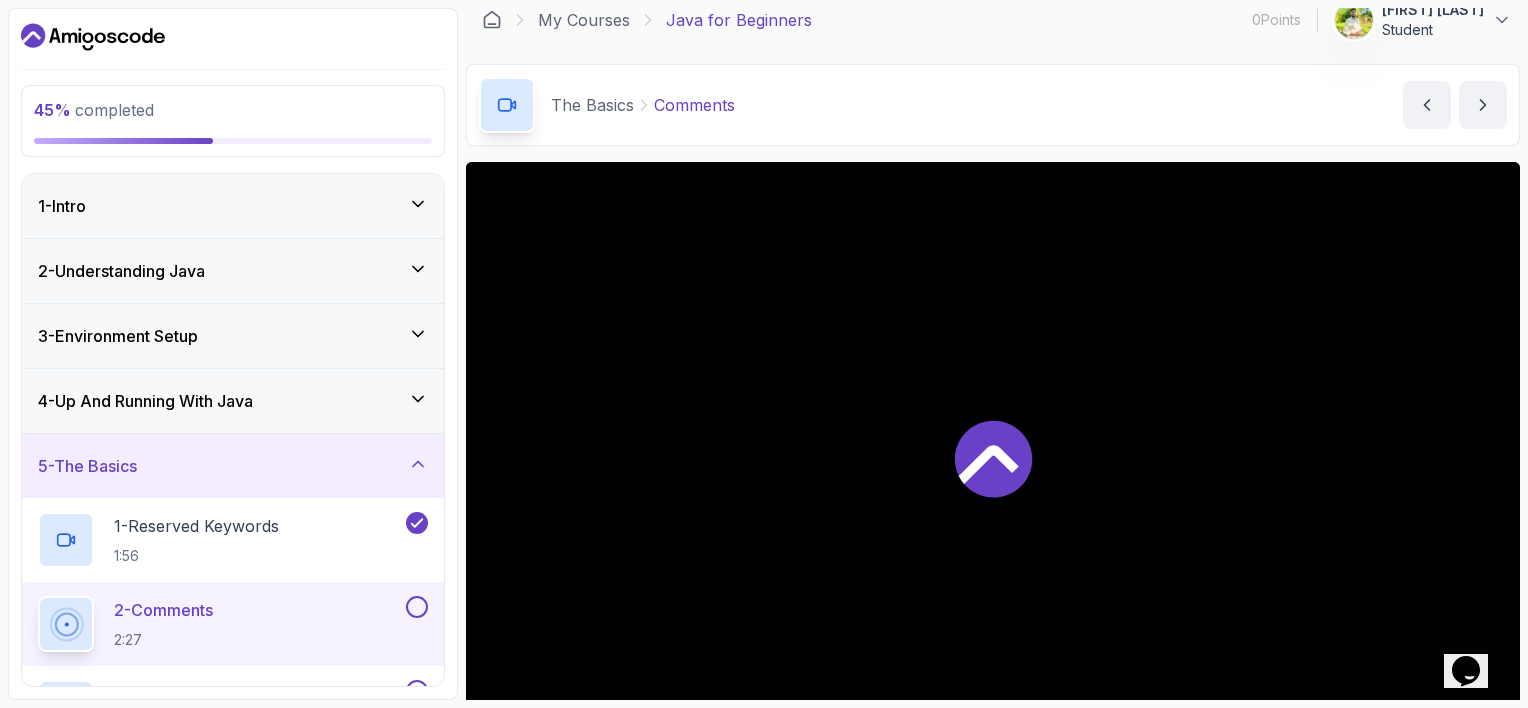 click at bounding box center (993, 458) 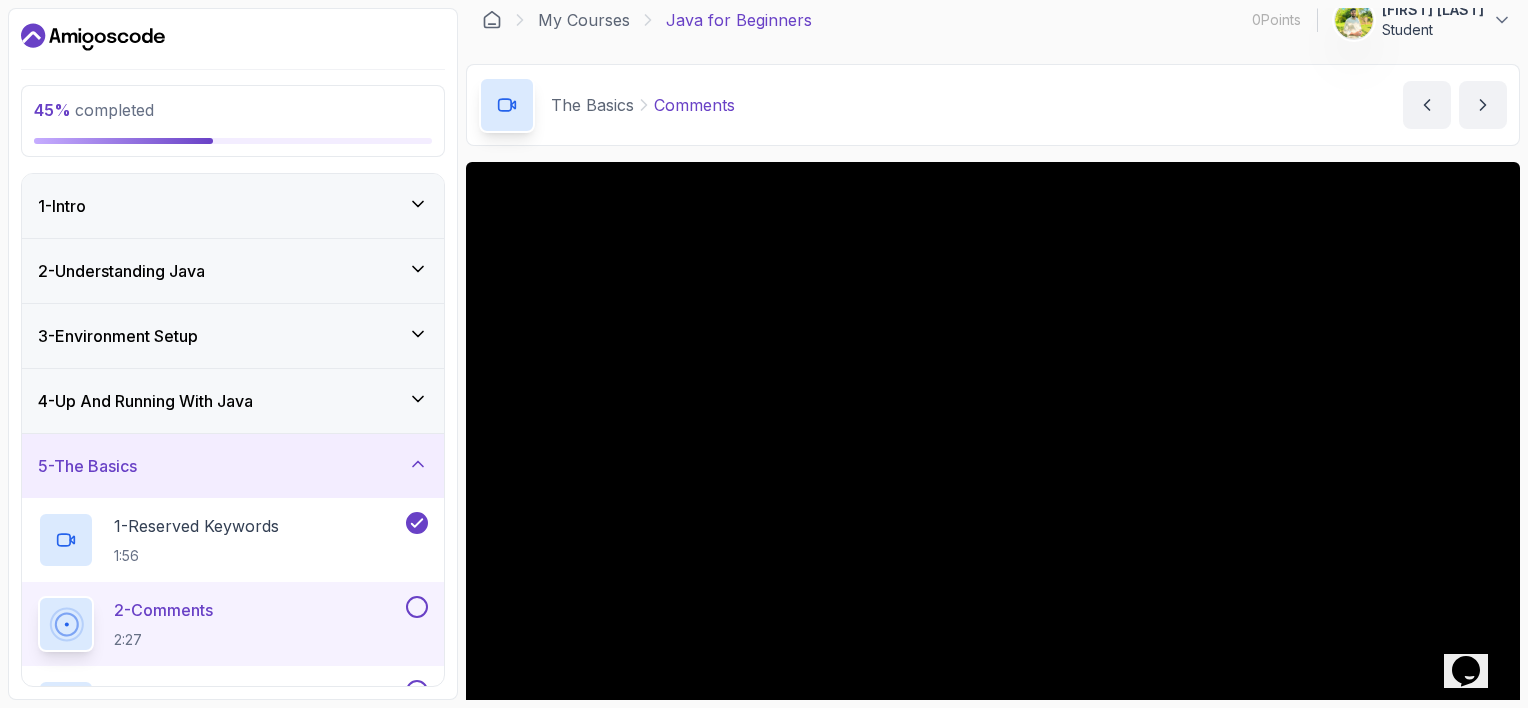 scroll, scrollTop: 208, scrollLeft: 0, axis: vertical 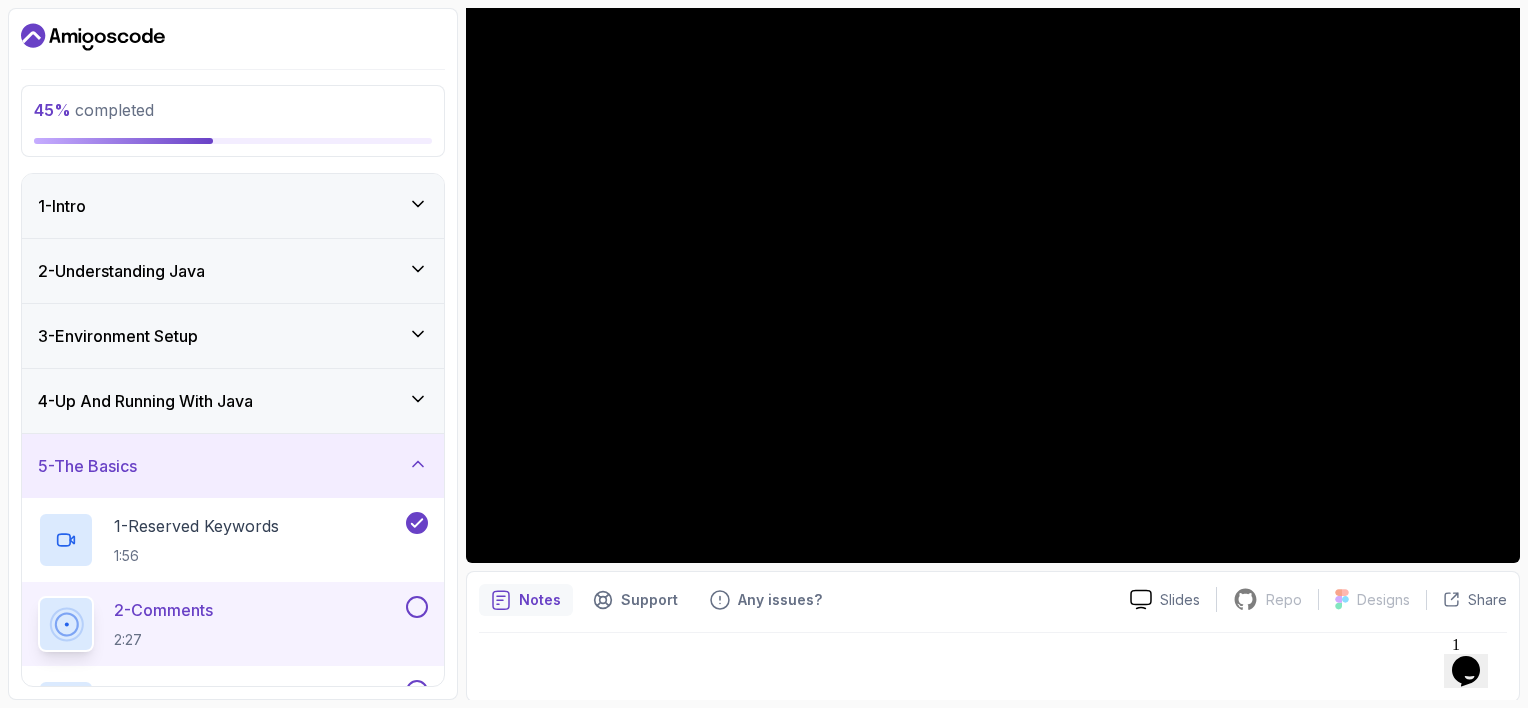 click on "2  -  Comments 2:27" at bounding box center [220, 624] 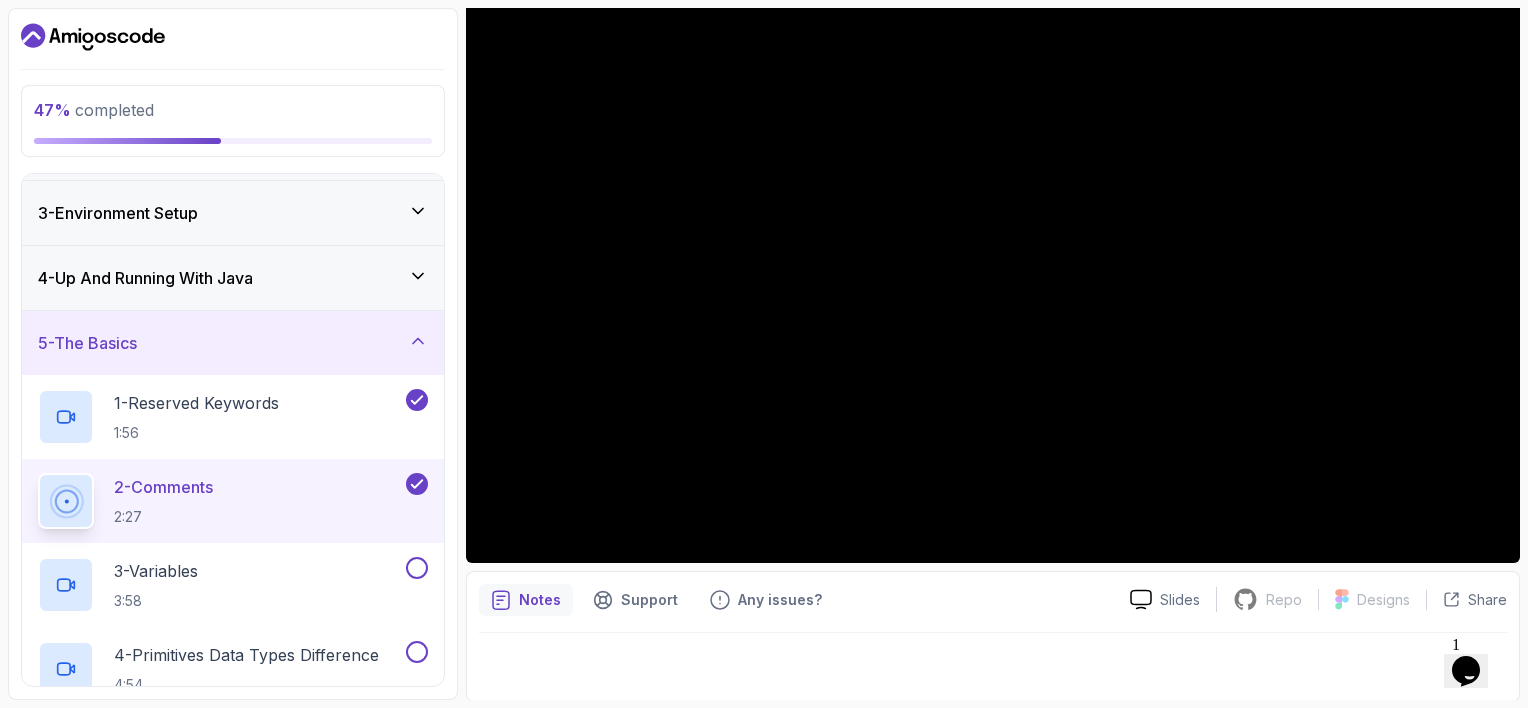 scroll, scrollTop: 126, scrollLeft: 0, axis: vertical 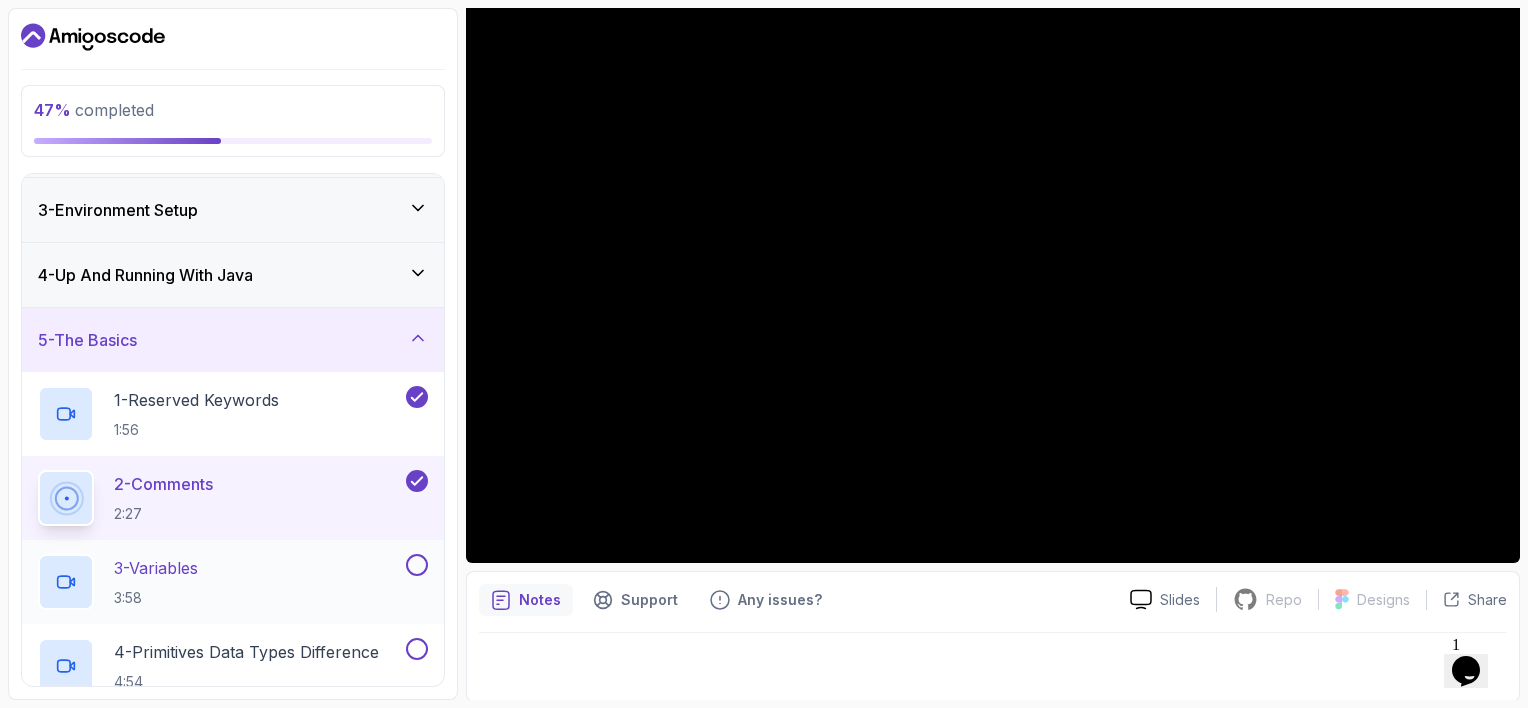 click at bounding box center (417, 565) 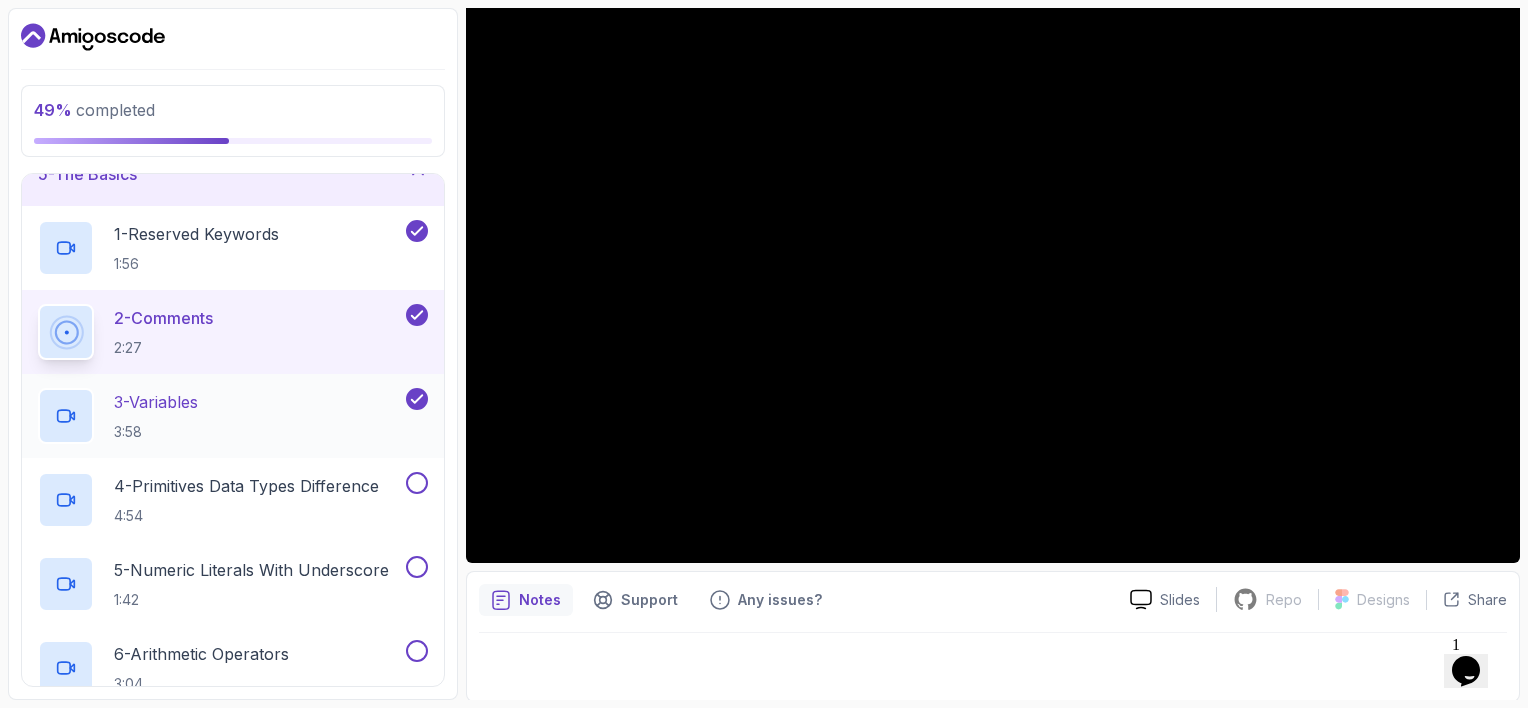 scroll, scrollTop: 294, scrollLeft: 0, axis: vertical 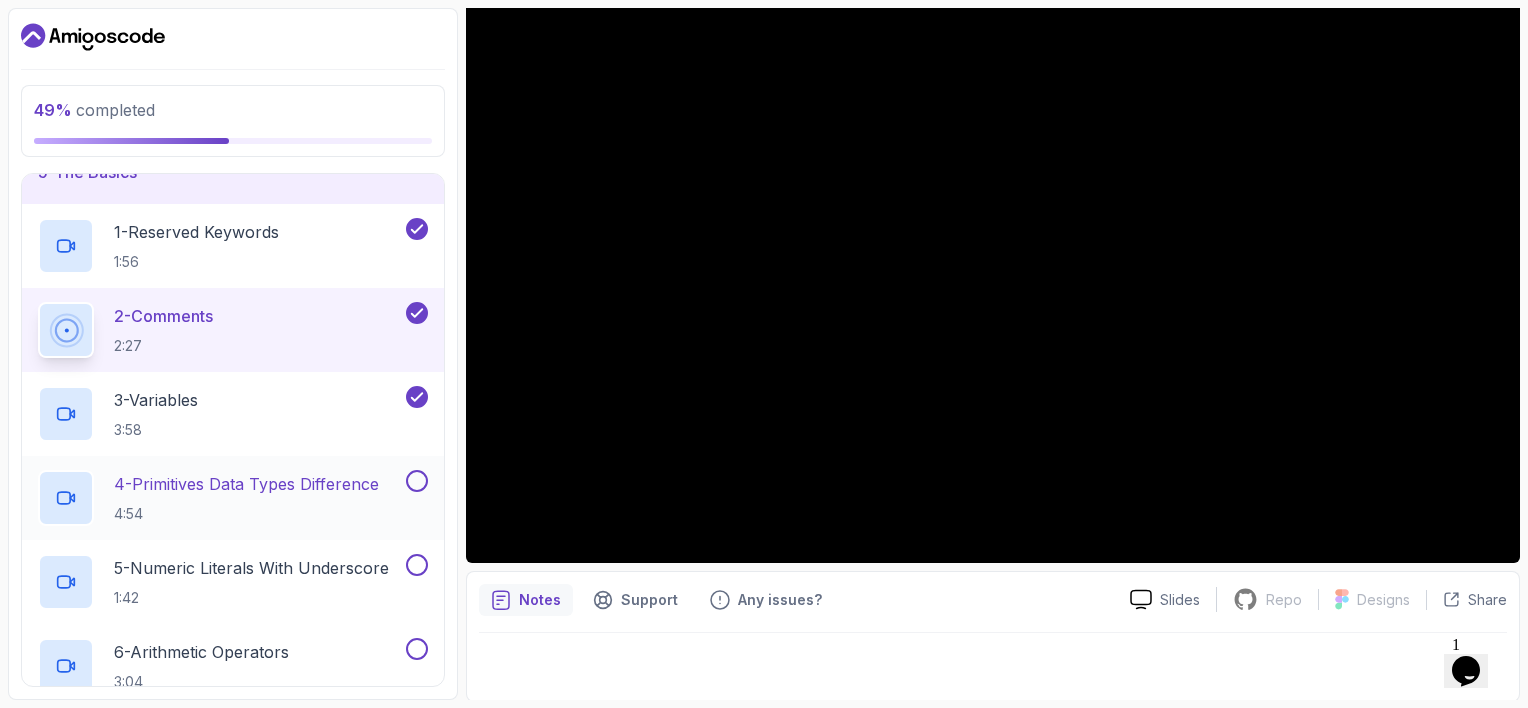 click on "4  -  Primitives Data Types Difference 4:54" at bounding box center [233, 498] 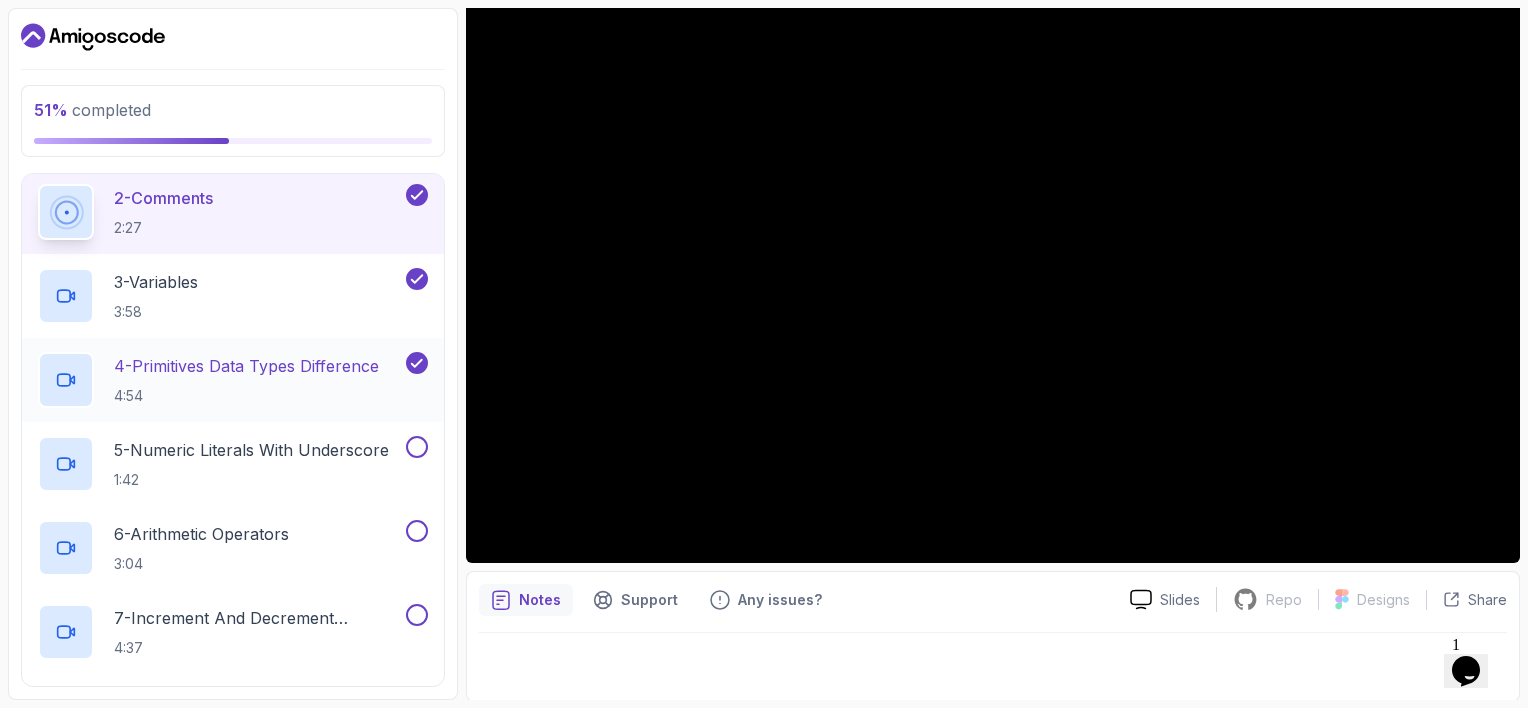 scroll, scrollTop: 464, scrollLeft: 0, axis: vertical 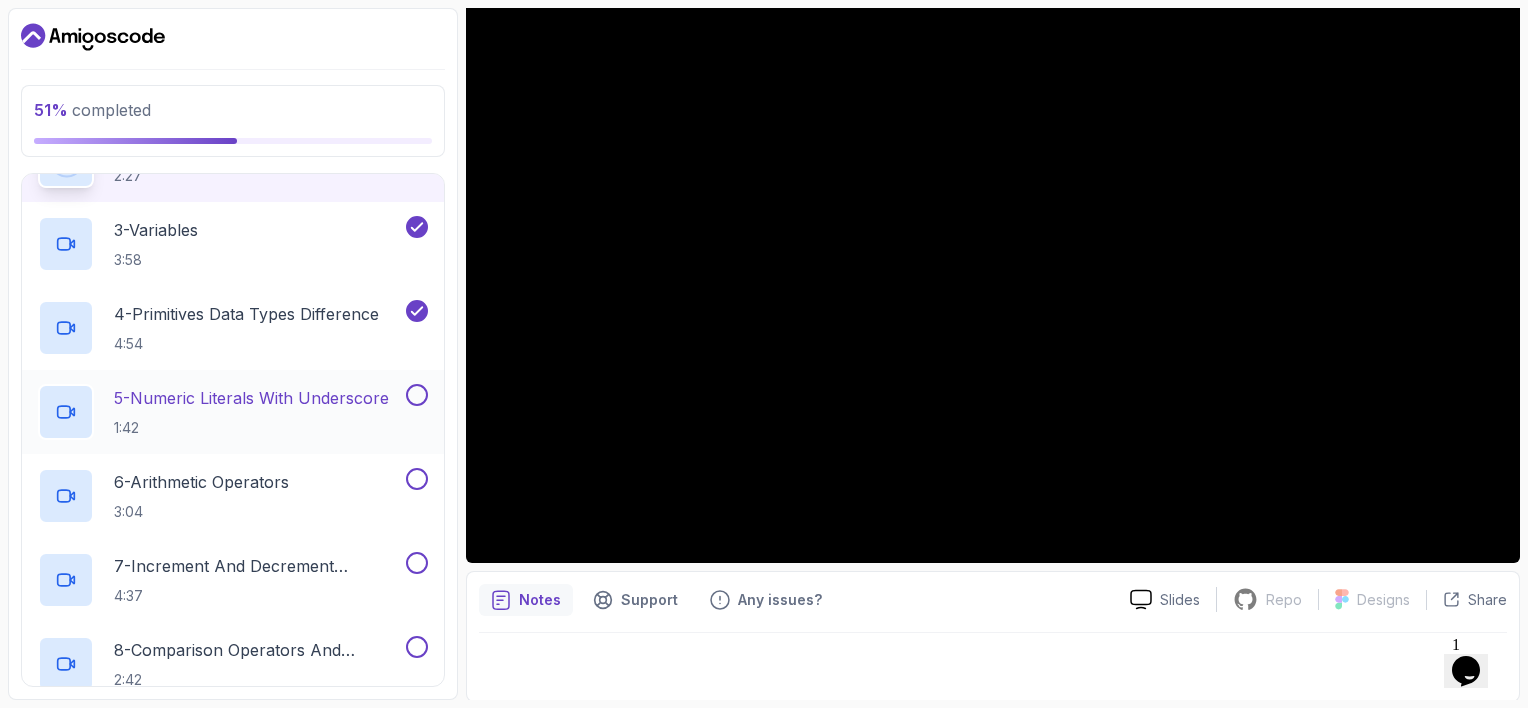 click at bounding box center (417, 395) 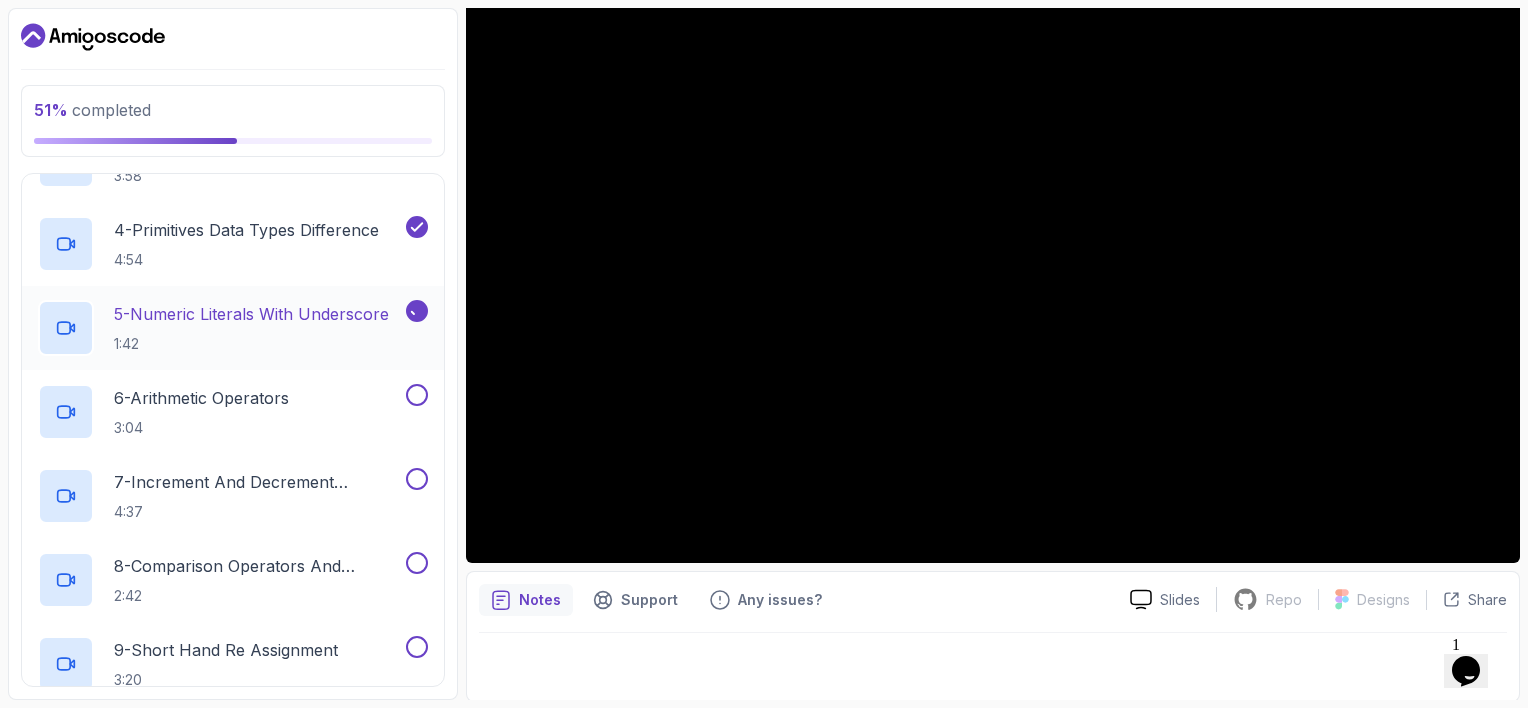 scroll, scrollTop: 584, scrollLeft: 0, axis: vertical 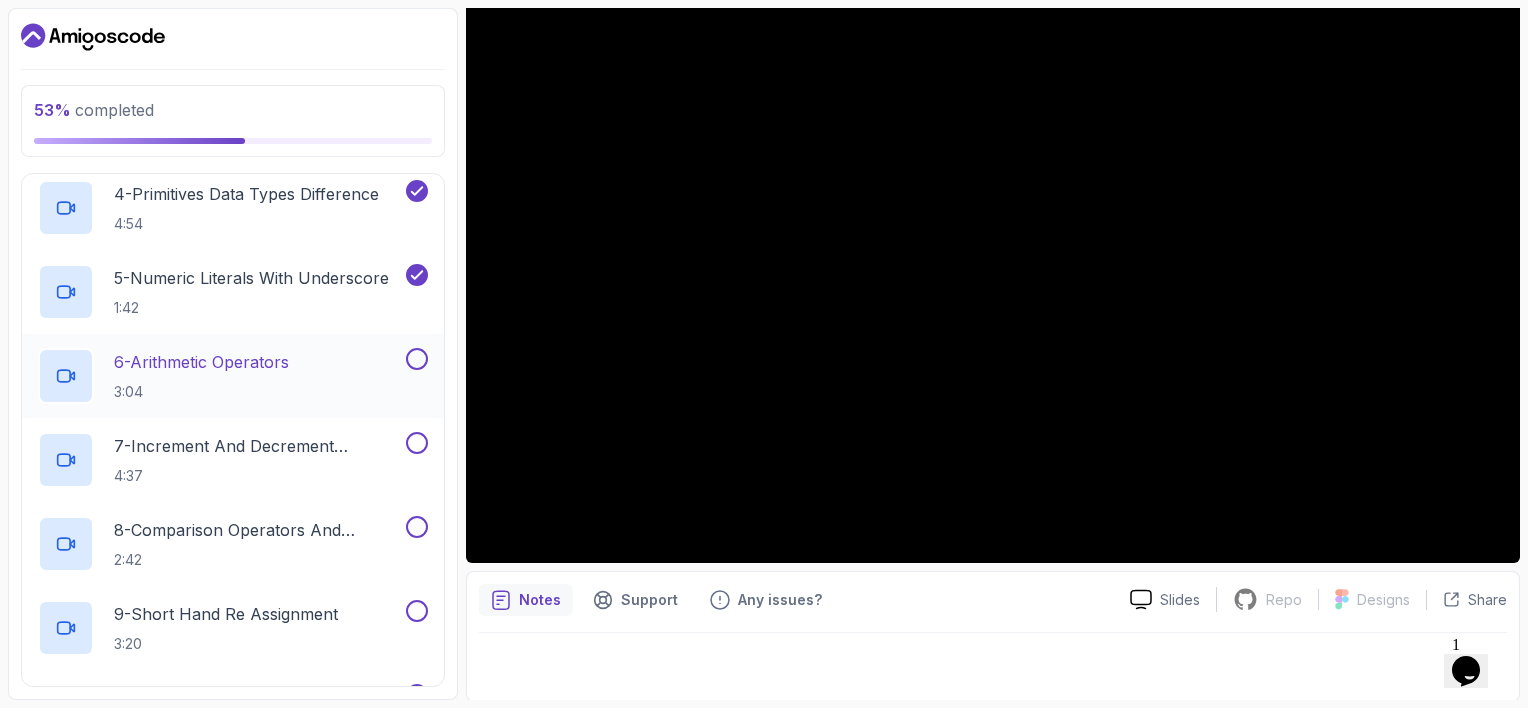 click at bounding box center (417, 359) 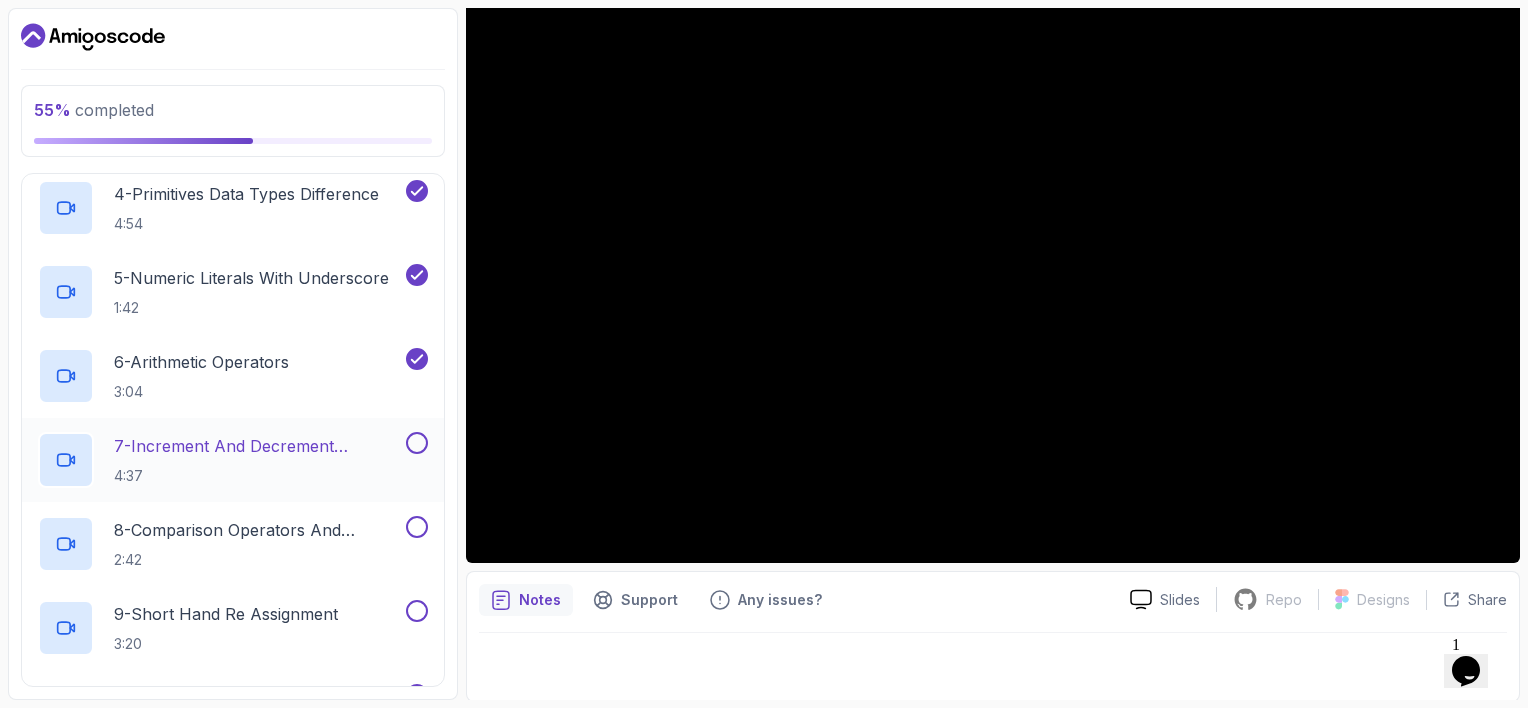 drag, startPoint x: 409, startPoint y: 354, endPoint x: 416, endPoint y: 436, distance: 82.29824 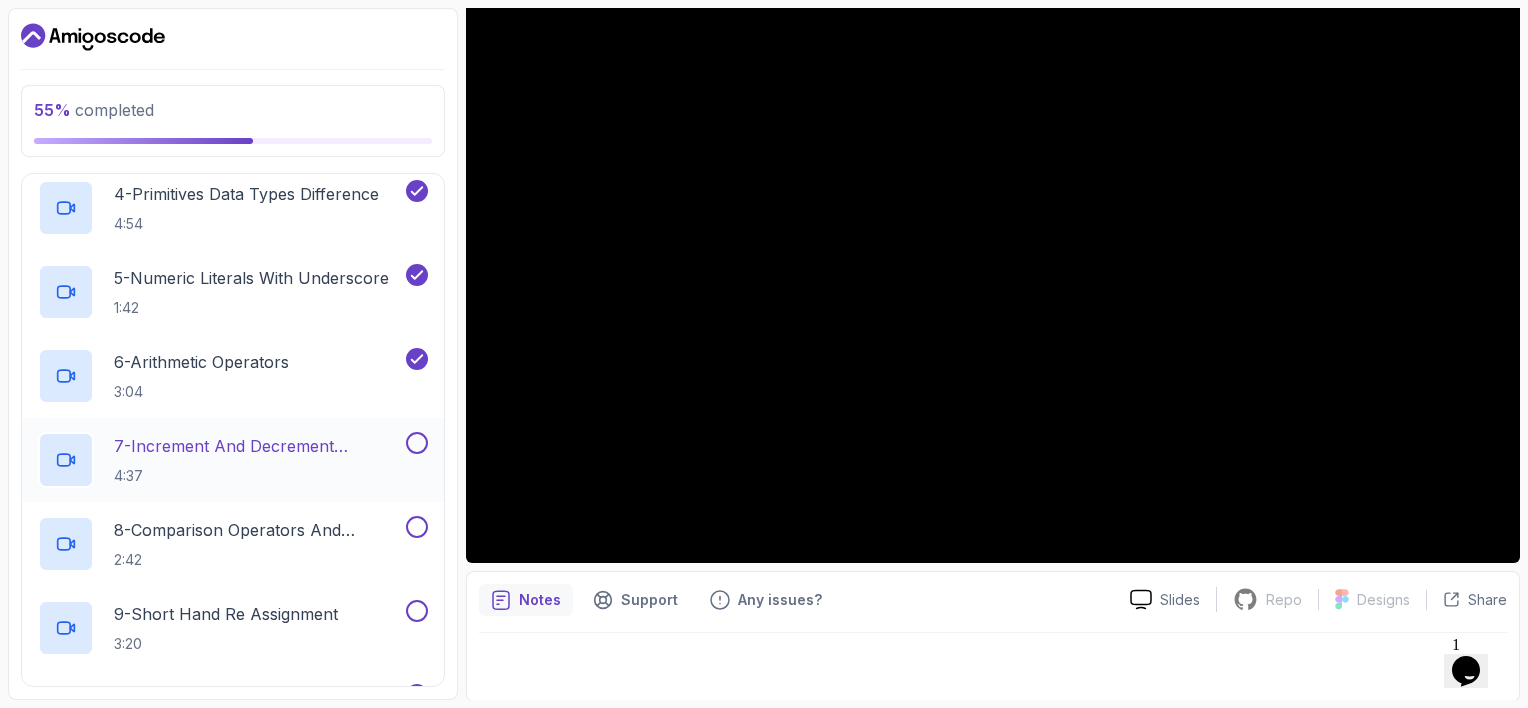 click at bounding box center [417, 443] 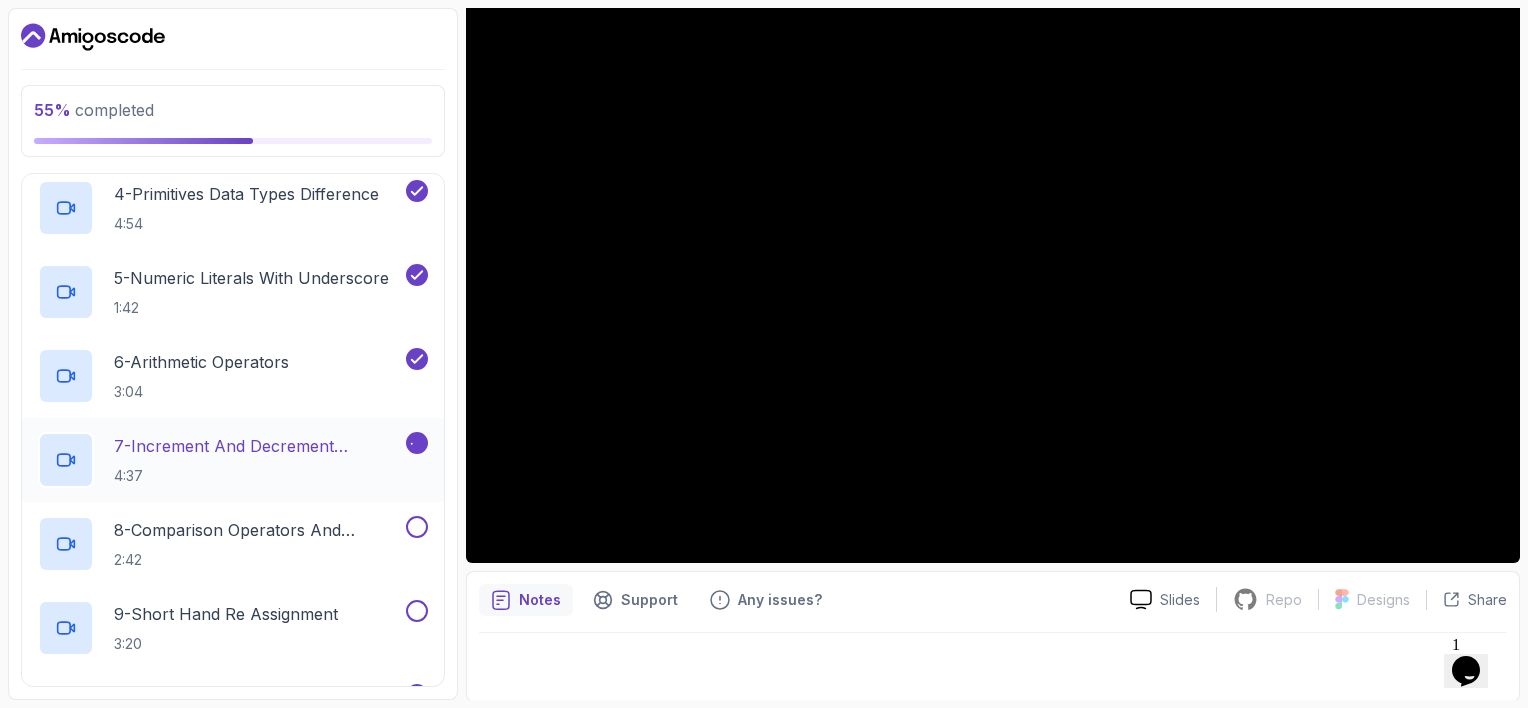 scroll, scrollTop: 590, scrollLeft: 0, axis: vertical 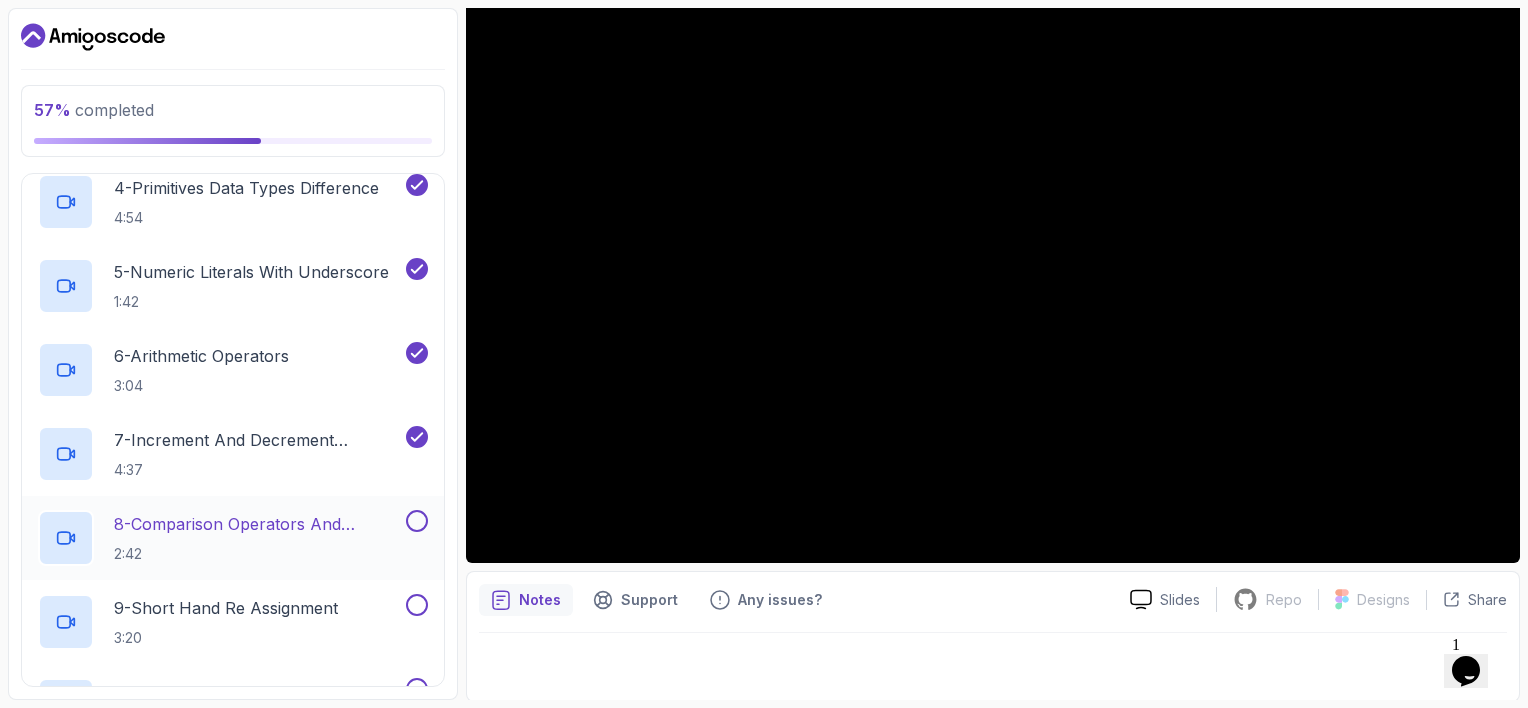 click at bounding box center (417, 521) 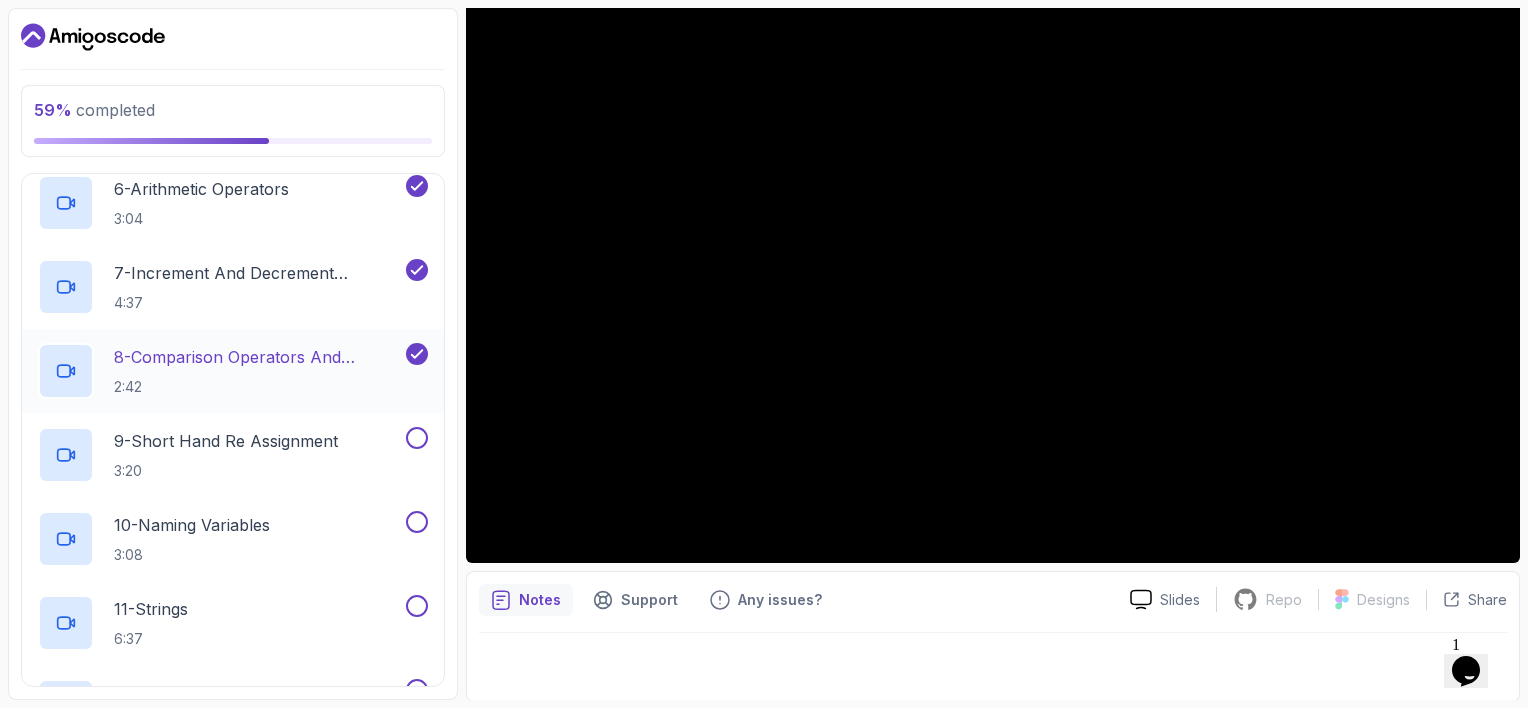 scroll, scrollTop: 760, scrollLeft: 0, axis: vertical 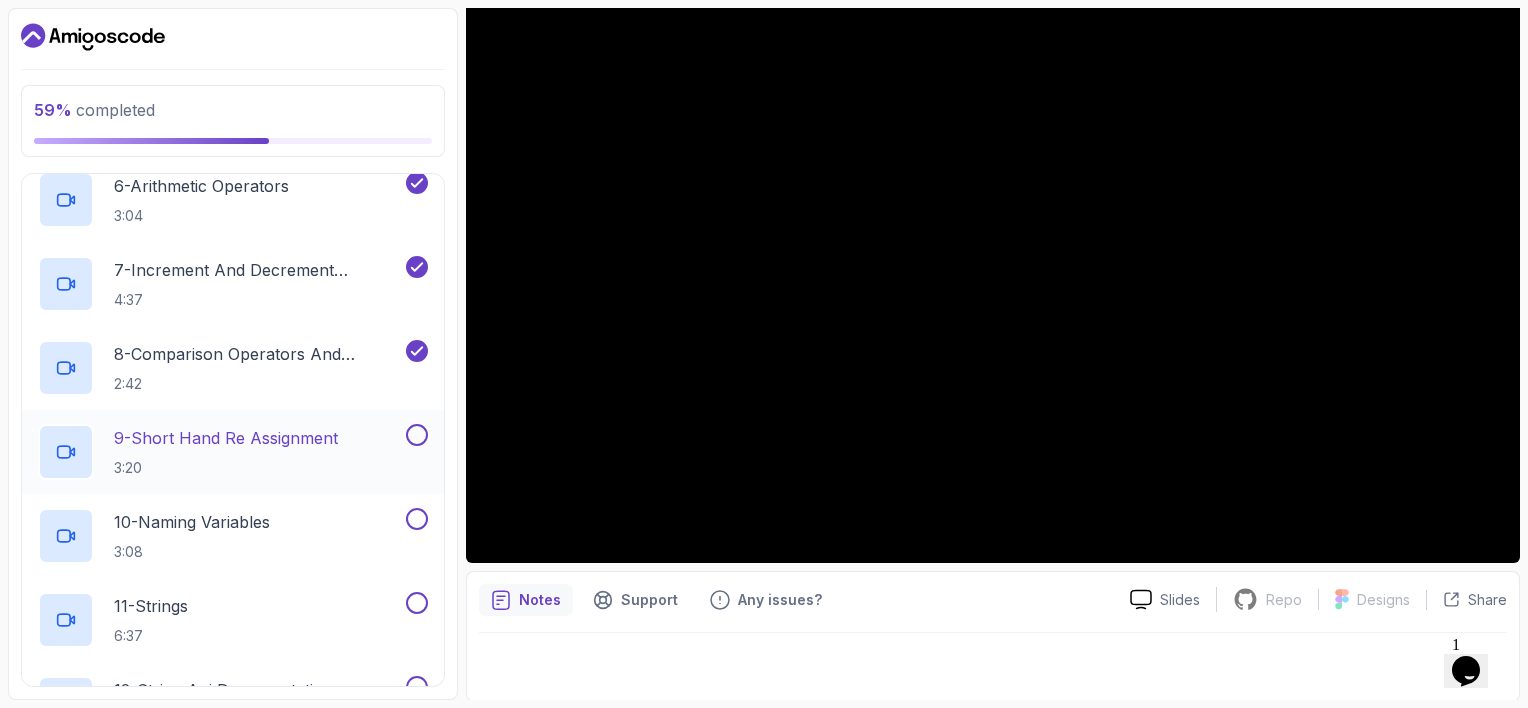 click at bounding box center (417, 435) 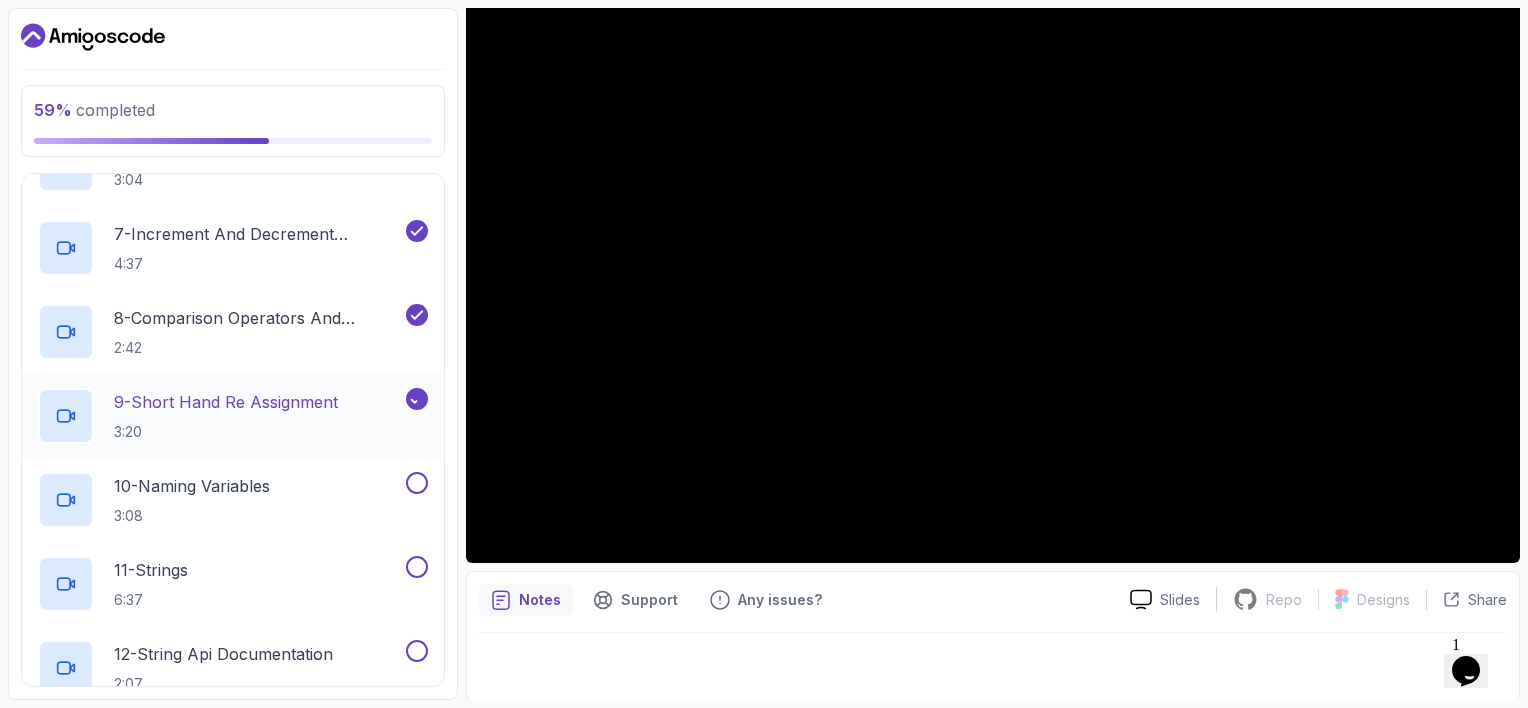 scroll, scrollTop: 811, scrollLeft: 0, axis: vertical 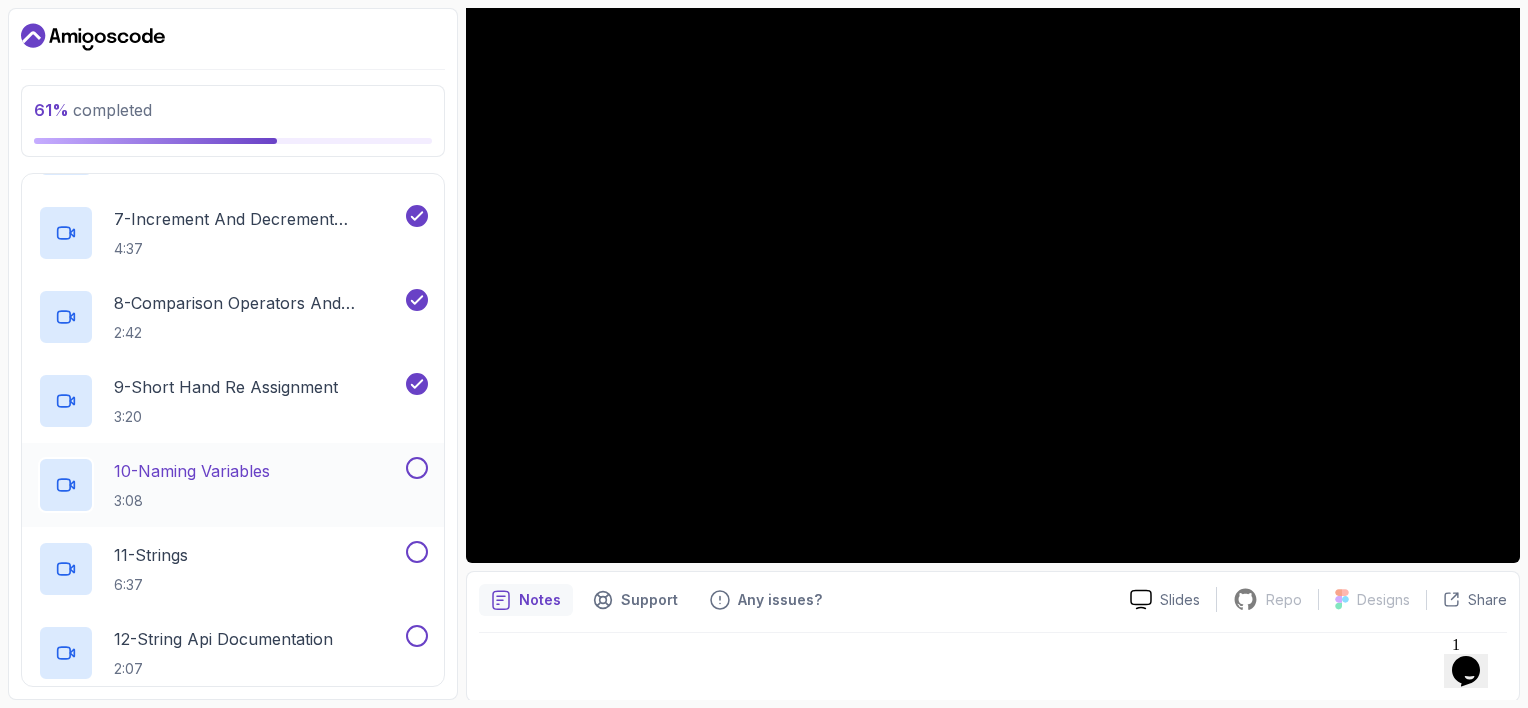 click at bounding box center [417, 468] 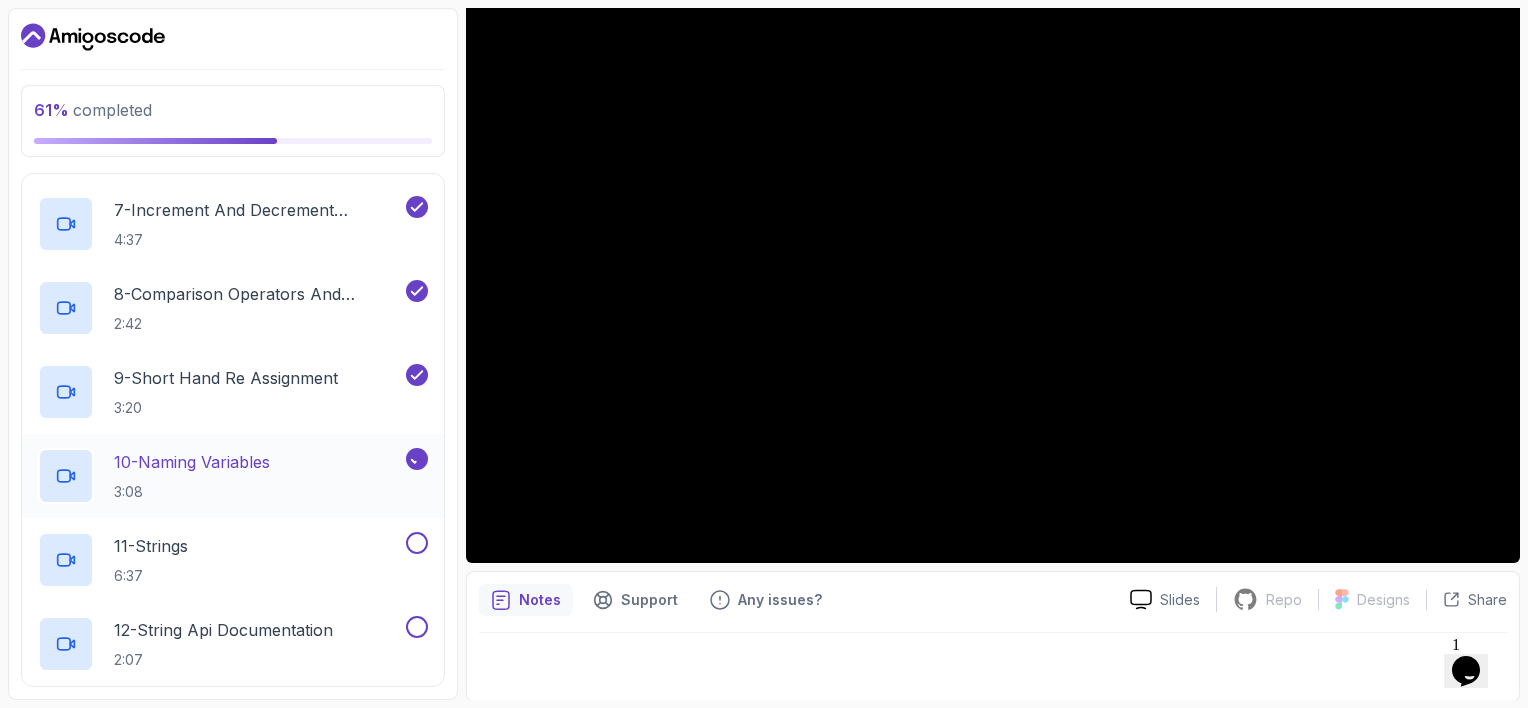 scroll, scrollTop: 820, scrollLeft: 0, axis: vertical 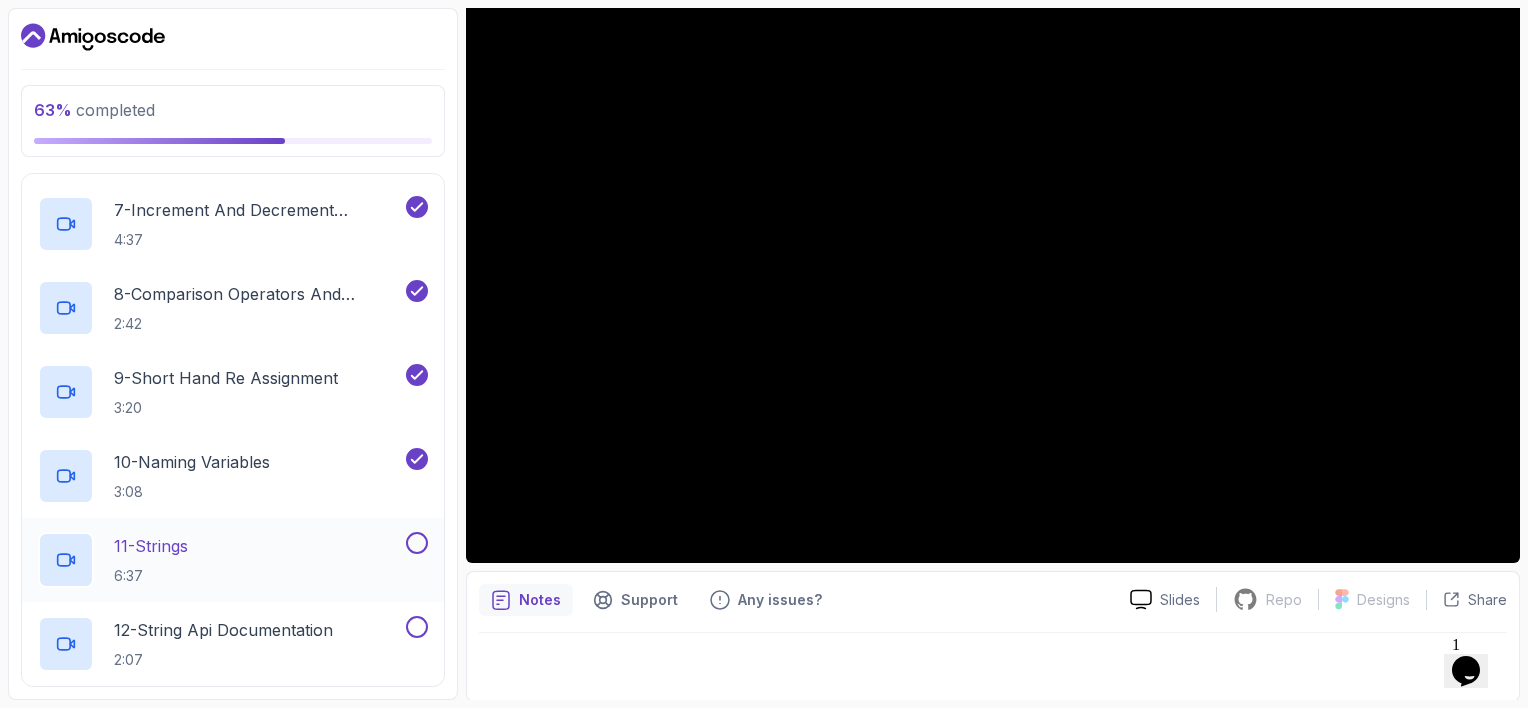 click at bounding box center [417, 543] 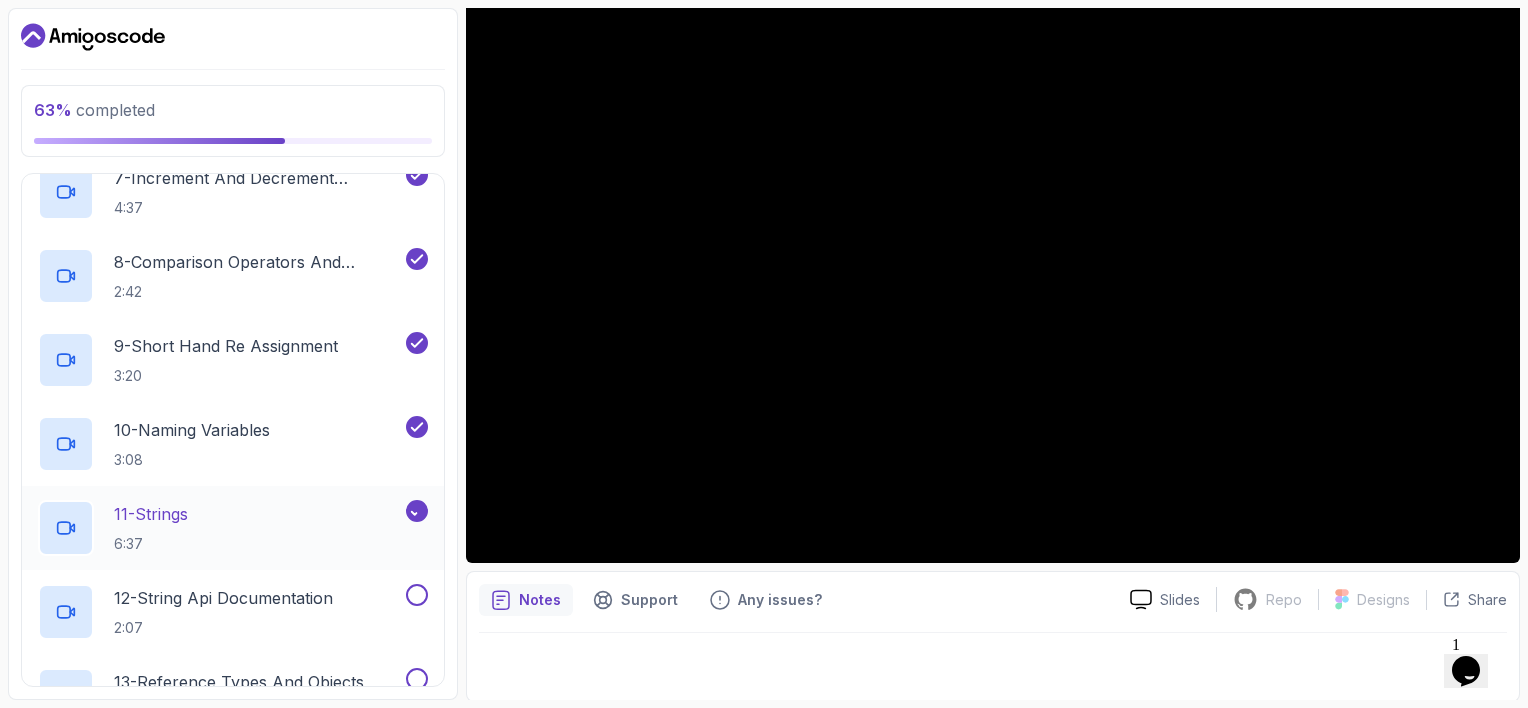 scroll, scrollTop: 866, scrollLeft: 0, axis: vertical 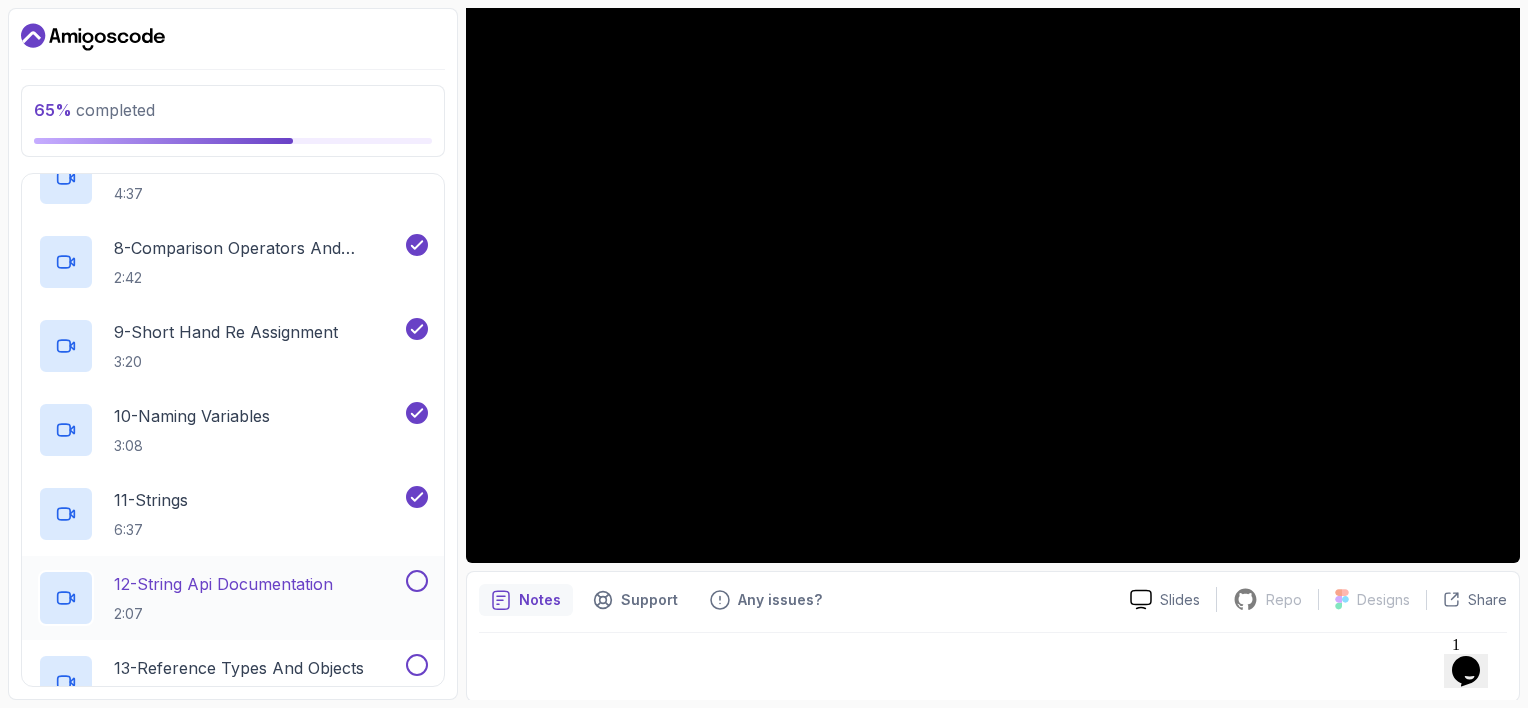click on "12  -  String Api Documentation 2:07" at bounding box center [233, 598] 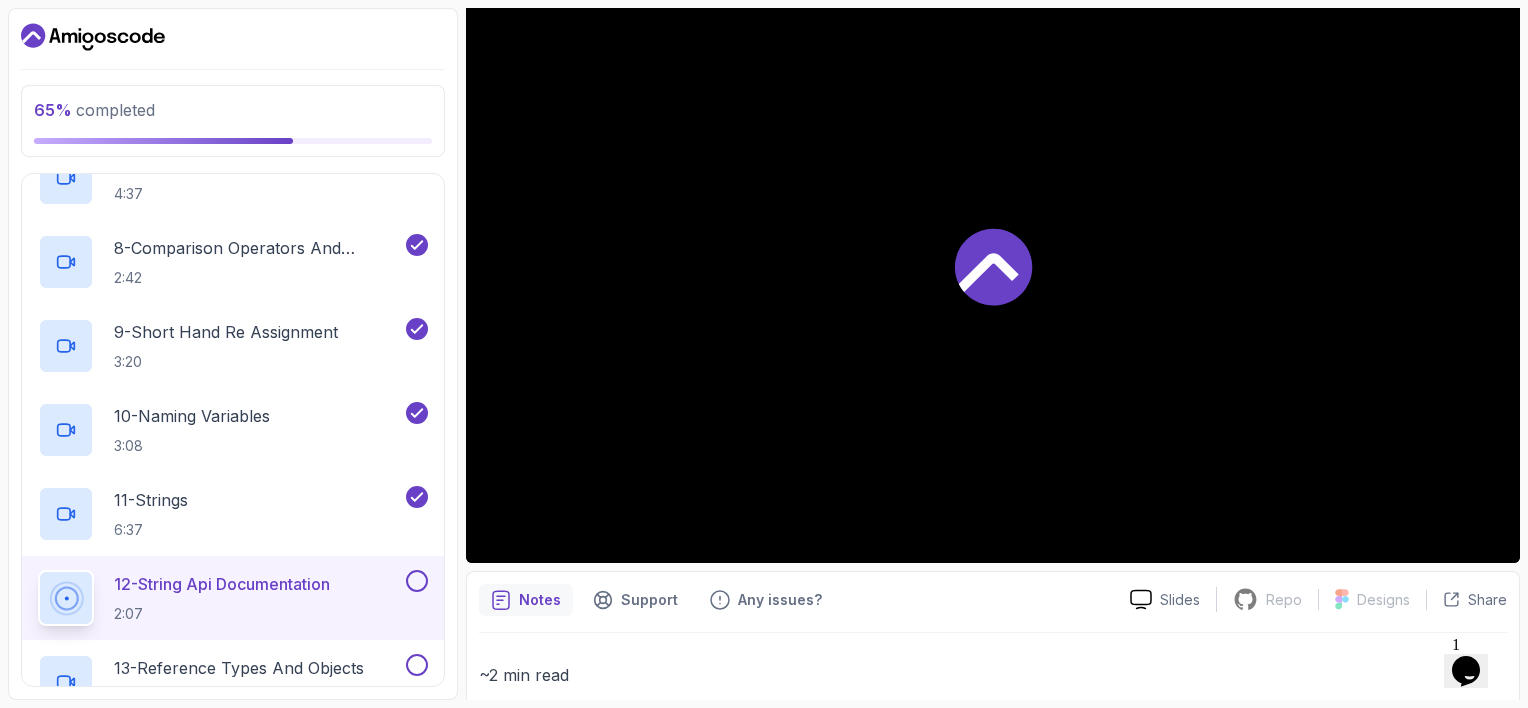 click at bounding box center (417, 581) 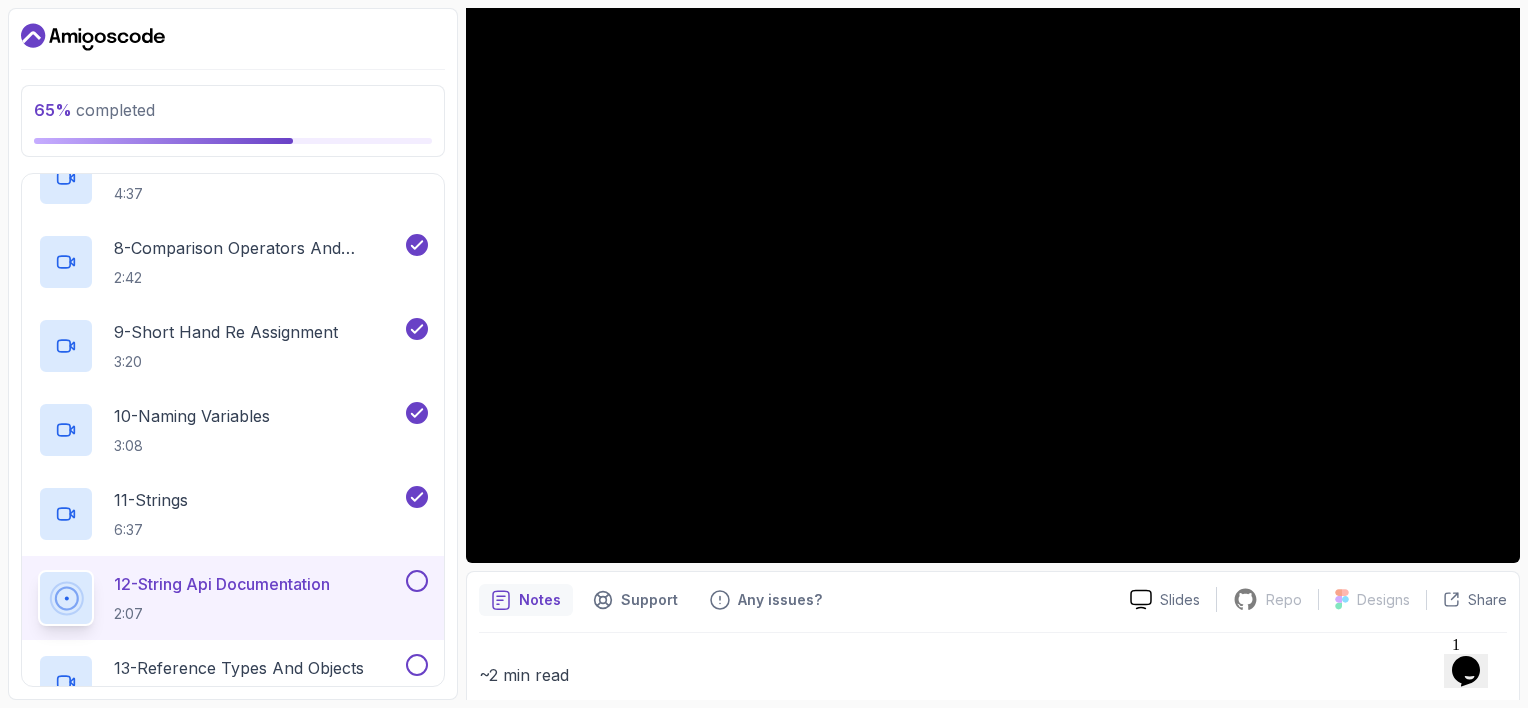 click at bounding box center [417, 581] 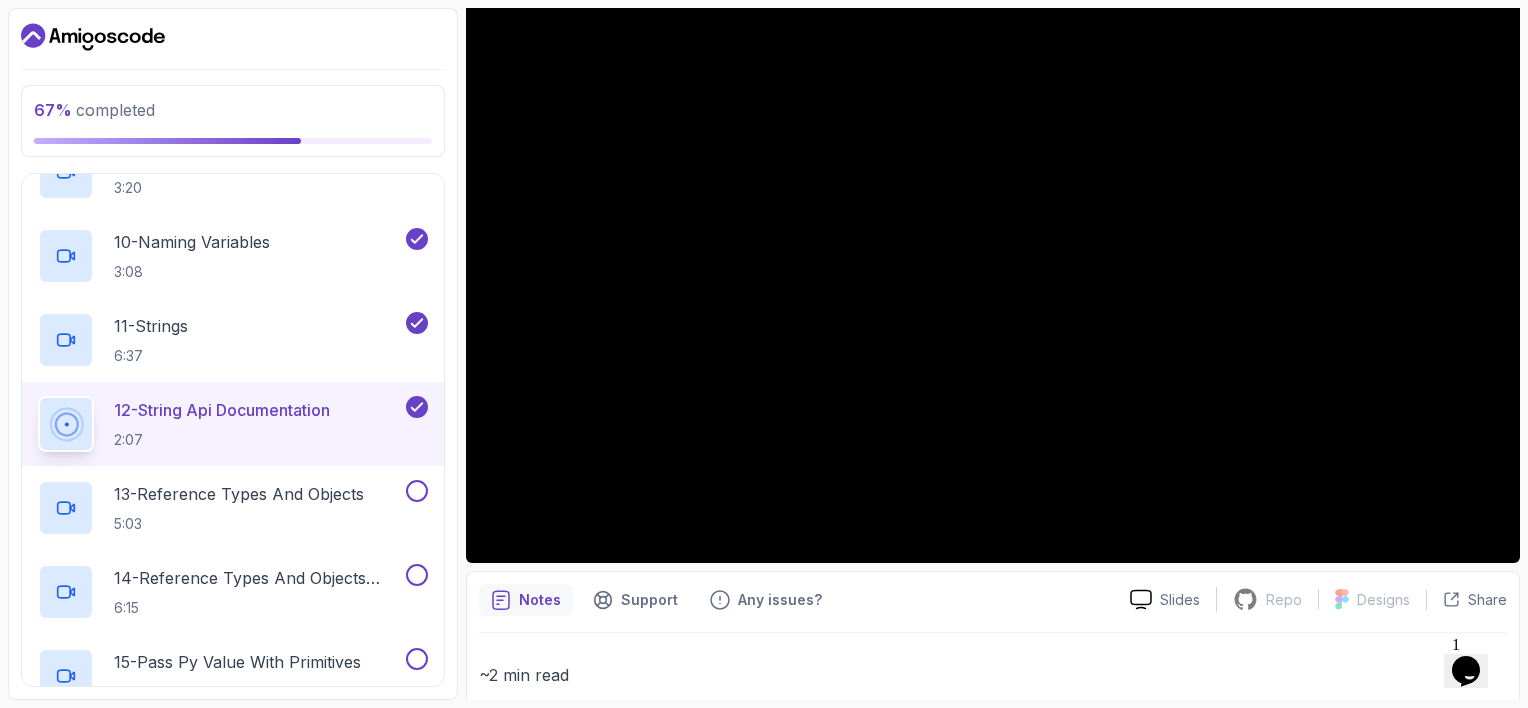 scroll, scrollTop: 1042, scrollLeft: 0, axis: vertical 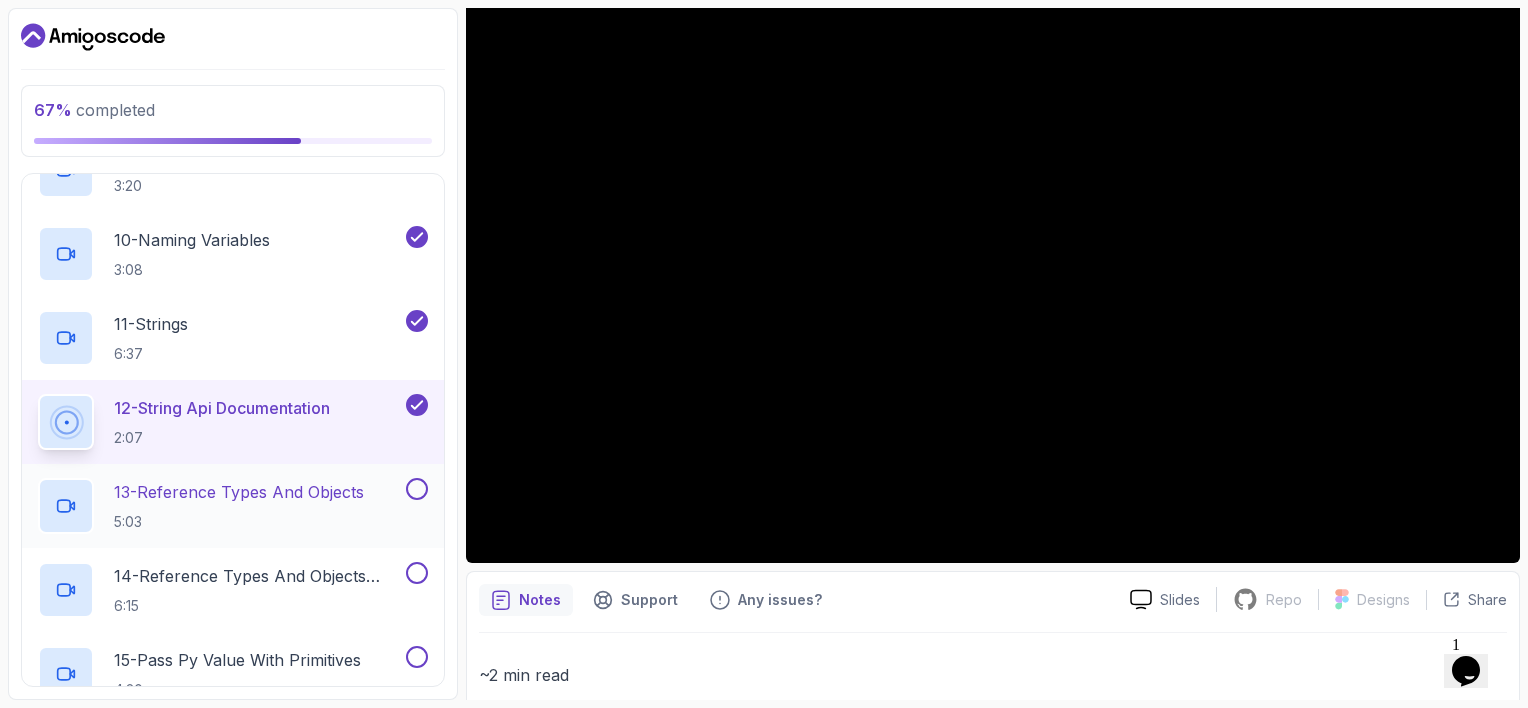 click at bounding box center (417, 489) 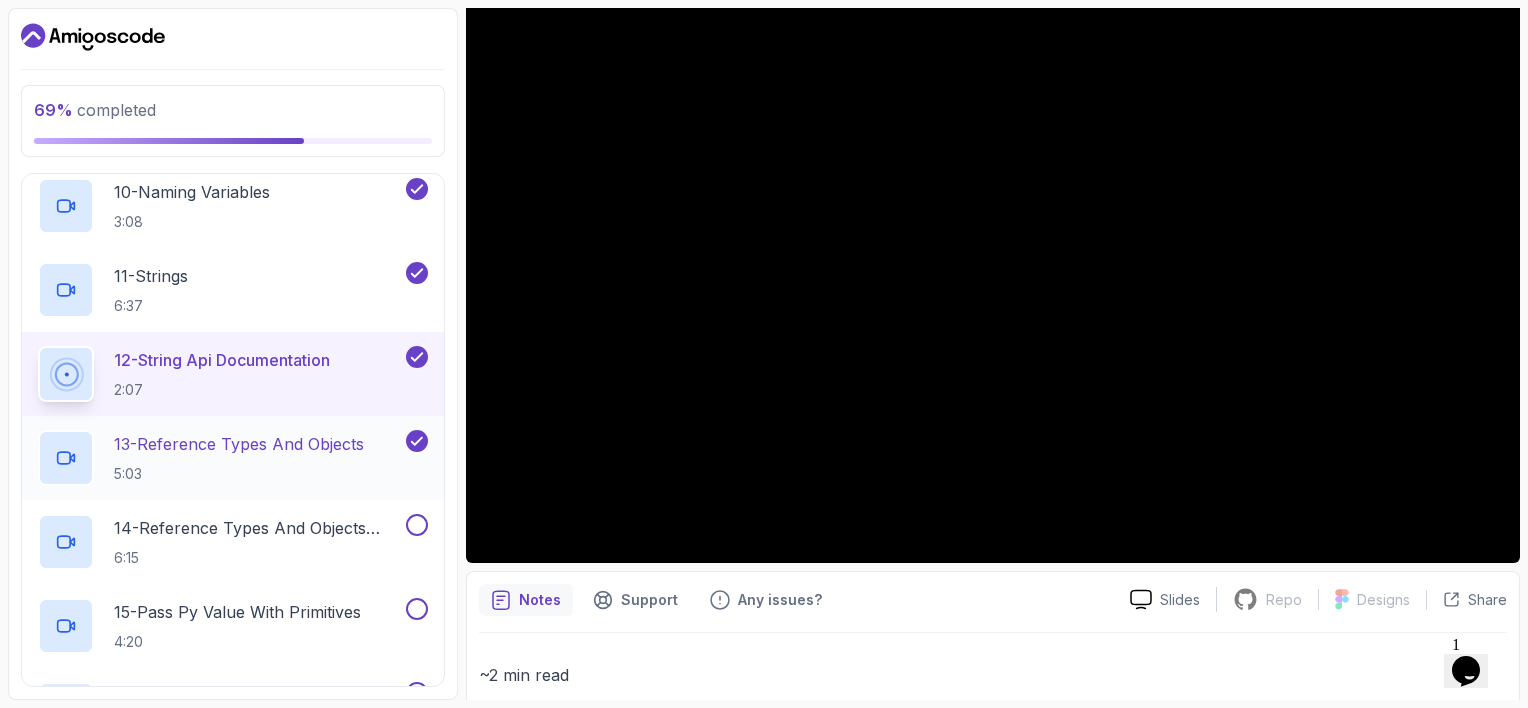 scroll, scrollTop: 1121, scrollLeft: 0, axis: vertical 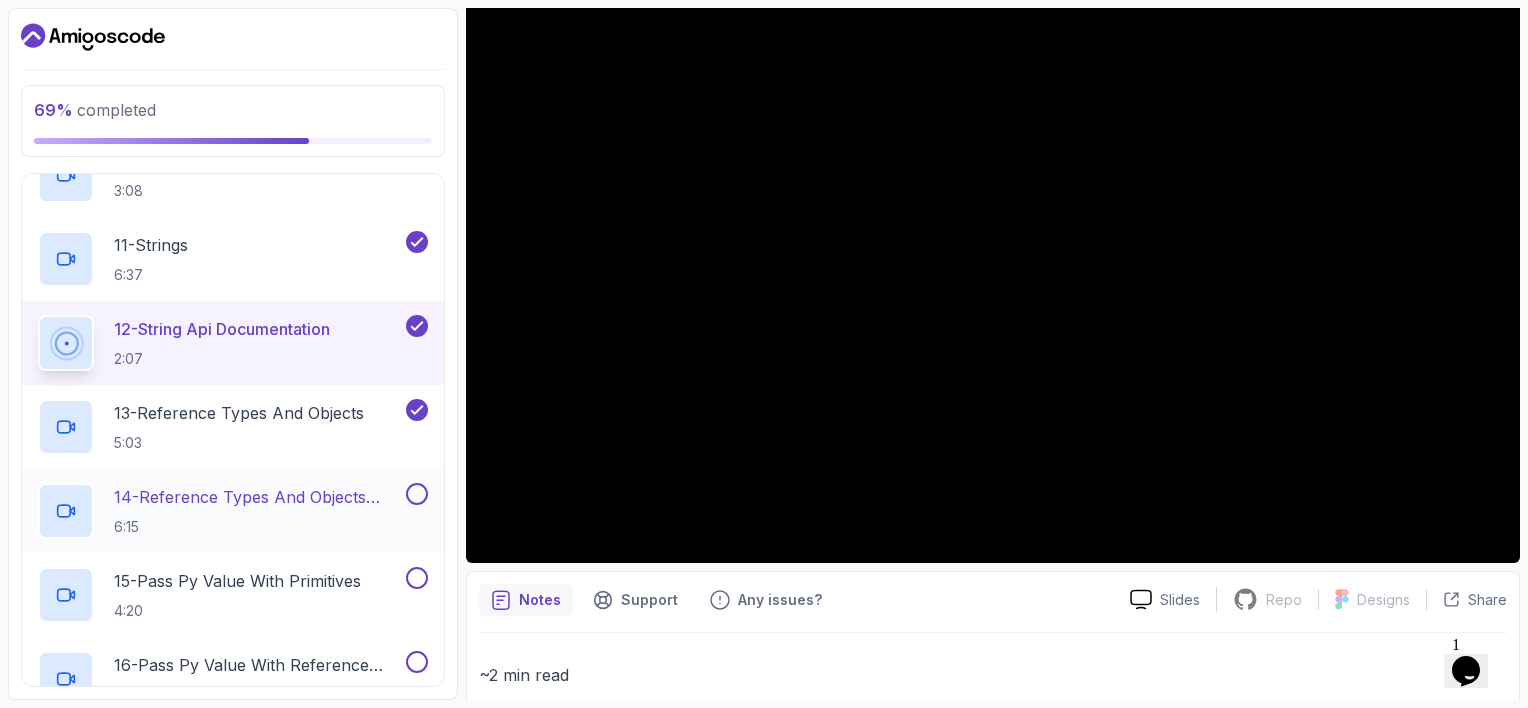 click at bounding box center [417, 494] 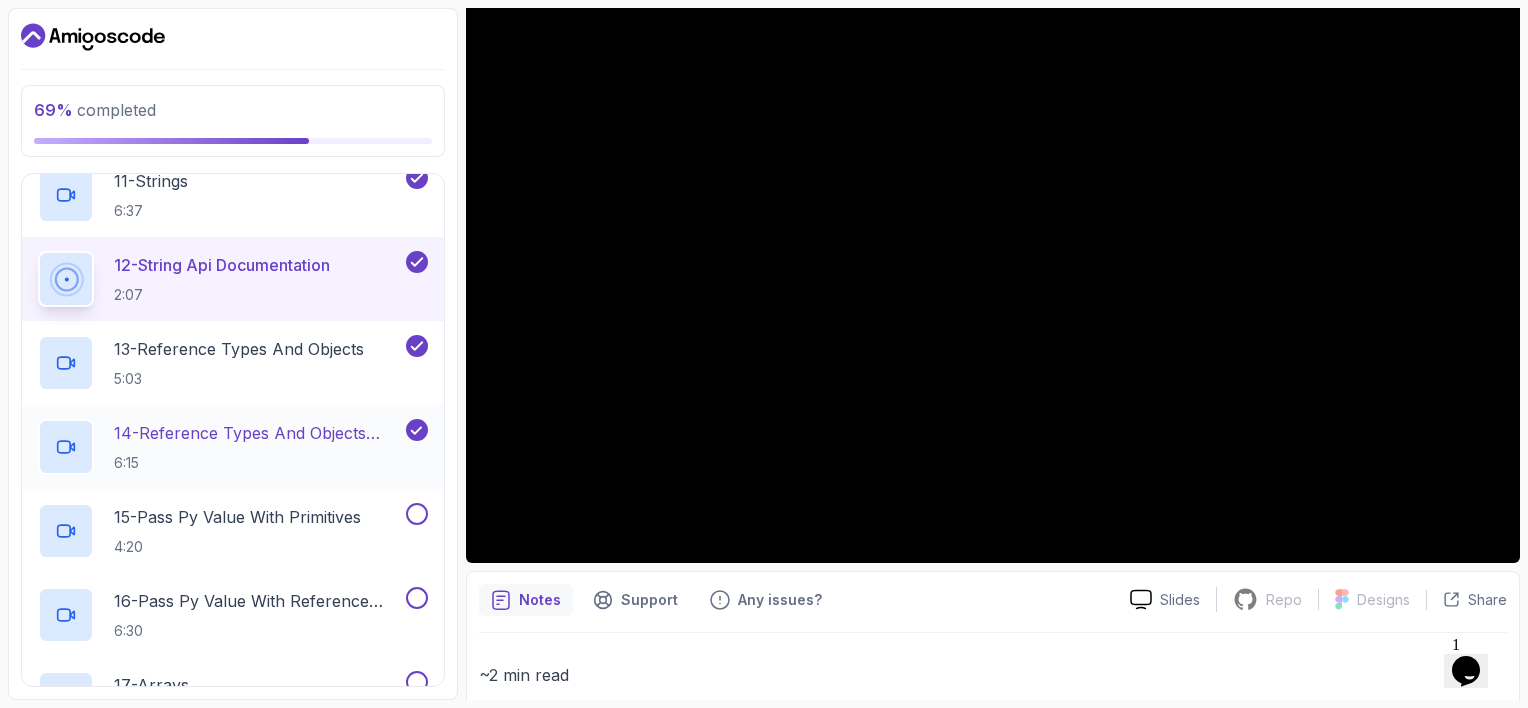 scroll, scrollTop: 1208, scrollLeft: 0, axis: vertical 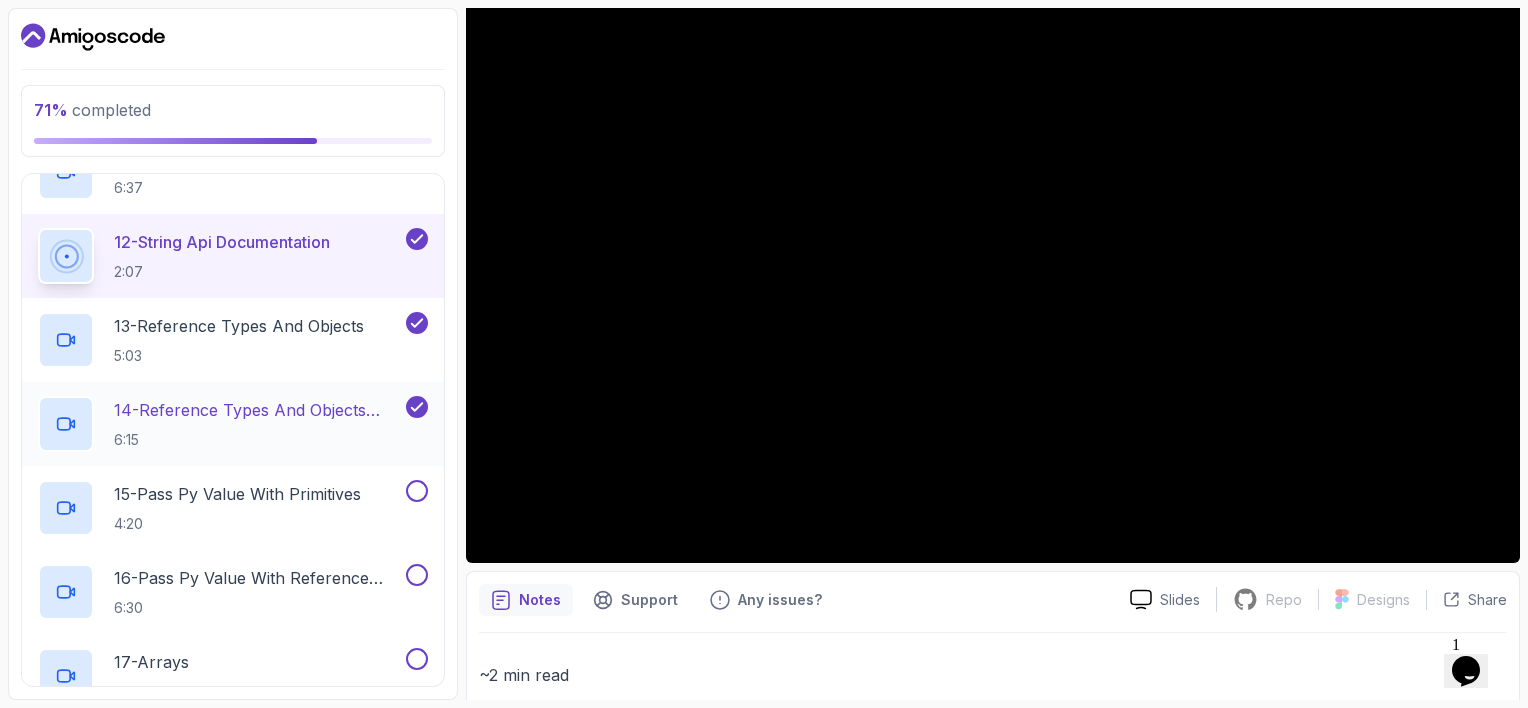 click at bounding box center (417, 491) 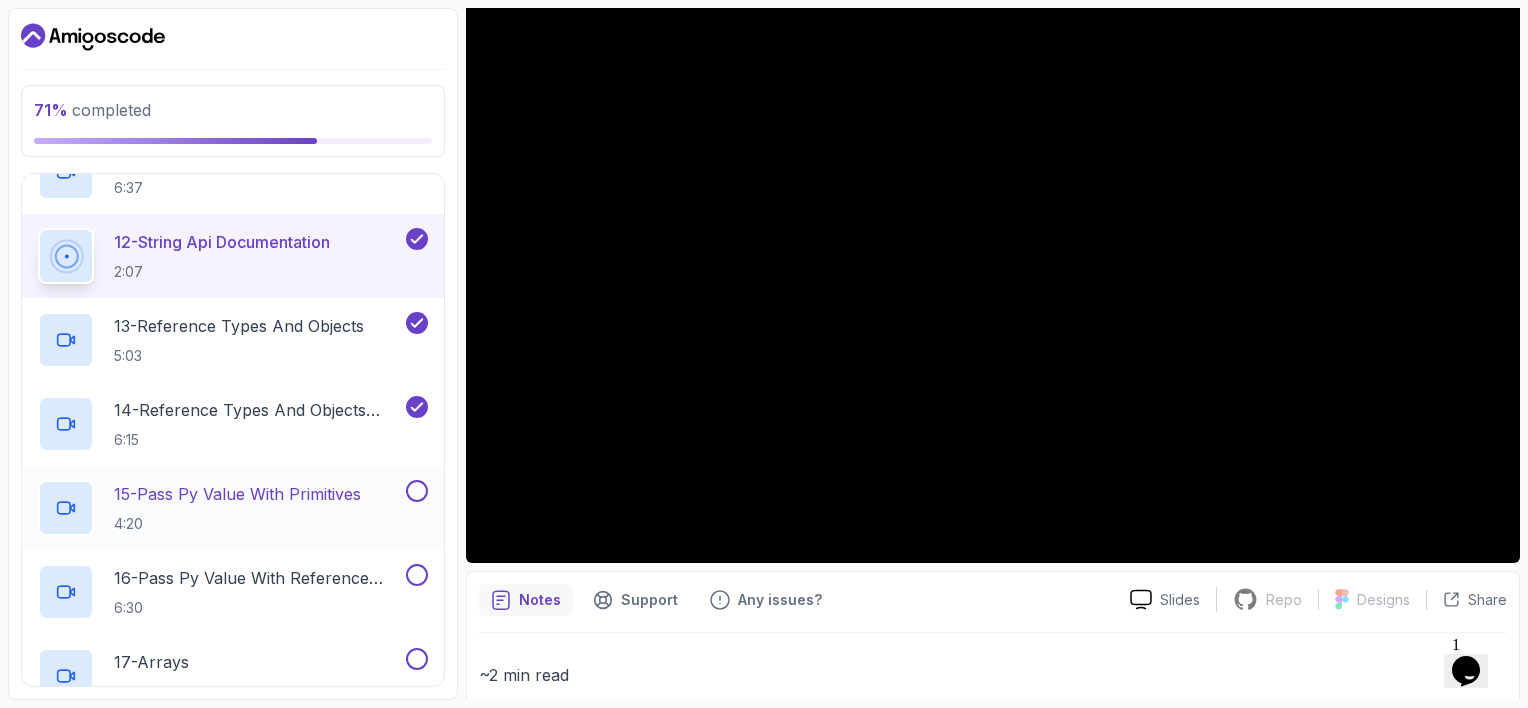 click at bounding box center [417, 491] 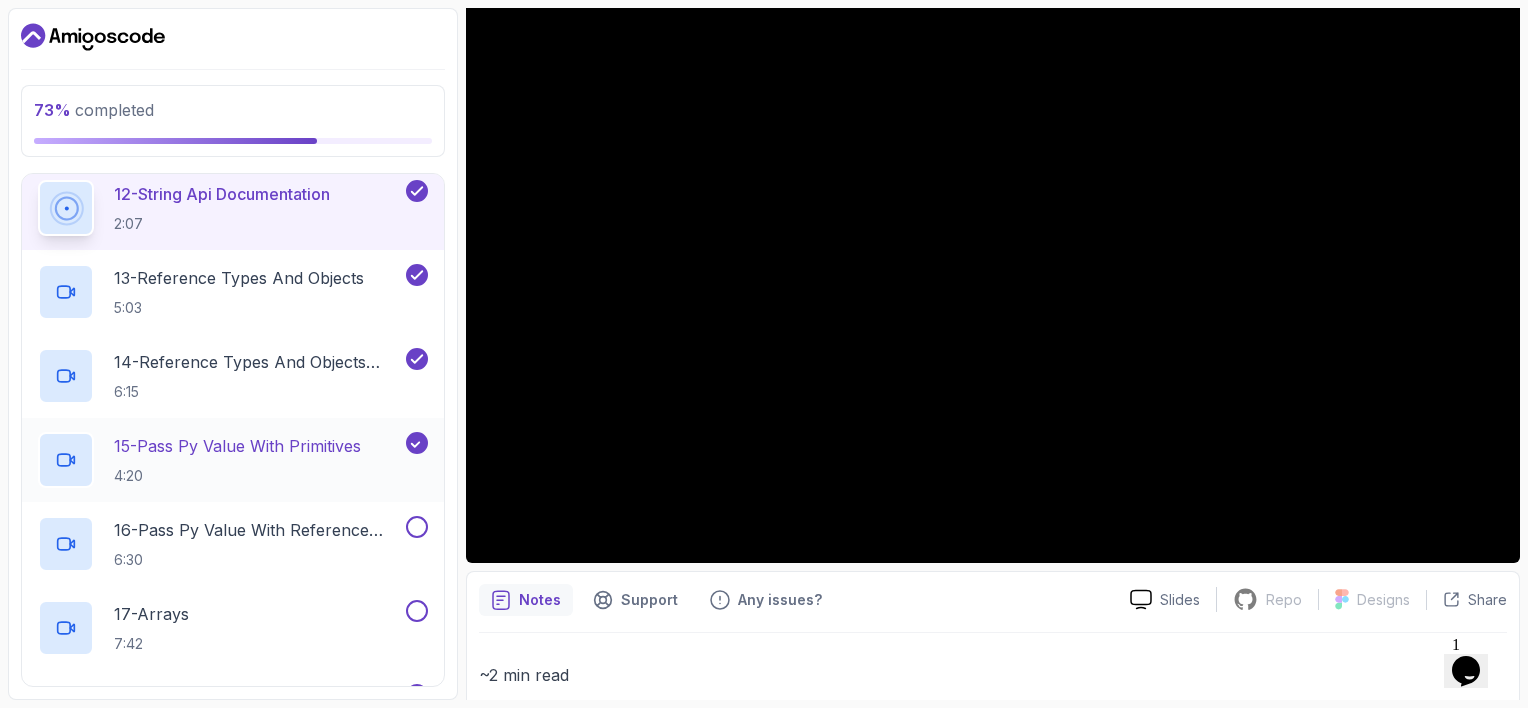 scroll, scrollTop: 1289, scrollLeft: 0, axis: vertical 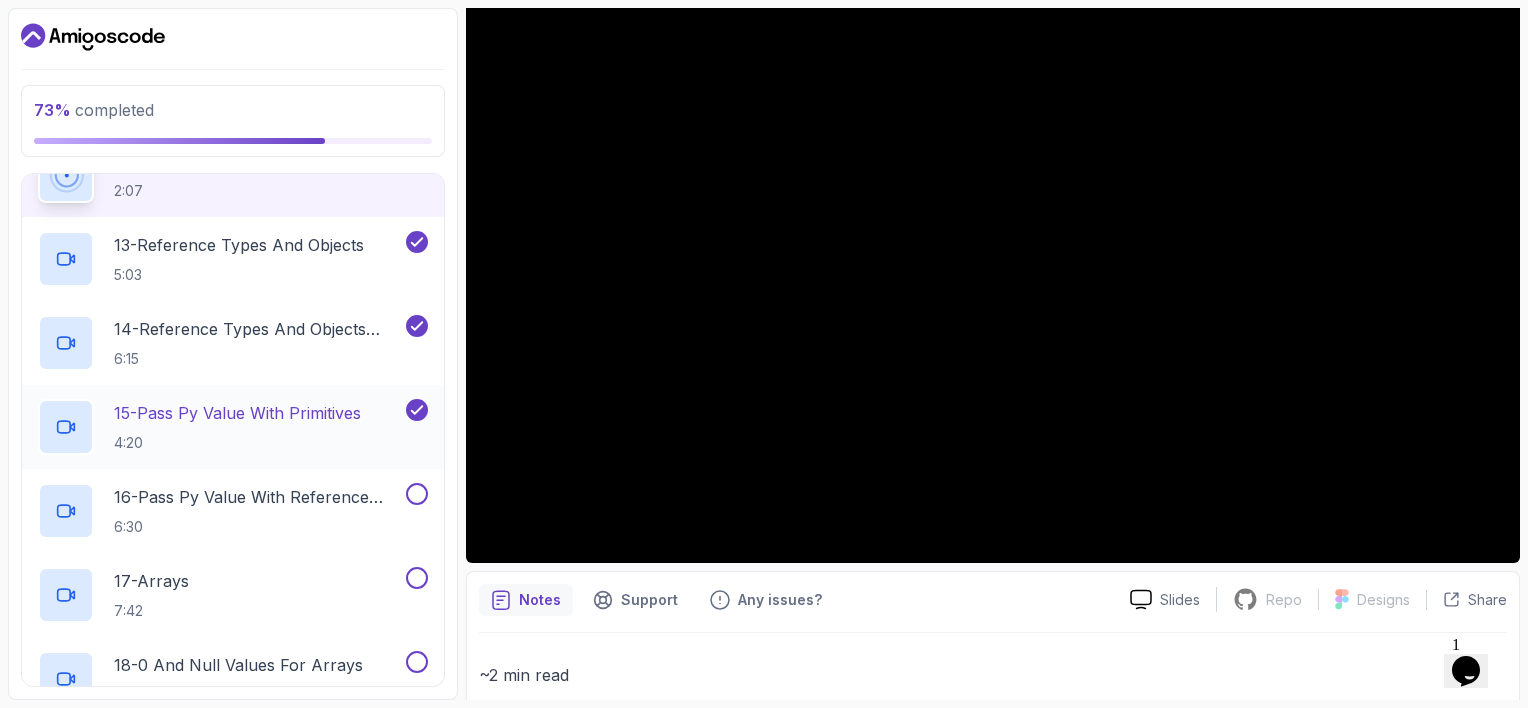 click at bounding box center [417, 494] 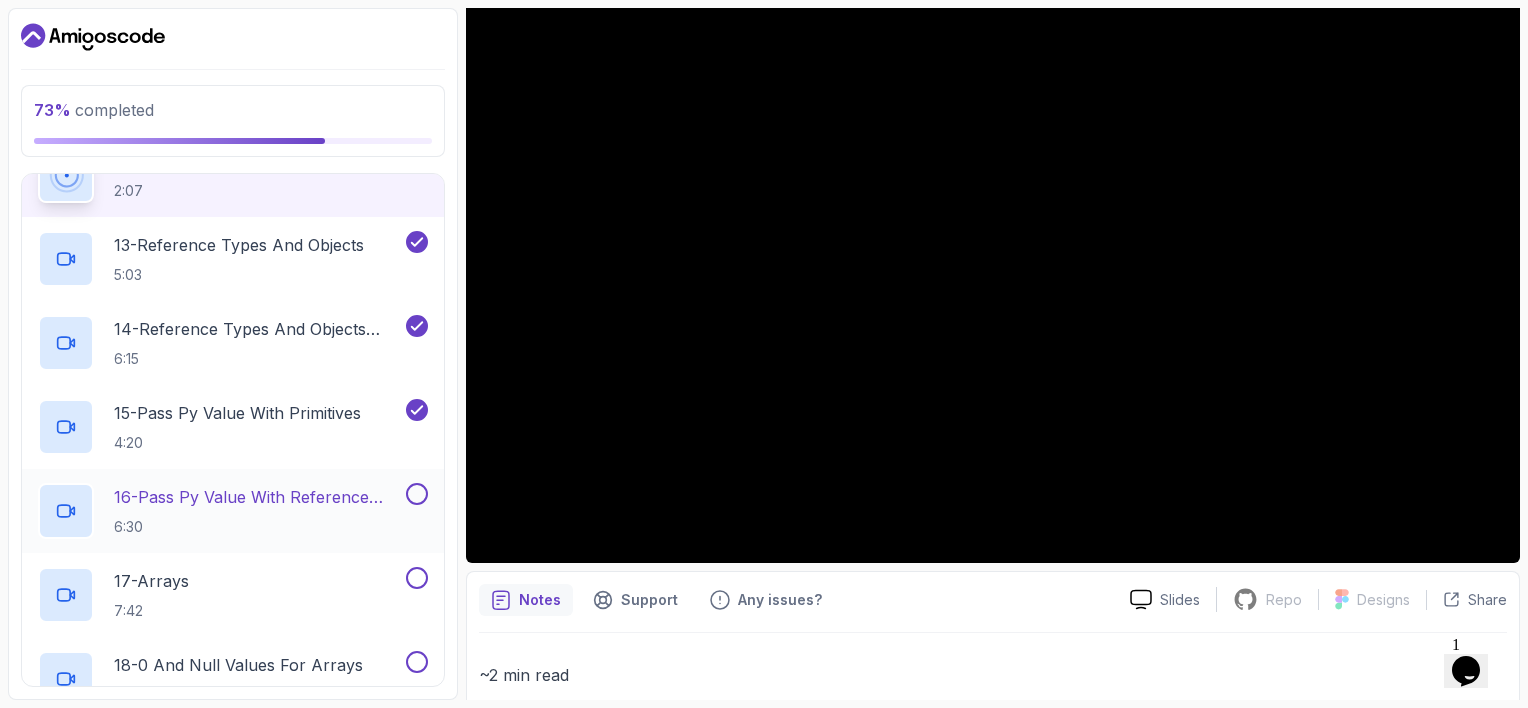 click at bounding box center [417, 494] 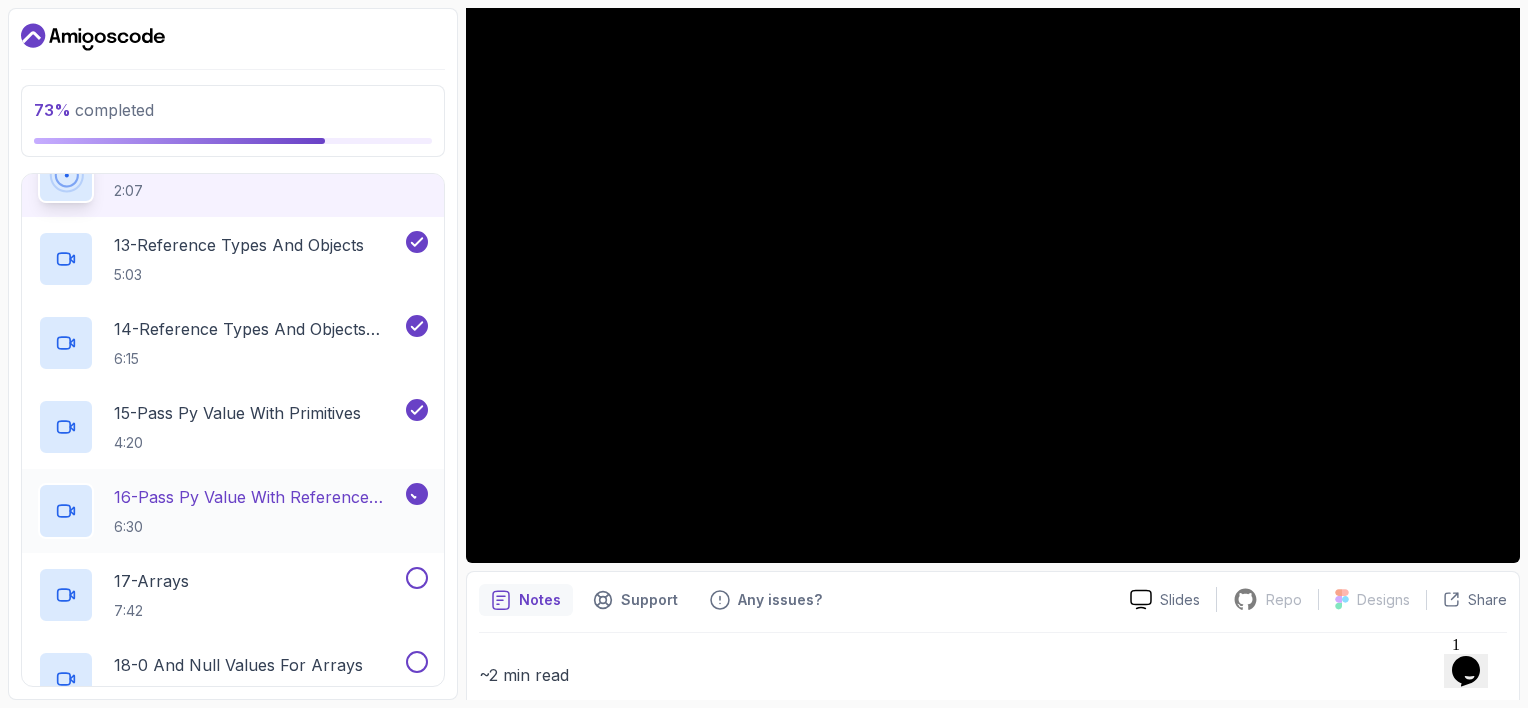scroll, scrollTop: 1392, scrollLeft: 0, axis: vertical 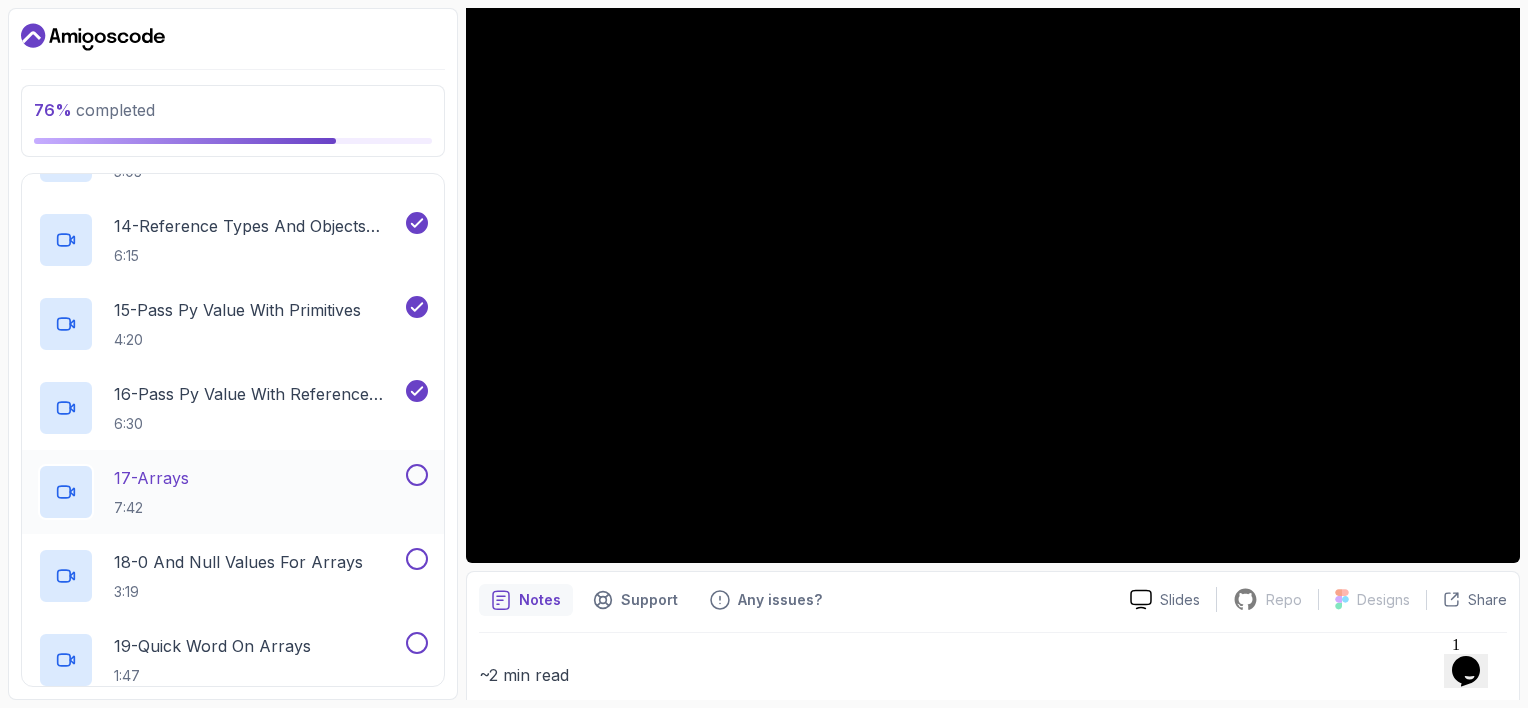 click at bounding box center [417, 475] 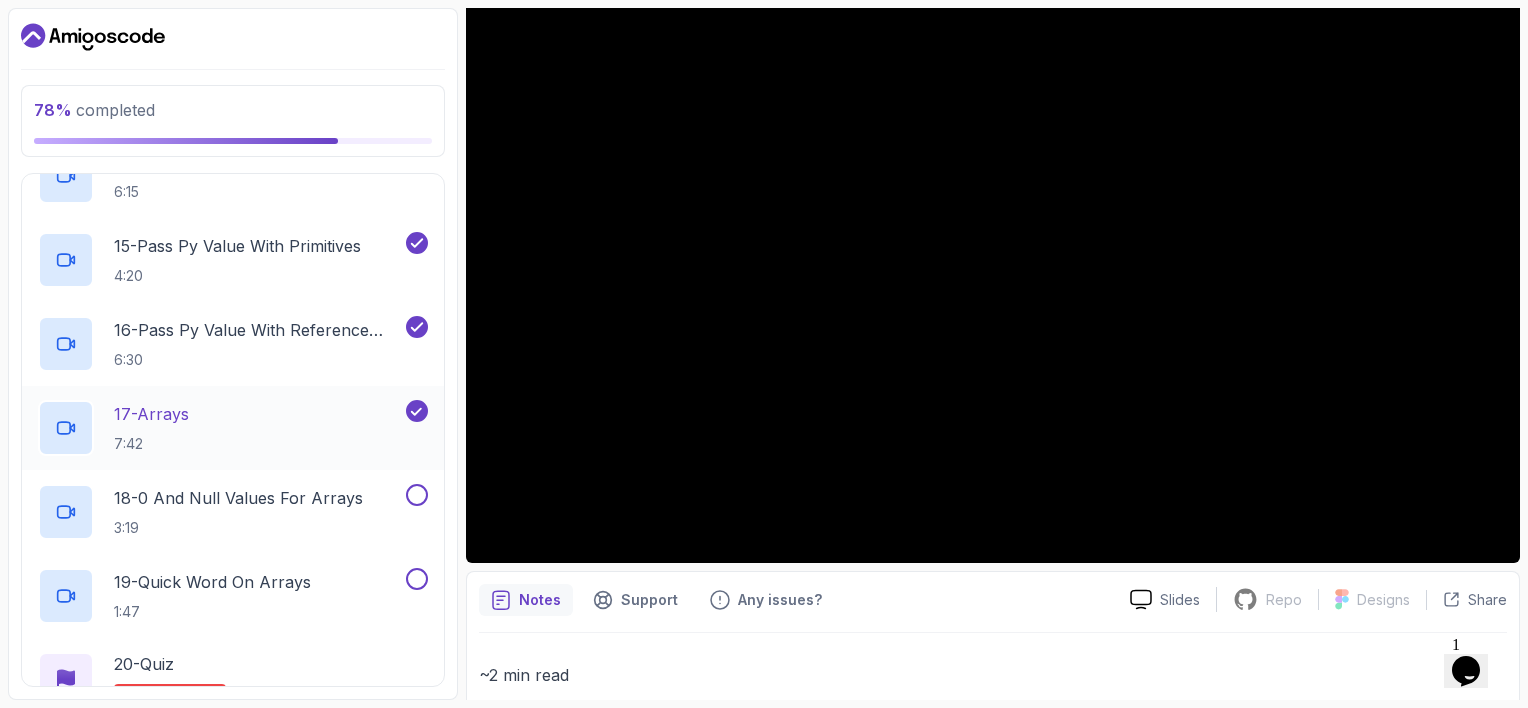 scroll, scrollTop: 1479, scrollLeft: 0, axis: vertical 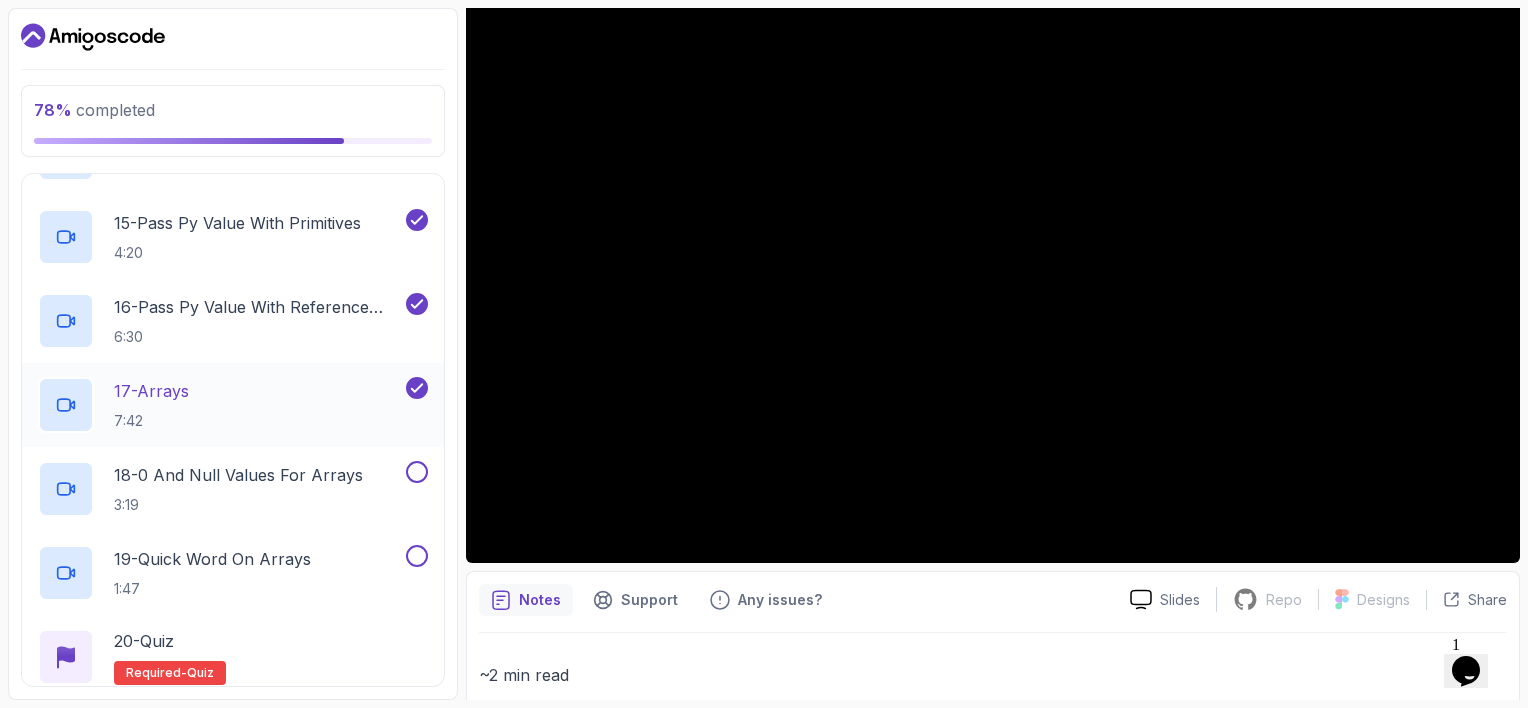 click at bounding box center (417, 472) 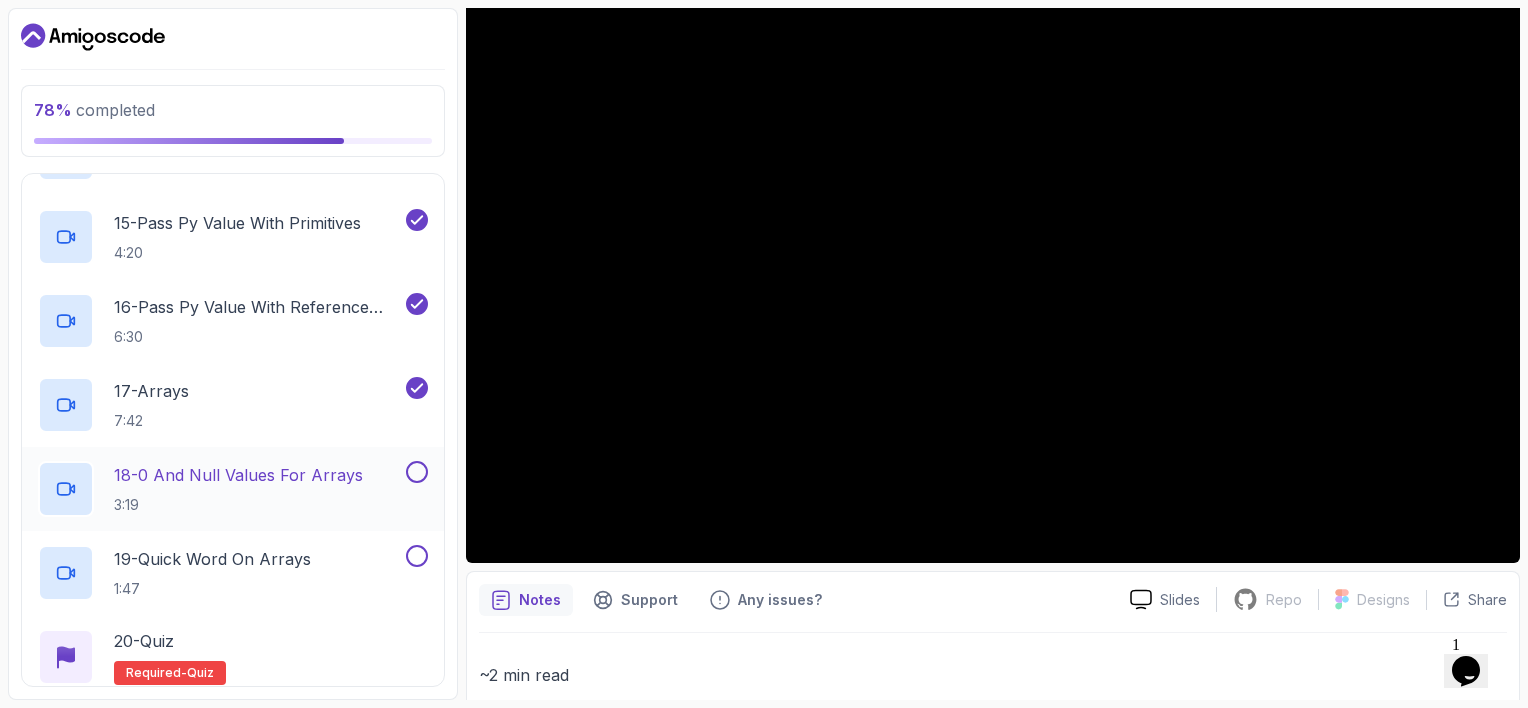 click at bounding box center [417, 472] 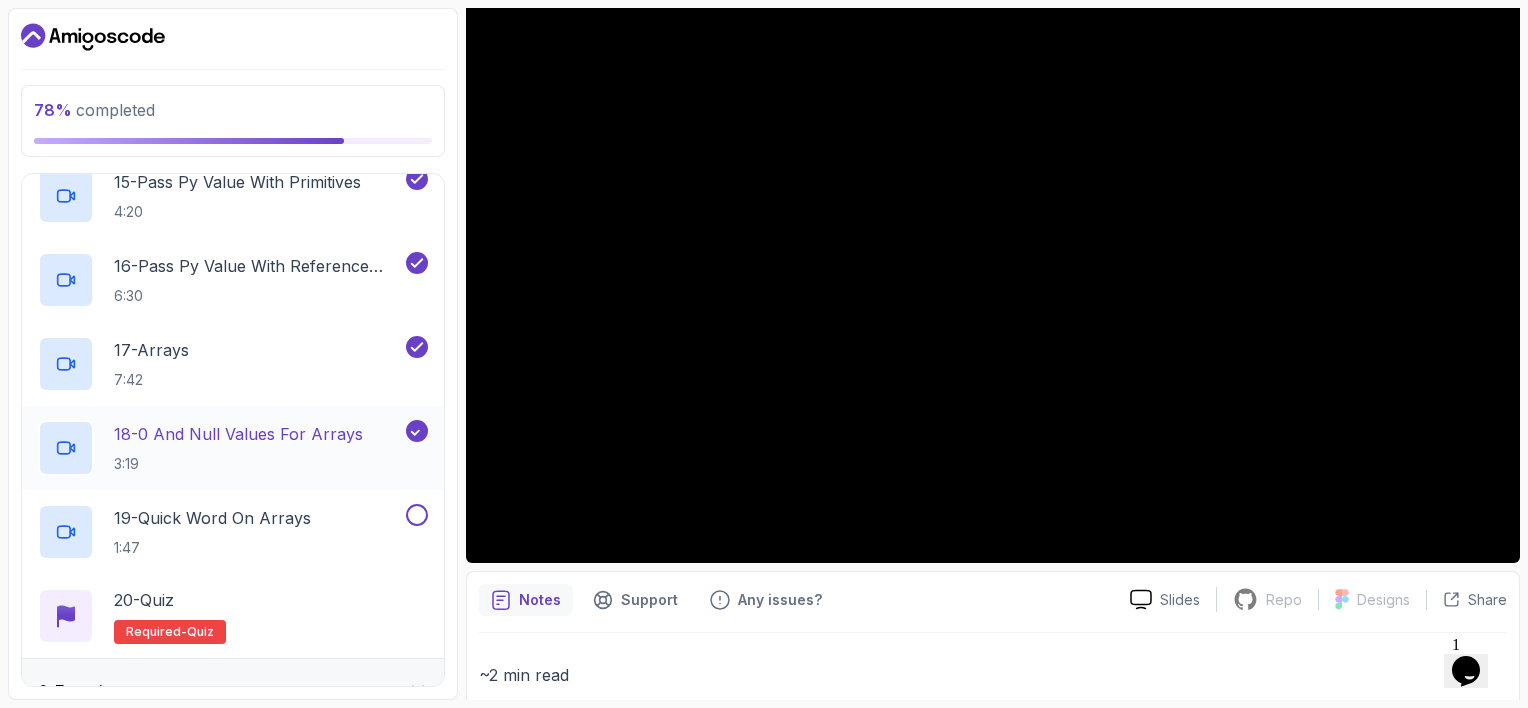 scroll, scrollTop: 1528, scrollLeft: 0, axis: vertical 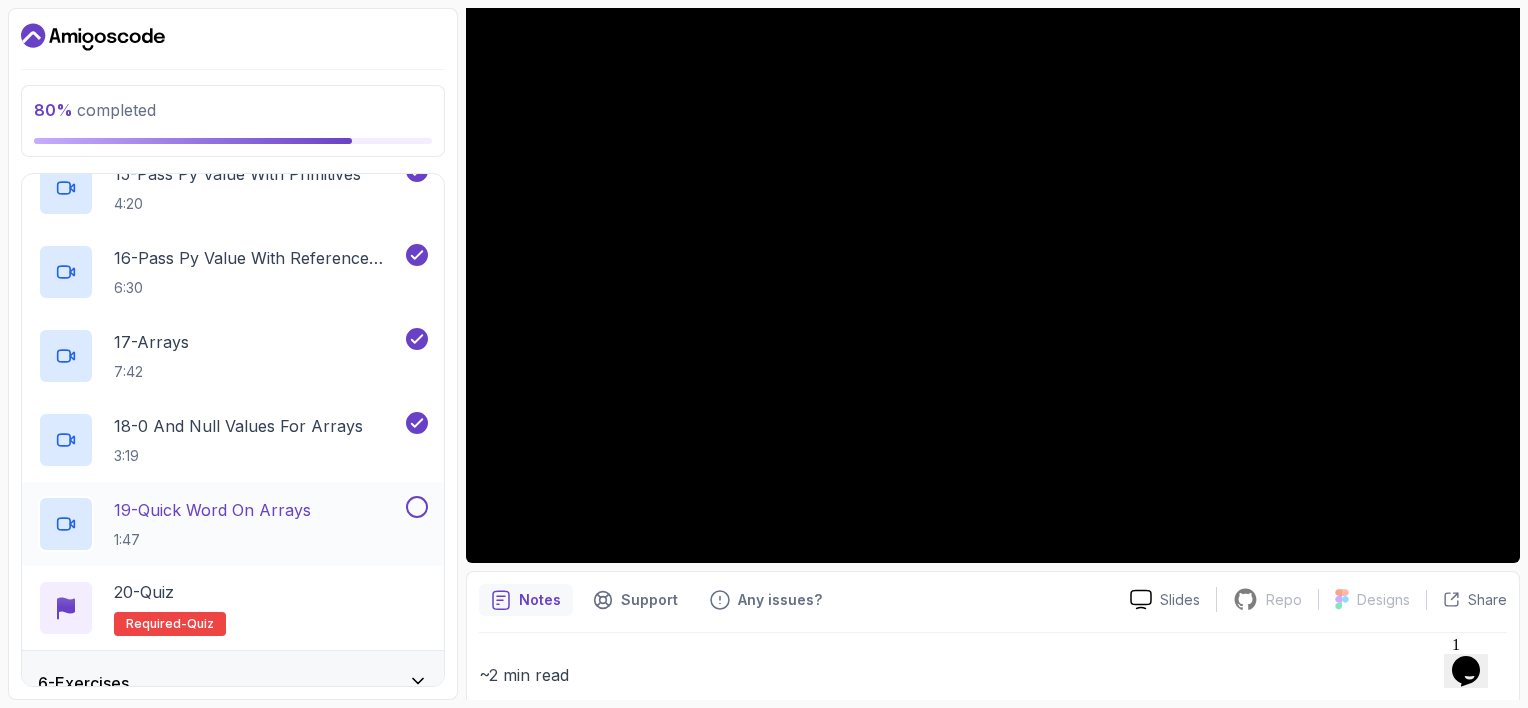 click at bounding box center (417, 507) 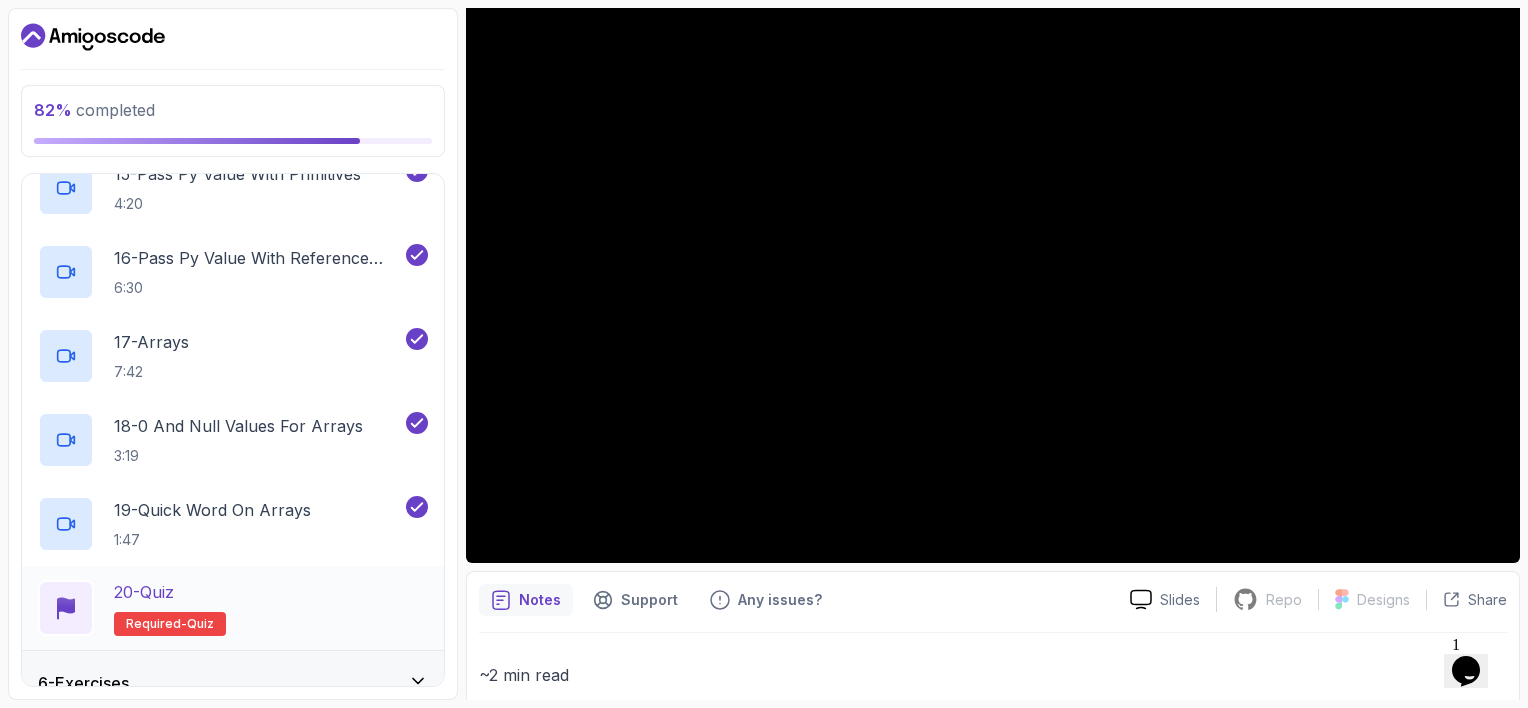 click on "20  -  Quiz Required- quiz" at bounding box center [233, 608] 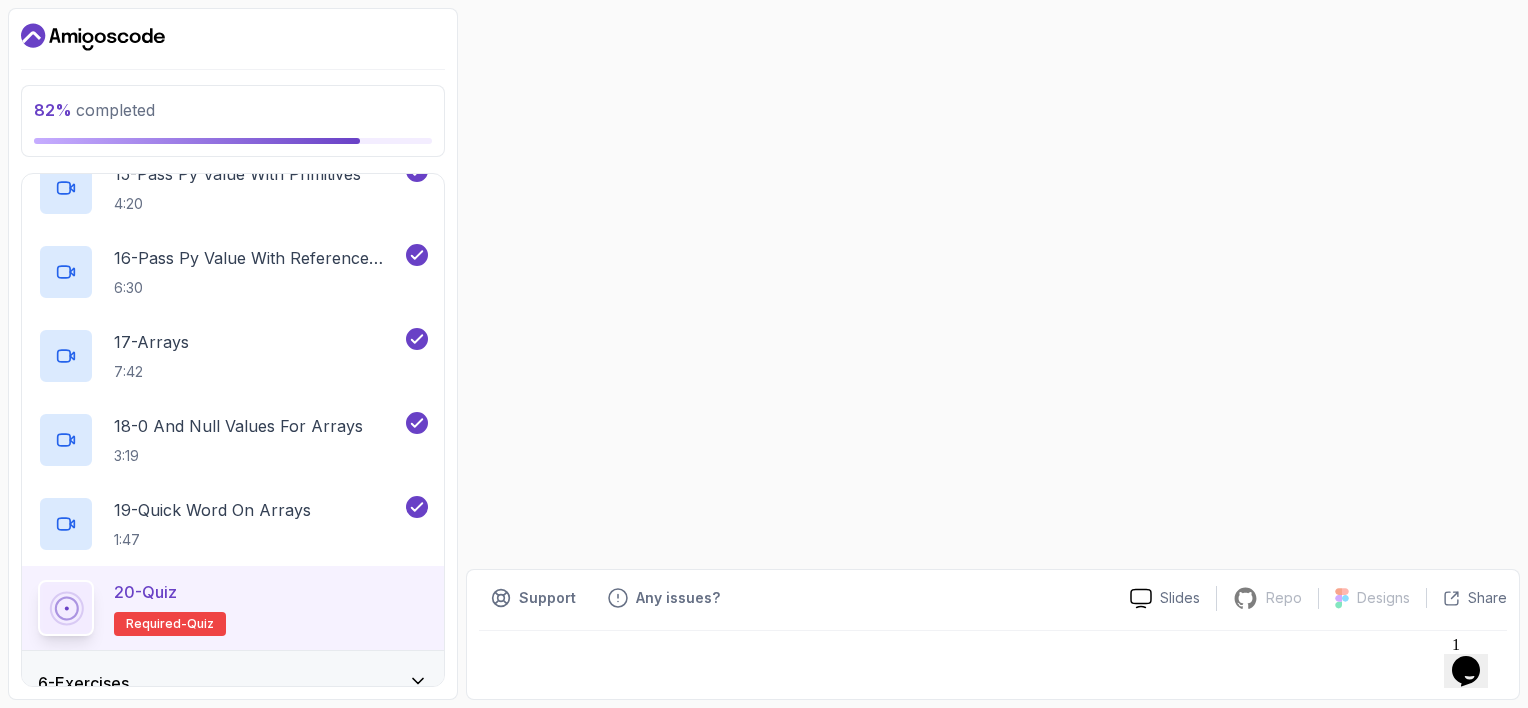 scroll, scrollTop: 0, scrollLeft: 0, axis: both 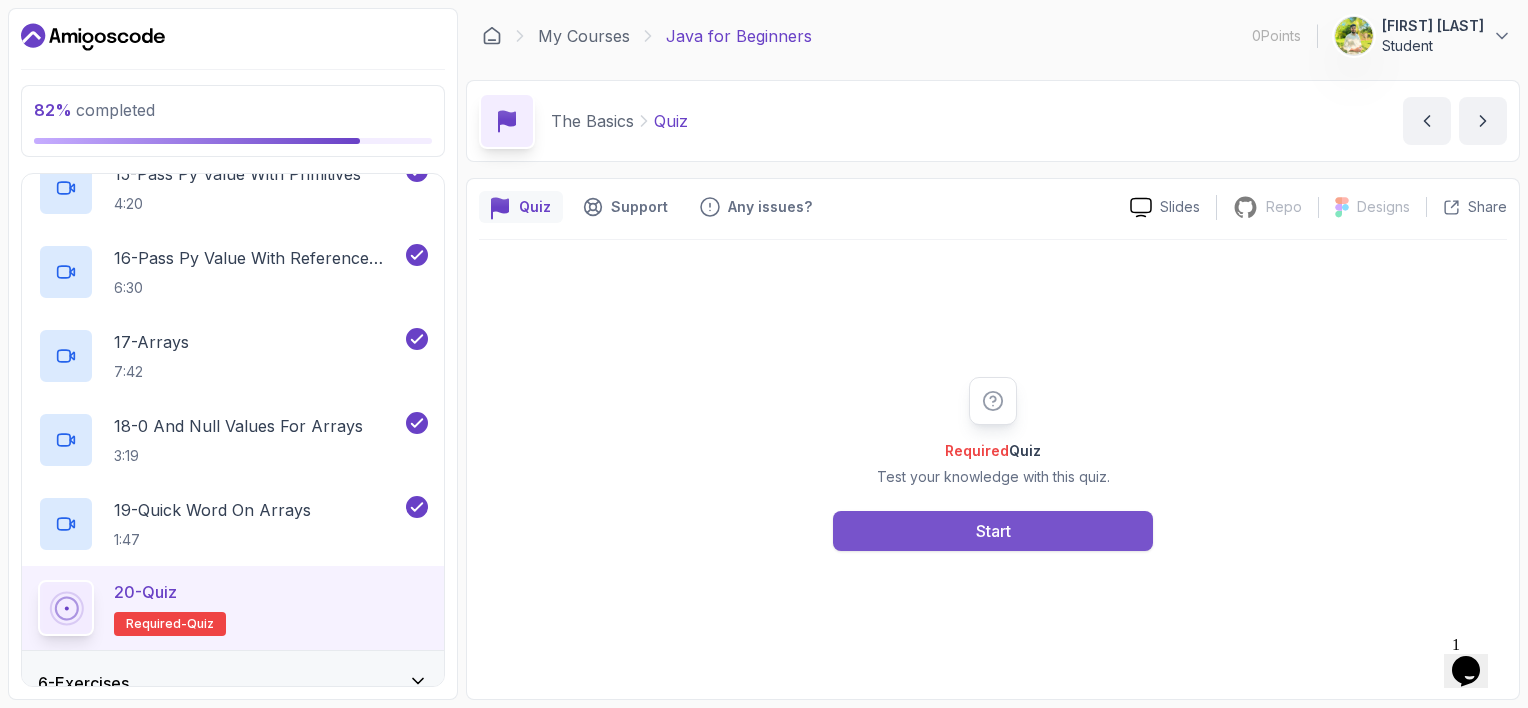 click on "Start" at bounding box center [993, 531] 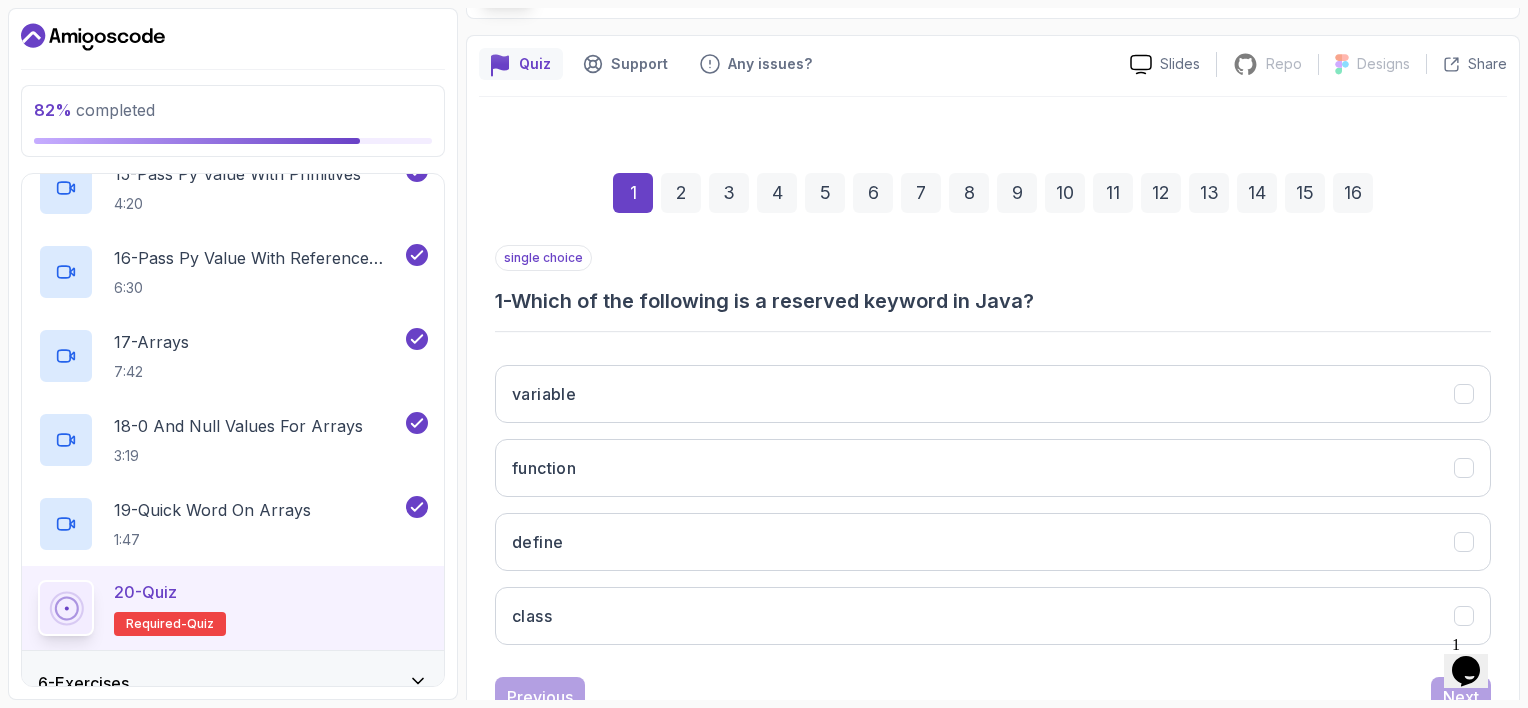 scroll, scrollTop: 144, scrollLeft: 0, axis: vertical 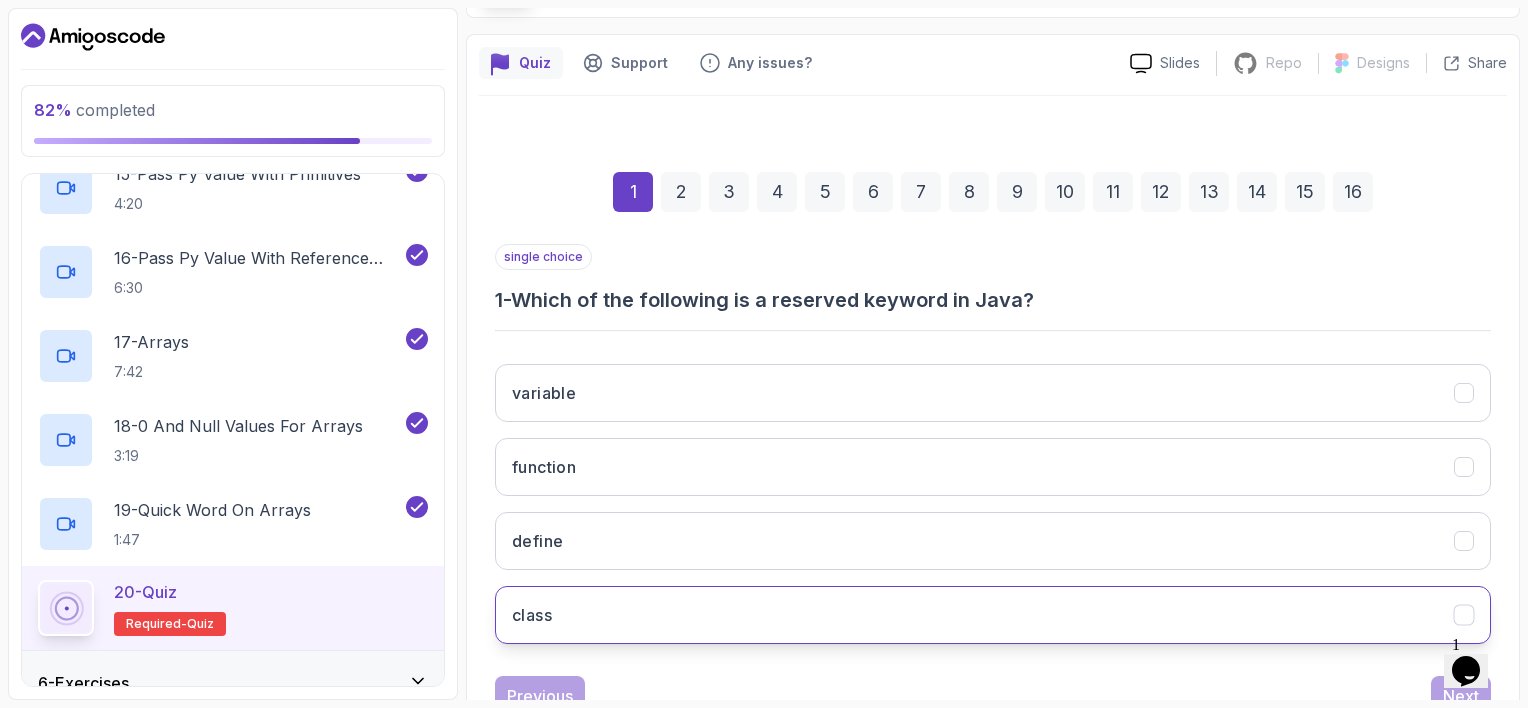 click on "class" at bounding box center [993, 615] 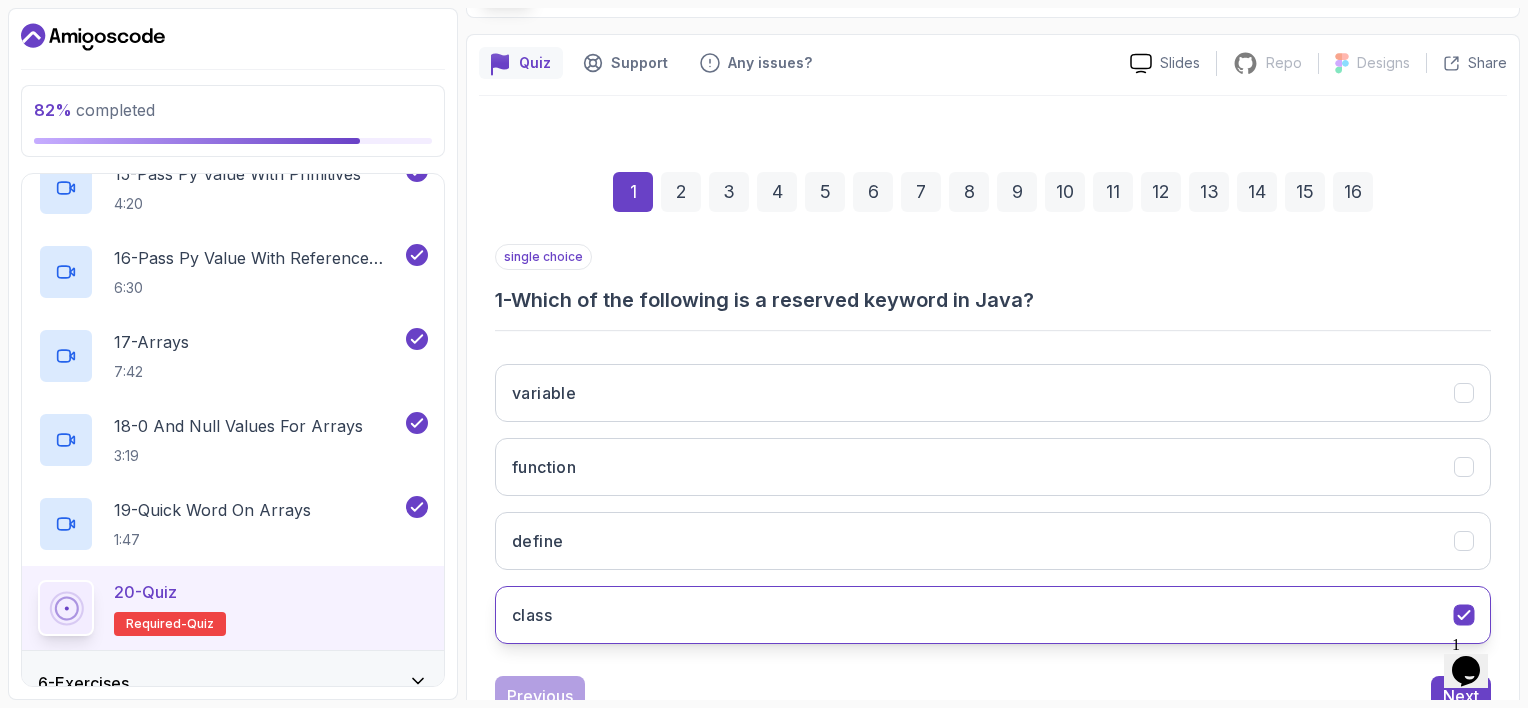 scroll, scrollTop: 214, scrollLeft: 0, axis: vertical 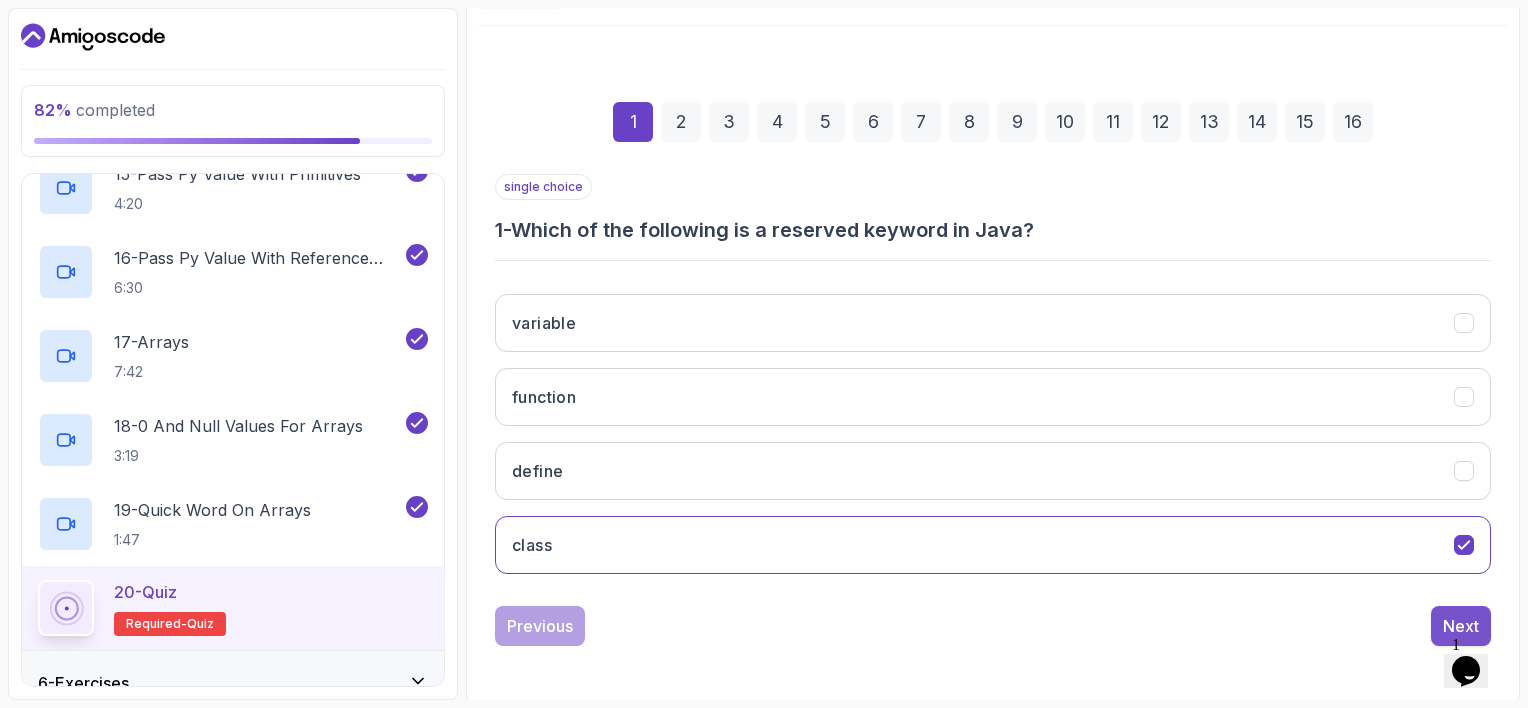 click on "Next" at bounding box center (1461, 626) 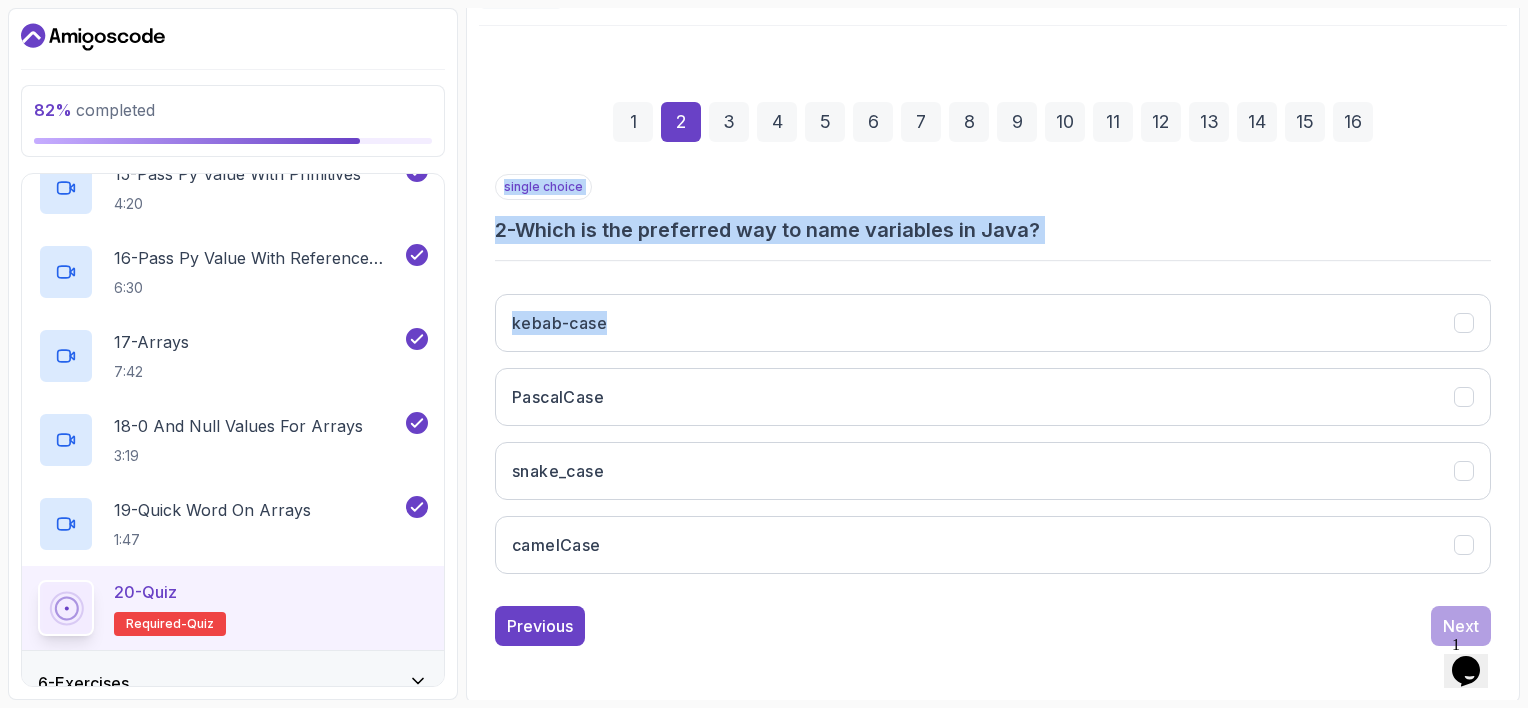 drag, startPoint x: 740, startPoint y: 258, endPoint x: 919, endPoint y: 273, distance: 179.6274 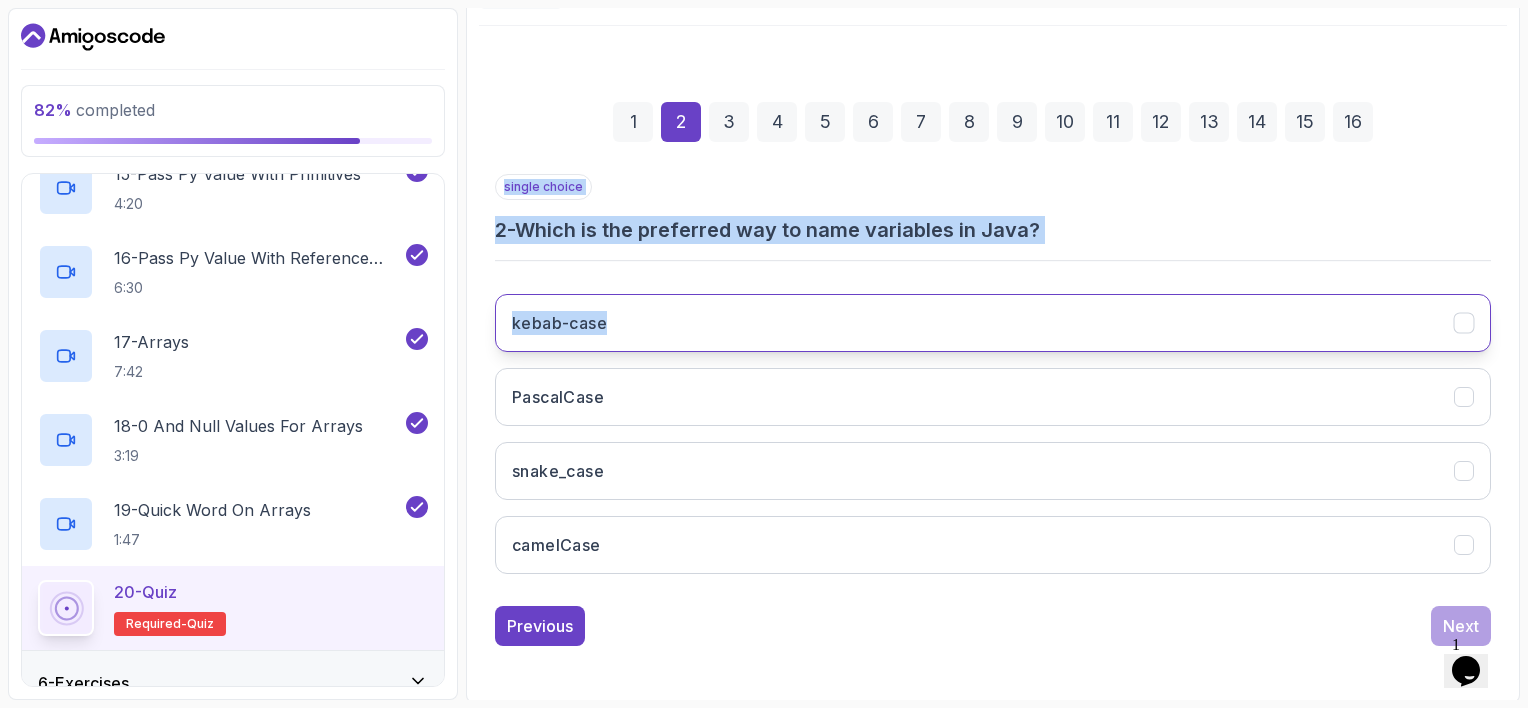 click on "kebab-case" at bounding box center (993, 323) 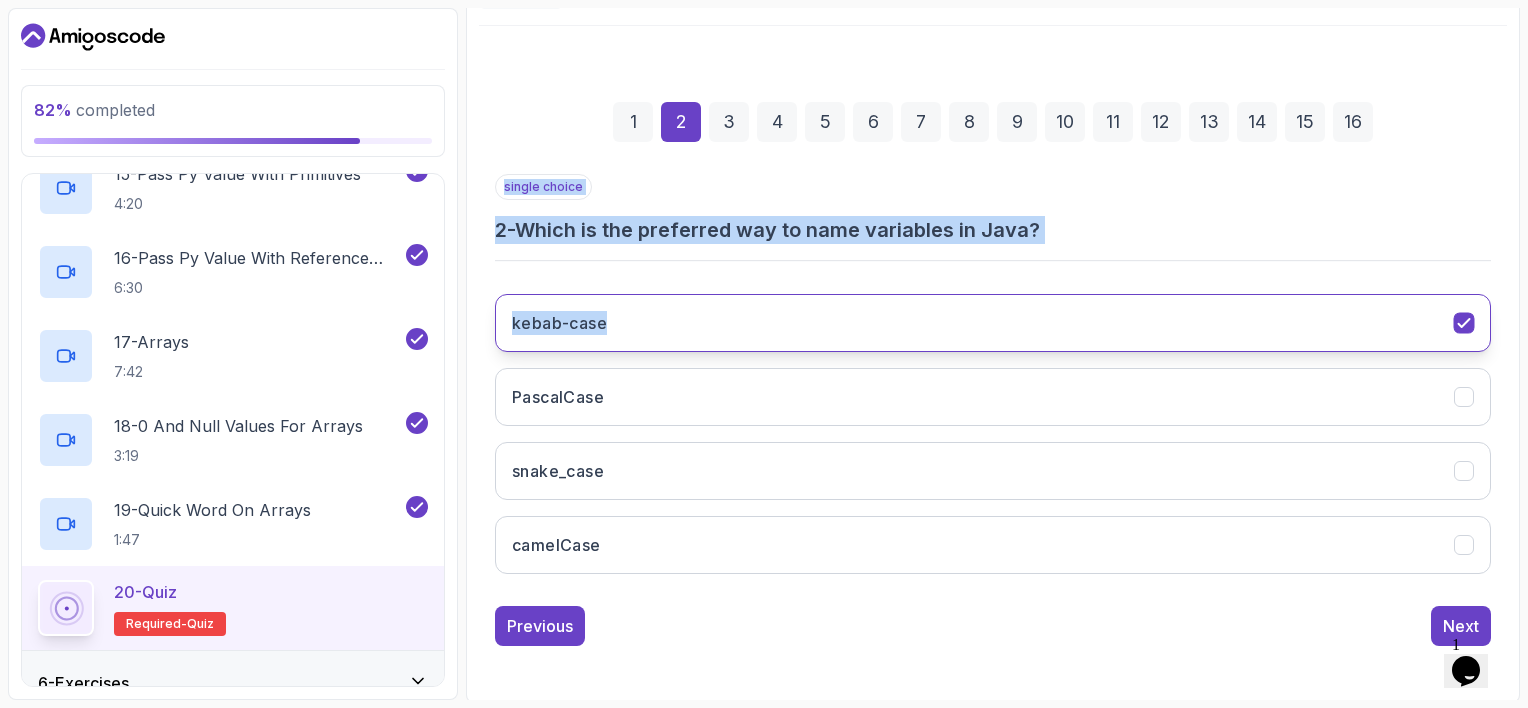 click on "kebab-case" at bounding box center [993, 323] 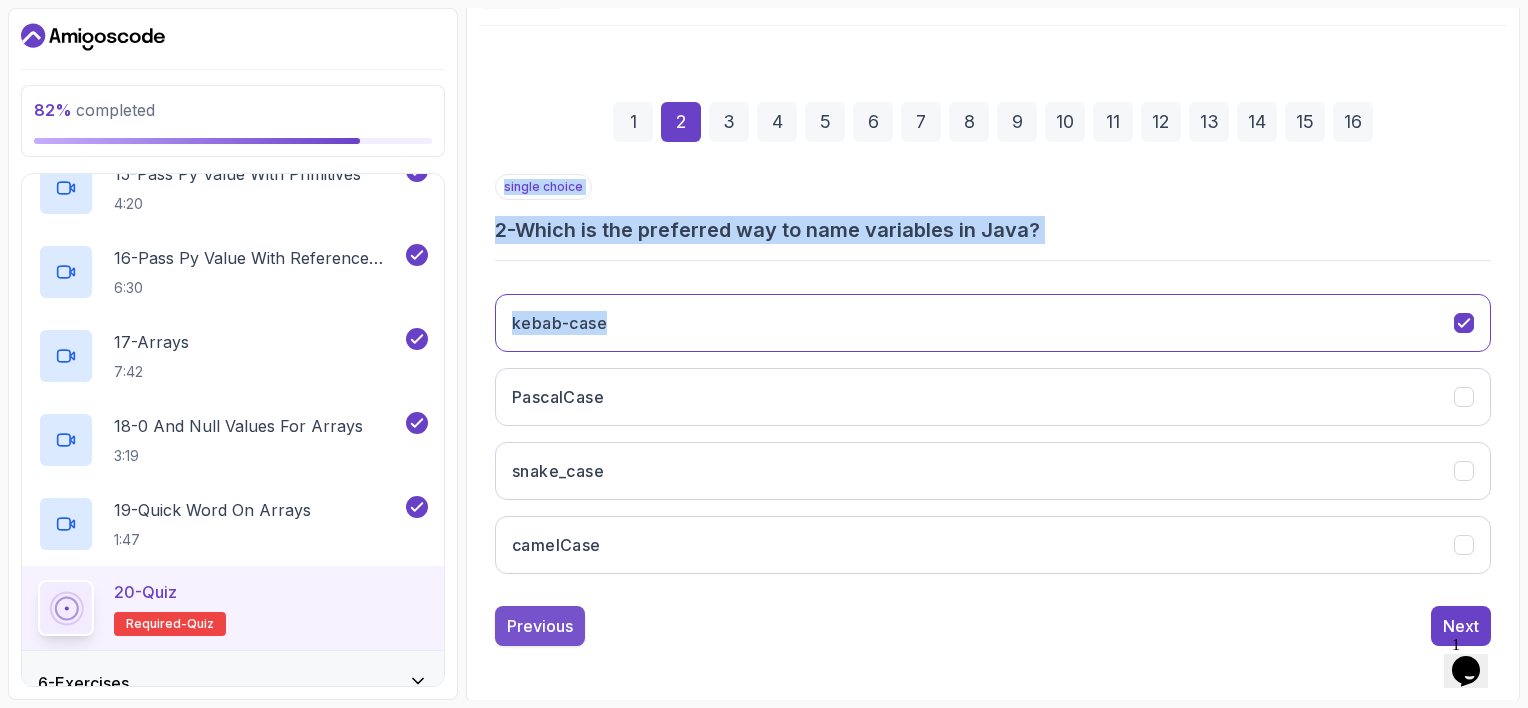 click on "Previous" at bounding box center [540, 626] 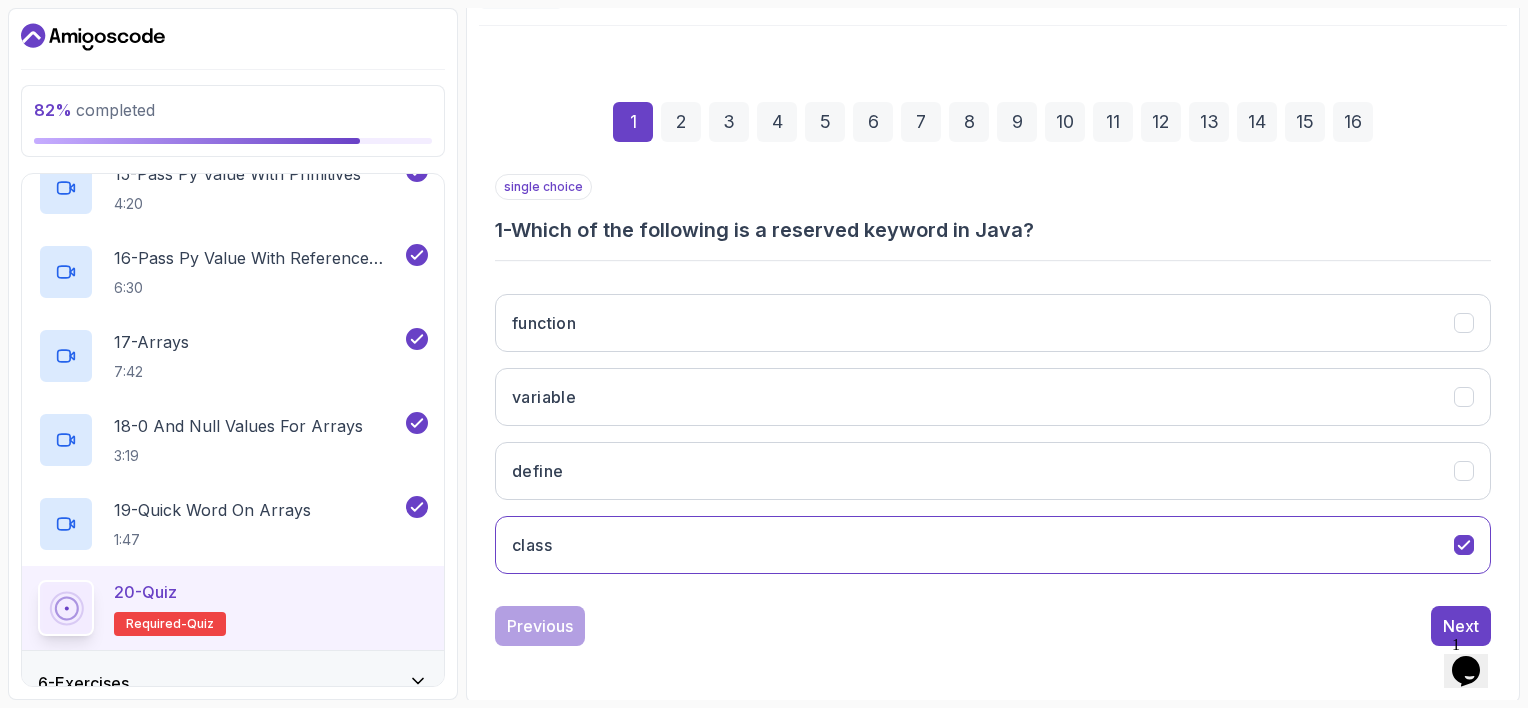 click on "2" at bounding box center (681, 122) 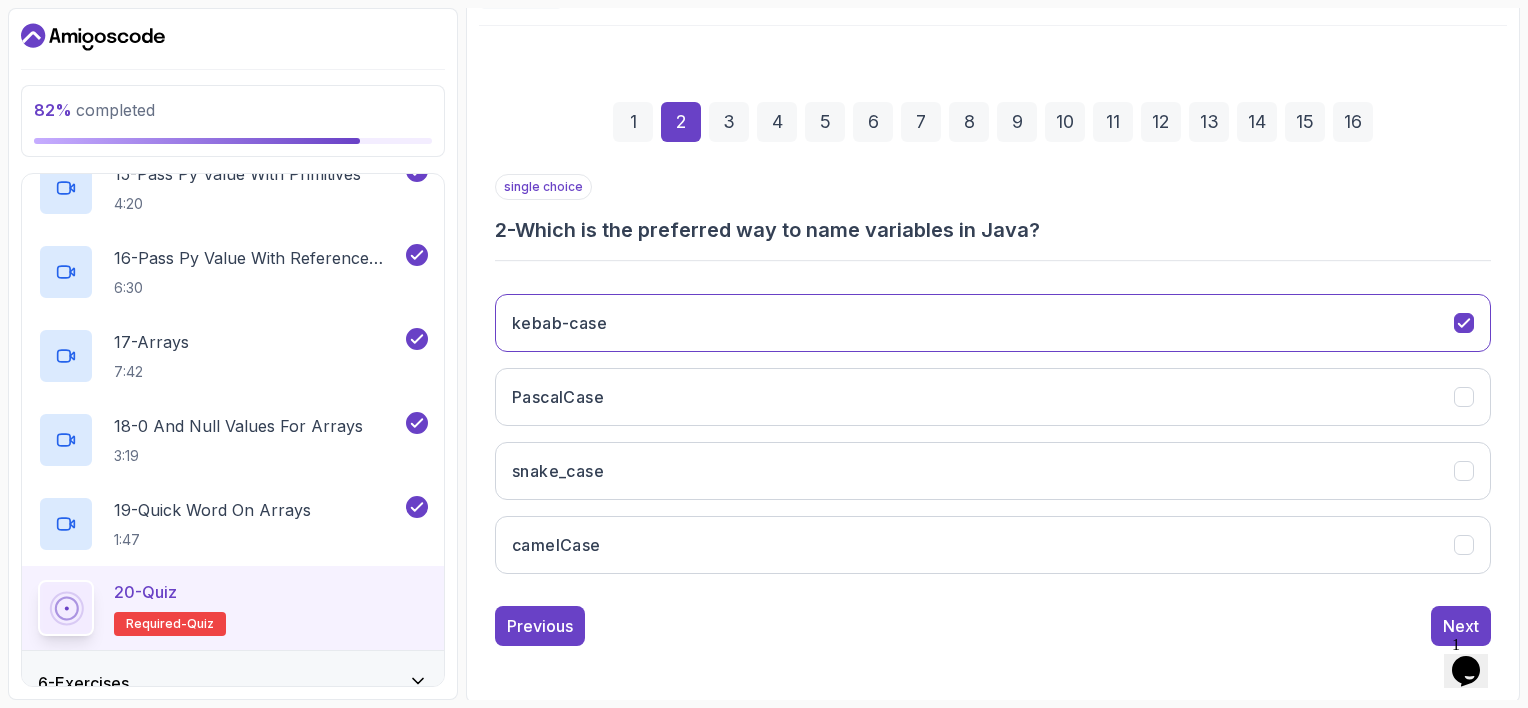 click on "3" at bounding box center (729, 122) 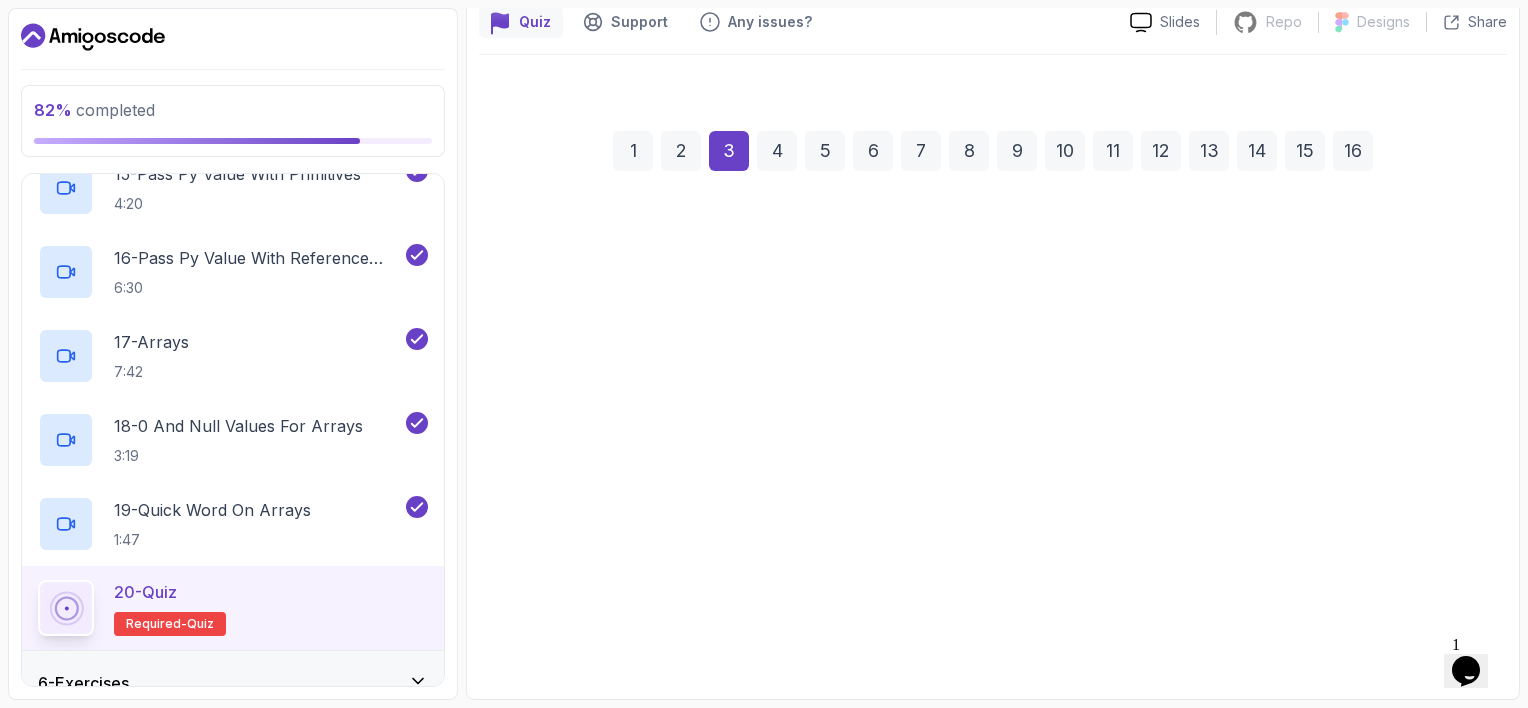 scroll, scrollTop: 183, scrollLeft: 0, axis: vertical 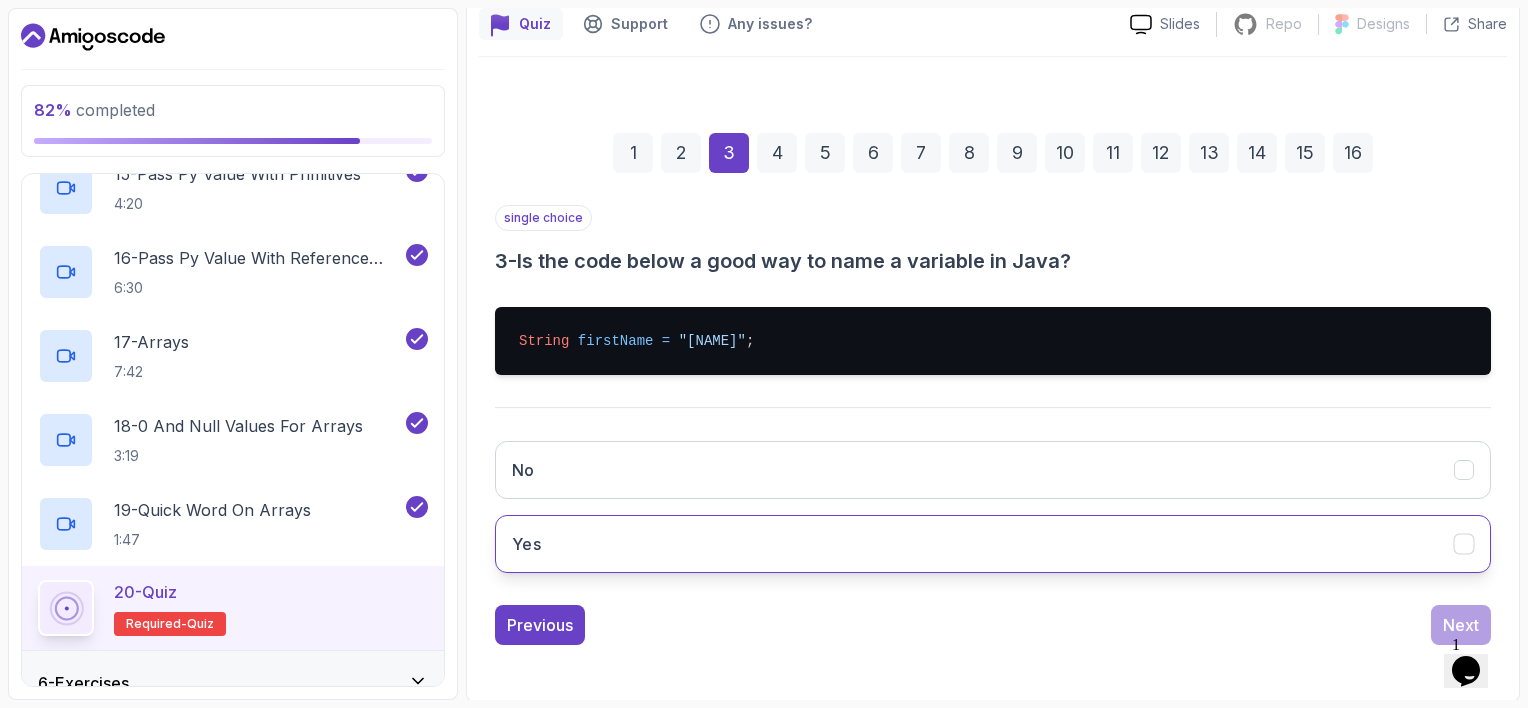 click on "Yes" at bounding box center [993, 544] 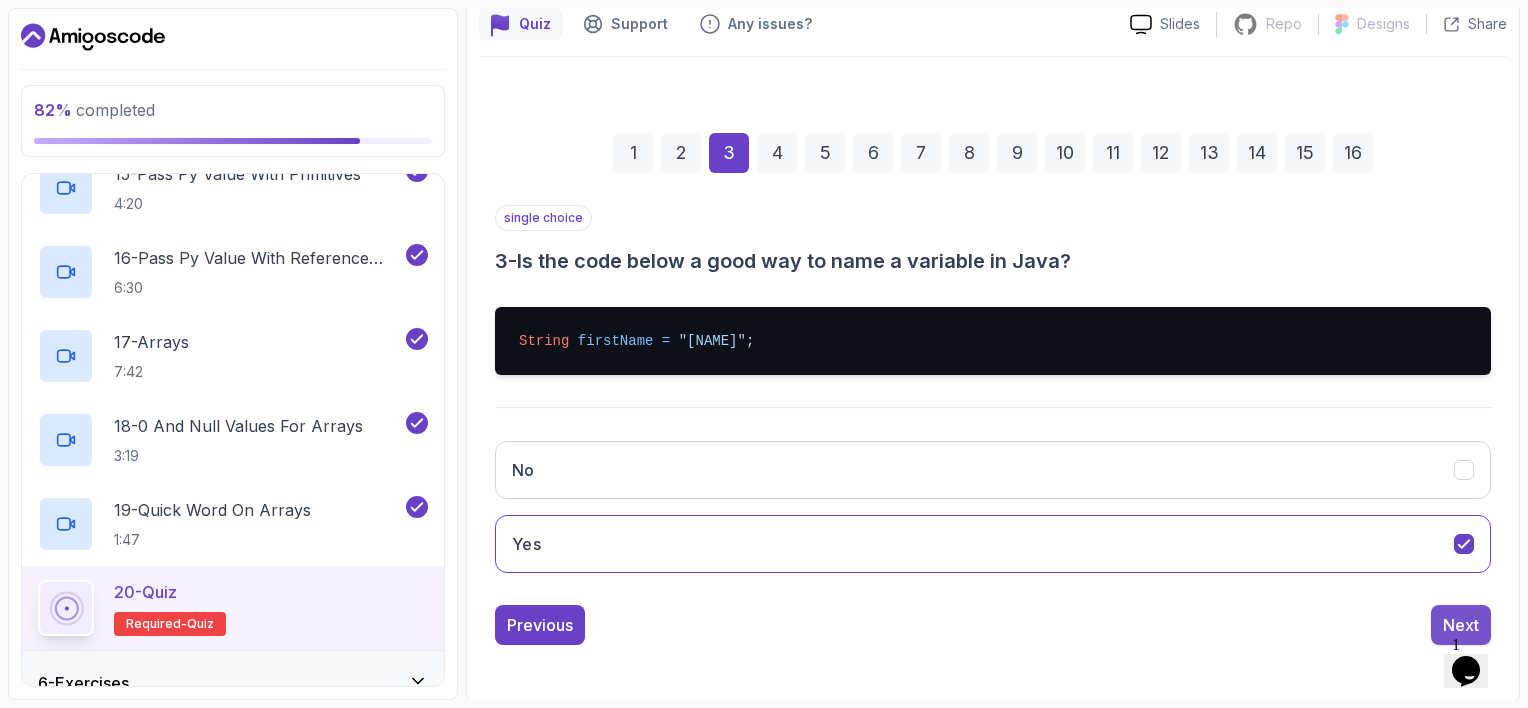 click on "Next" at bounding box center (1461, 625) 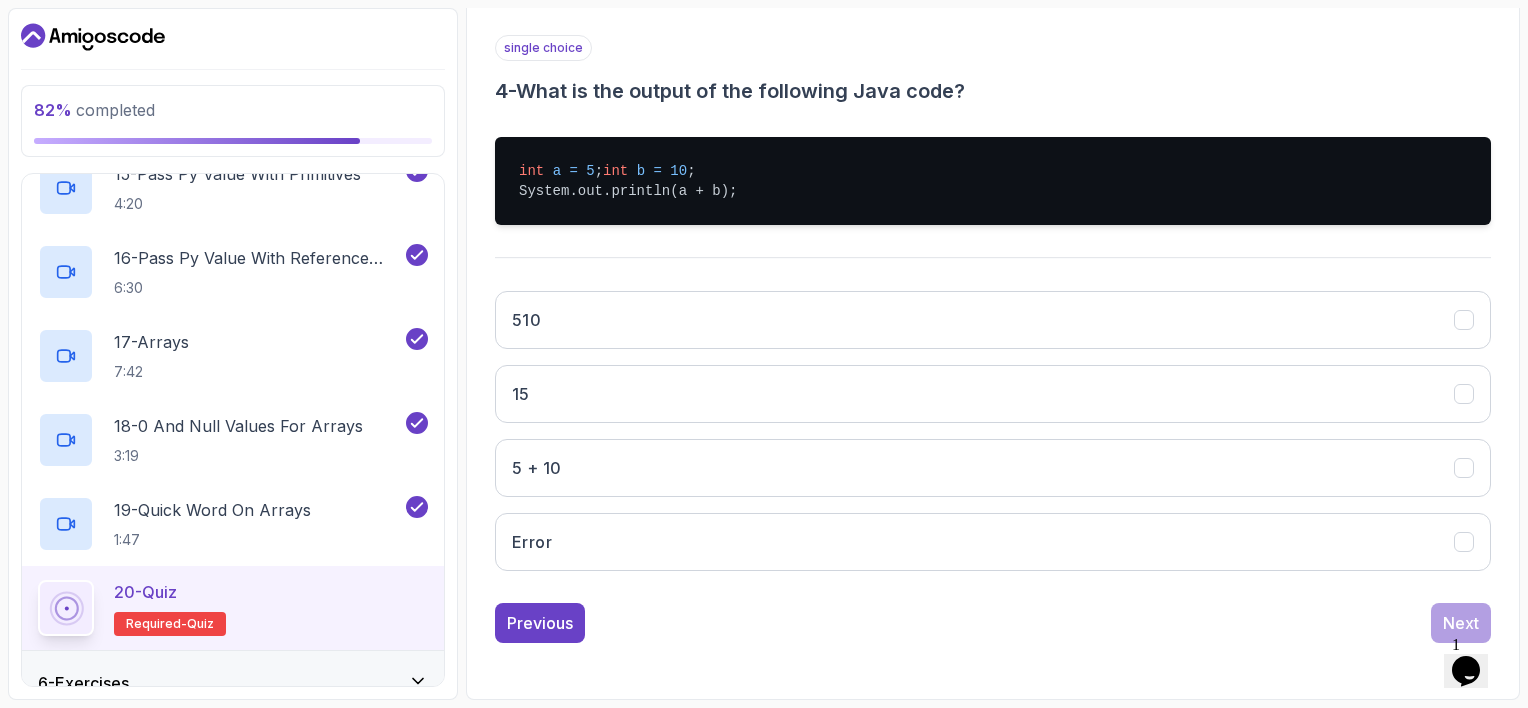 scroll, scrollTop: 370, scrollLeft: 0, axis: vertical 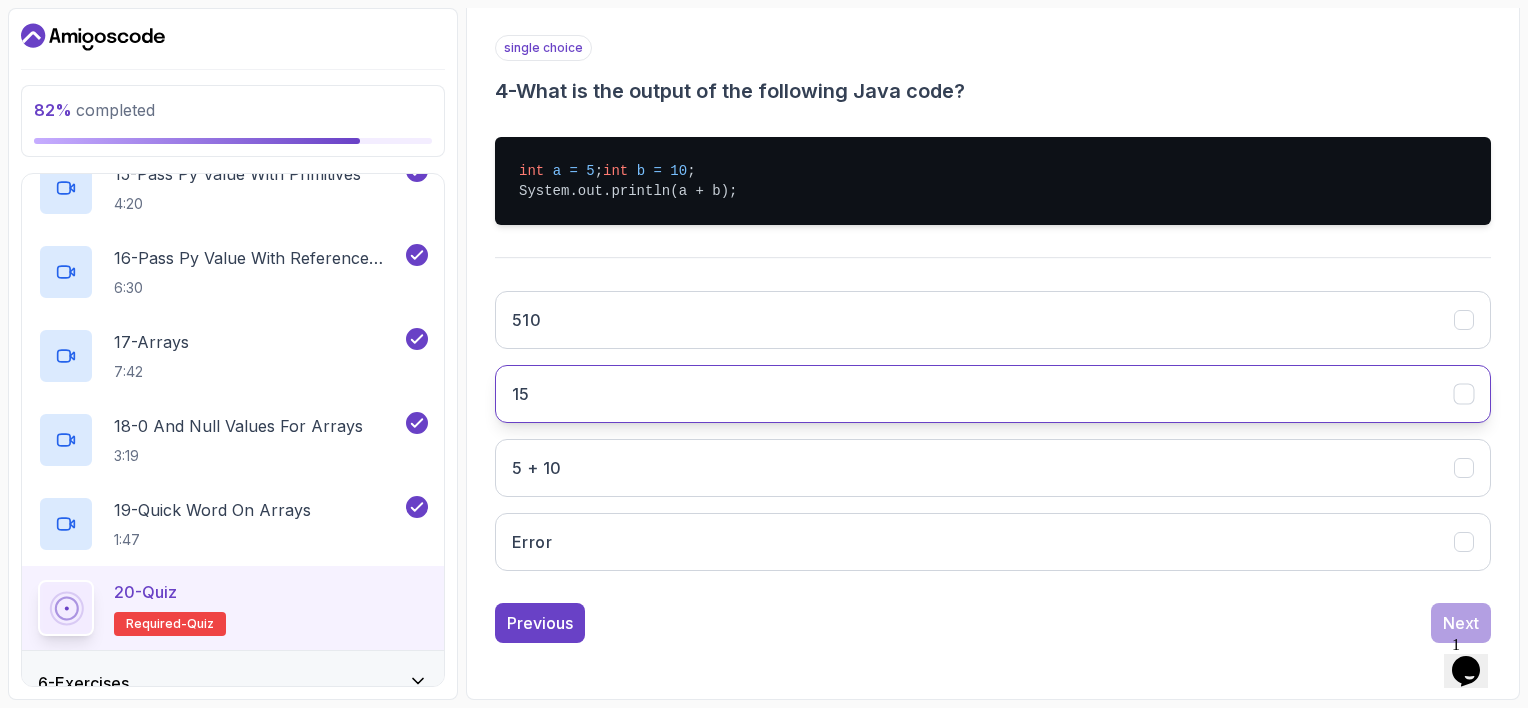 click on "15" at bounding box center [993, 394] 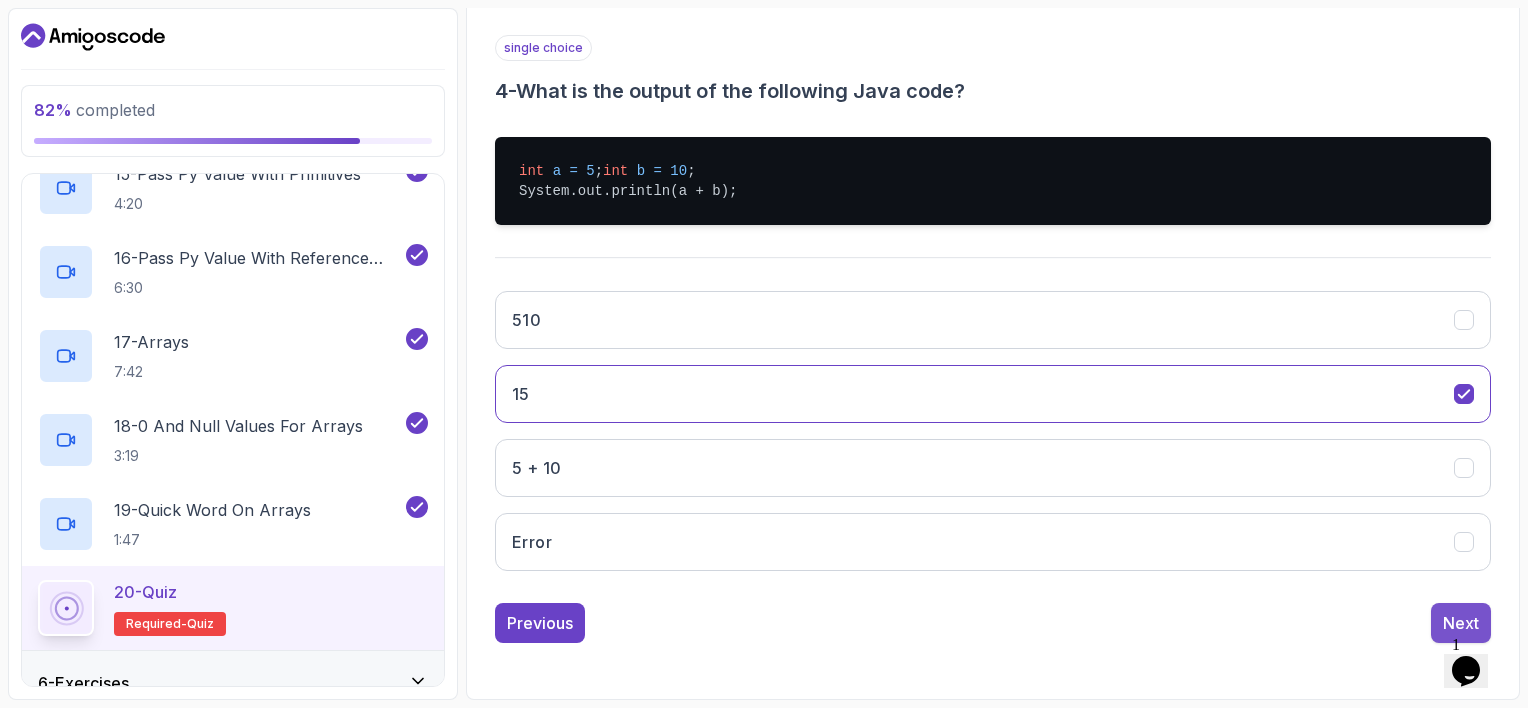 click on "Next" at bounding box center [1461, 623] 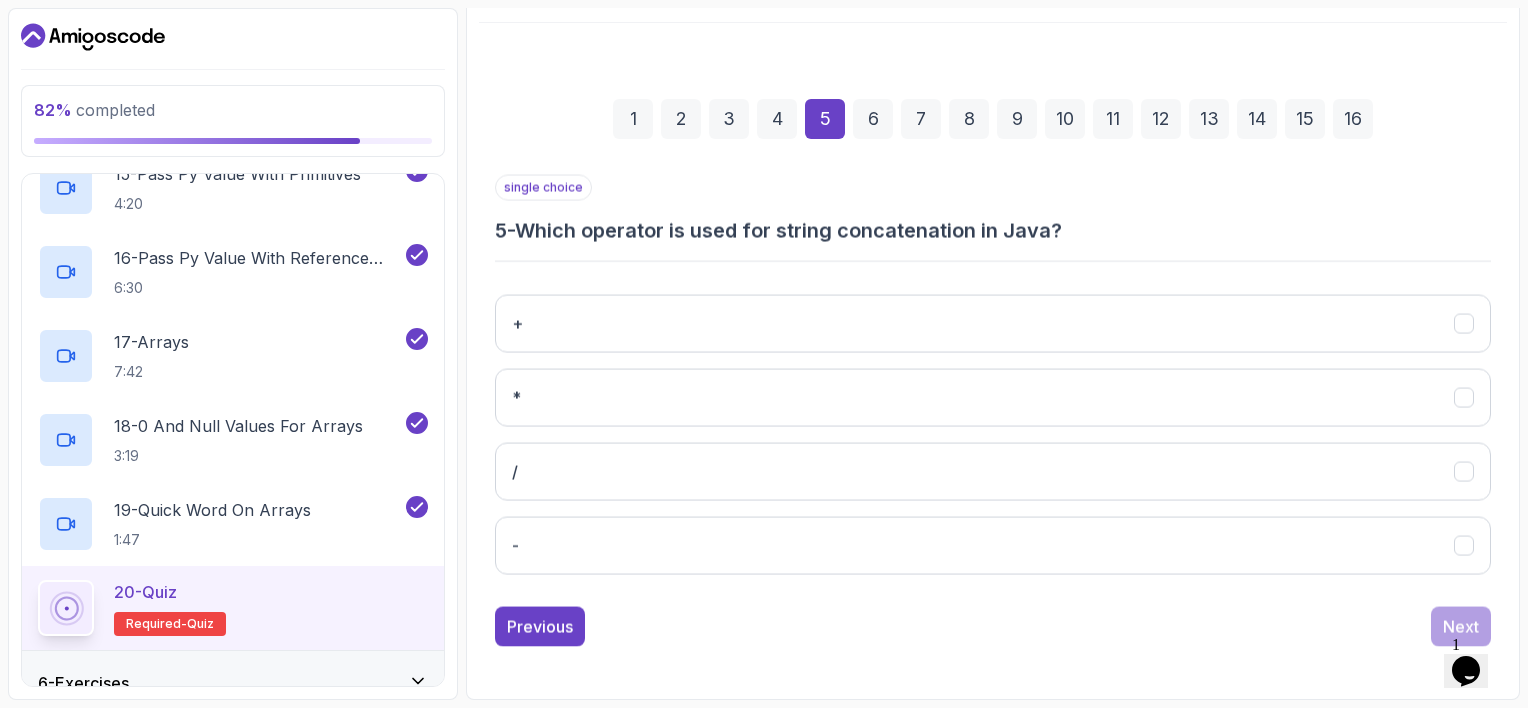 scroll, scrollTop: 214, scrollLeft: 0, axis: vertical 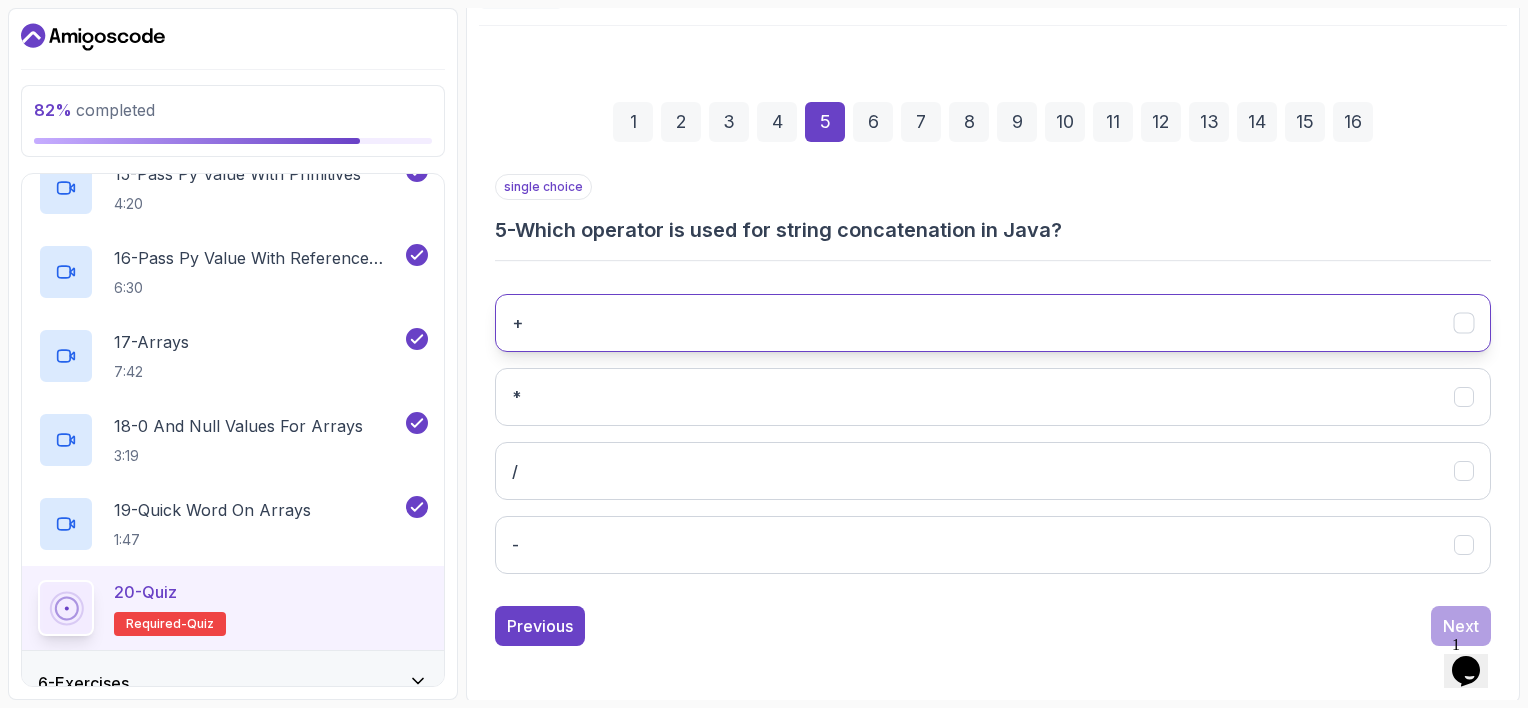click on "+" at bounding box center (993, 323) 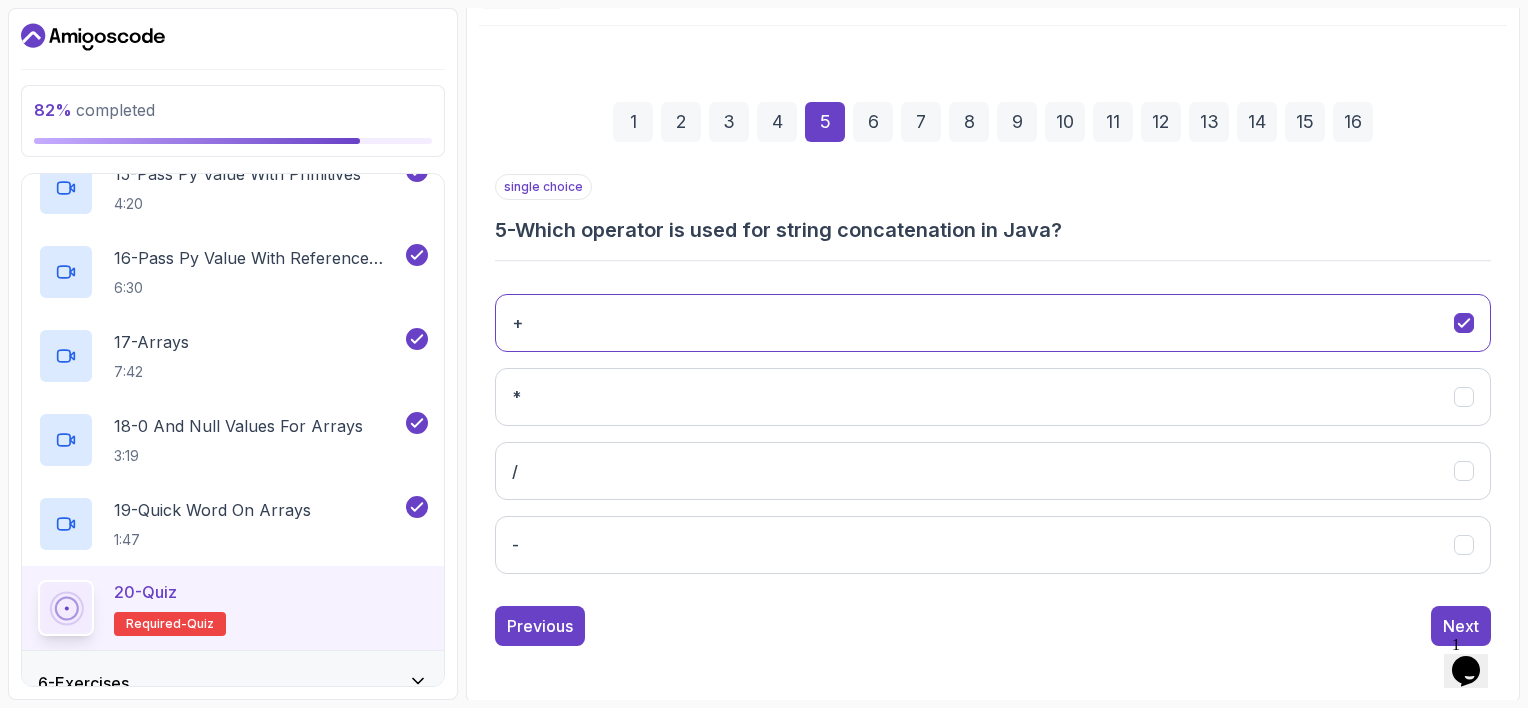 click on "6" at bounding box center (873, 122) 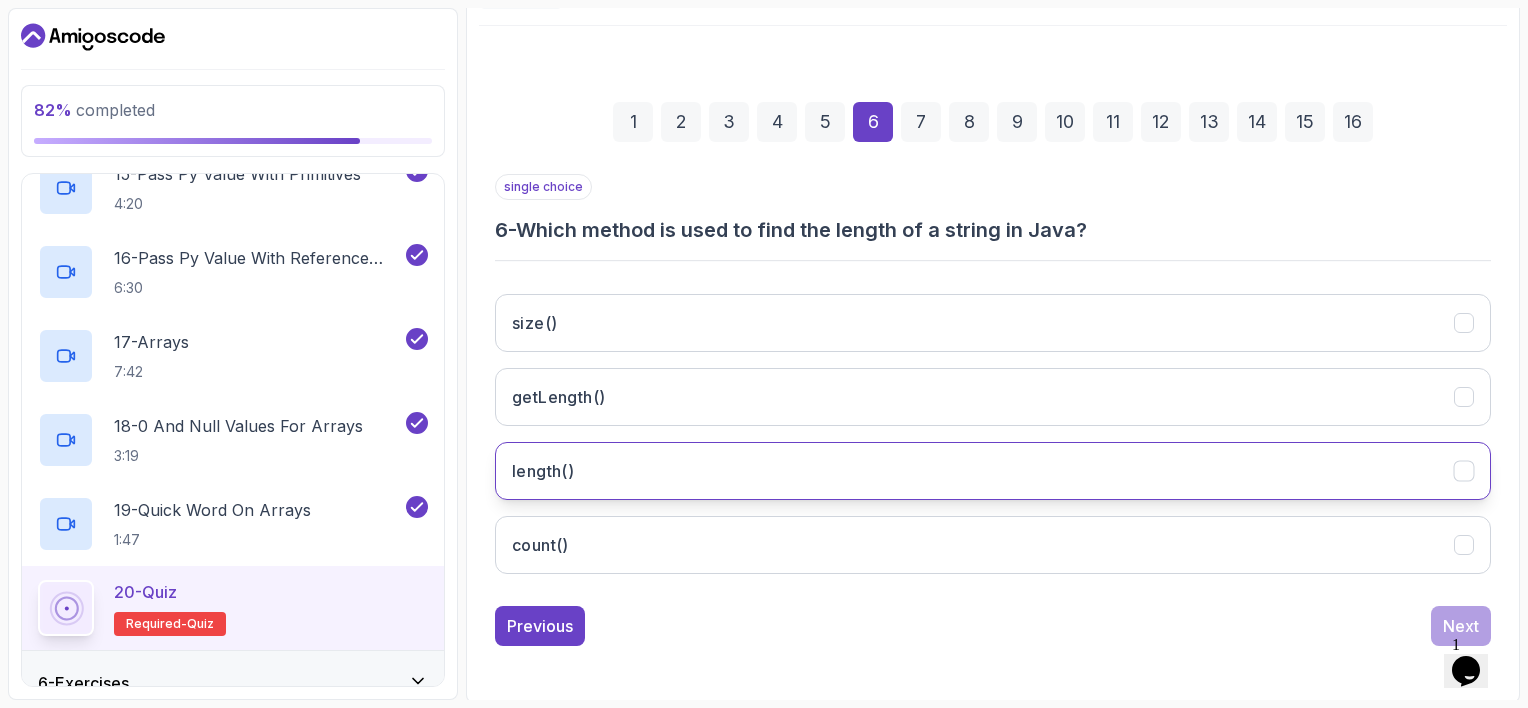 click on "length()" at bounding box center [993, 471] 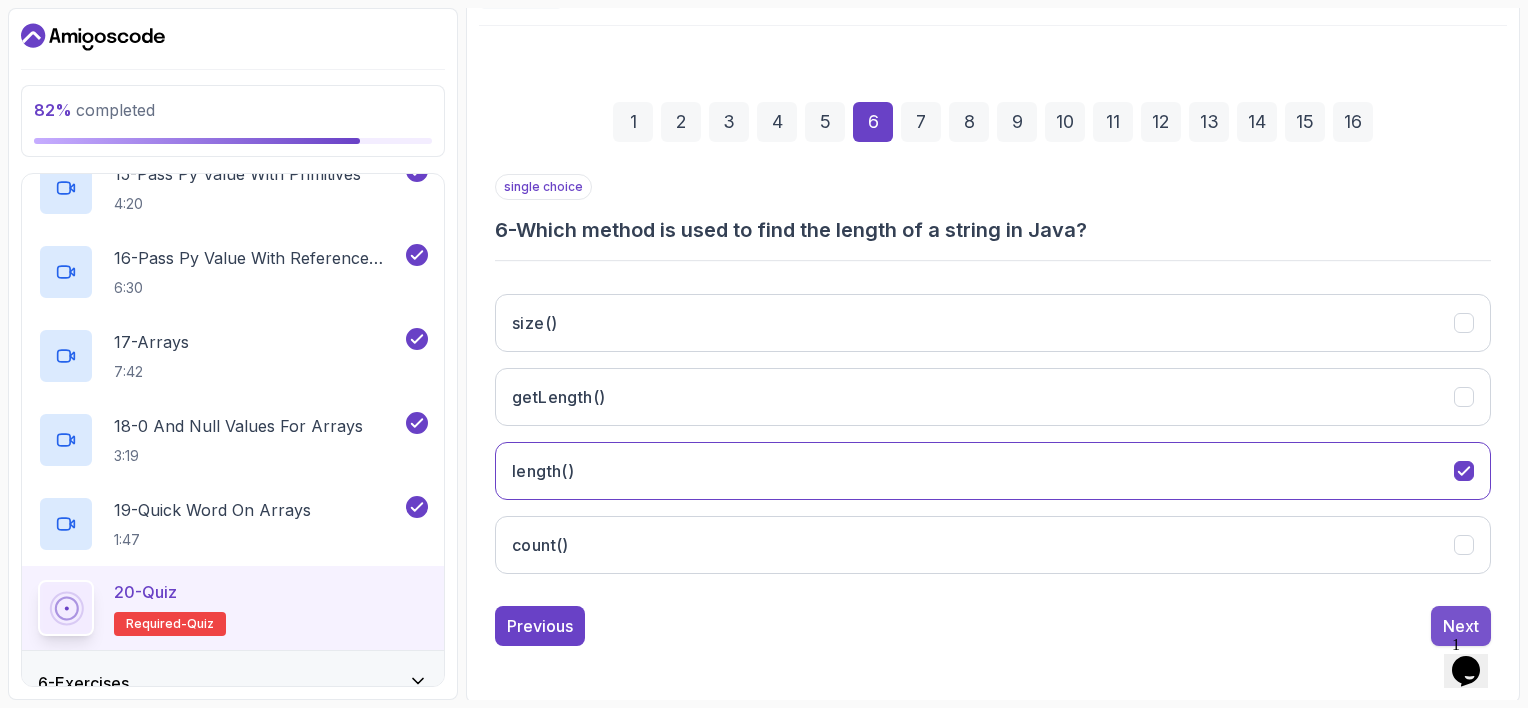 click on "Next" at bounding box center (1461, 626) 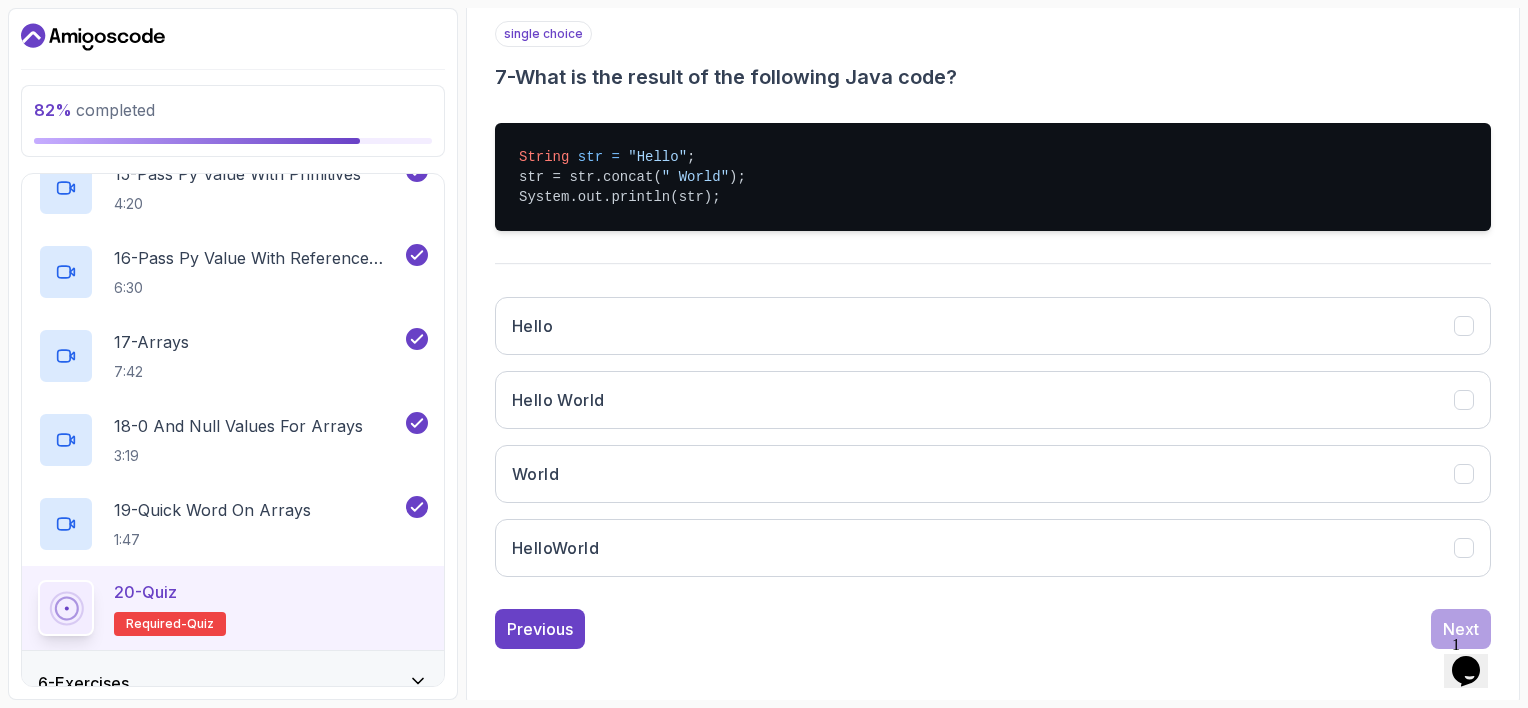 scroll, scrollTop: 370, scrollLeft: 0, axis: vertical 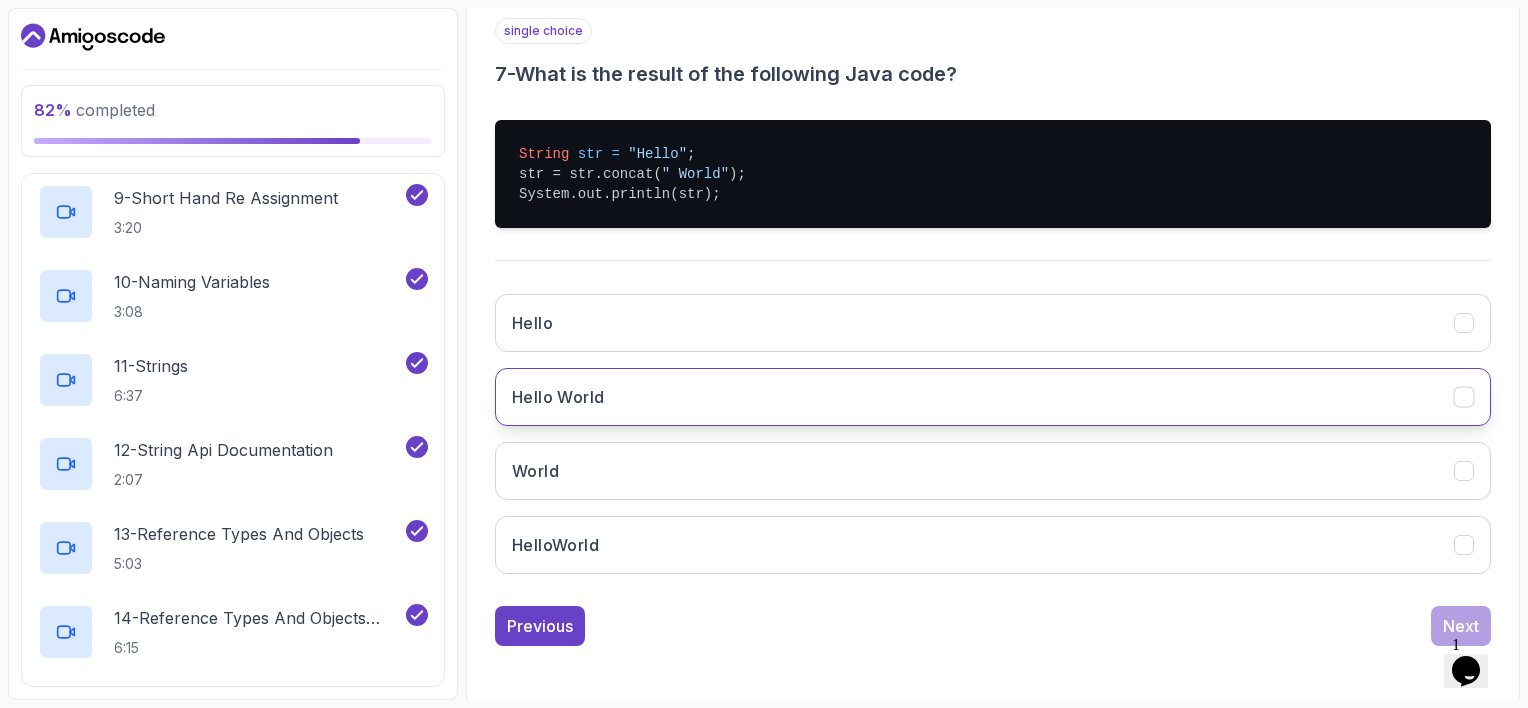 click on "Hello World" at bounding box center [993, 397] 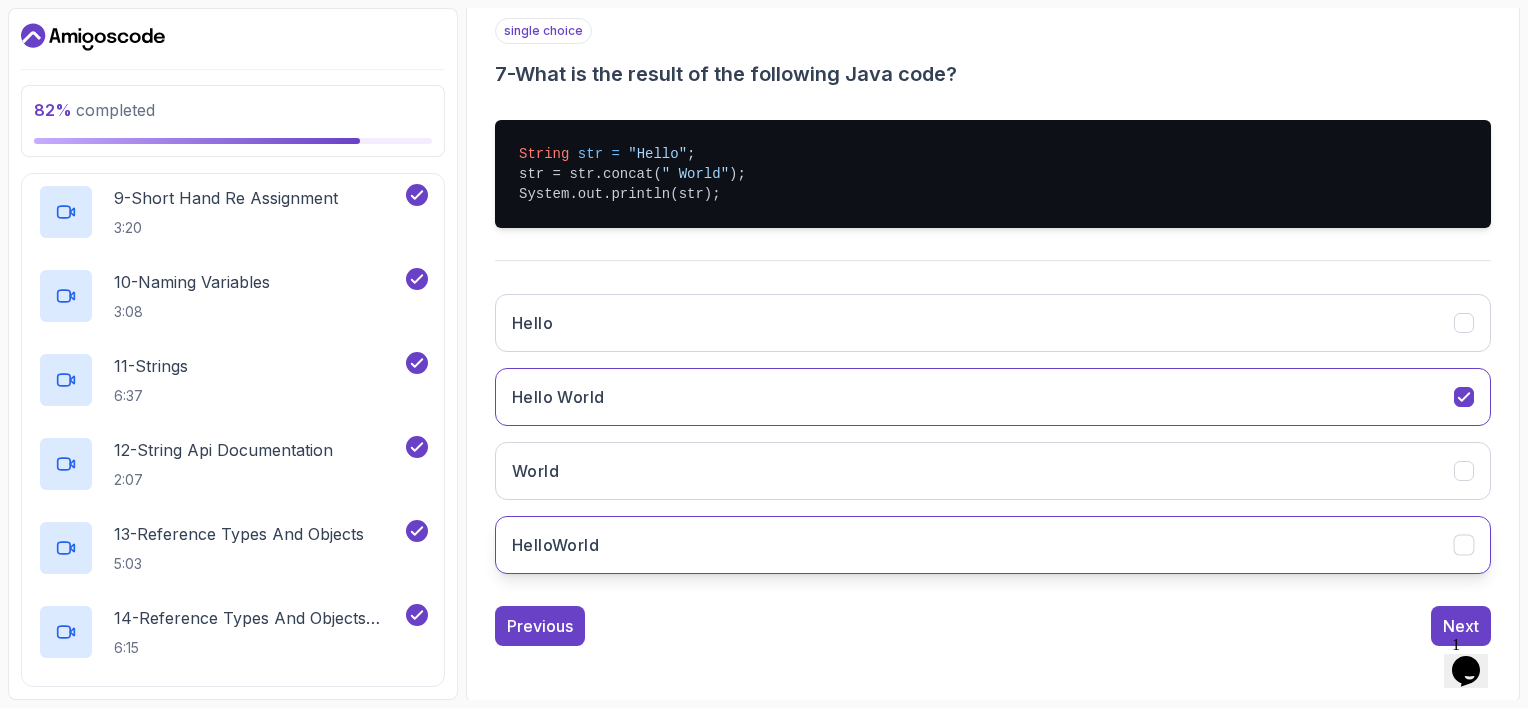 click on "HelloWorld" at bounding box center (555, 545) 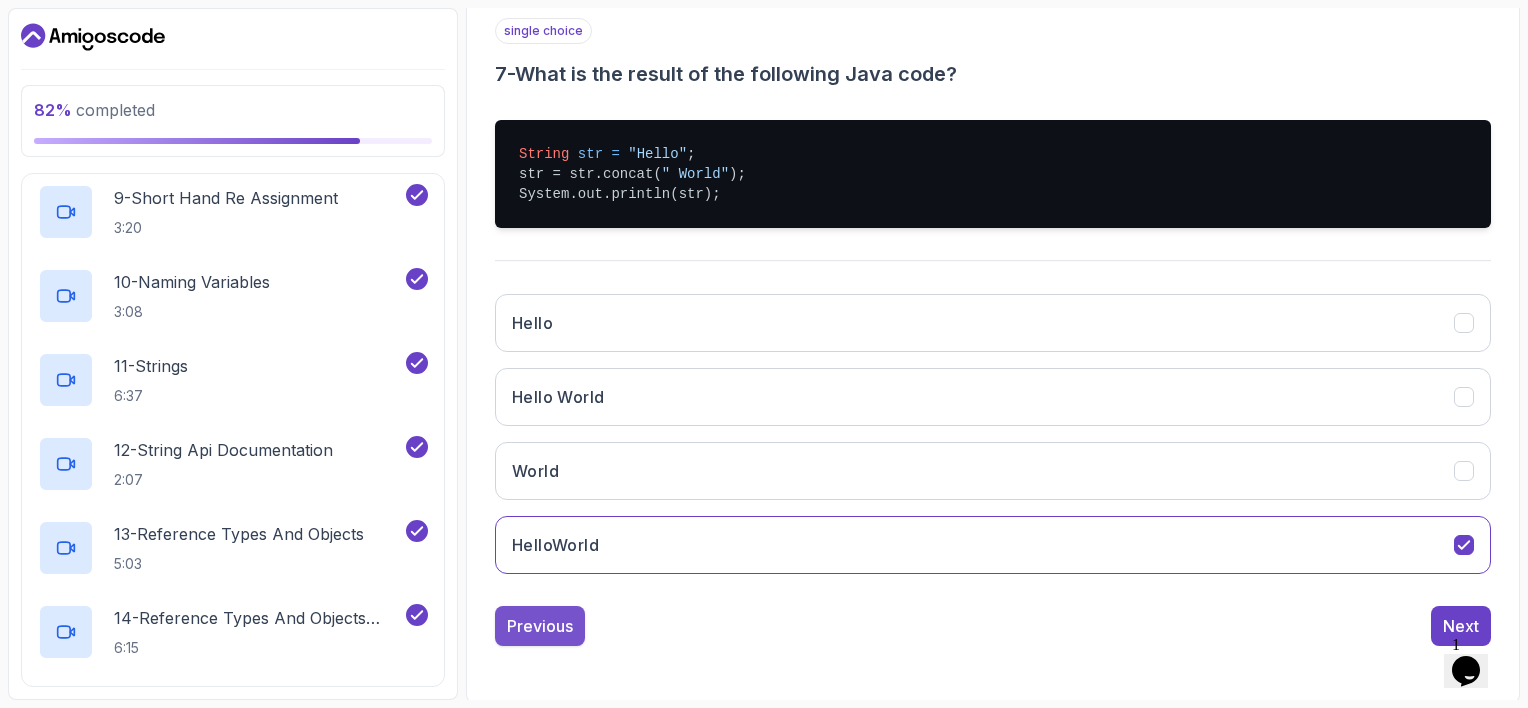 click on "Previous" at bounding box center [540, 626] 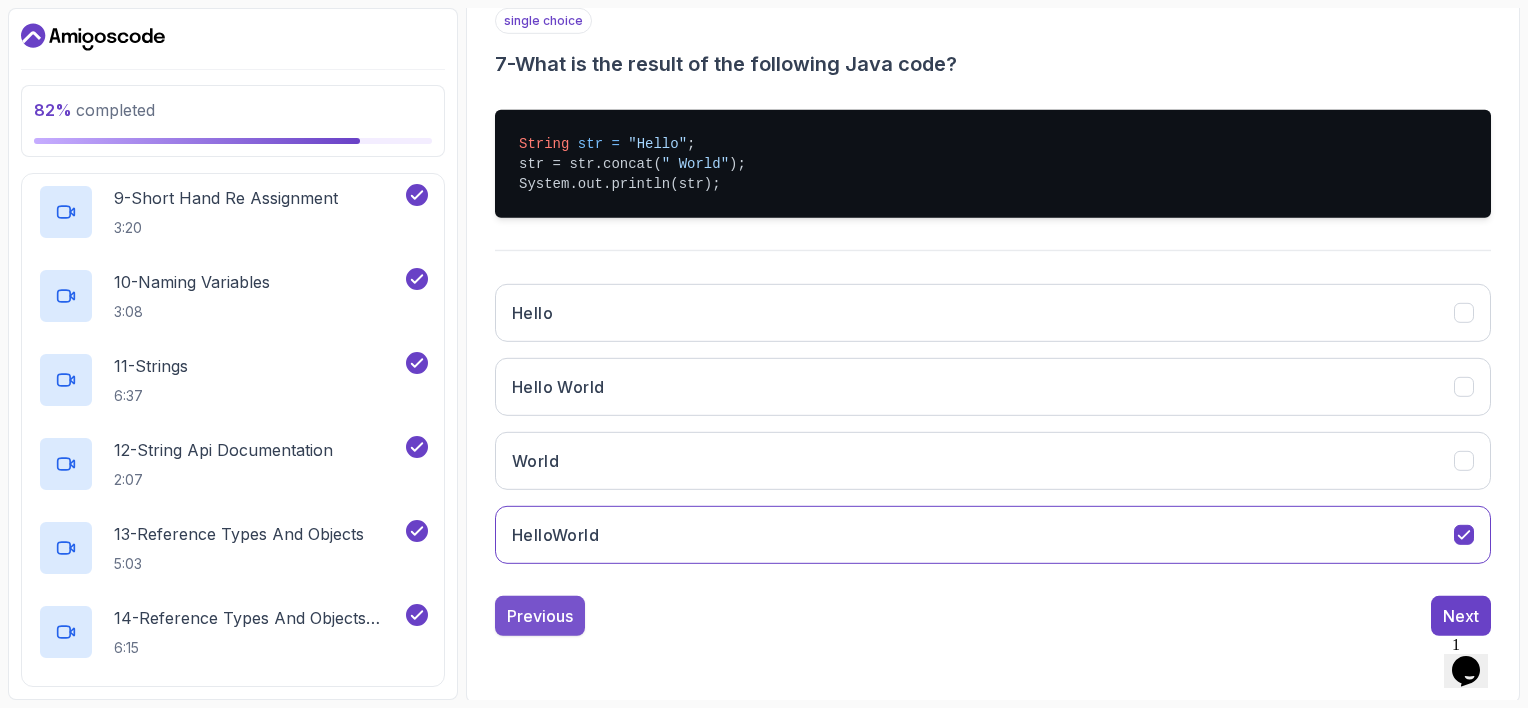 scroll, scrollTop: 214, scrollLeft: 0, axis: vertical 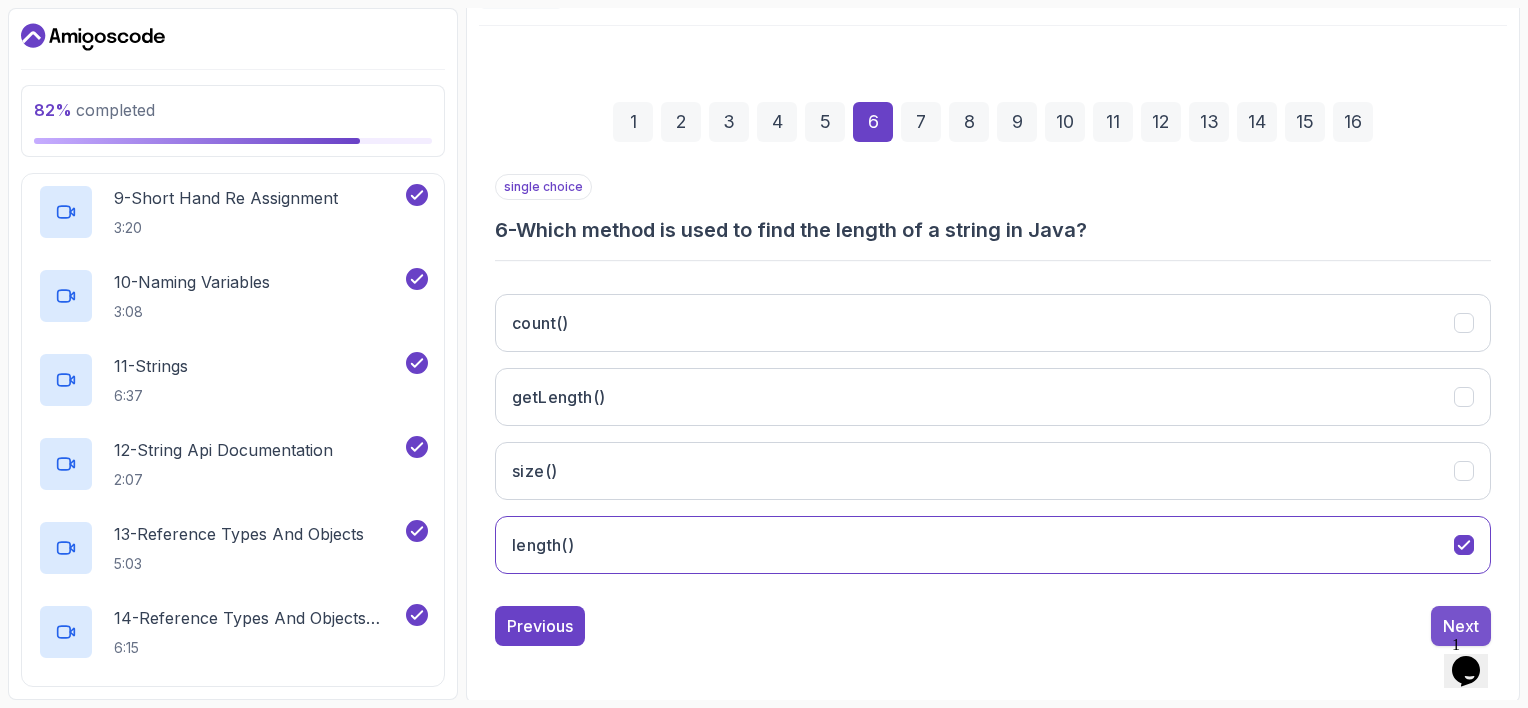 click on "Next" at bounding box center (1461, 626) 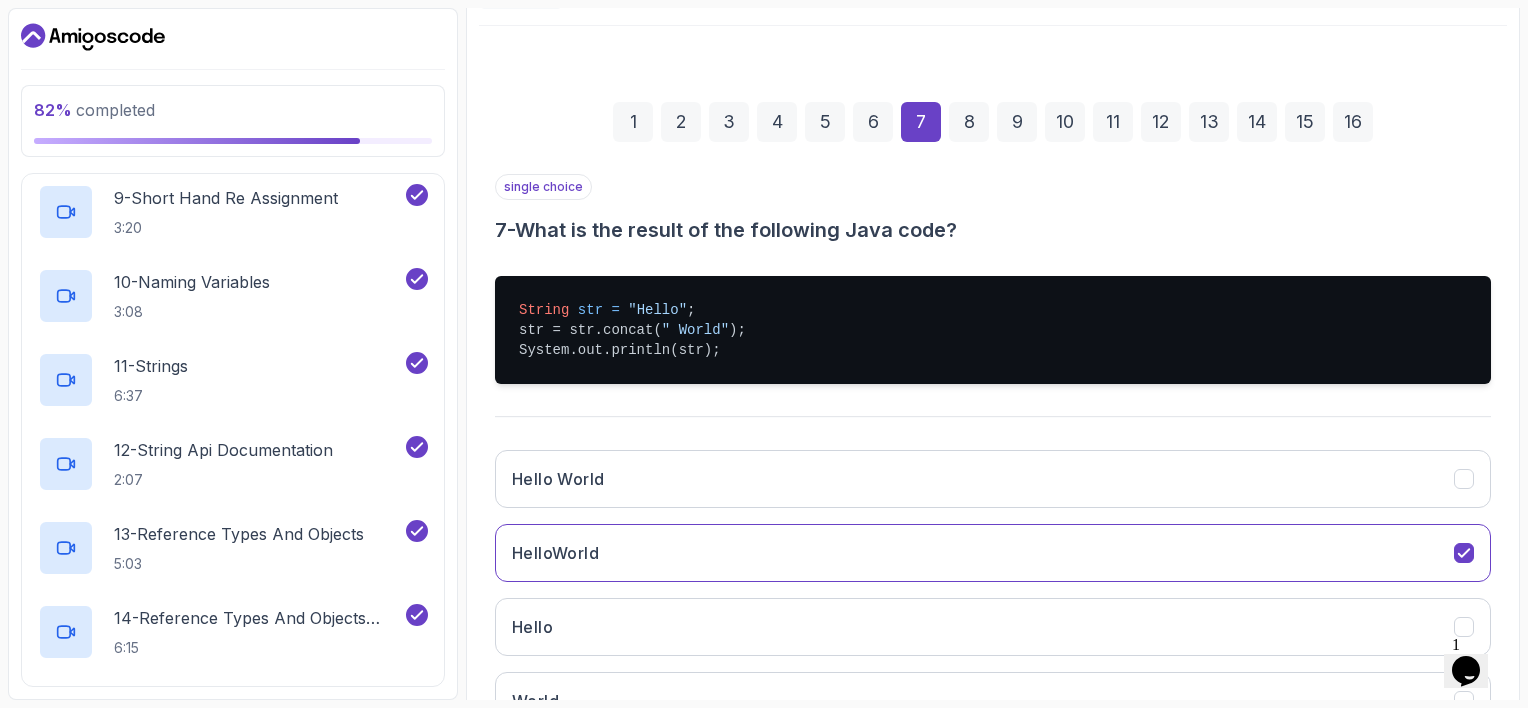 scroll, scrollTop: 370, scrollLeft: 0, axis: vertical 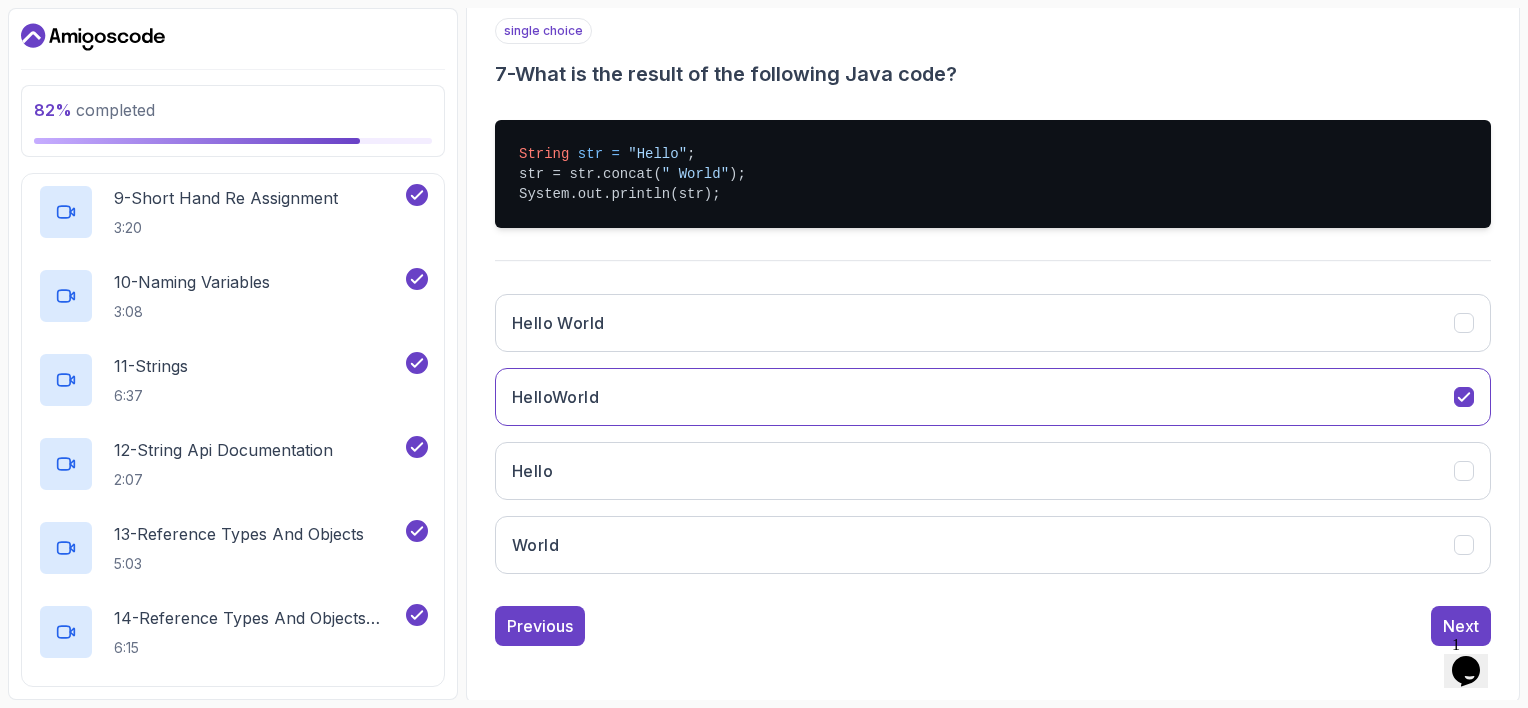 click on "Hello World HelloWorld Hello World" at bounding box center [993, 434] 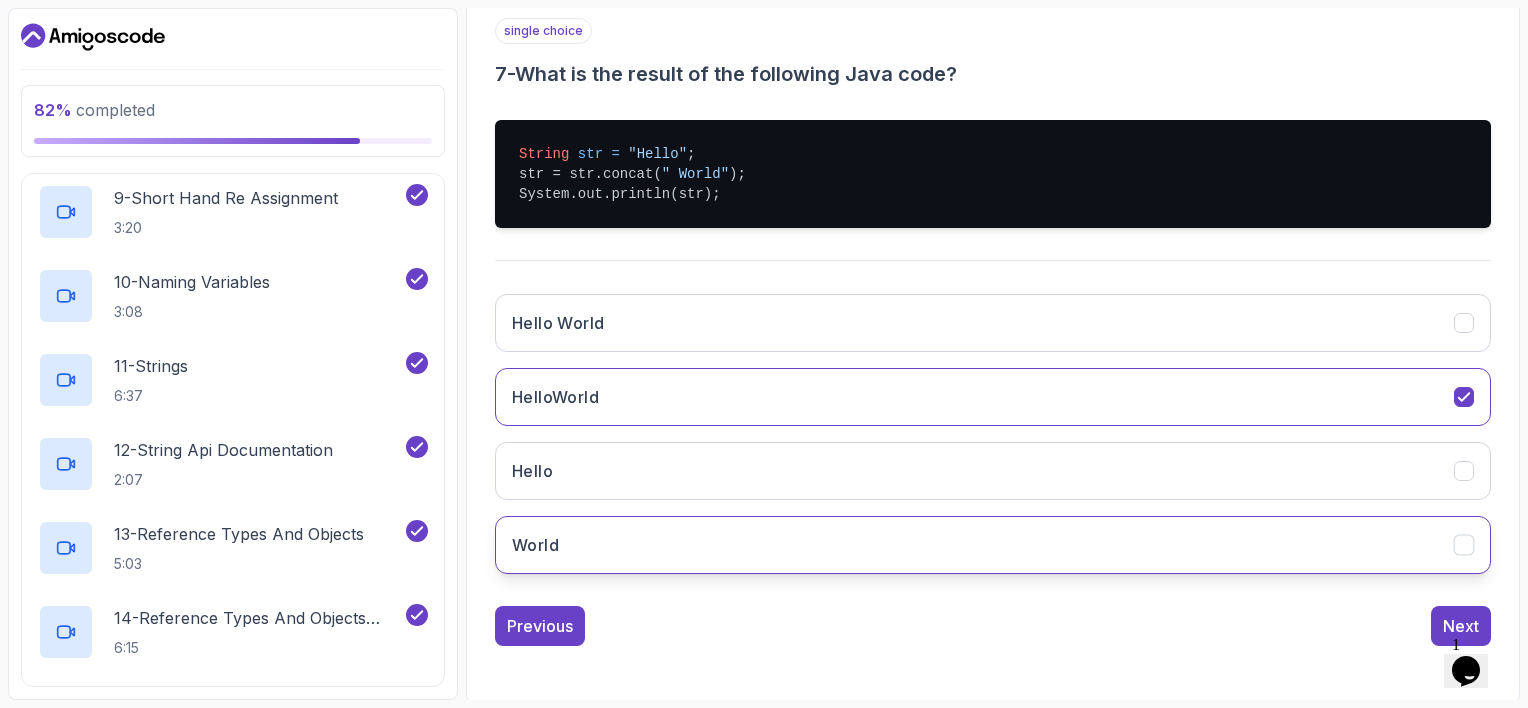click on "World" at bounding box center (993, 545) 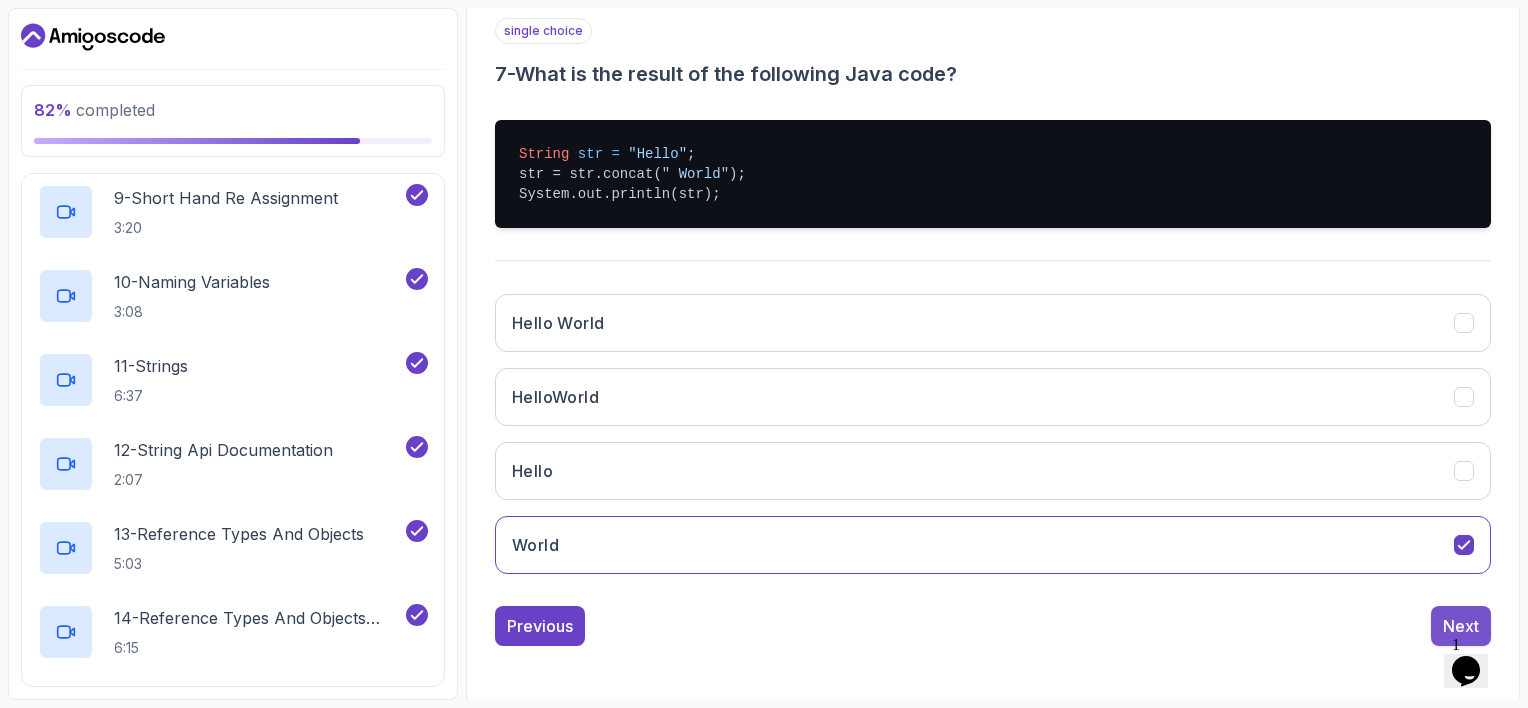 click on "Next" at bounding box center [1461, 626] 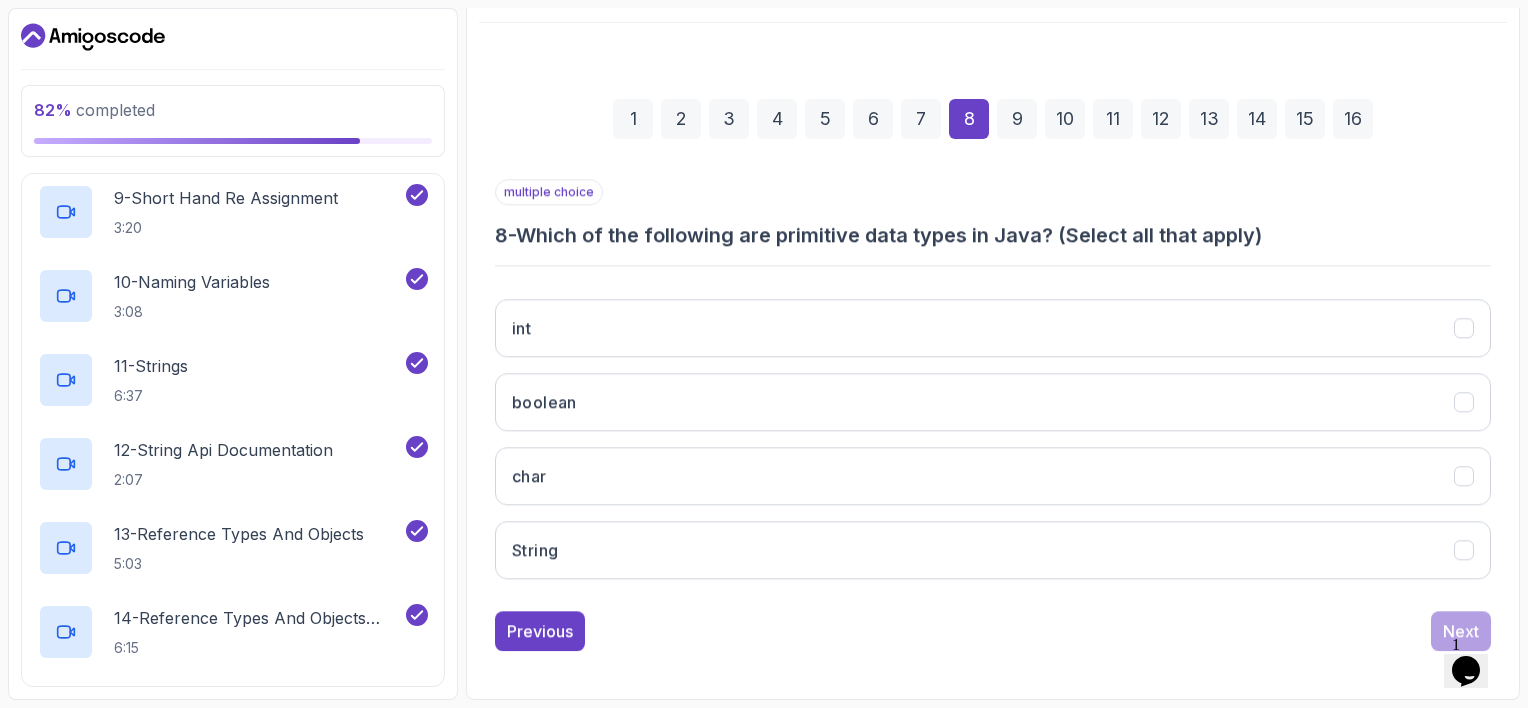 scroll, scrollTop: 214, scrollLeft: 0, axis: vertical 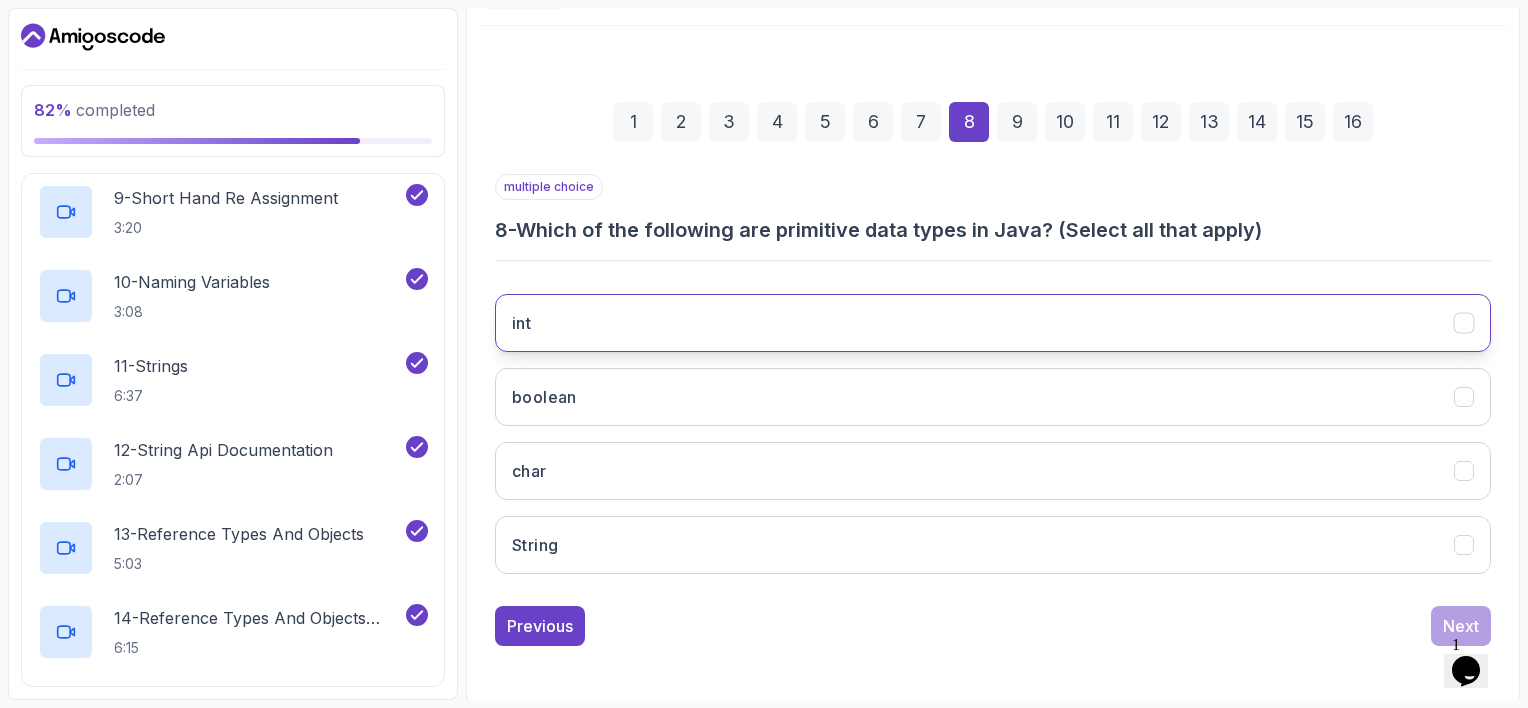 click on "int" at bounding box center (993, 323) 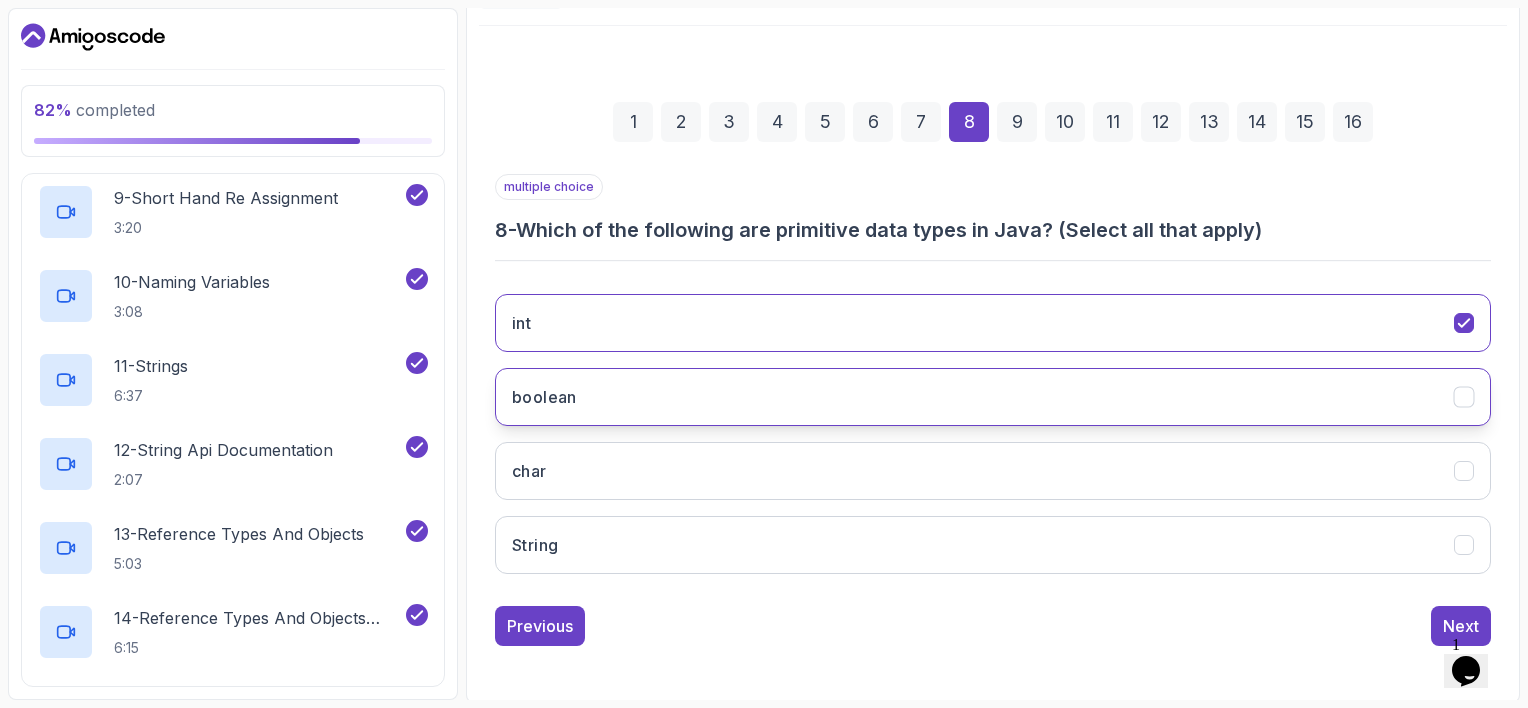 click on "boolean" at bounding box center (993, 397) 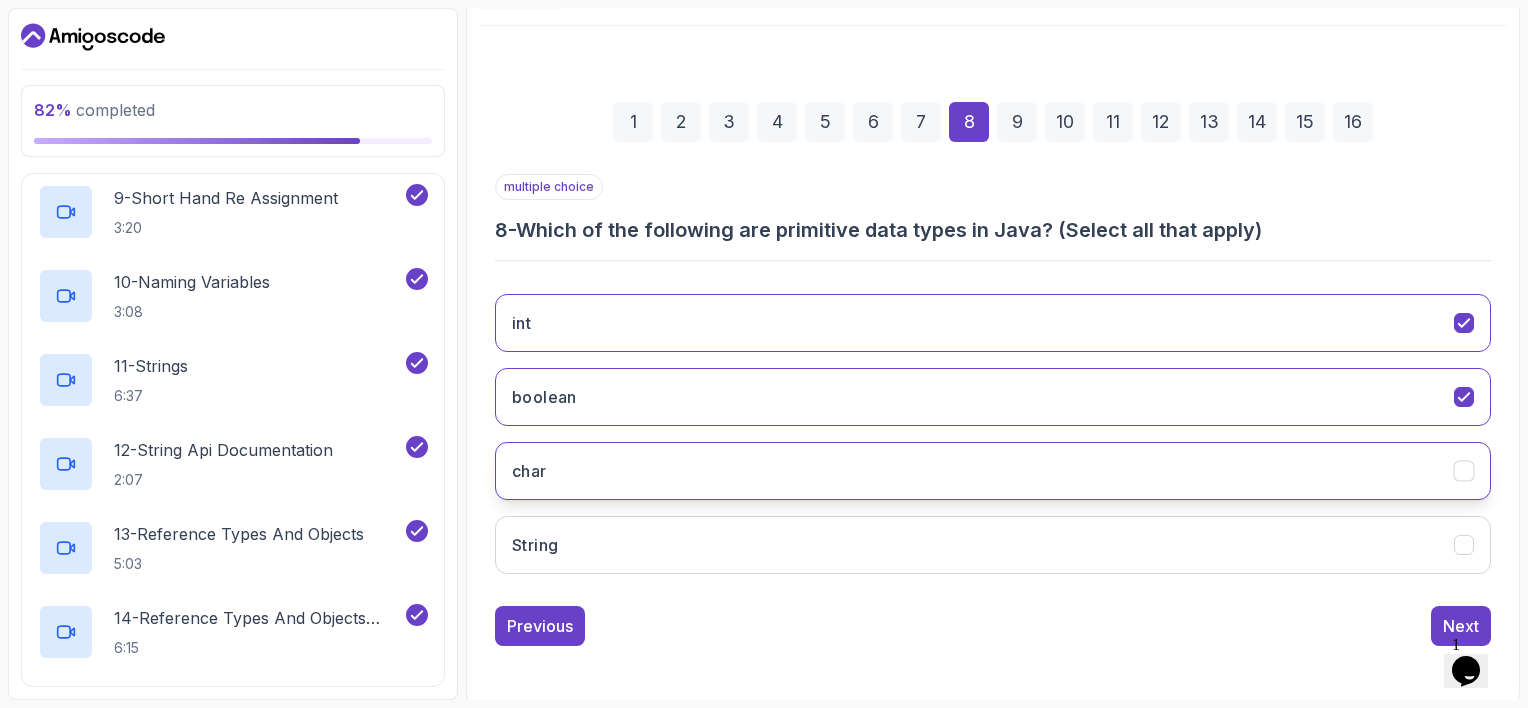 click on "char" at bounding box center (993, 471) 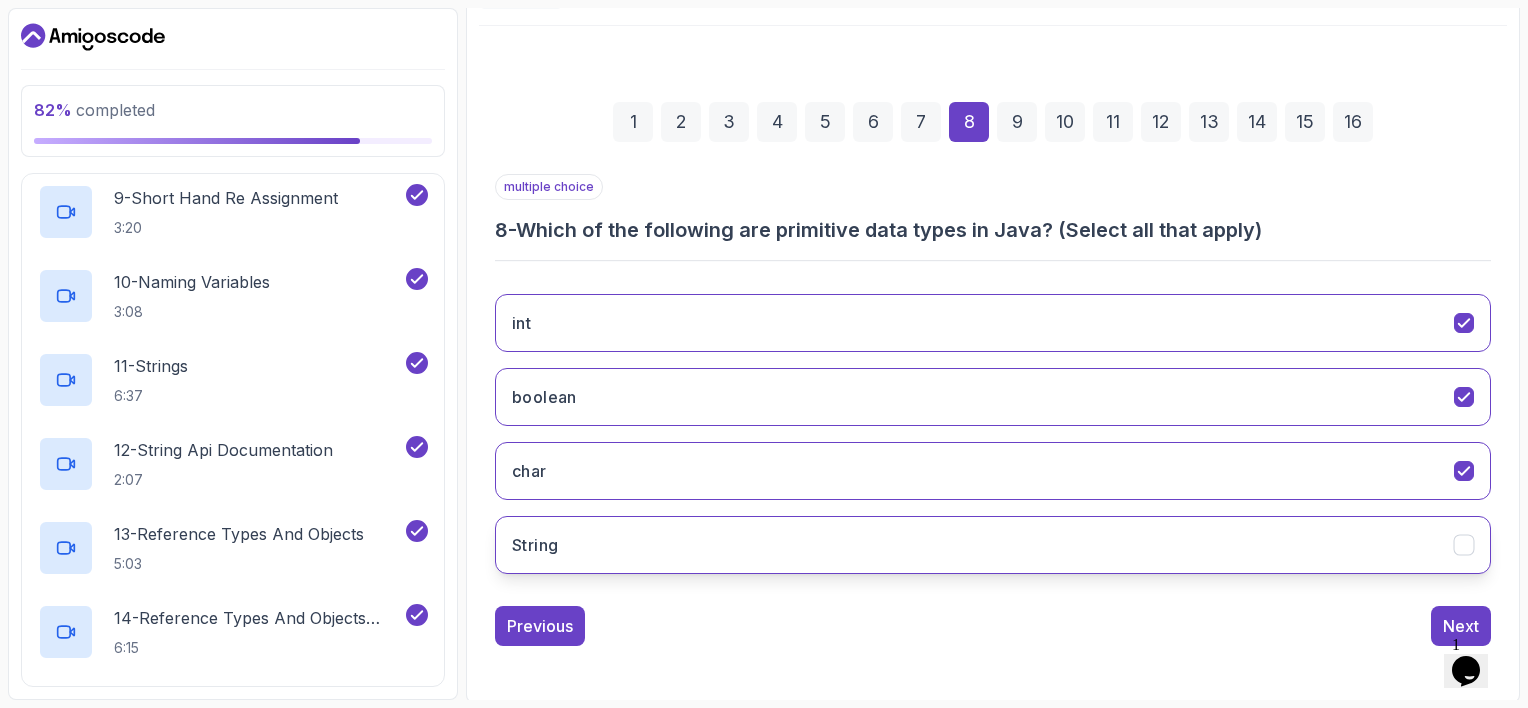 click on "String" at bounding box center (993, 545) 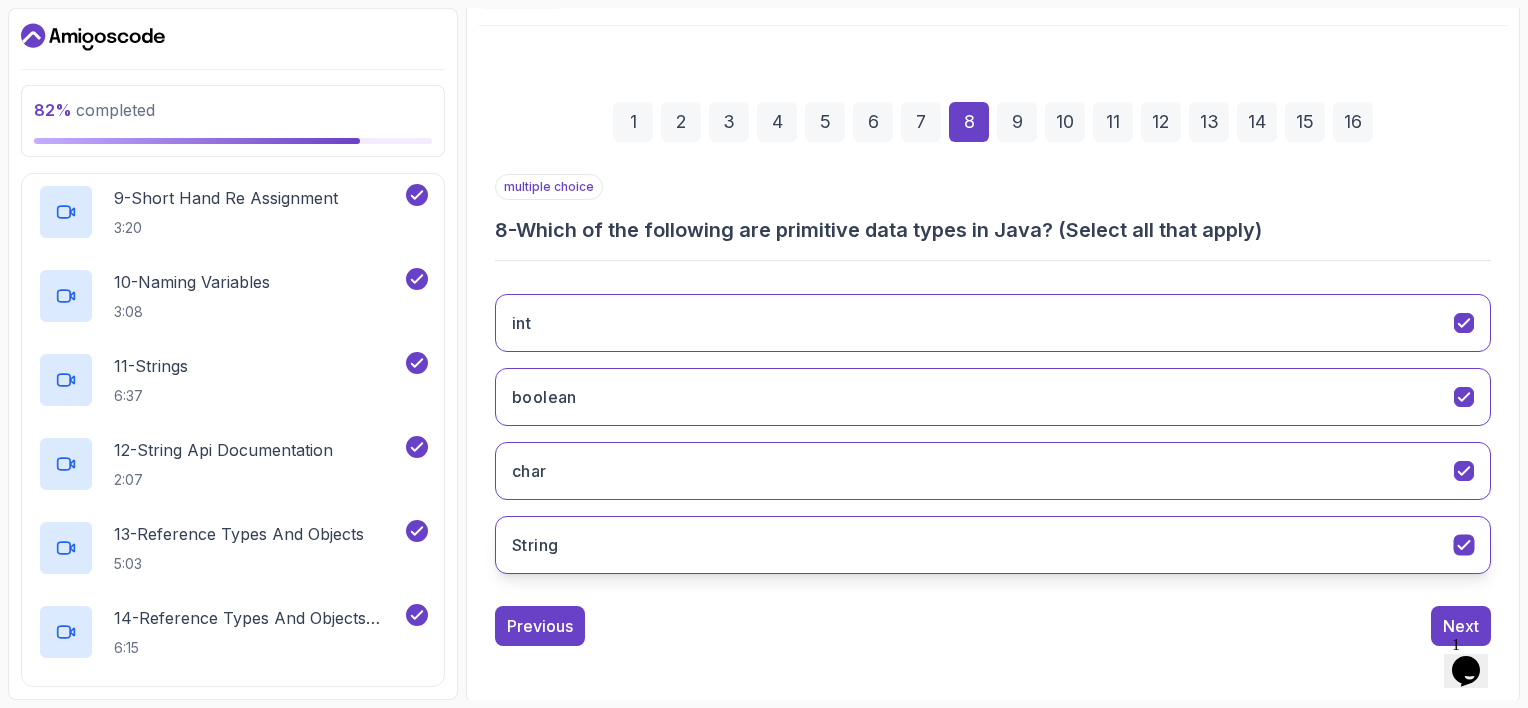 click 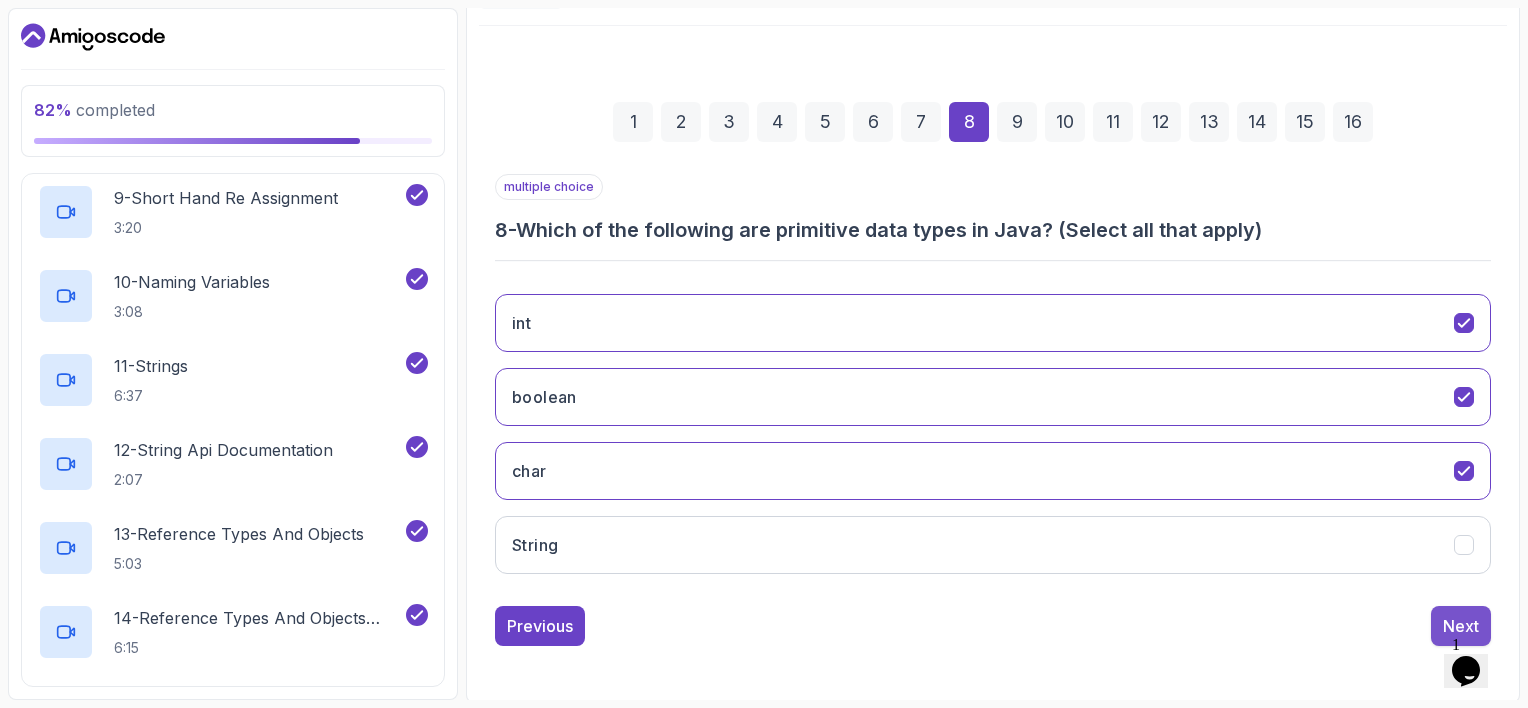 click on "Next" at bounding box center (1461, 626) 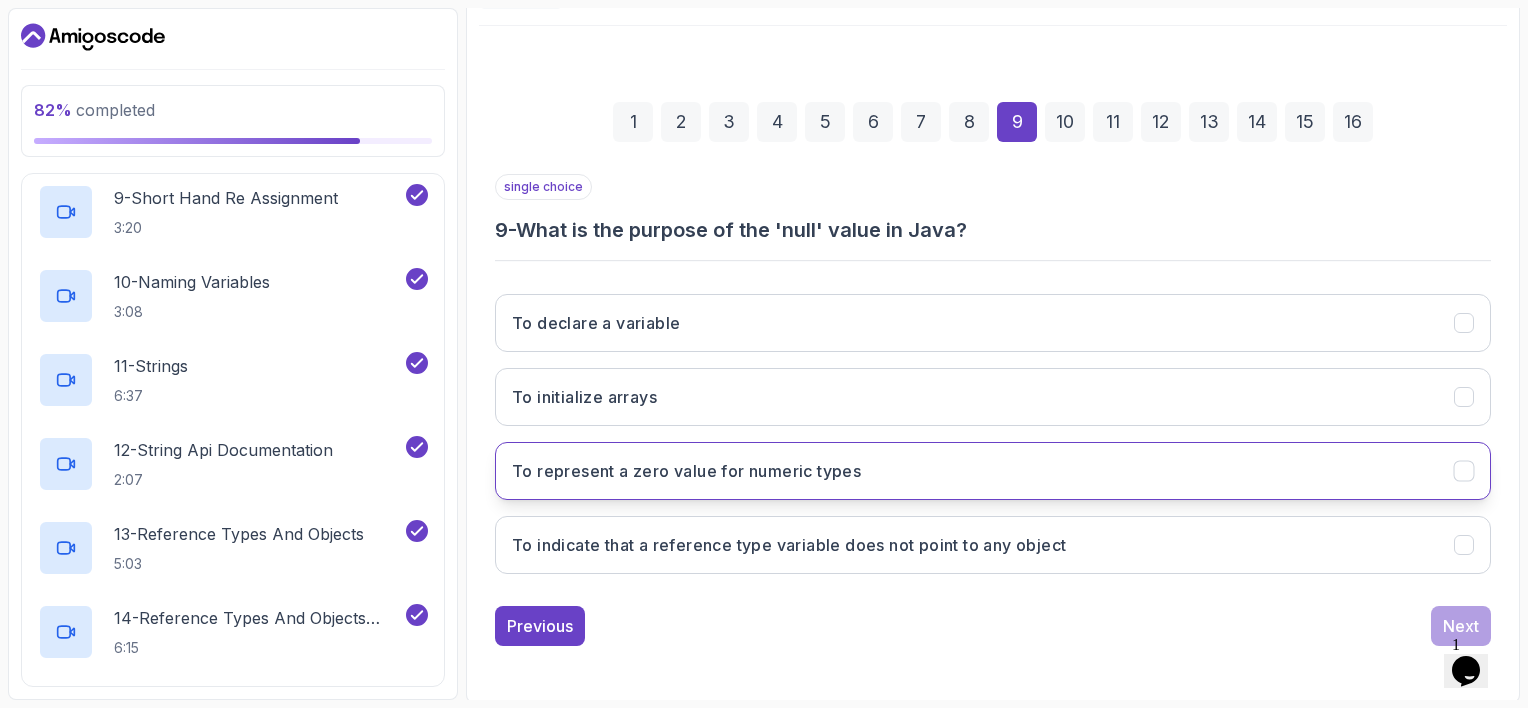 click on "To represent a zero value for numeric types" at bounding box center [993, 471] 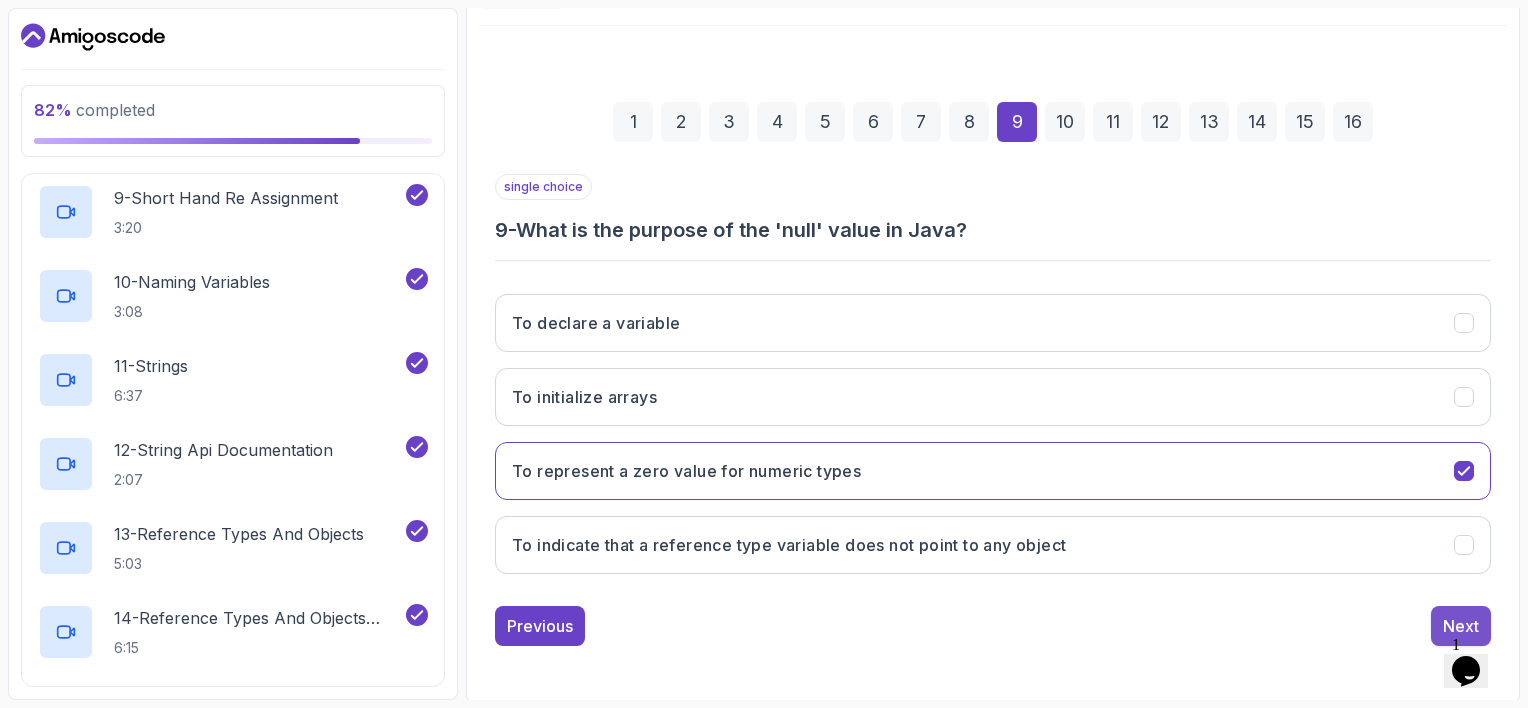 click on "Next" at bounding box center (1461, 626) 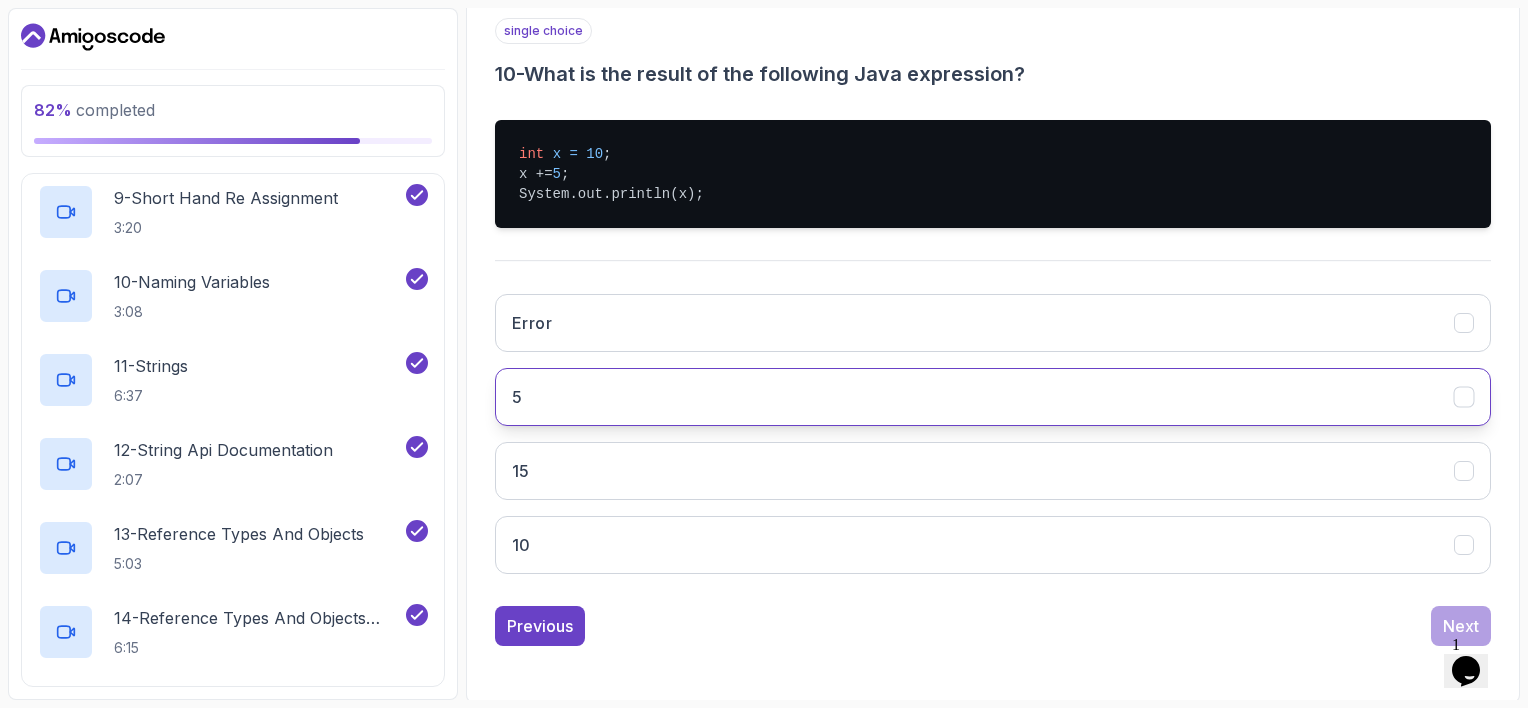 scroll, scrollTop: 369, scrollLeft: 0, axis: vertical 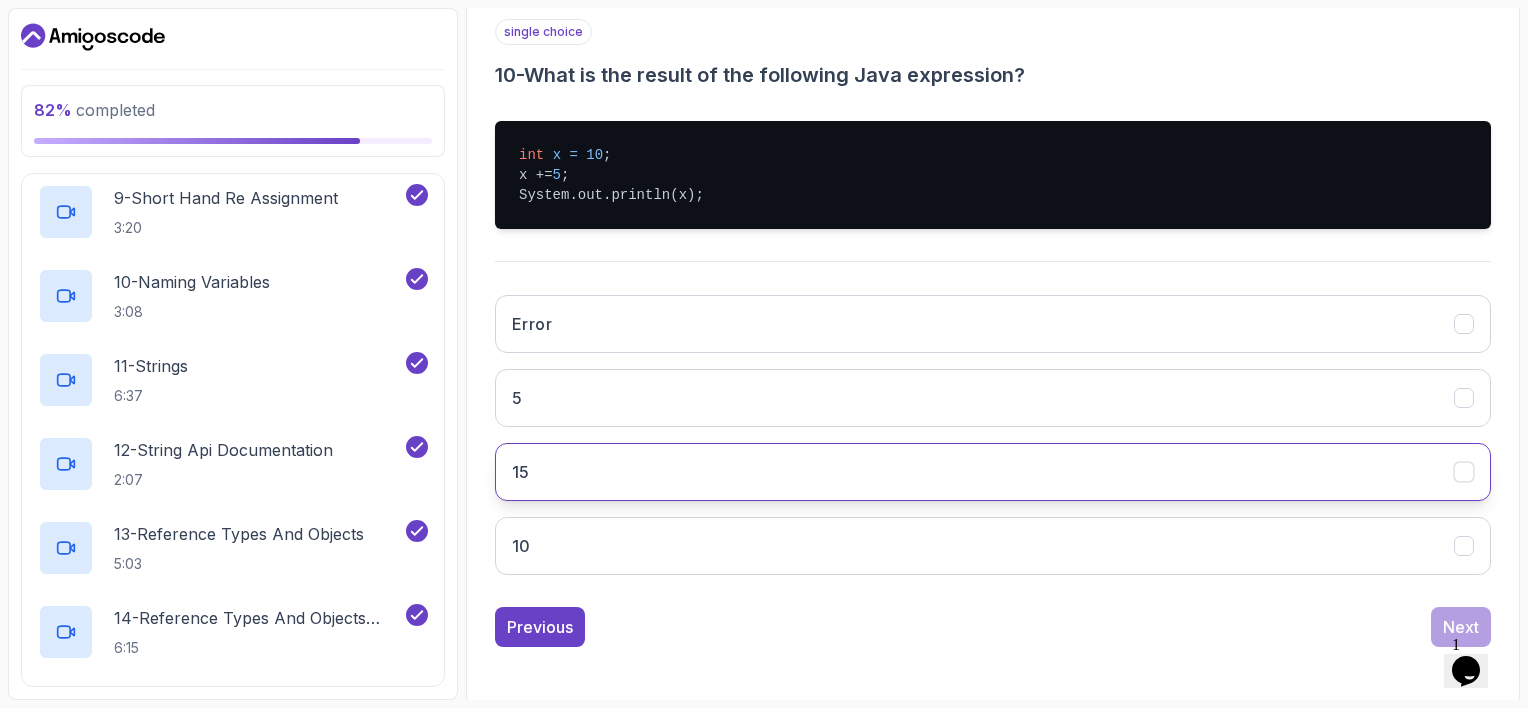 click on "15" at bounding box center (993, 472) 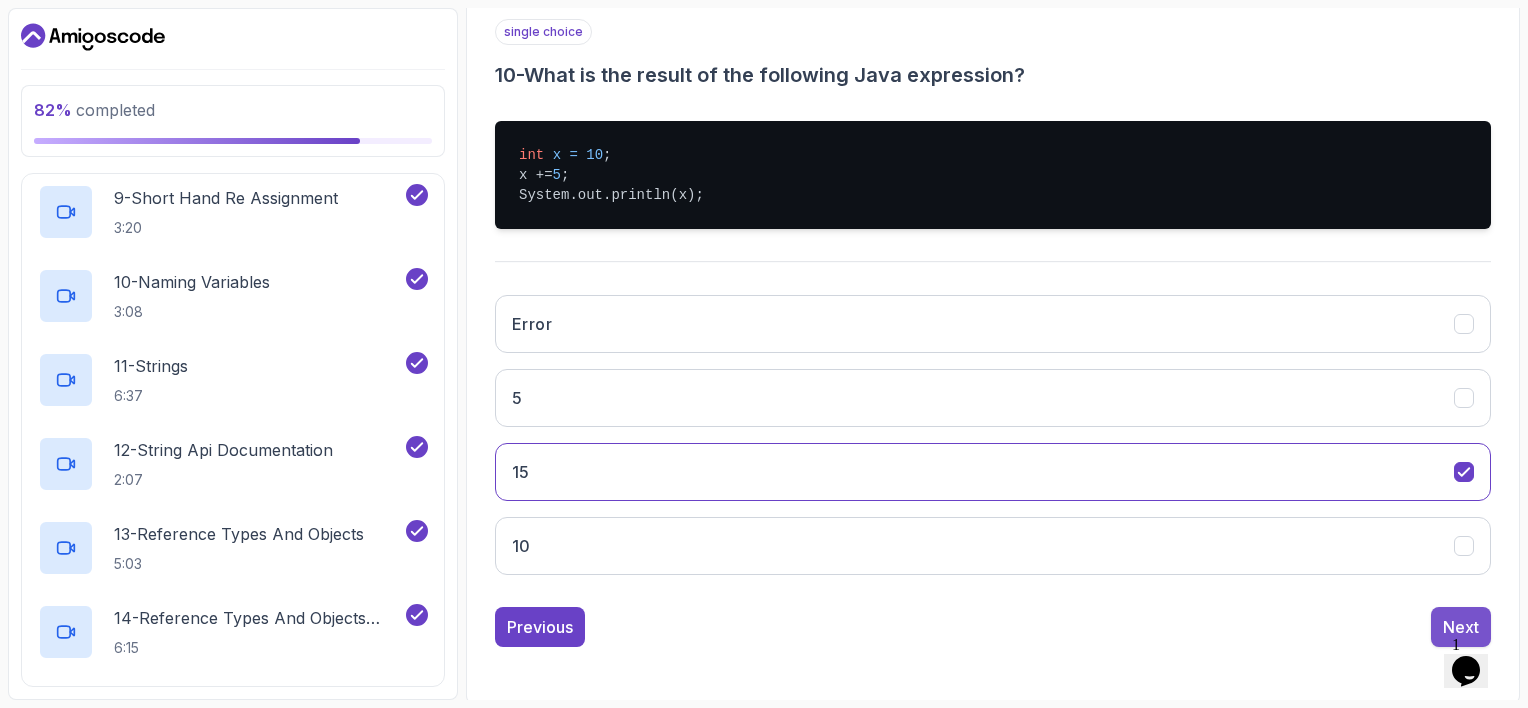 click on "Next" at bounding box center [1461, 627] 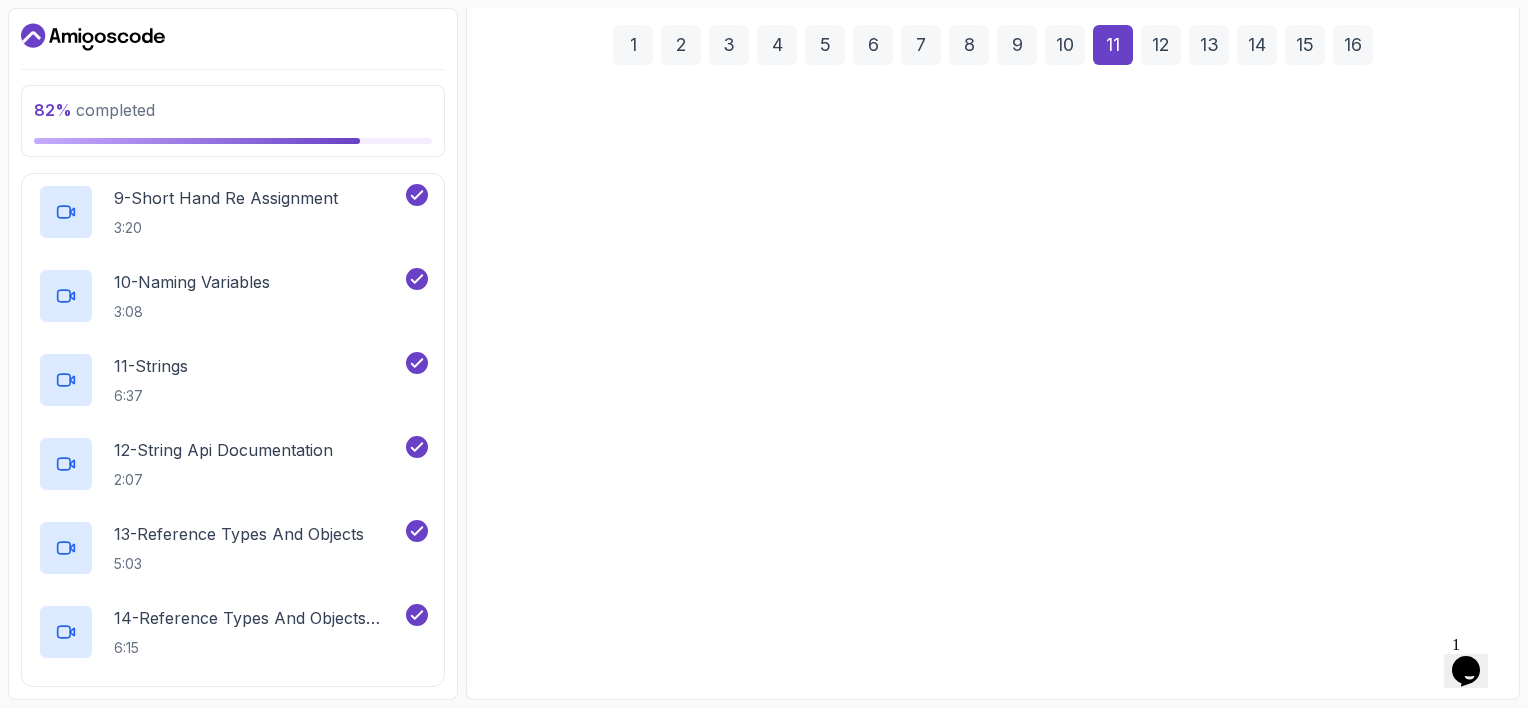 scroll, scrollTop: 288, scrollLeft: 0, axis: vertical 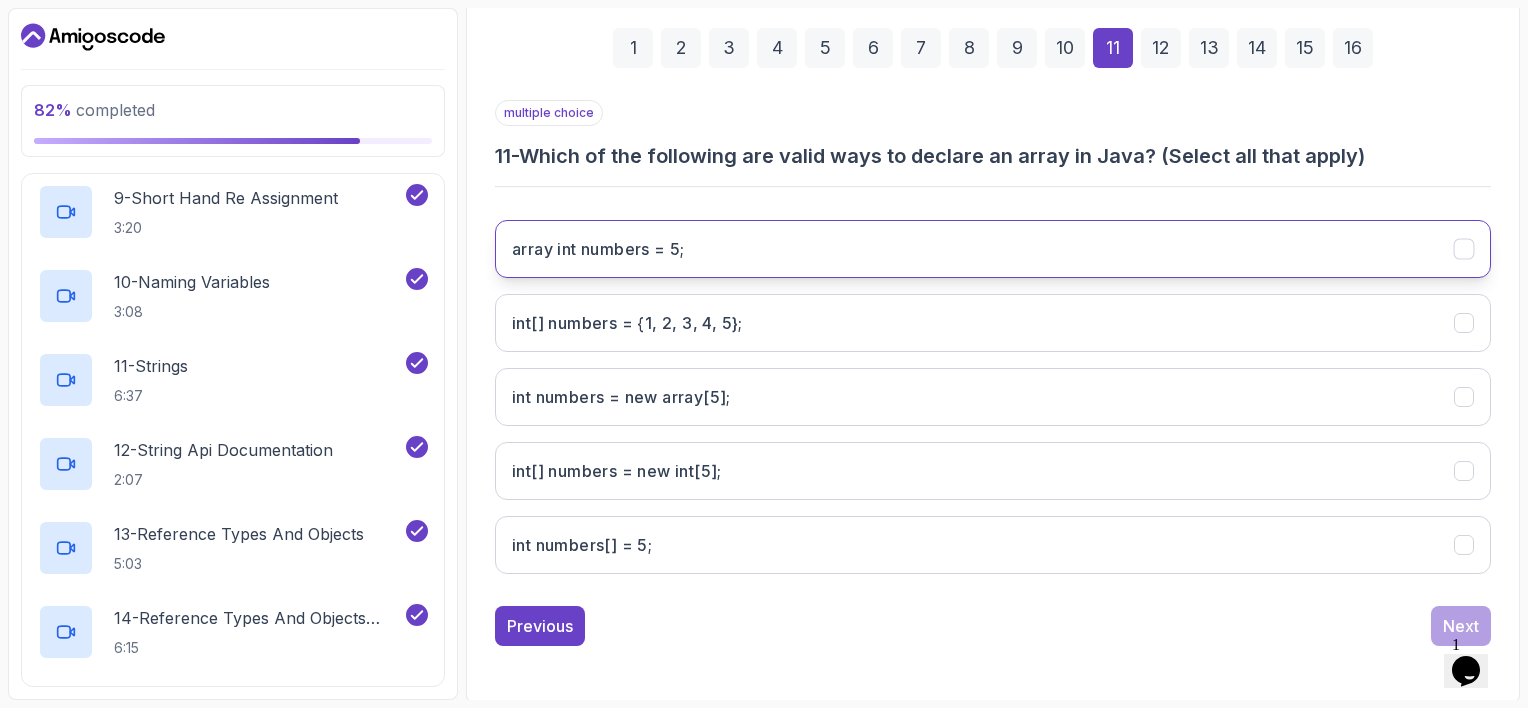 click on "array int numbers = 5;" at bounding box center (598, 249) 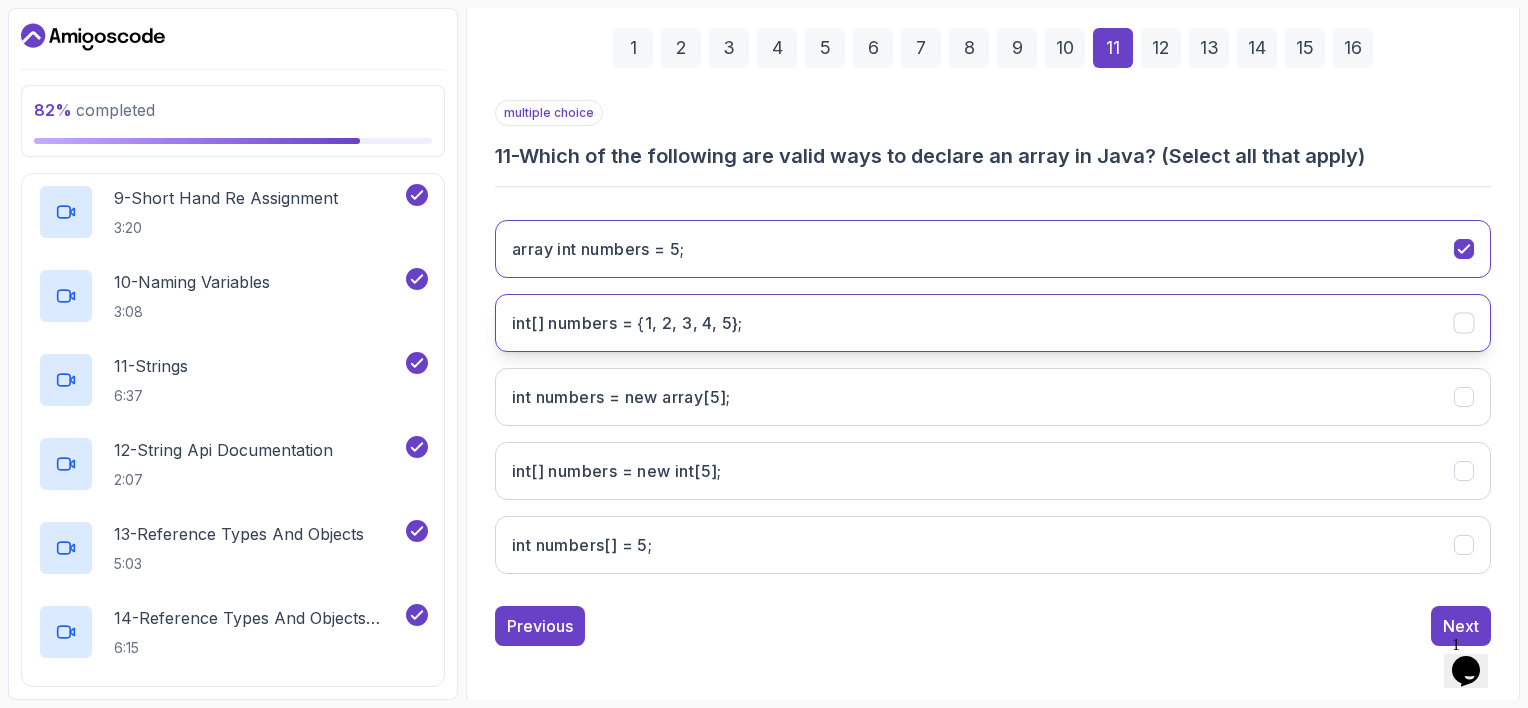 click on "int[] numbers = {1, 2, 3, 4, 5};" at bounding box center (627, 323) 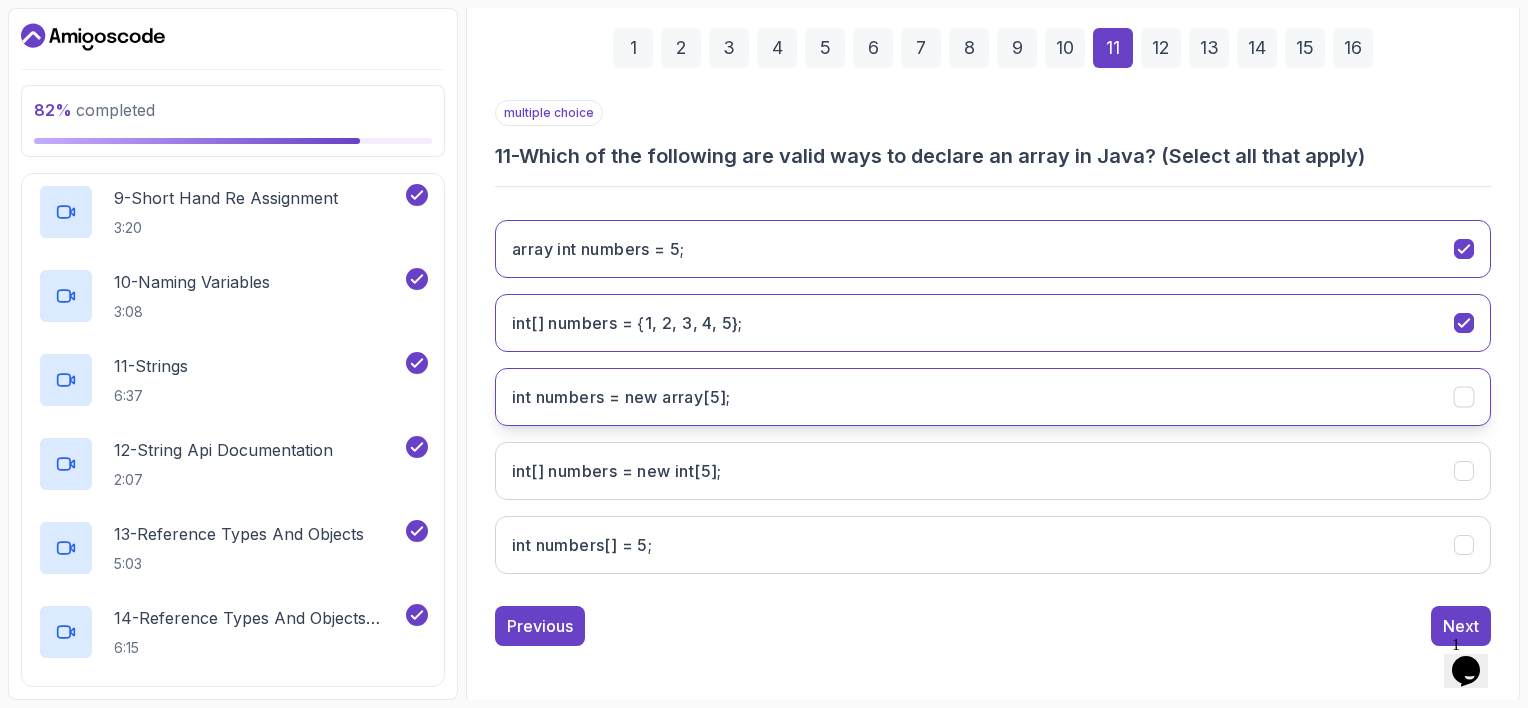 click on "int numbers = new array[5];" at bounding box center (993, 397) 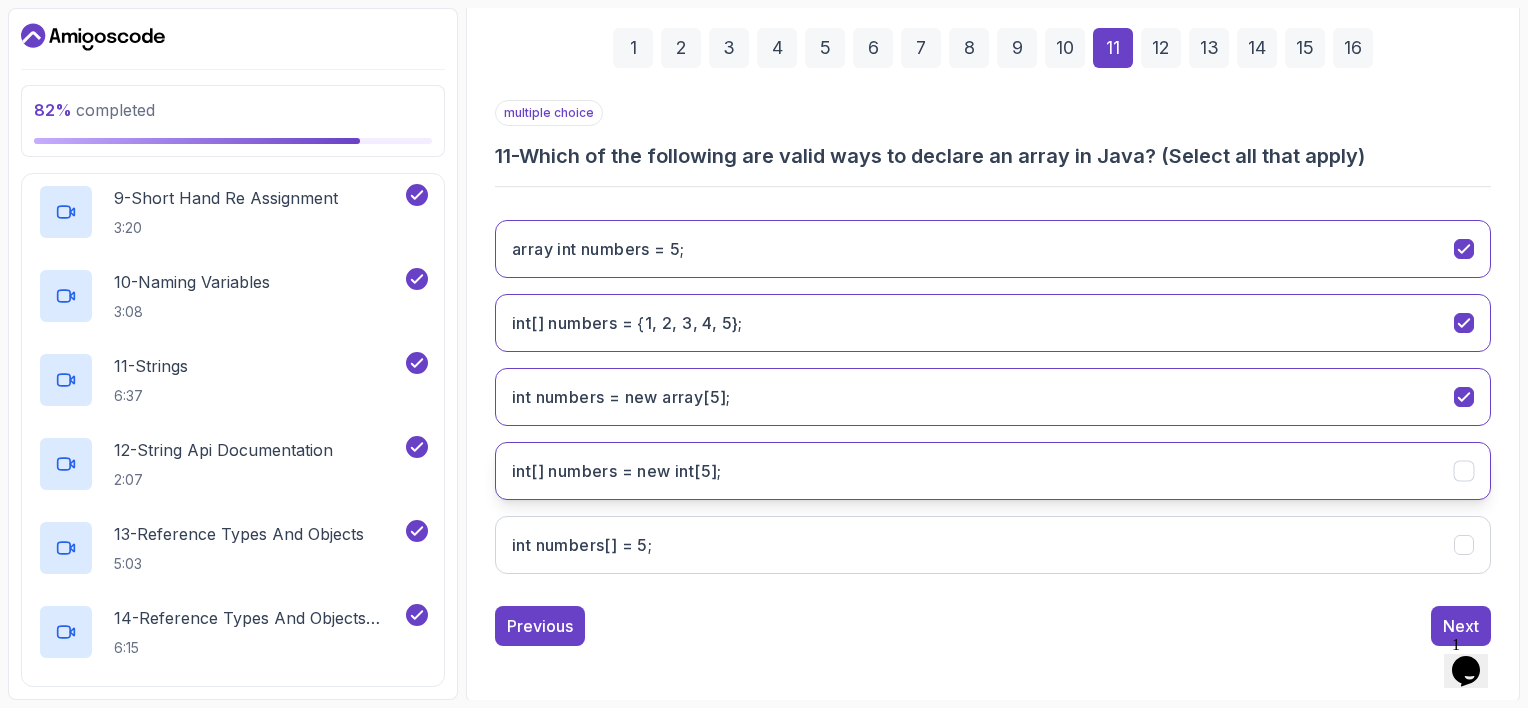 click on "int[] numbers = new int[5];" at bounding box center [617, 471] 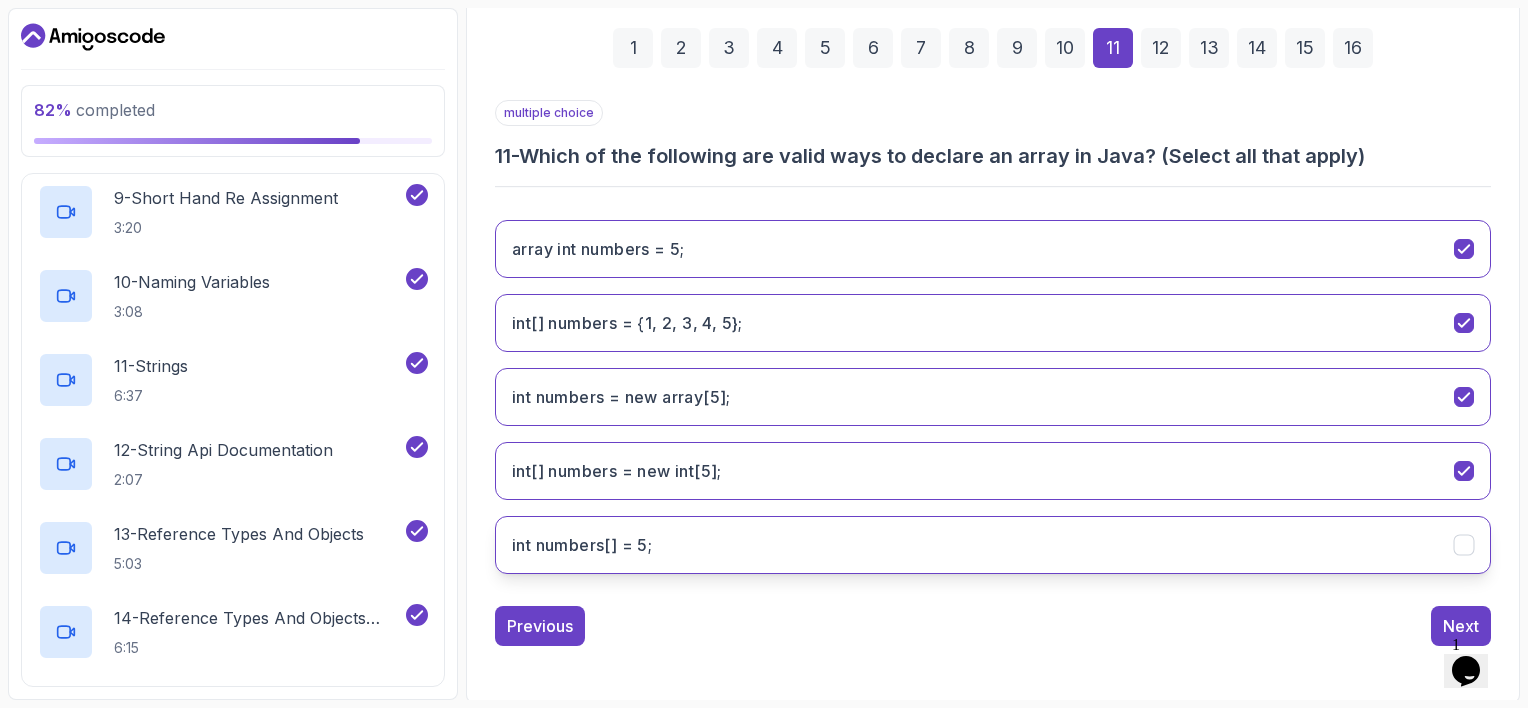 click on "int numbers[] = 5;" at bounding box center (993, 545) 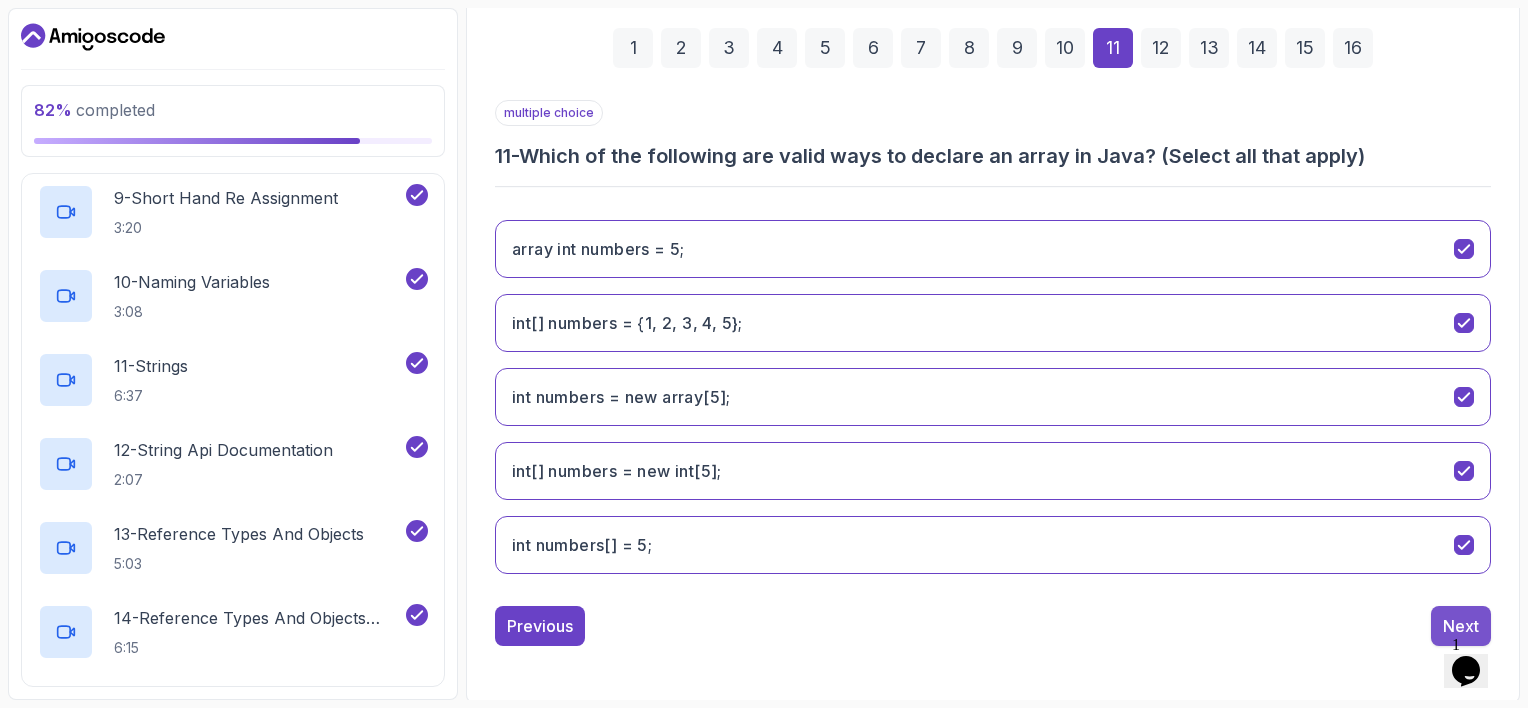 click on "Next" at bounding box center (1461, 626) 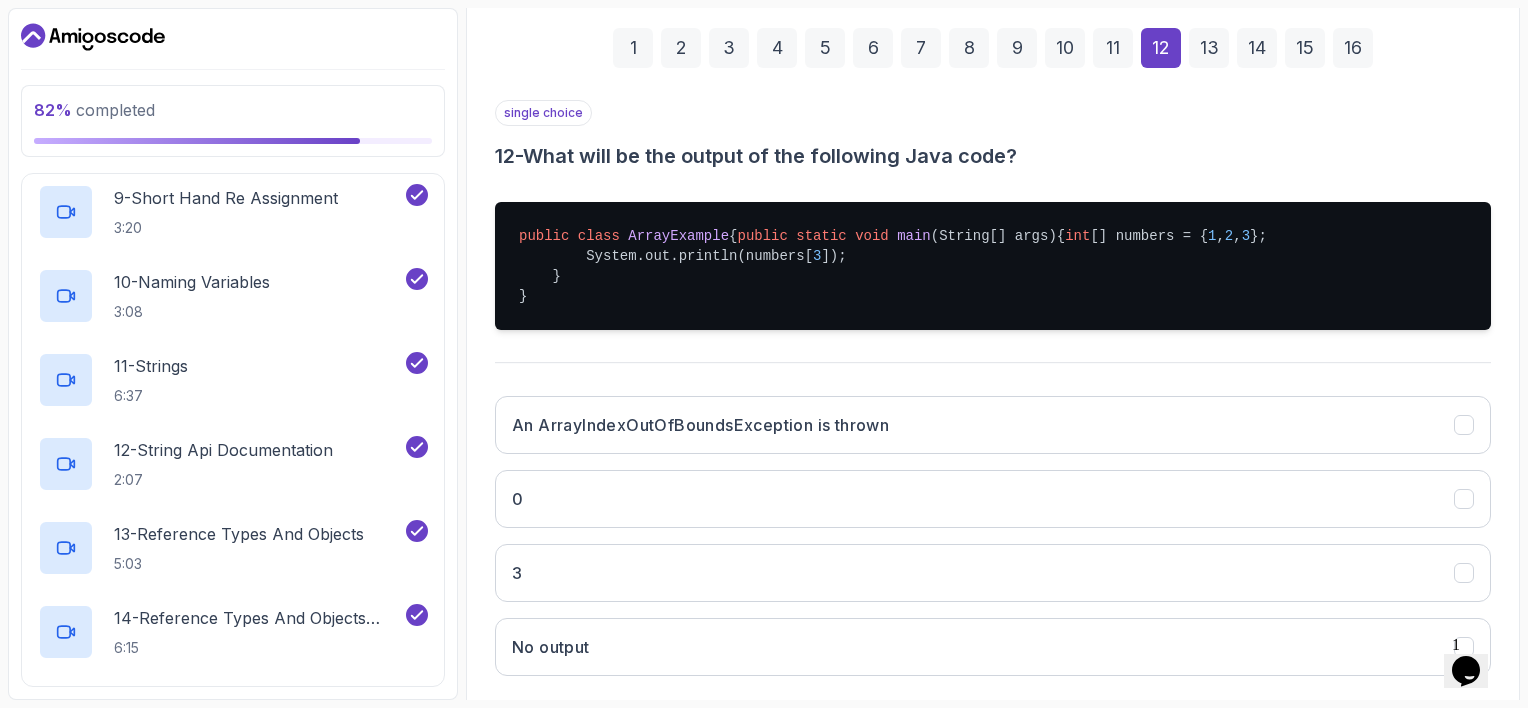 drag, startPoint x: 956, startPoint y: 235, endPoint x: 1087, endPoint y: -104, distance: 363.43088 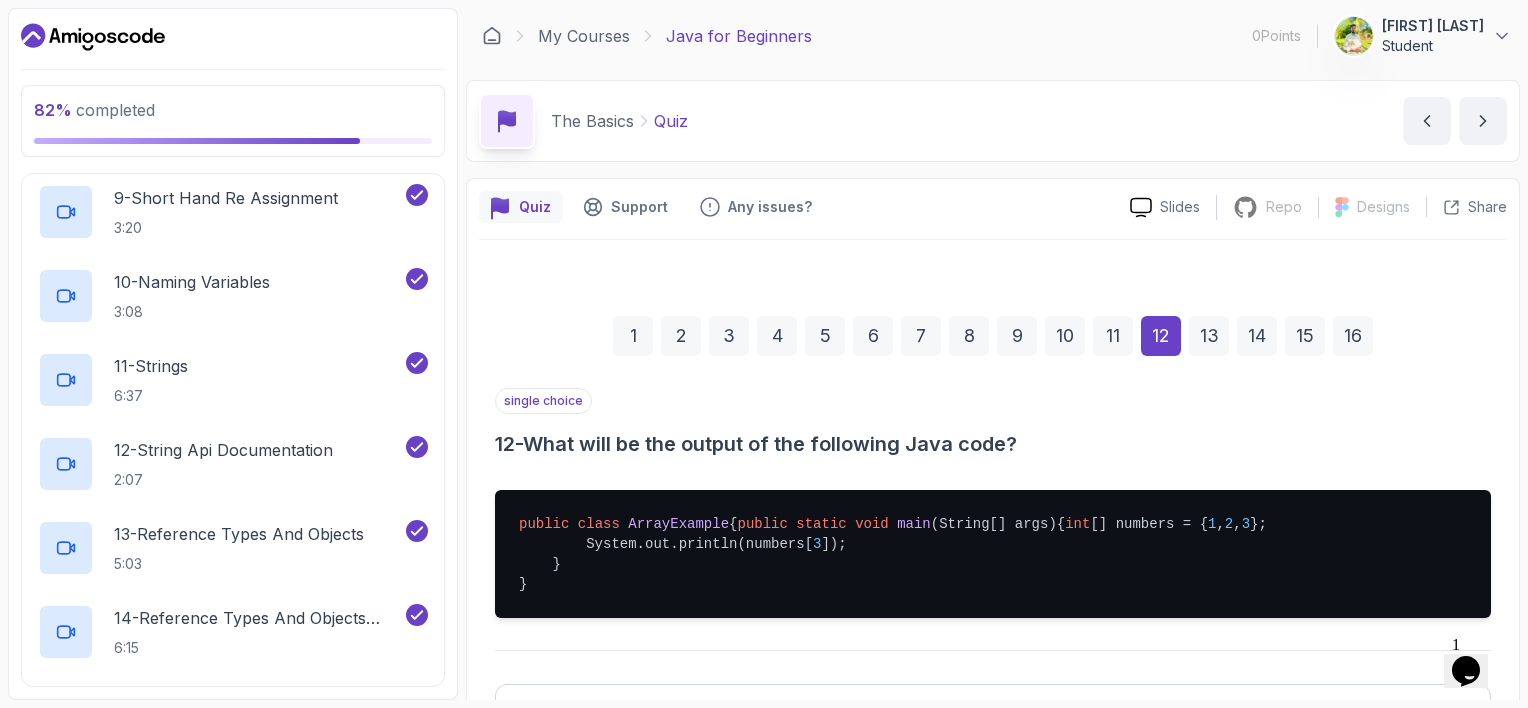 click on "public   class   ArrayExample  {
public   static   void   main (String[] args)  {
int [] numbers = { 1 ,  2 ,  3 };
System.out.println(numbers[ 3 ]);
}
}" at bounding box center (993, 554) 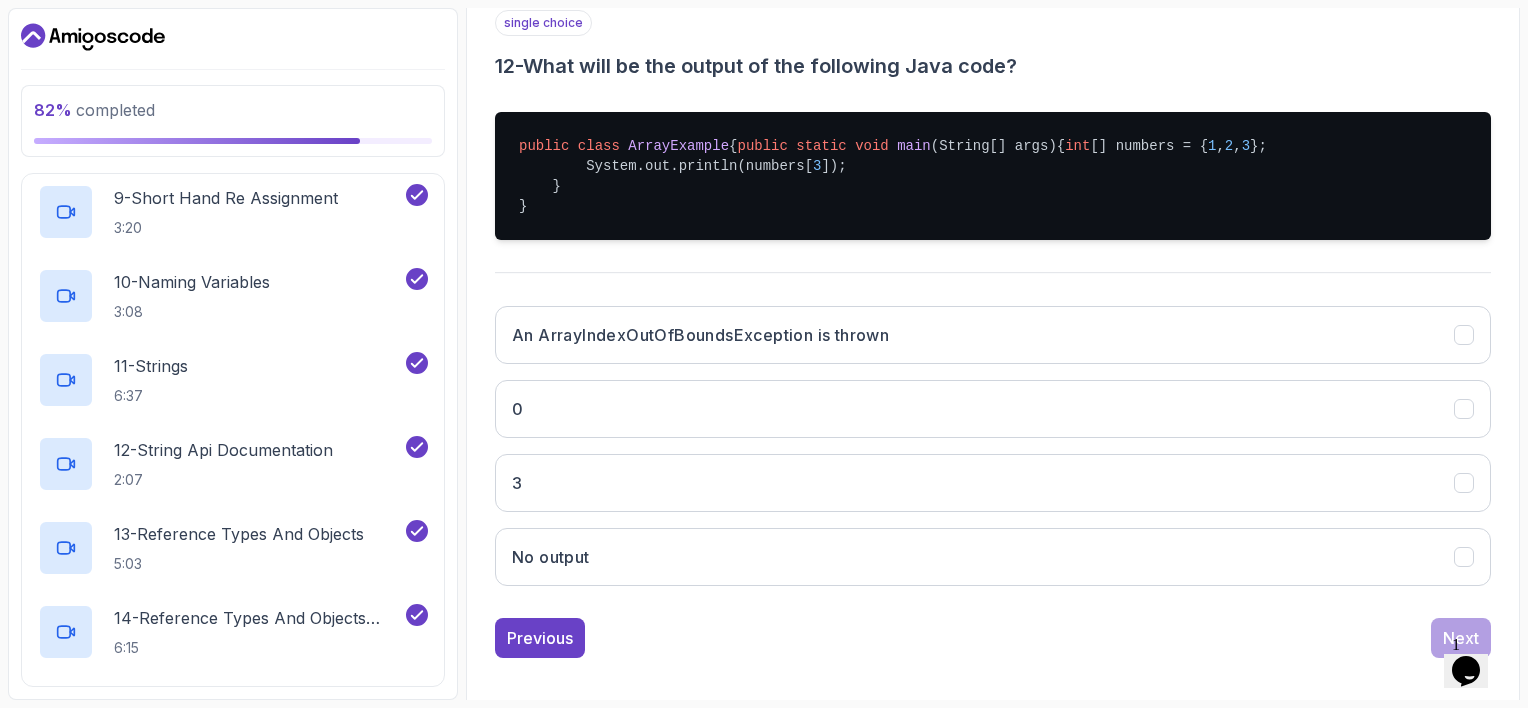 scroll, scrollTop: 378, scrollLeft: 0, axis: vertical 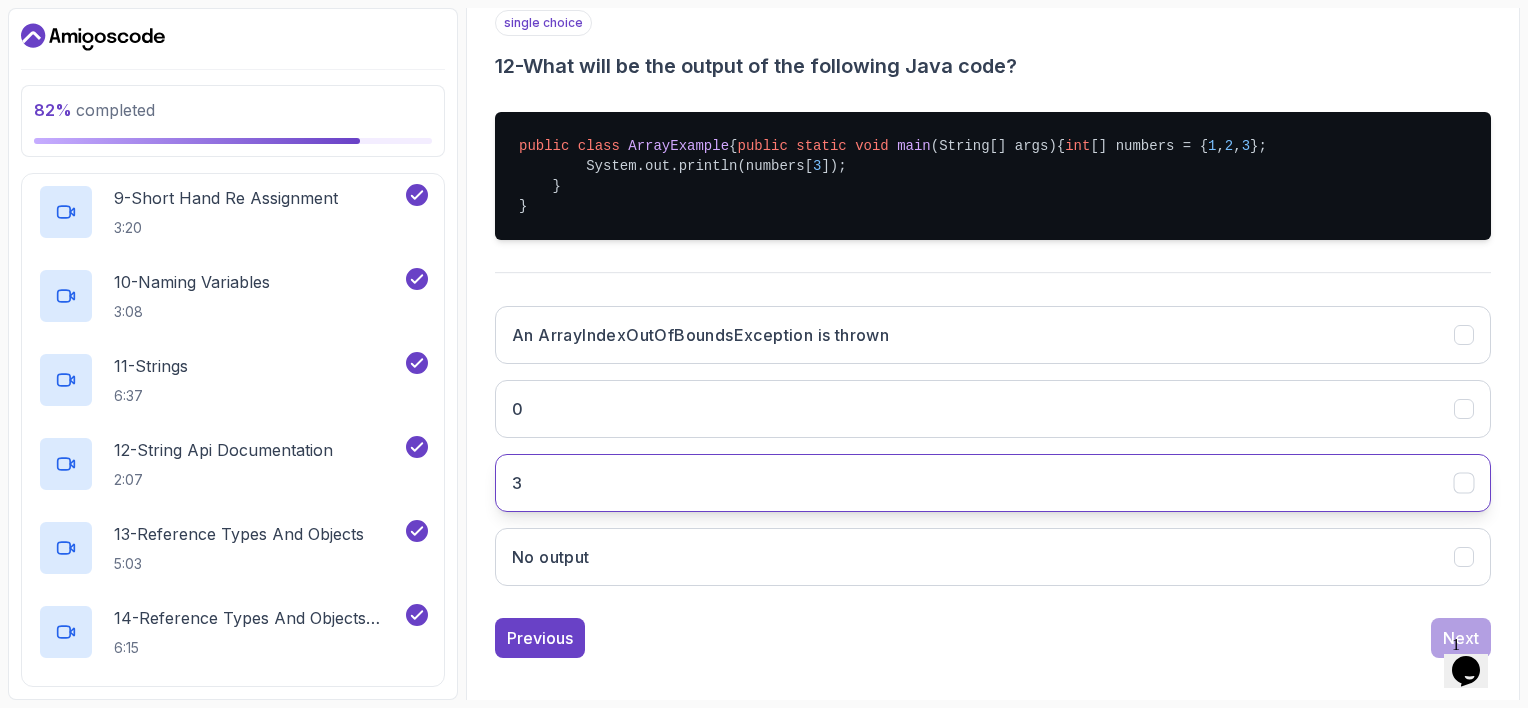 click on "3" at bounding box center (993, 483) 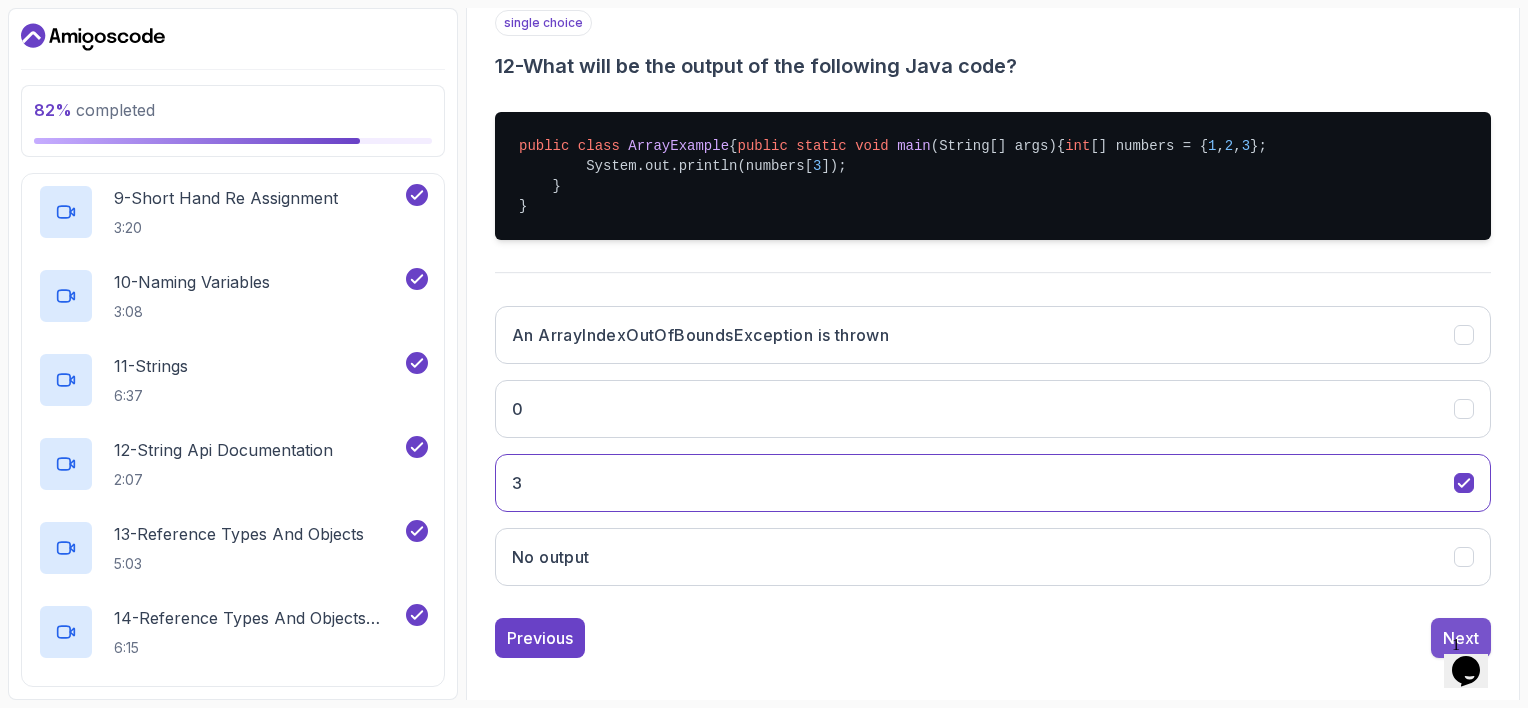click on "Next" at bounding box center (1461, 638) 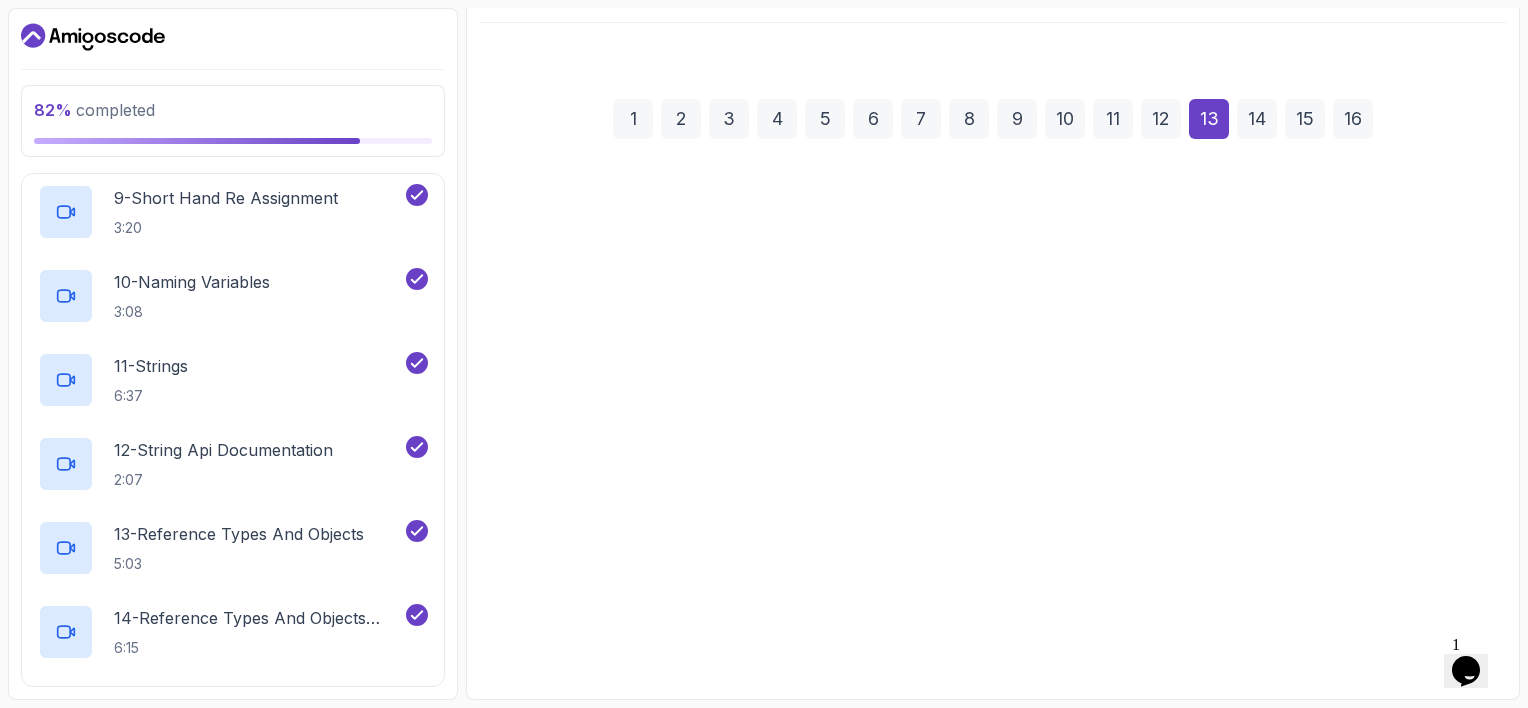 scroll, scrollTop: 214, scrollLeft: 0, axis: vertical 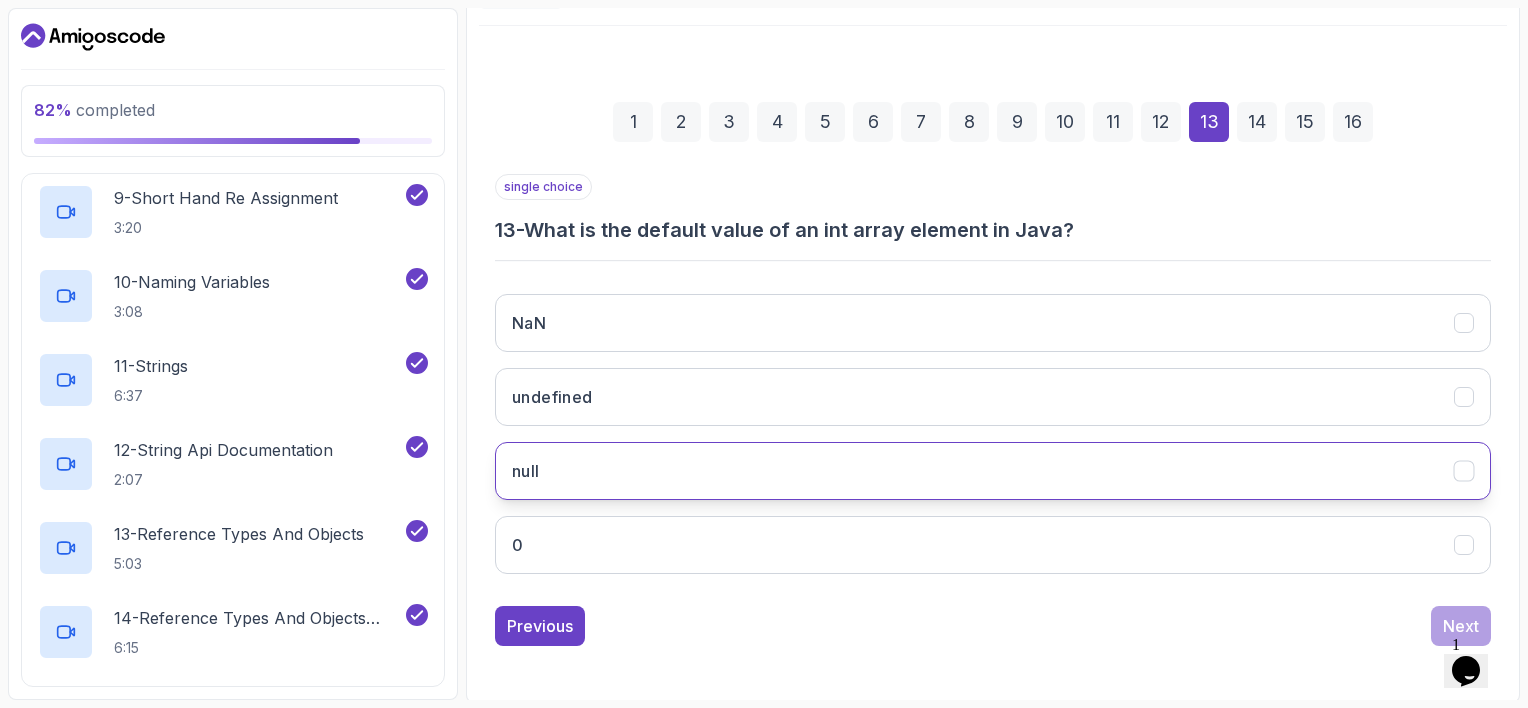 click on "null" at bounding box center (993, 471) 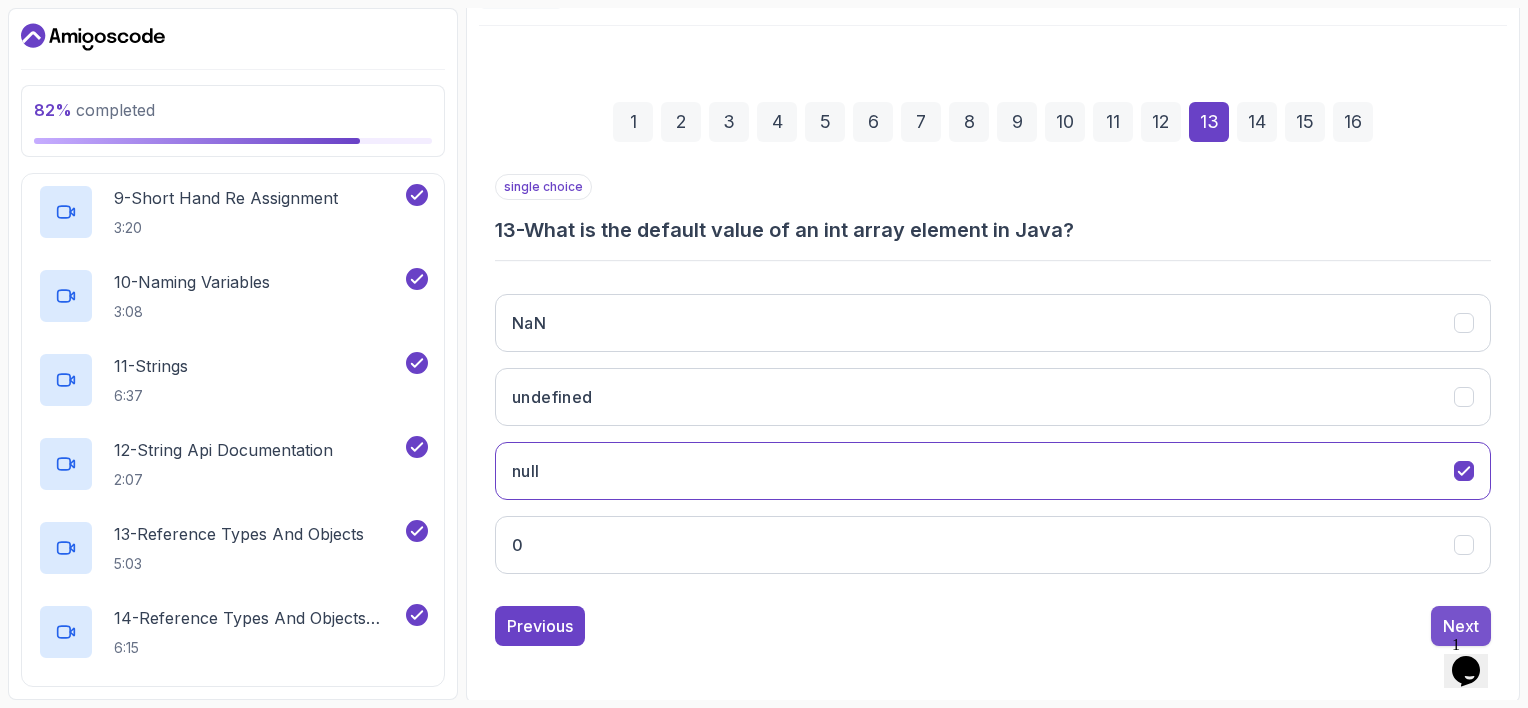 click on "Next" at bounding box center [1461, 626] 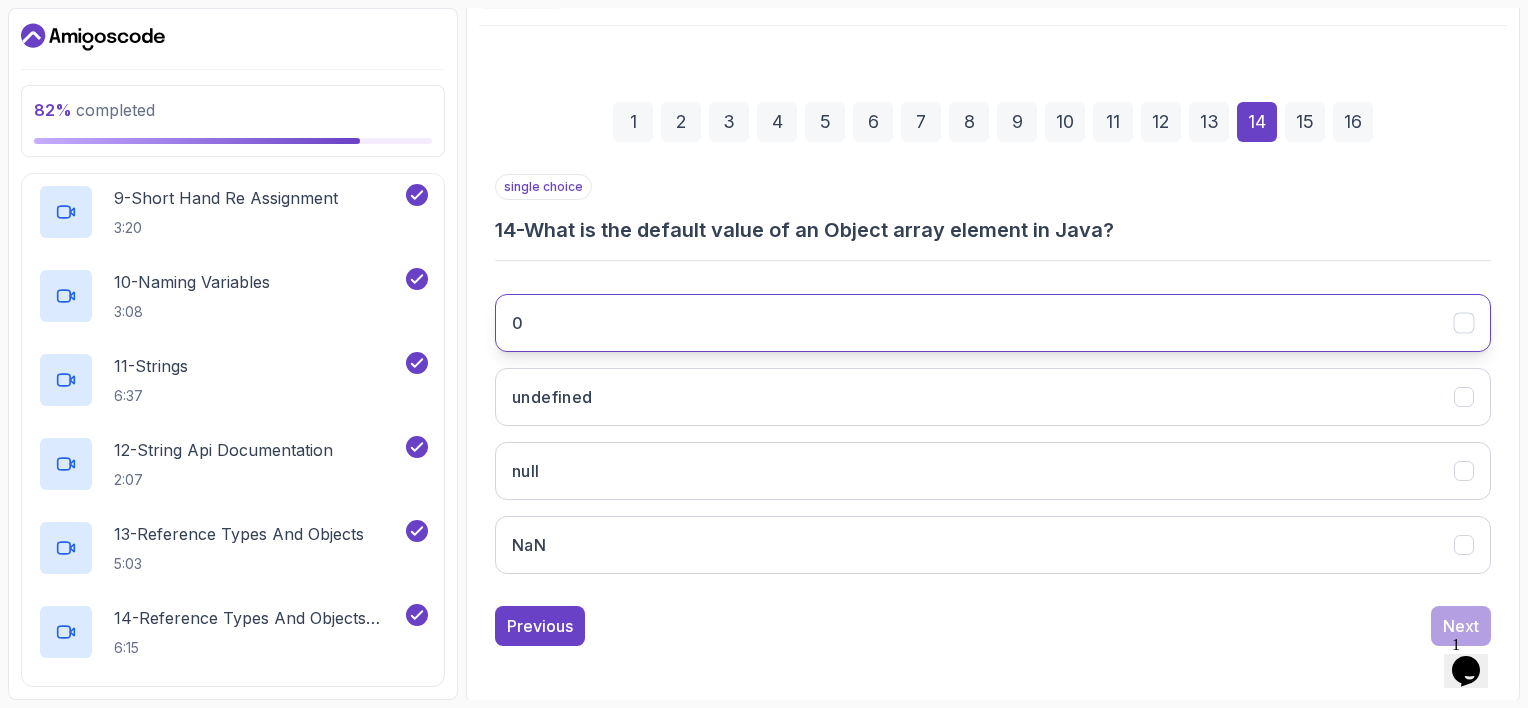 click on "0" at bounding box center [993, 323] 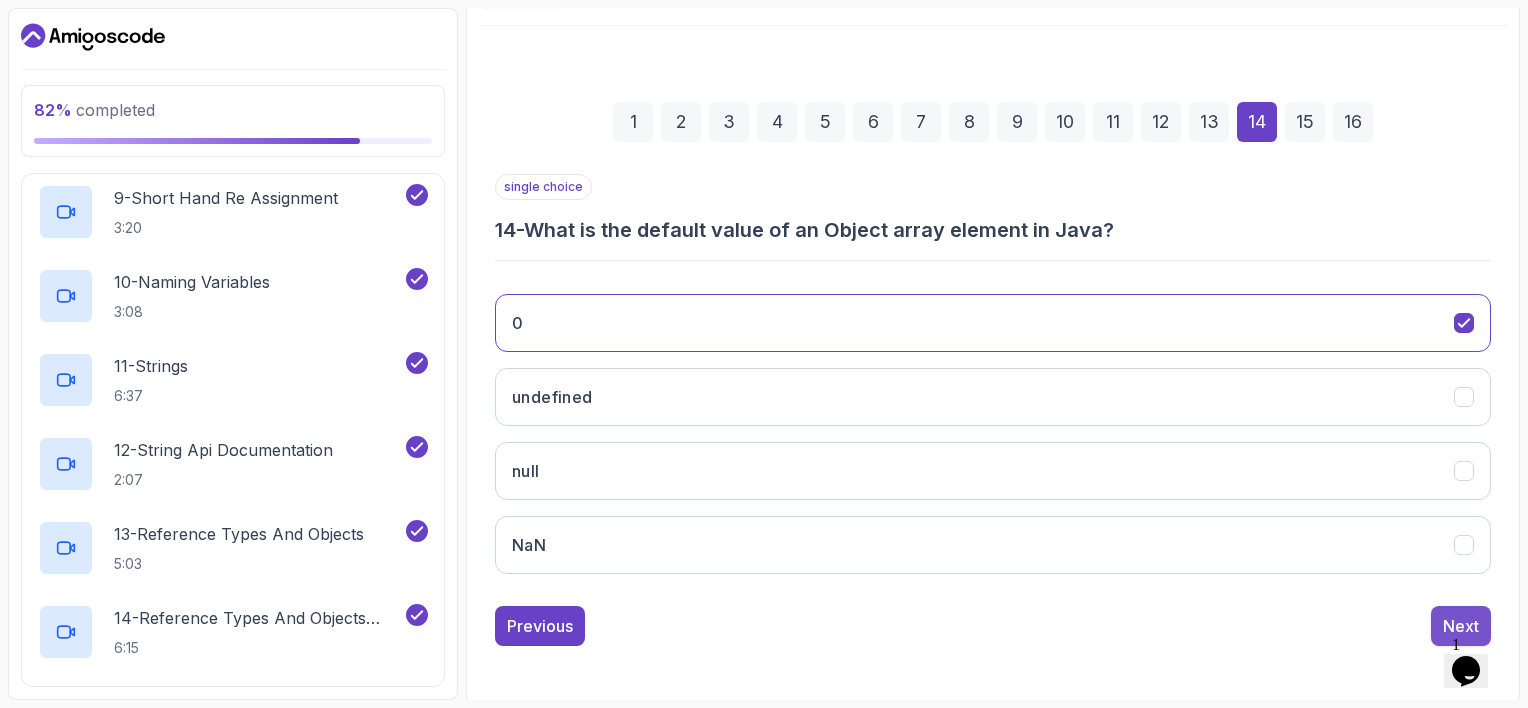 click on "Next" at bounding box center [1461, 626] 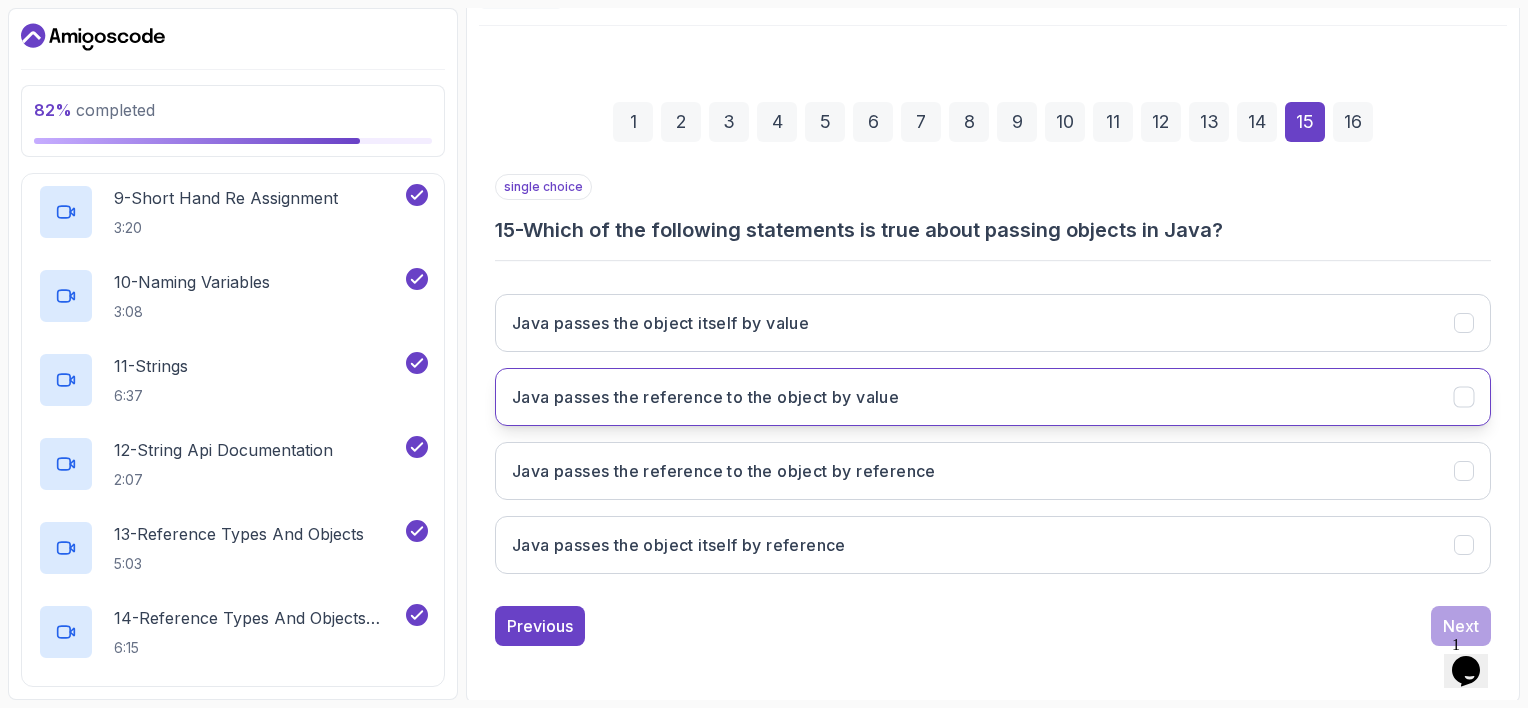 click on "Java passes the reference to the object by value" at bounding box center (993, 397) 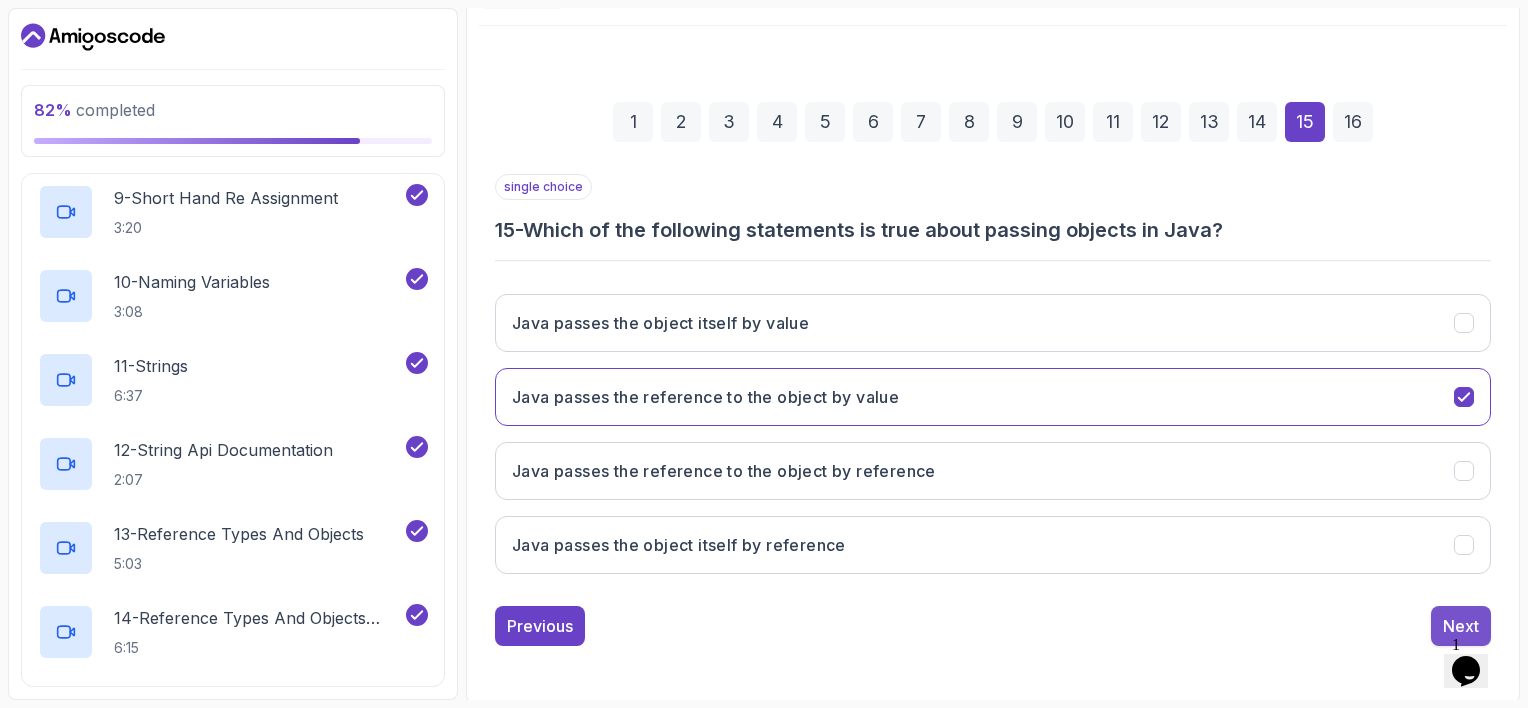 click on "Next" at bounding box center (1461, 626) 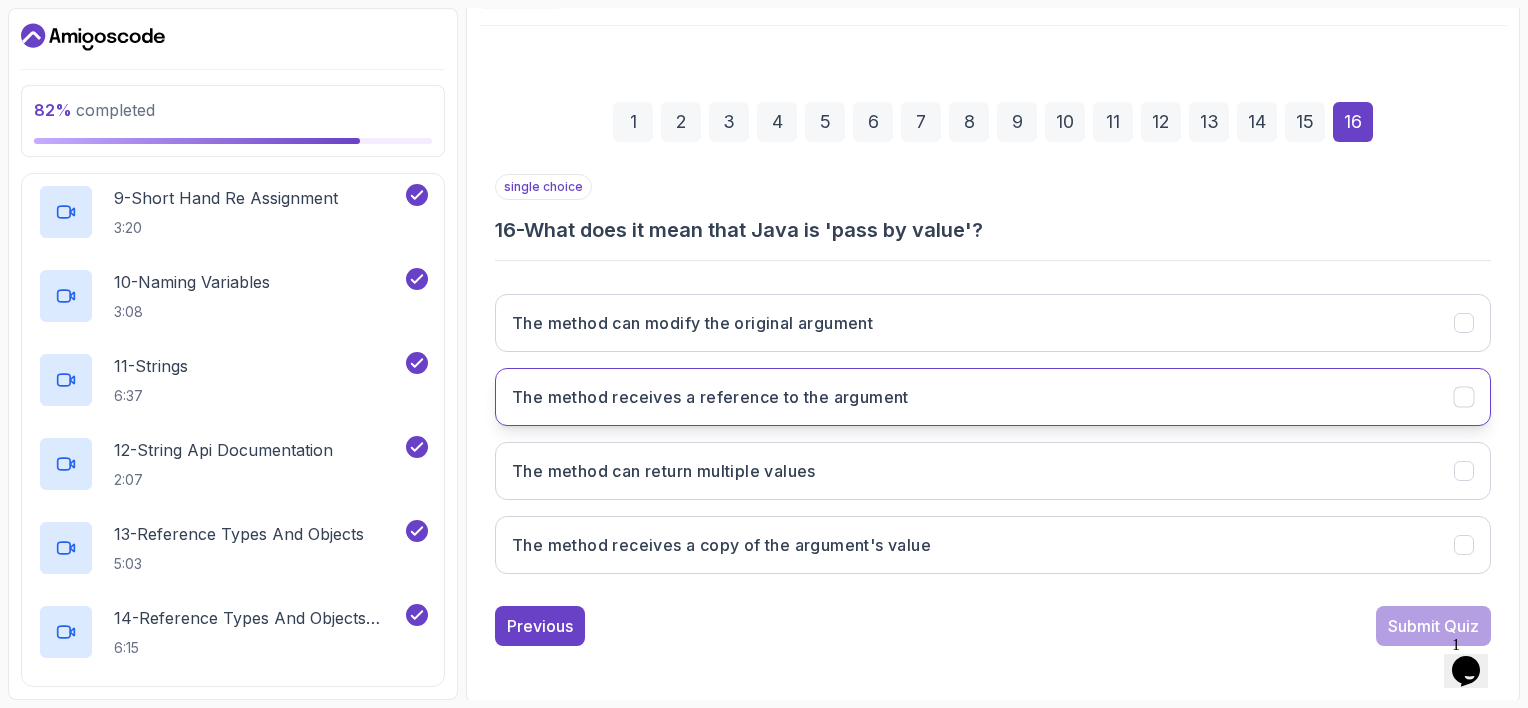 click on "The method receives a reference to the argument" at bounding box center [710, 397] 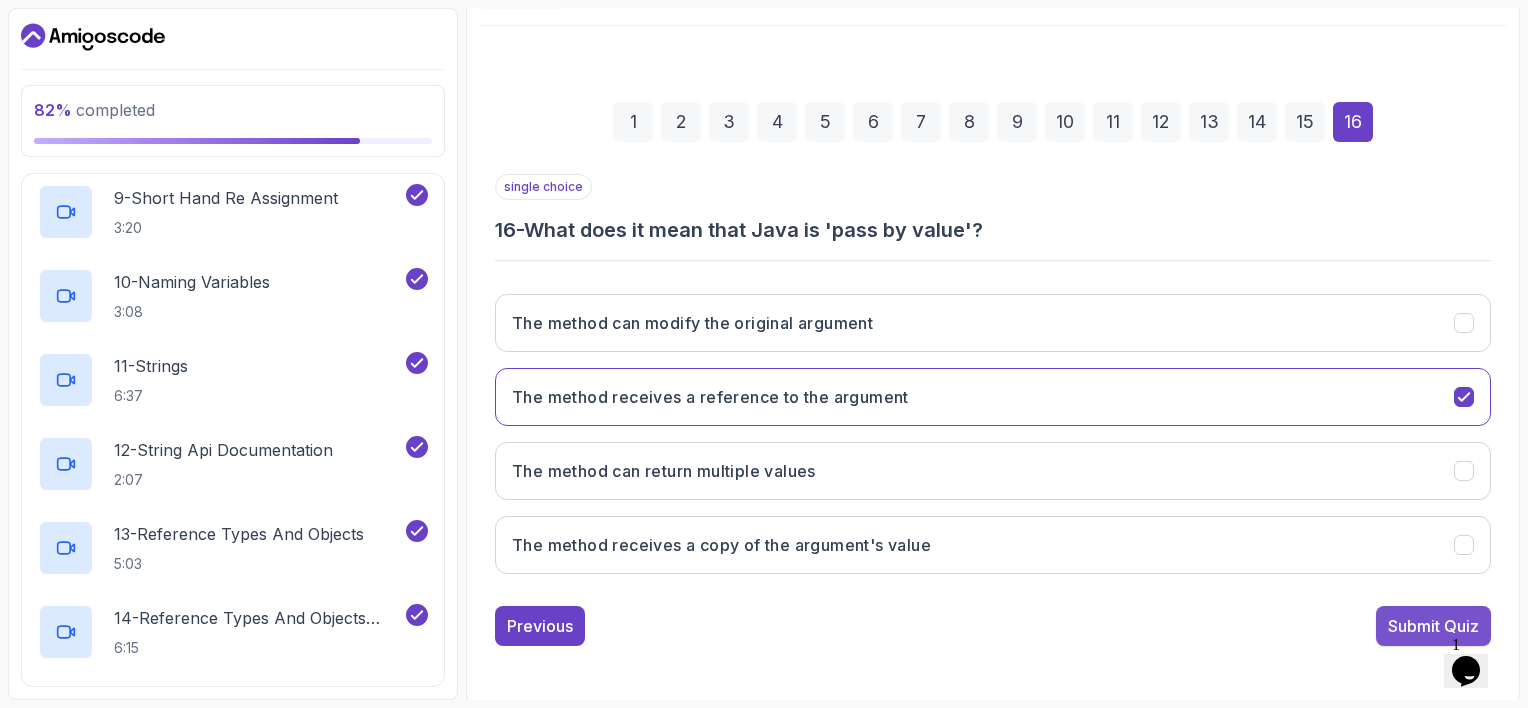 click on "Submit Quiz" at bounding box center [1433, 626] 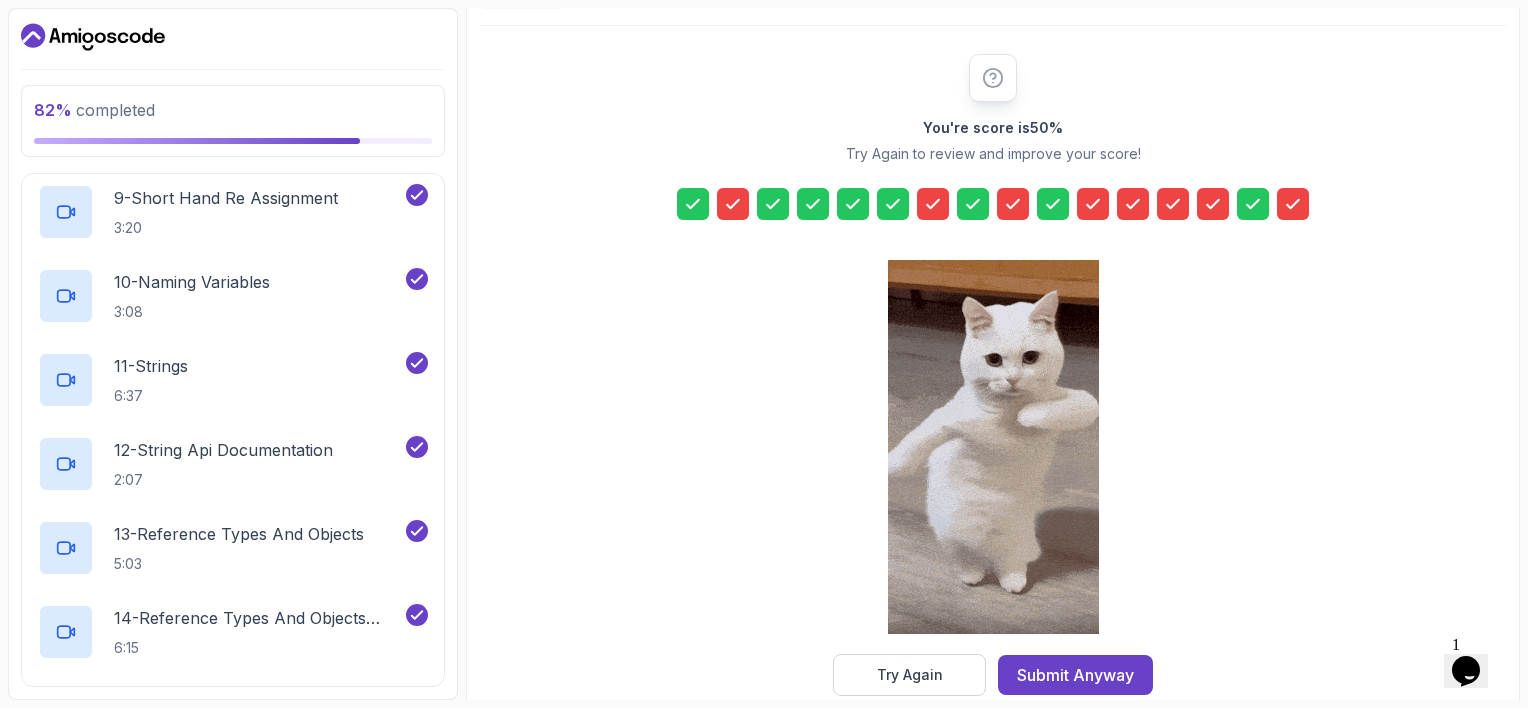 click 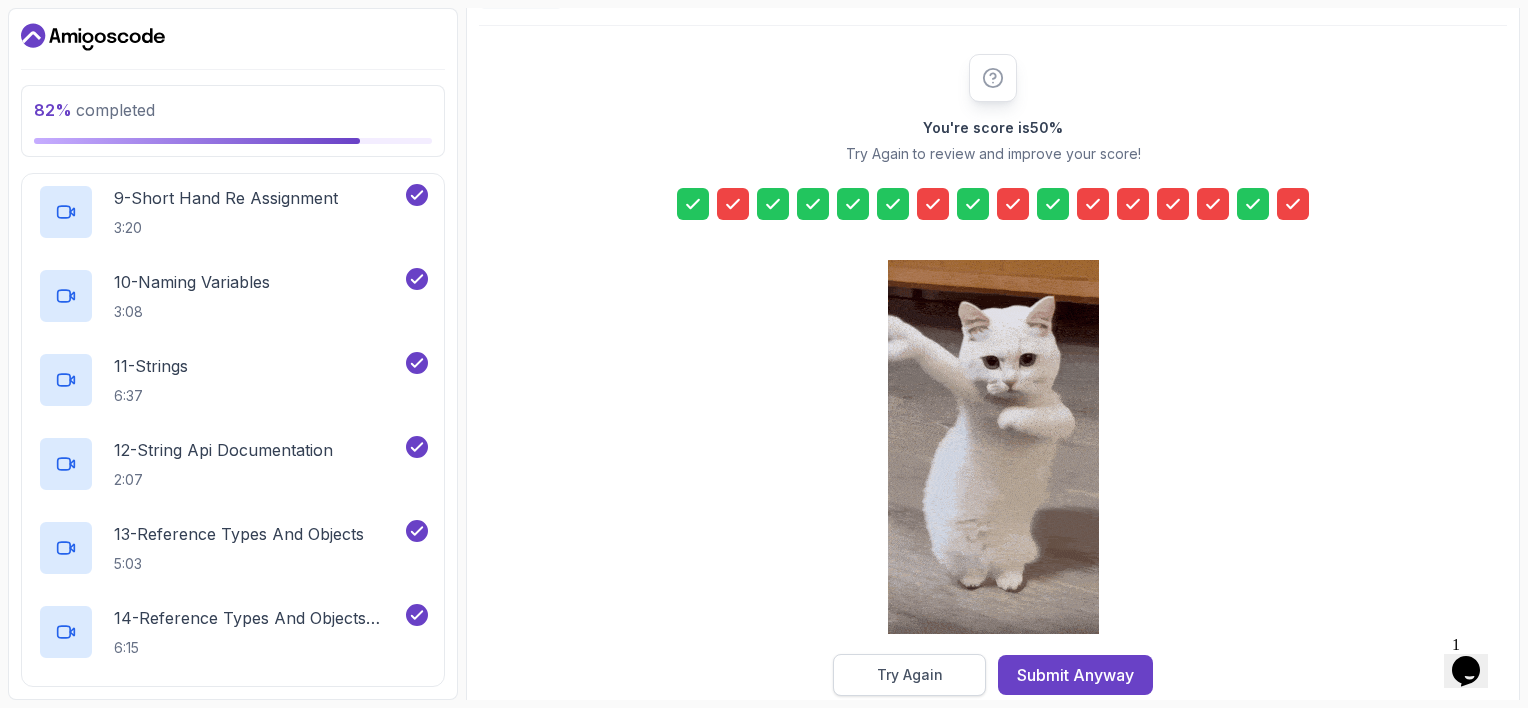 click on "Try Again" at bounding box center [909, 675] 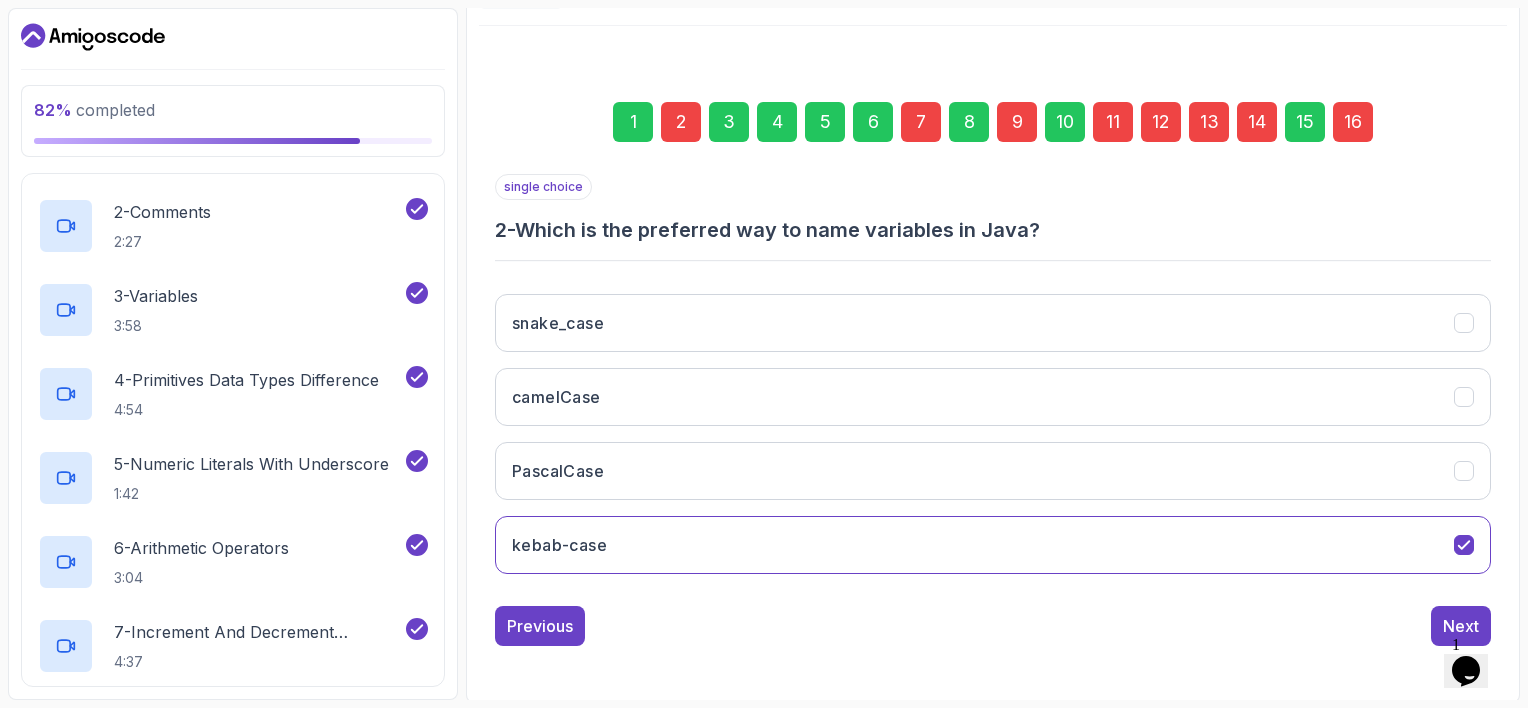 scroll, scrollTop: 0, scrollLeft: 0, axis: both 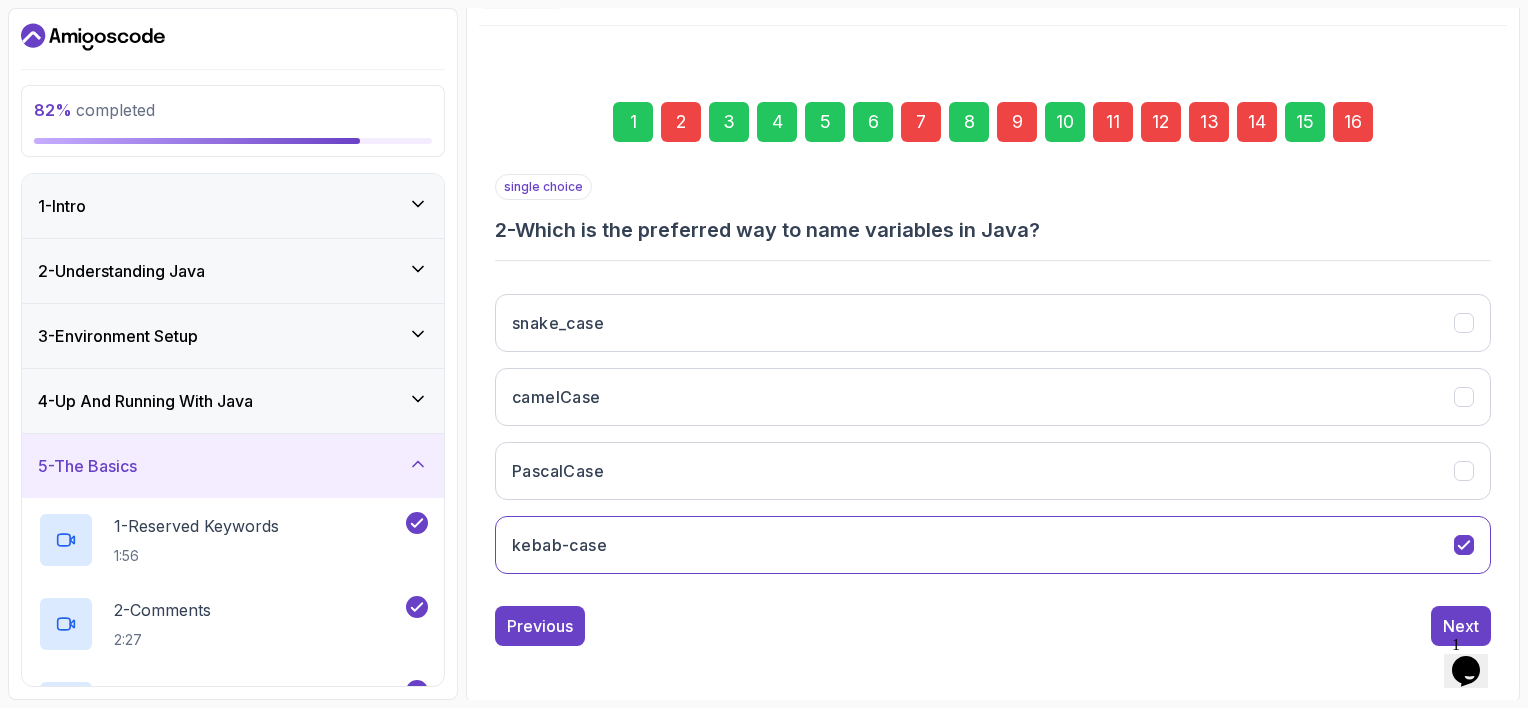 click 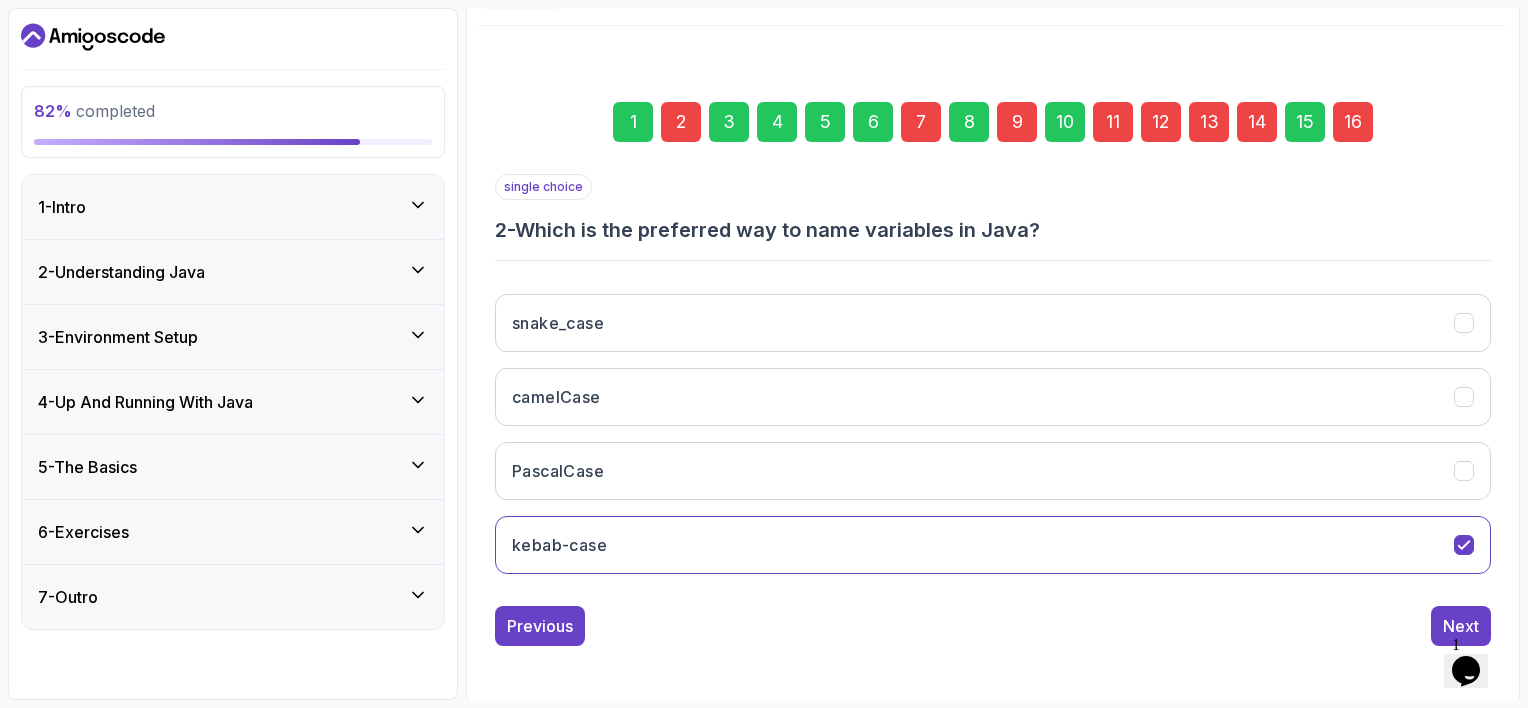 click on "6  -  Exercises" at bounding box center (233, 532) 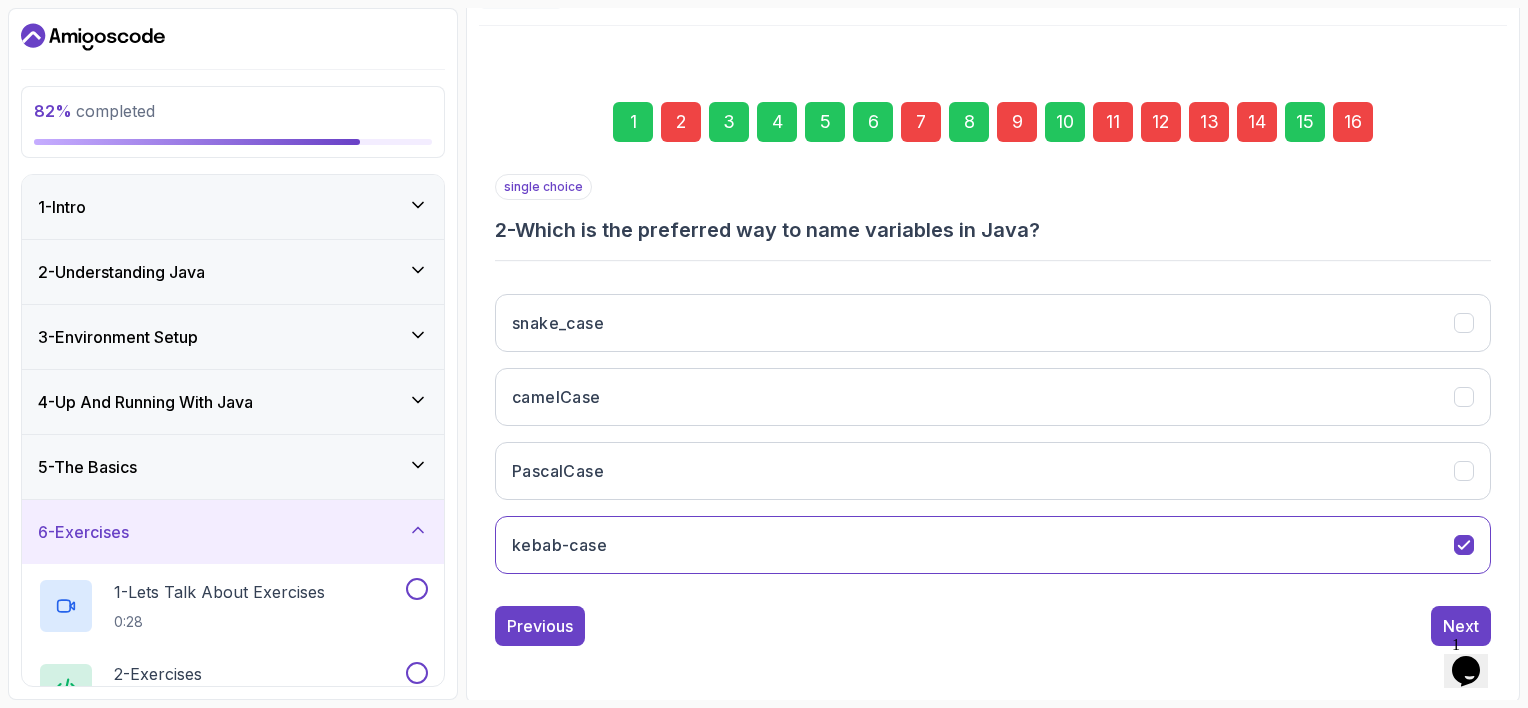 scroll, scrollTop: 108, scrollLeft: 0, axis: vertical 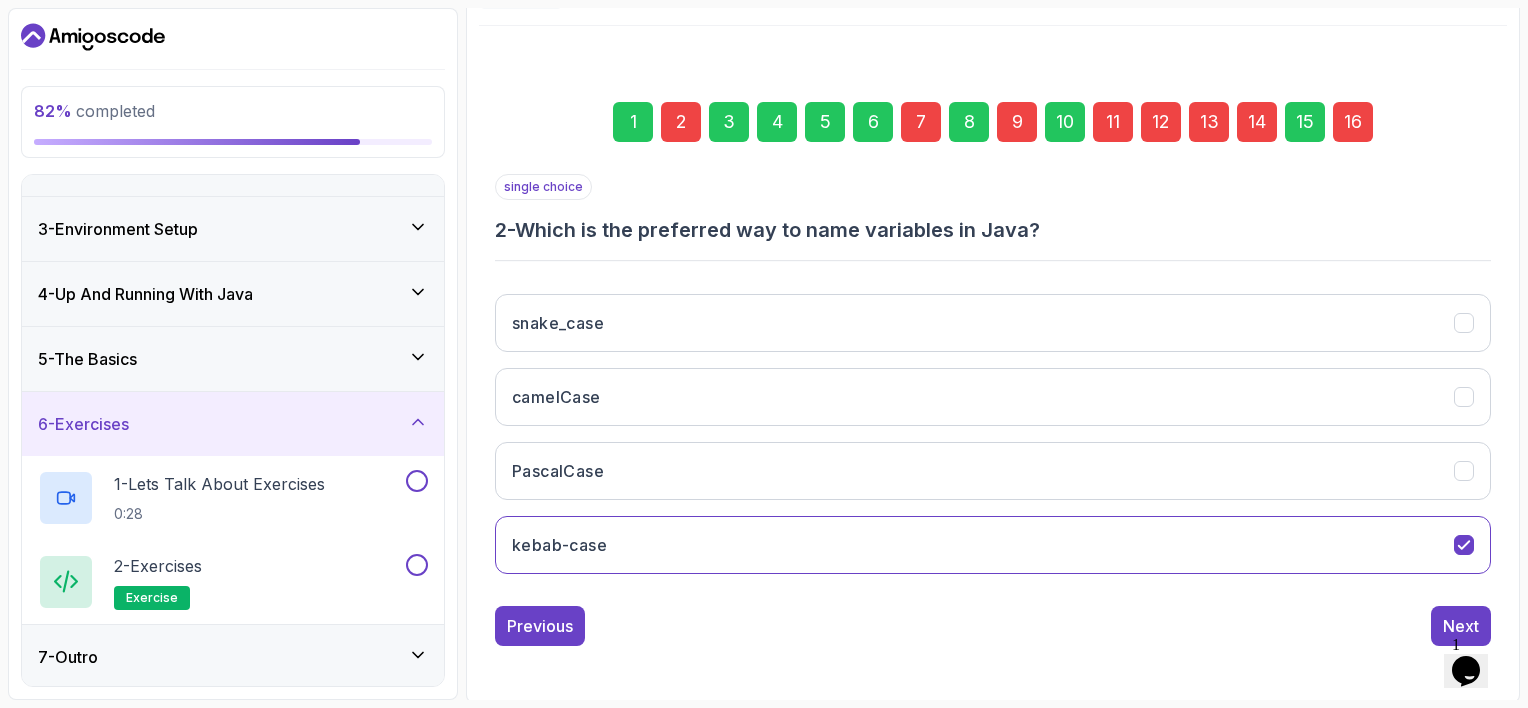 click 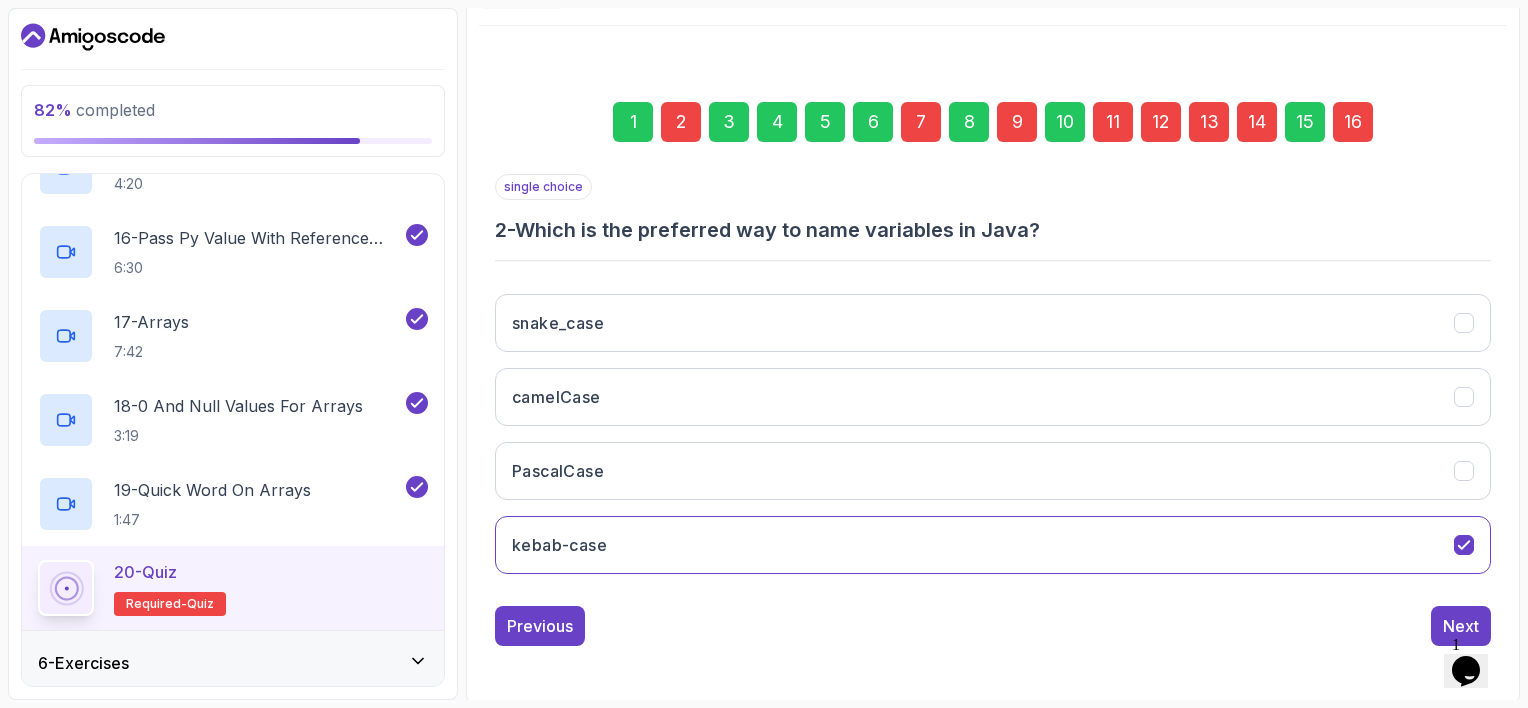 scroll, scrollTop: 1620, scrollLeft: 0, axis: vertical 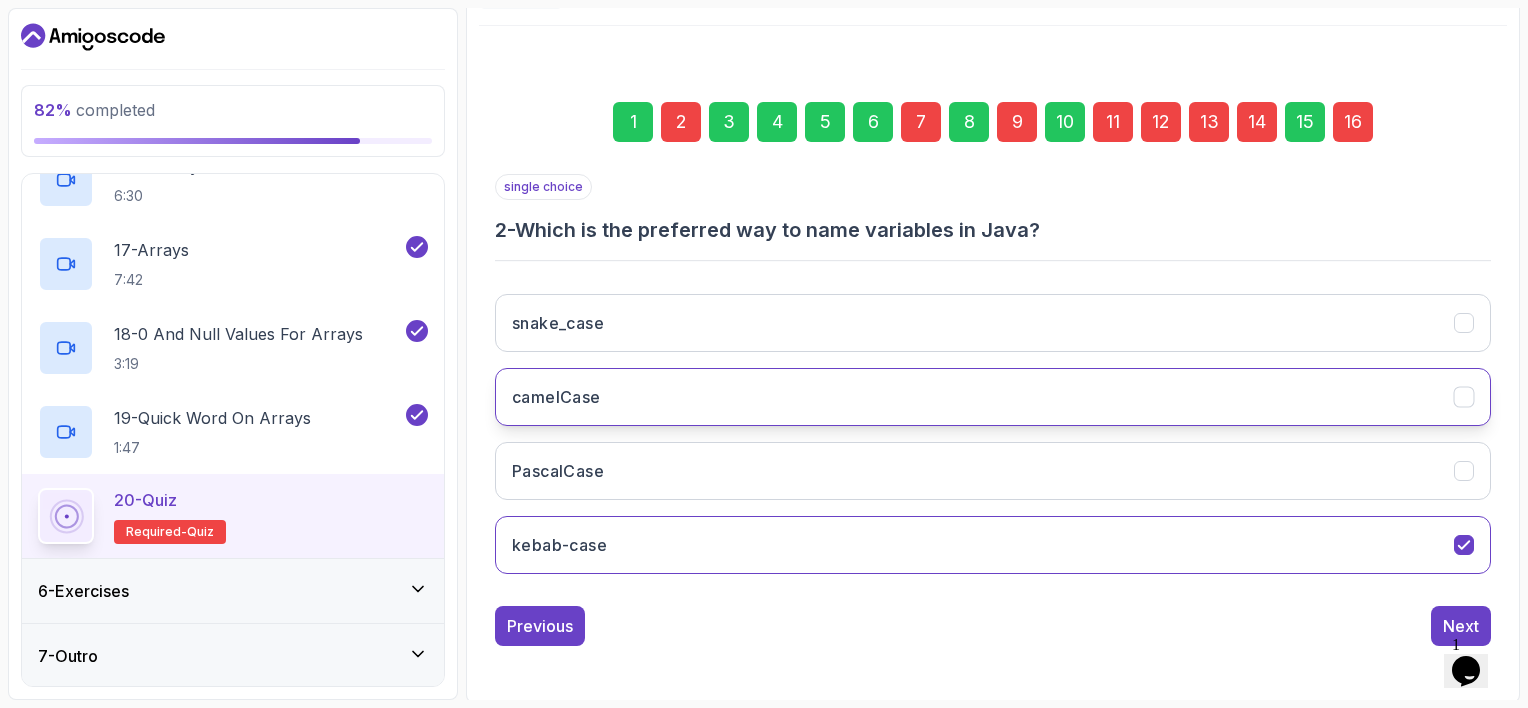 click on "camelCase" at bounding box center [993, 397] 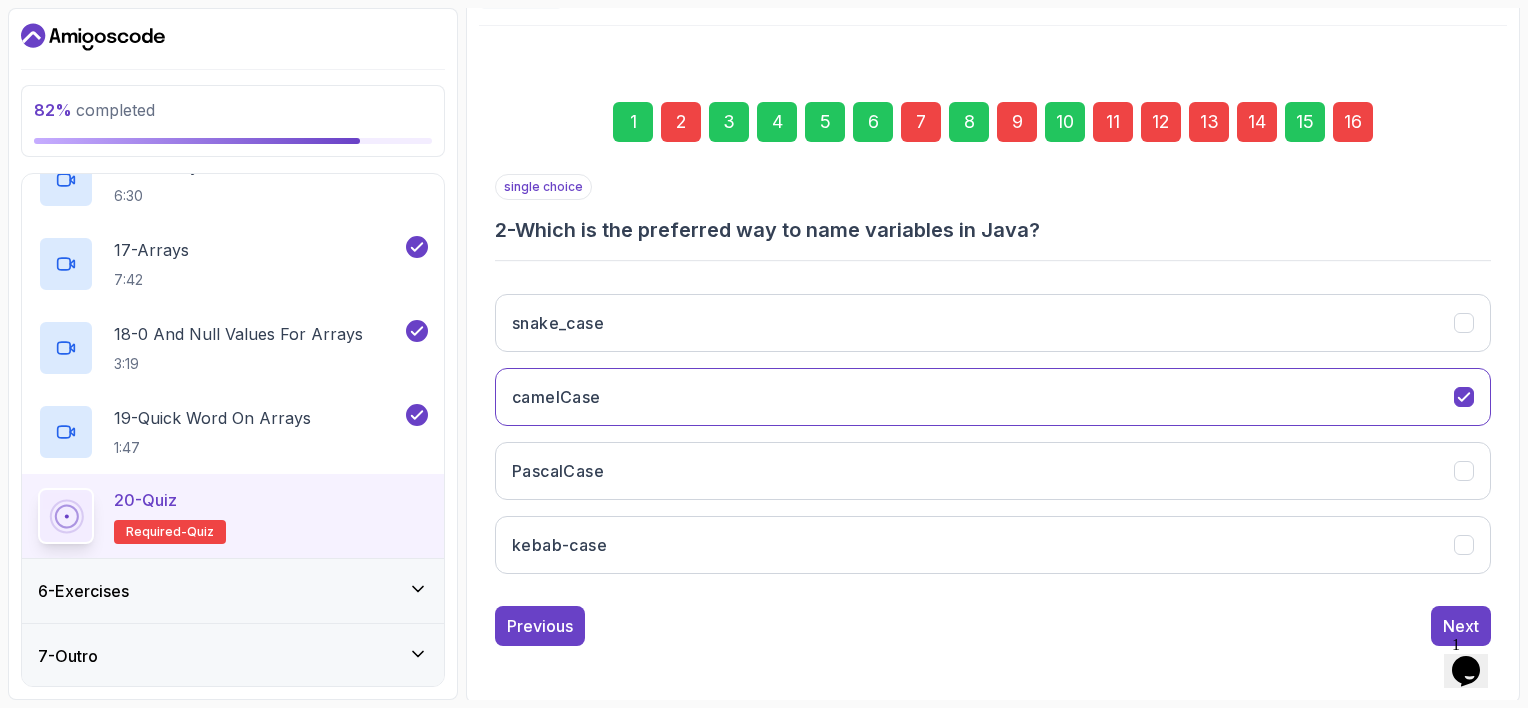click on "7" at bounding box center [921, 122] 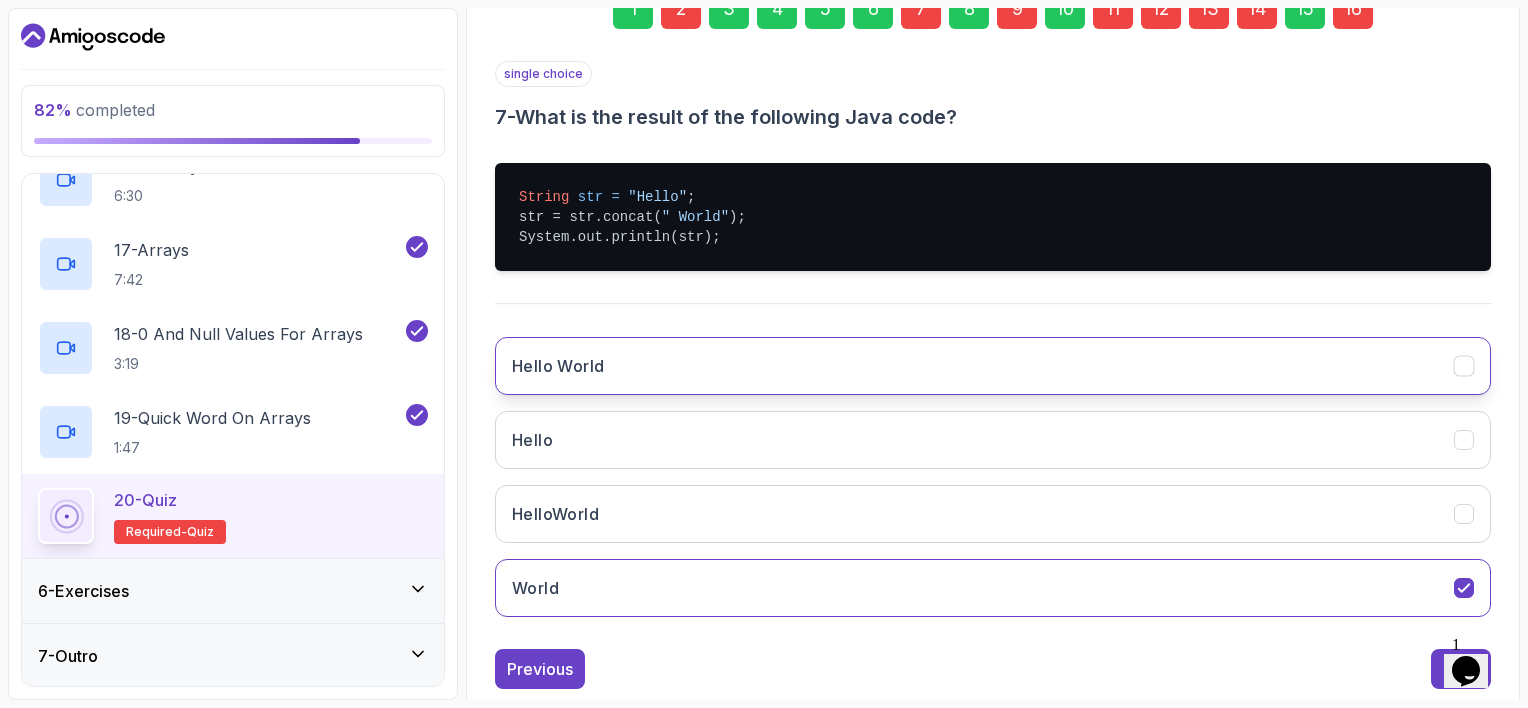 scroll, scrollTop: 325, scrollLeft: 0, axis: vertical 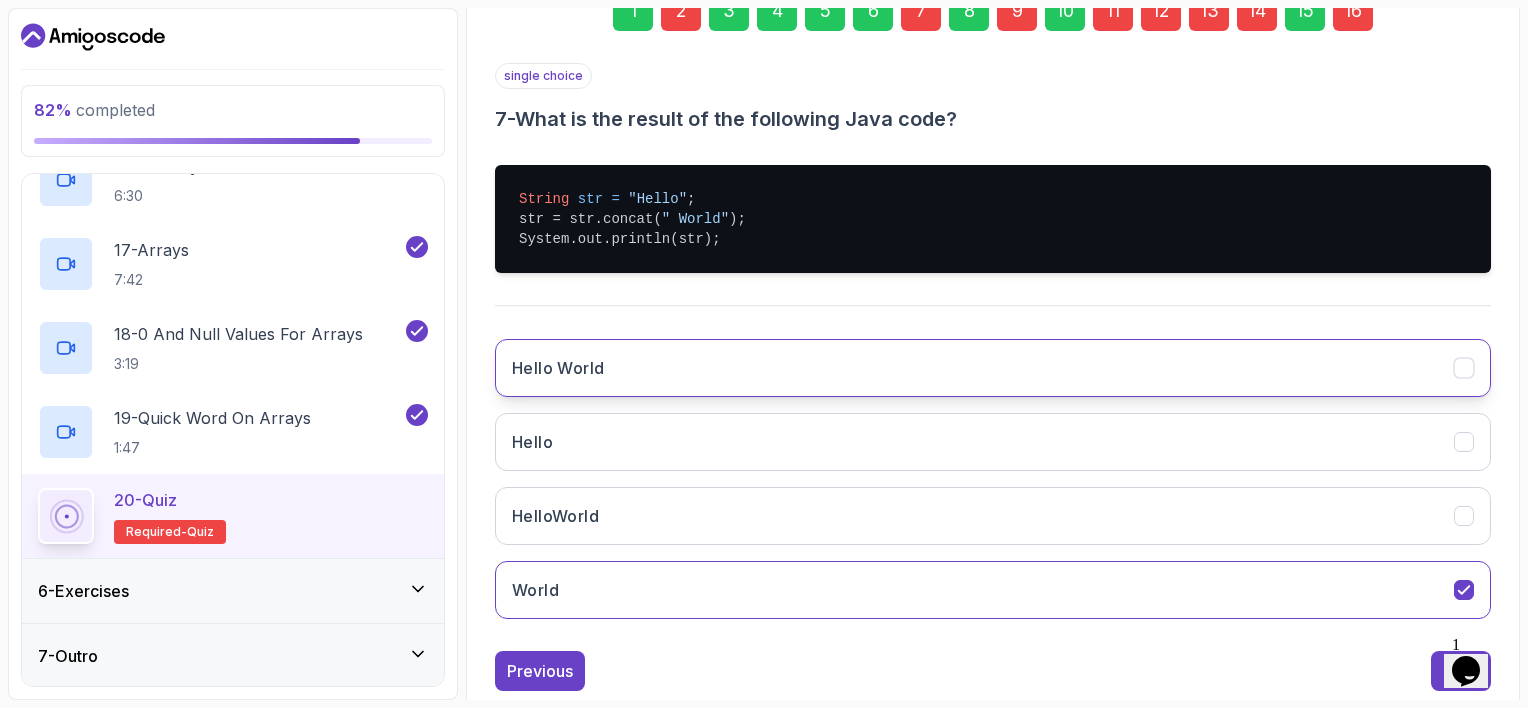 click on "Hello World" at bounding box center (993, 368) 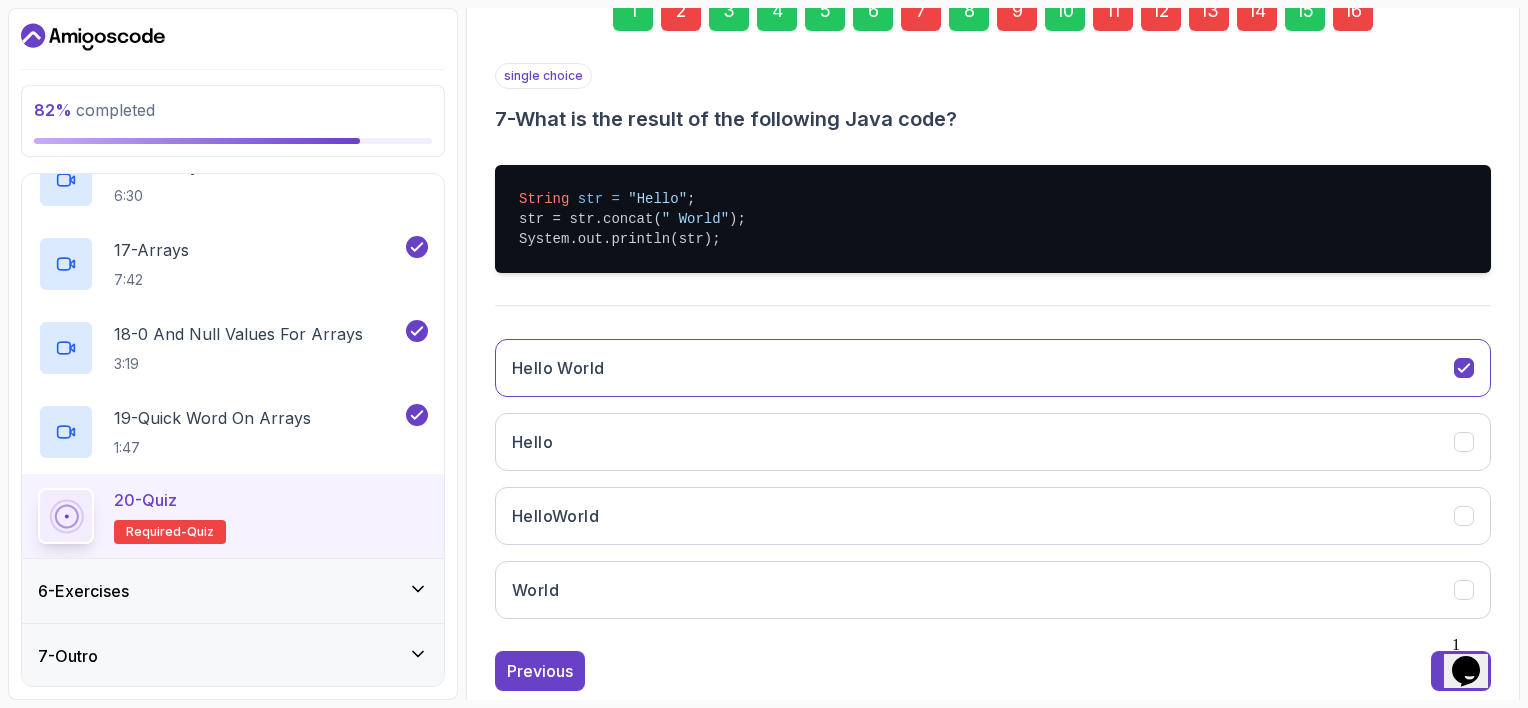 click on "9" at bounding box center [1017, 11] 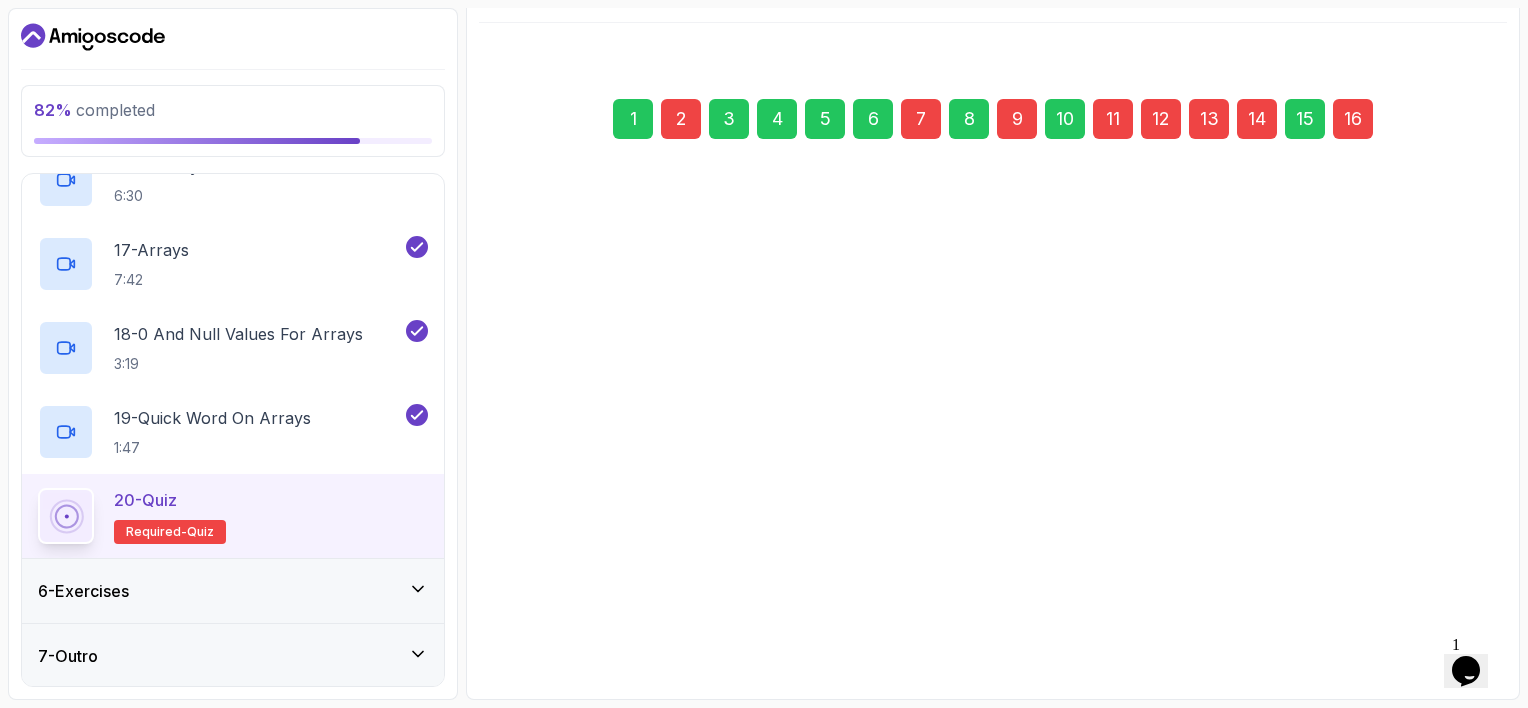 scroll, scrollTop: 214, scrollLeft: 0, axis: vertical 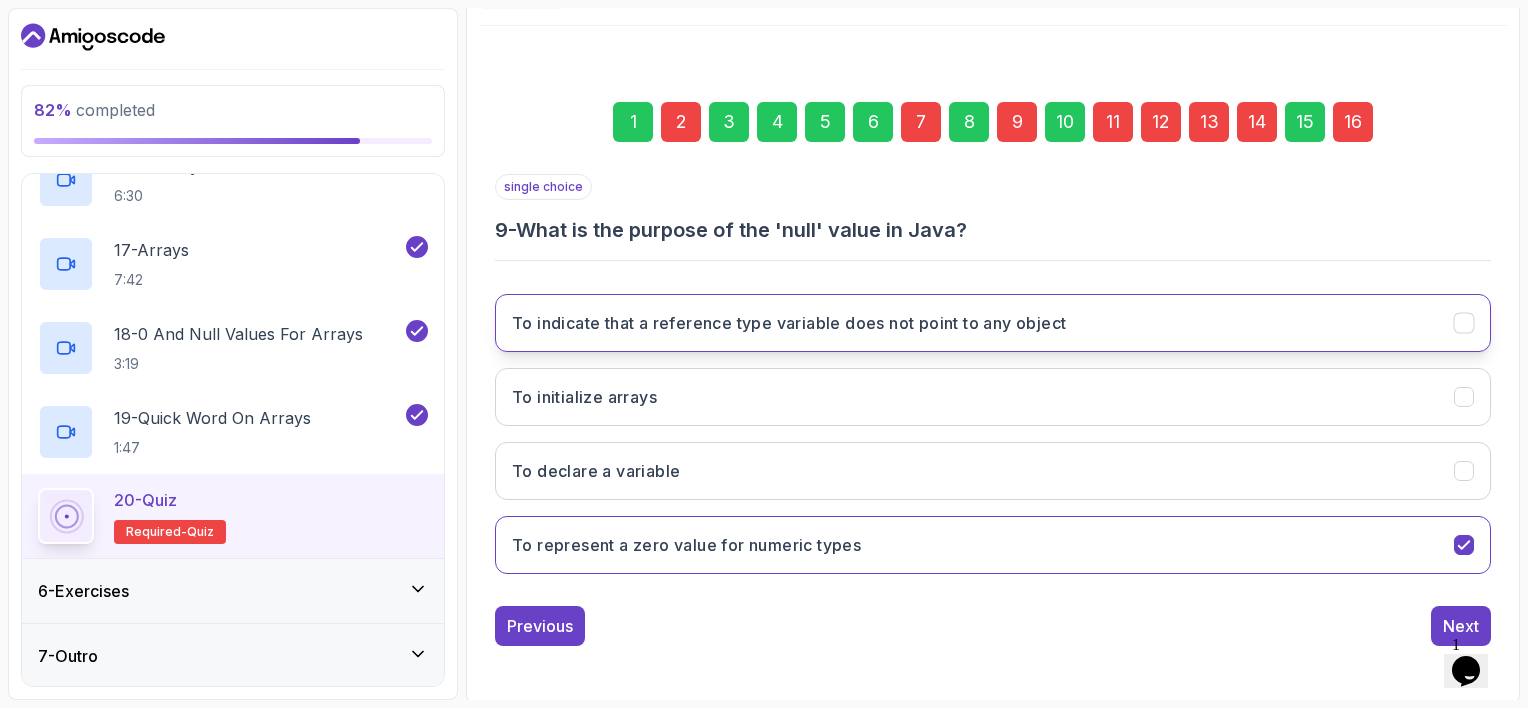 click on "To indicate that a reference type variable does not point to any object" at bounding box center (789, 323) 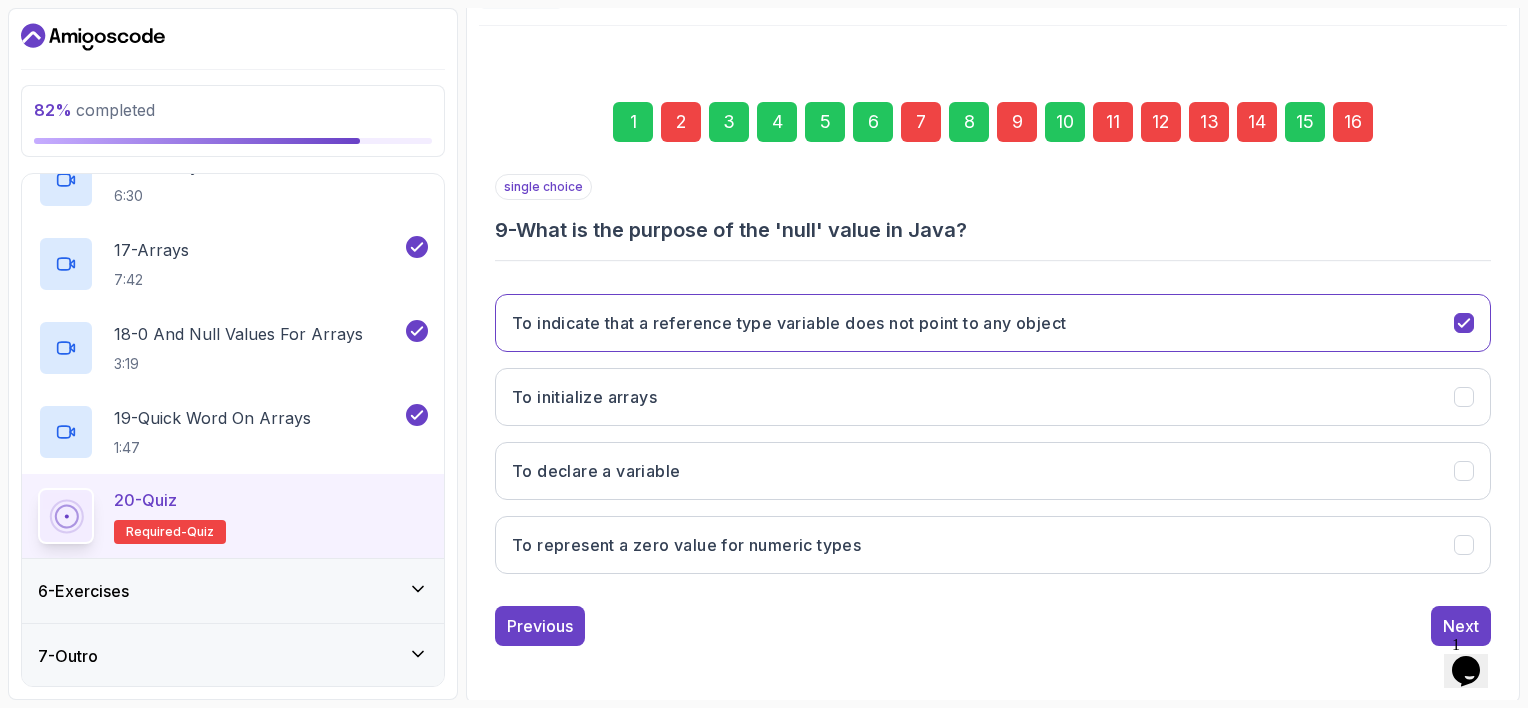 click on "11" at bounding box center [1113, 122] 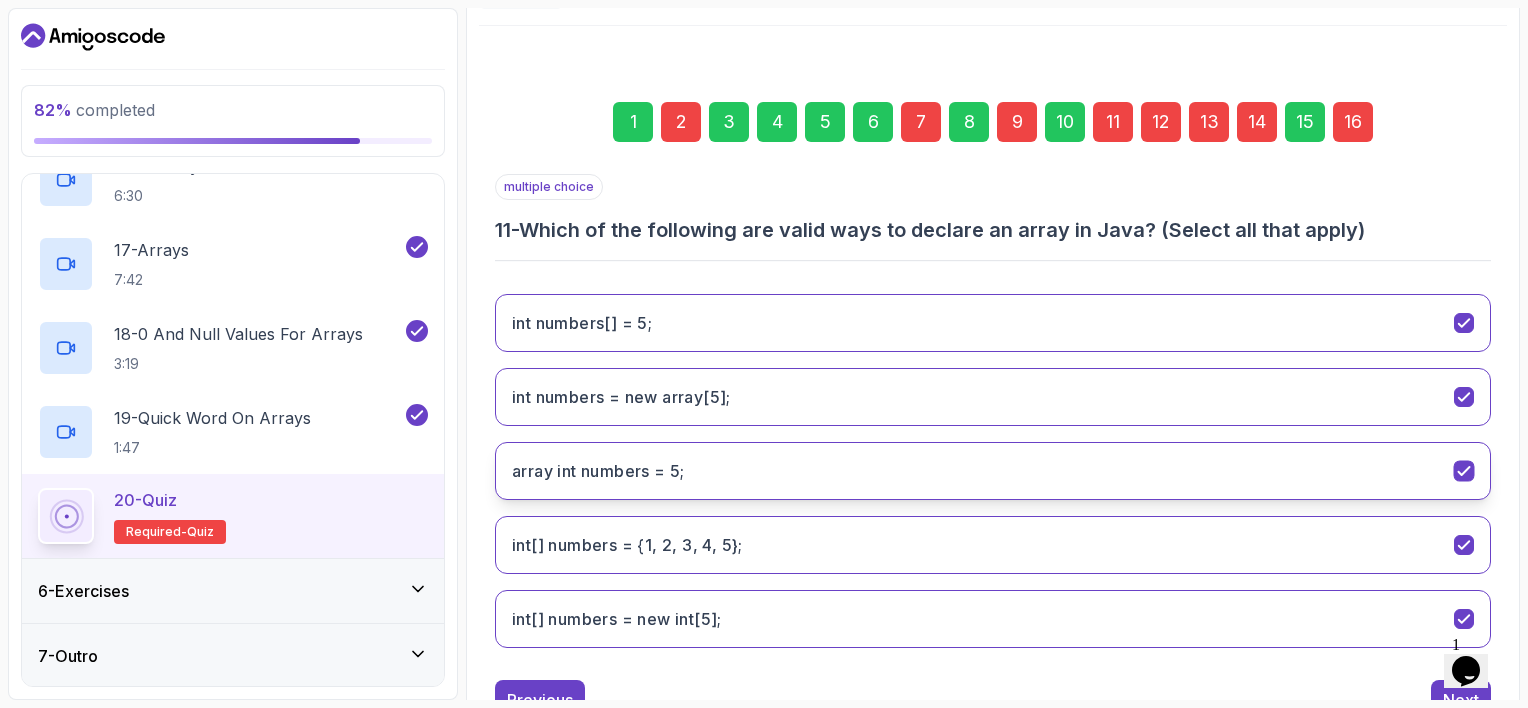 scroll, scrollTop: 288, scrollLeft: 0, axis: vertical 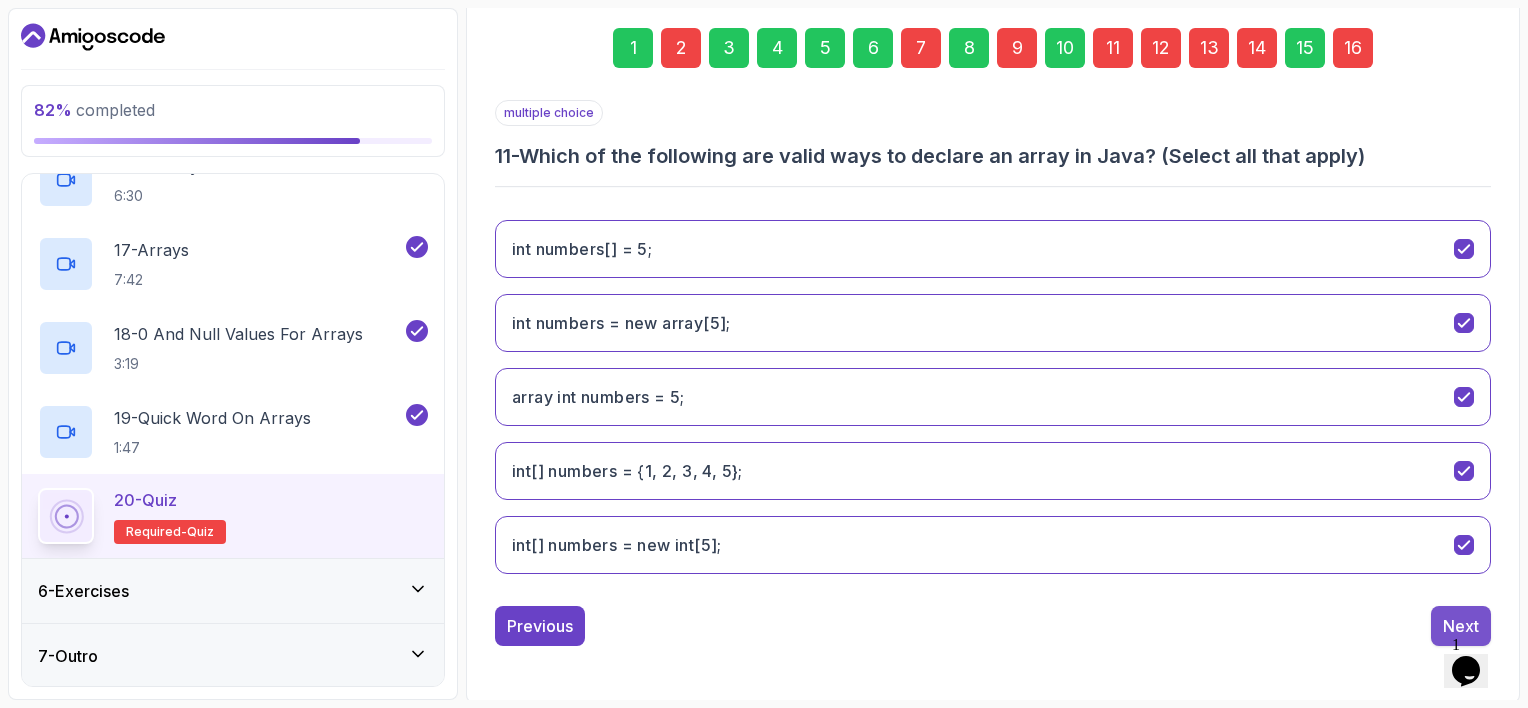 click on "Next" at bounding box center (1461, 626) 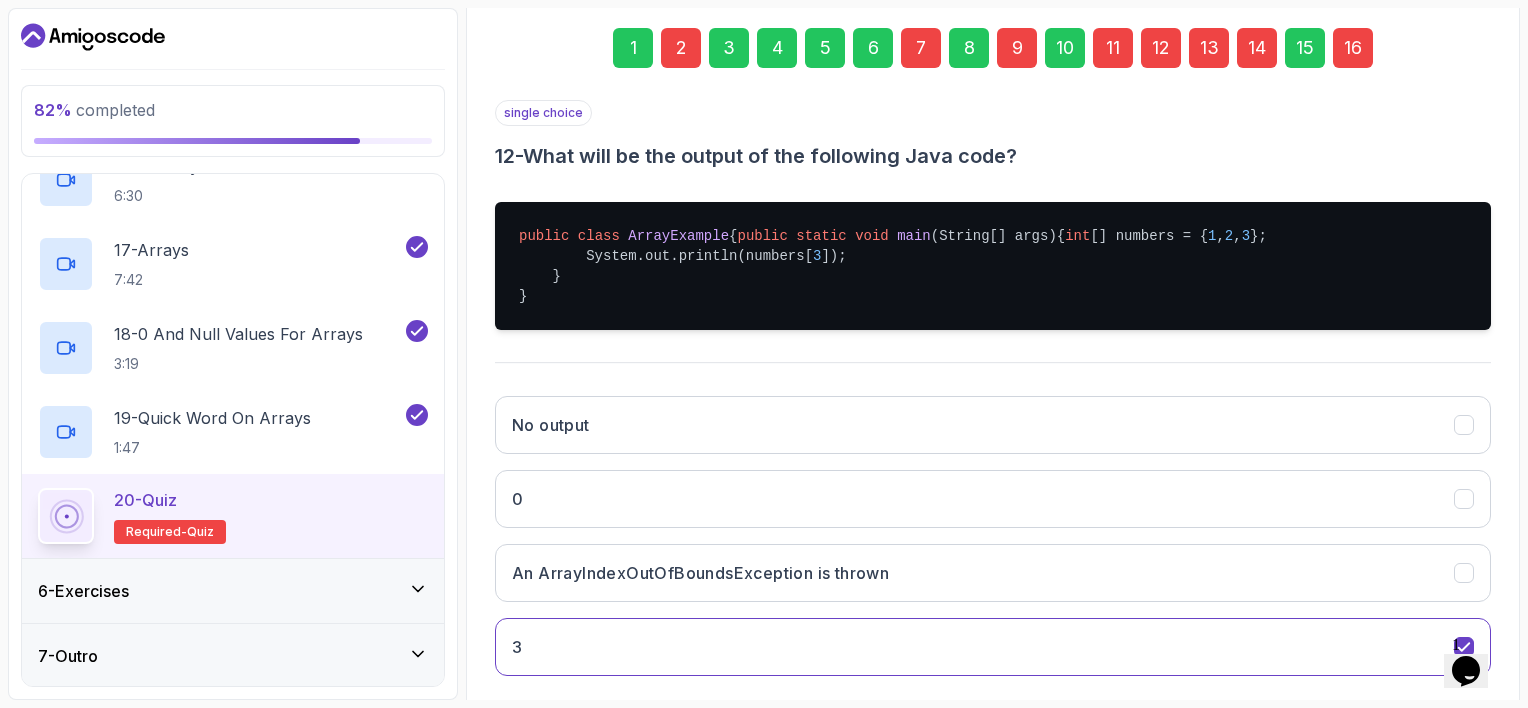 click on "An ArrayIndexOutOfBoundsException is thrown" at bounding box center [993, 573] 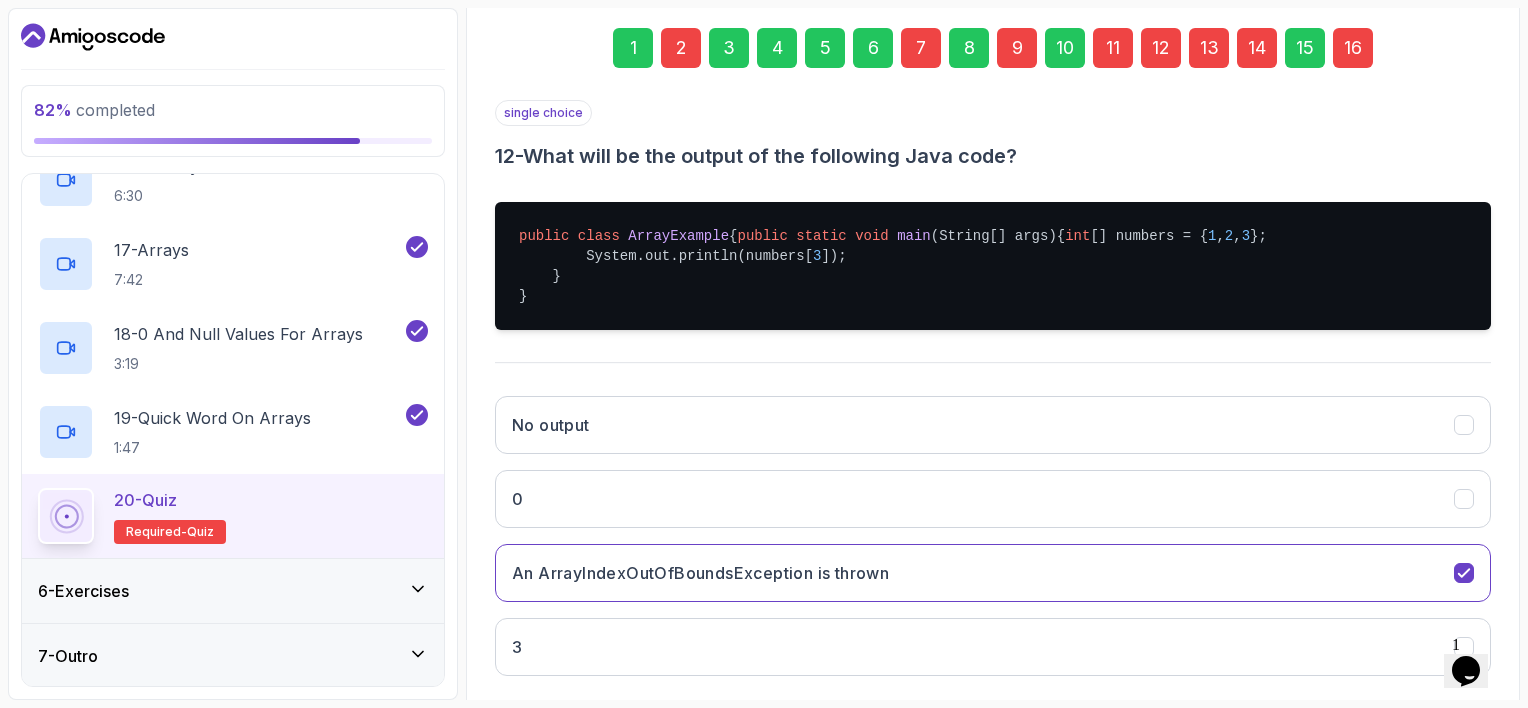 click on "An ArrayIndexOutOfBoundsException is thrown" at bounding box center [993, 573] 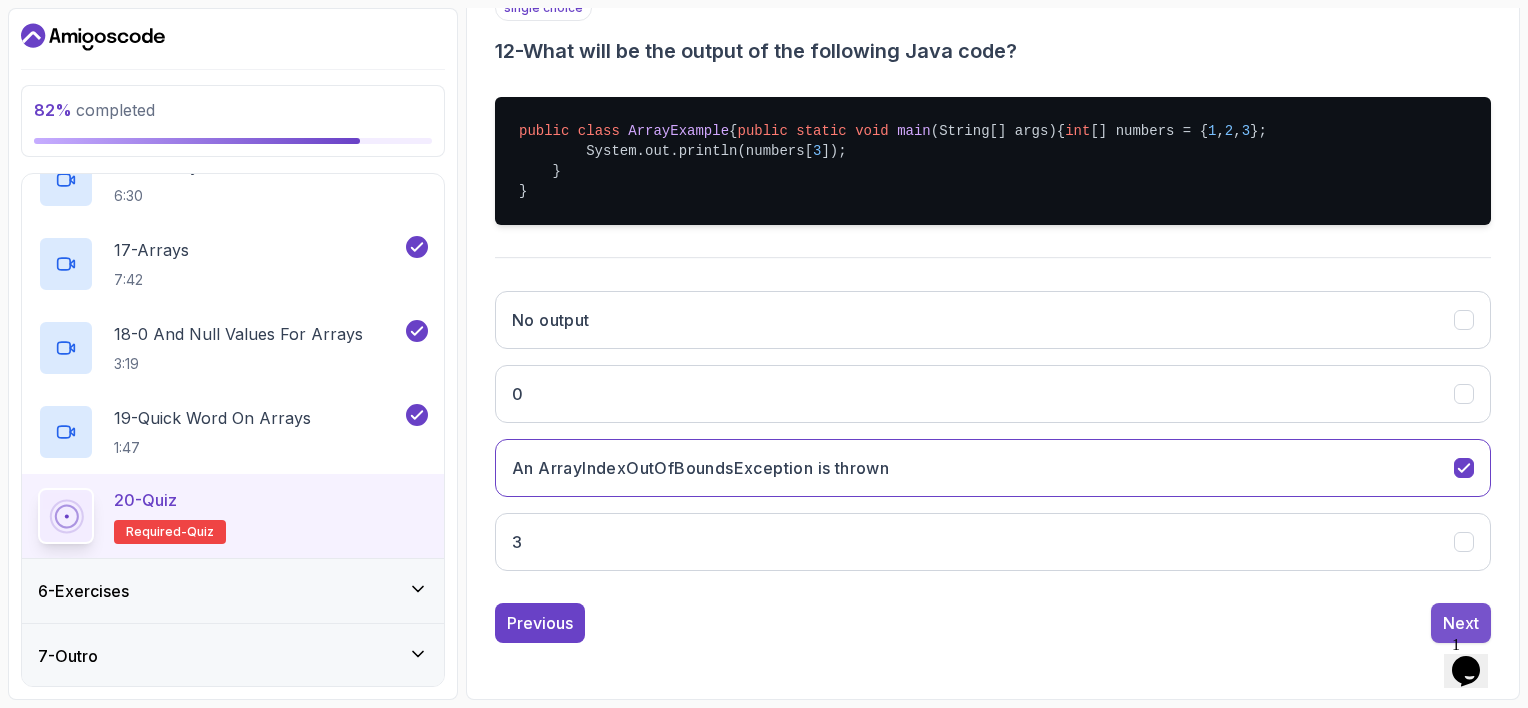 click on "Next" at bounding box center (1461, 623) 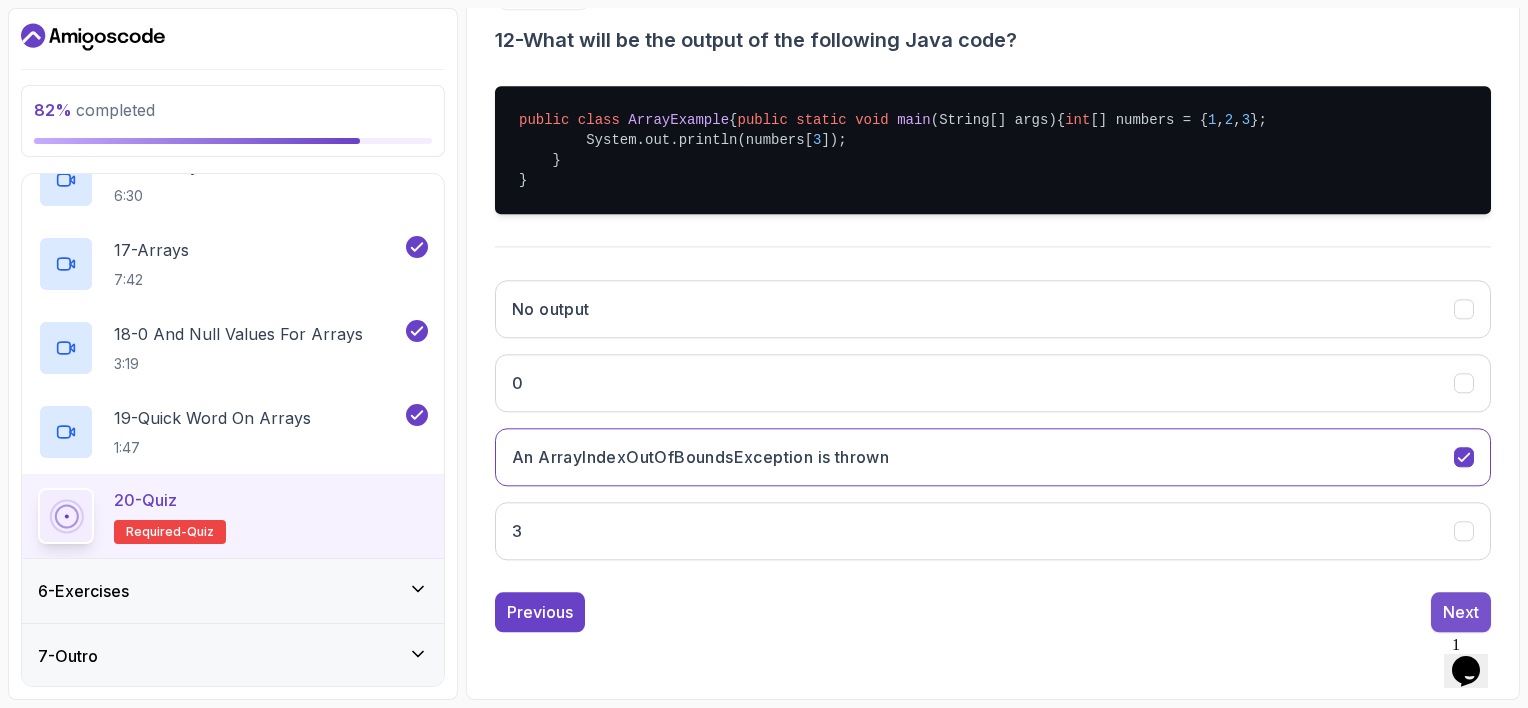 scroll, scrollTop: 214, scrollLeft: 0, axis: vertical 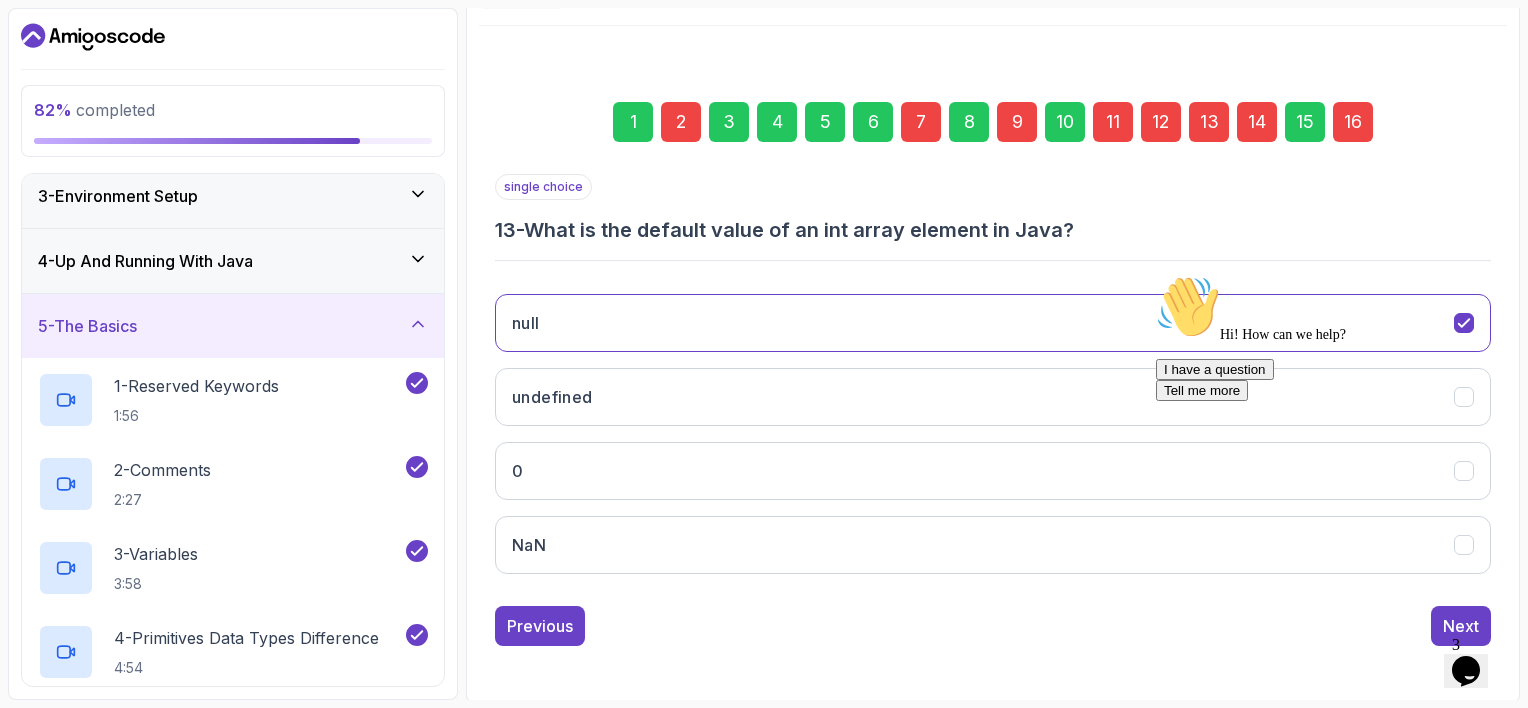 click 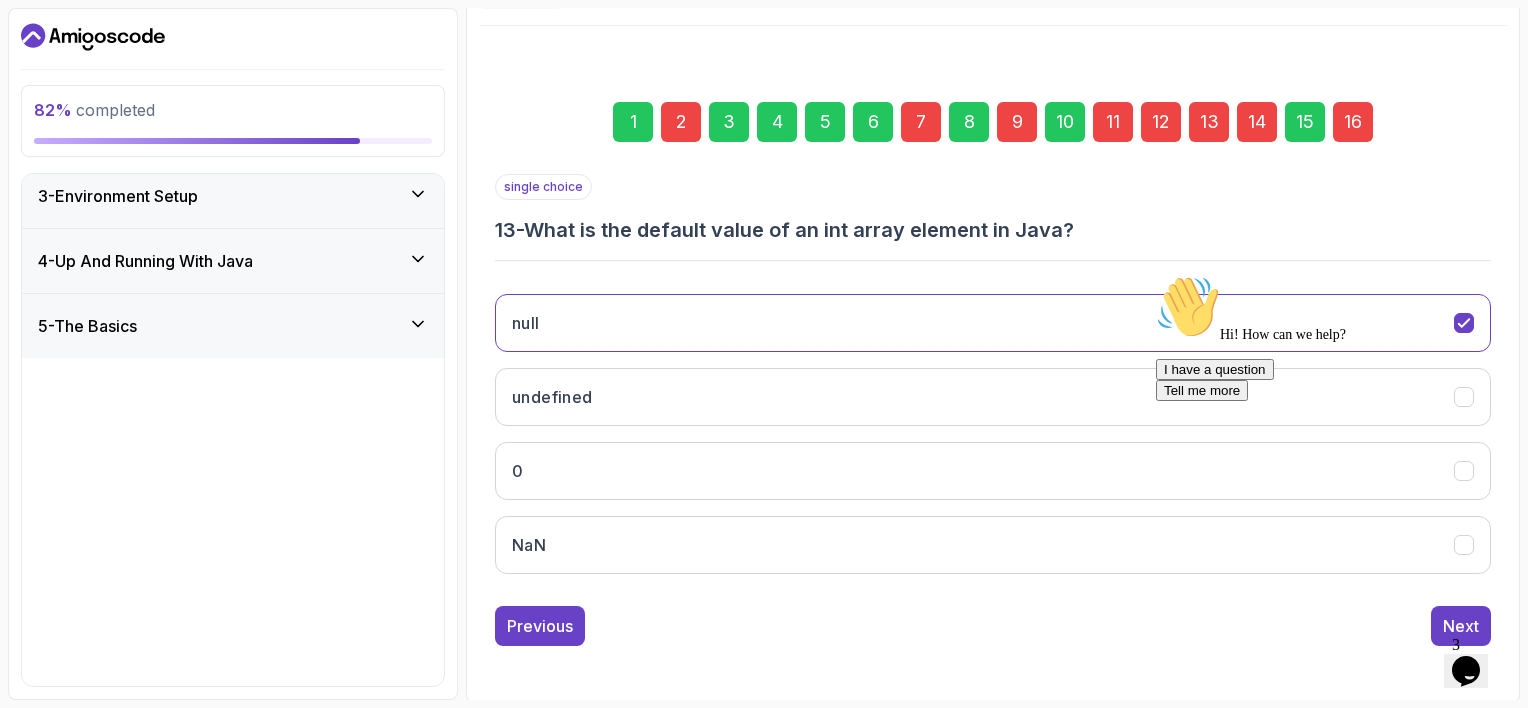 scroll, scrollTop: 0, scrollLeft: 0, axis: both 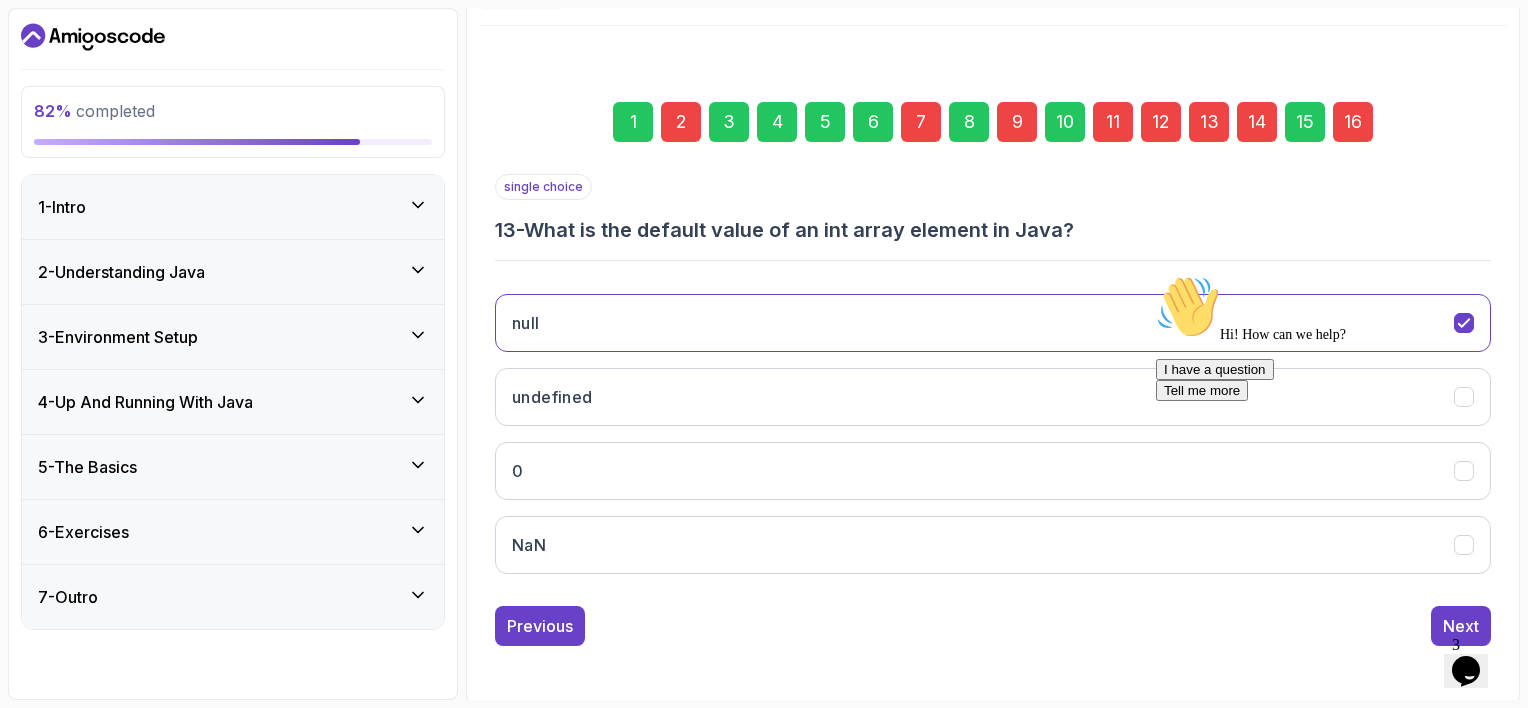 click 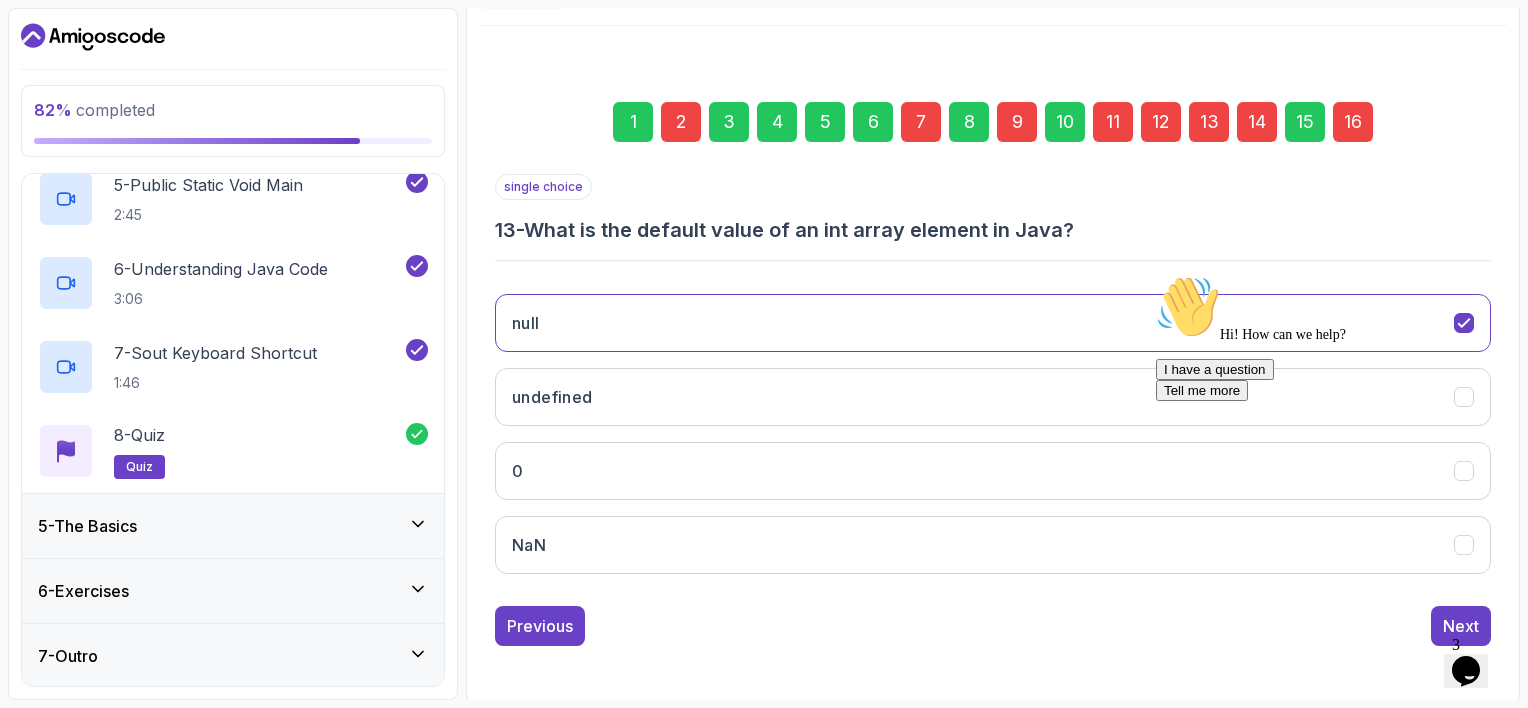 scroll, scrollTop: 0, scrollLeft: 0, axis: both 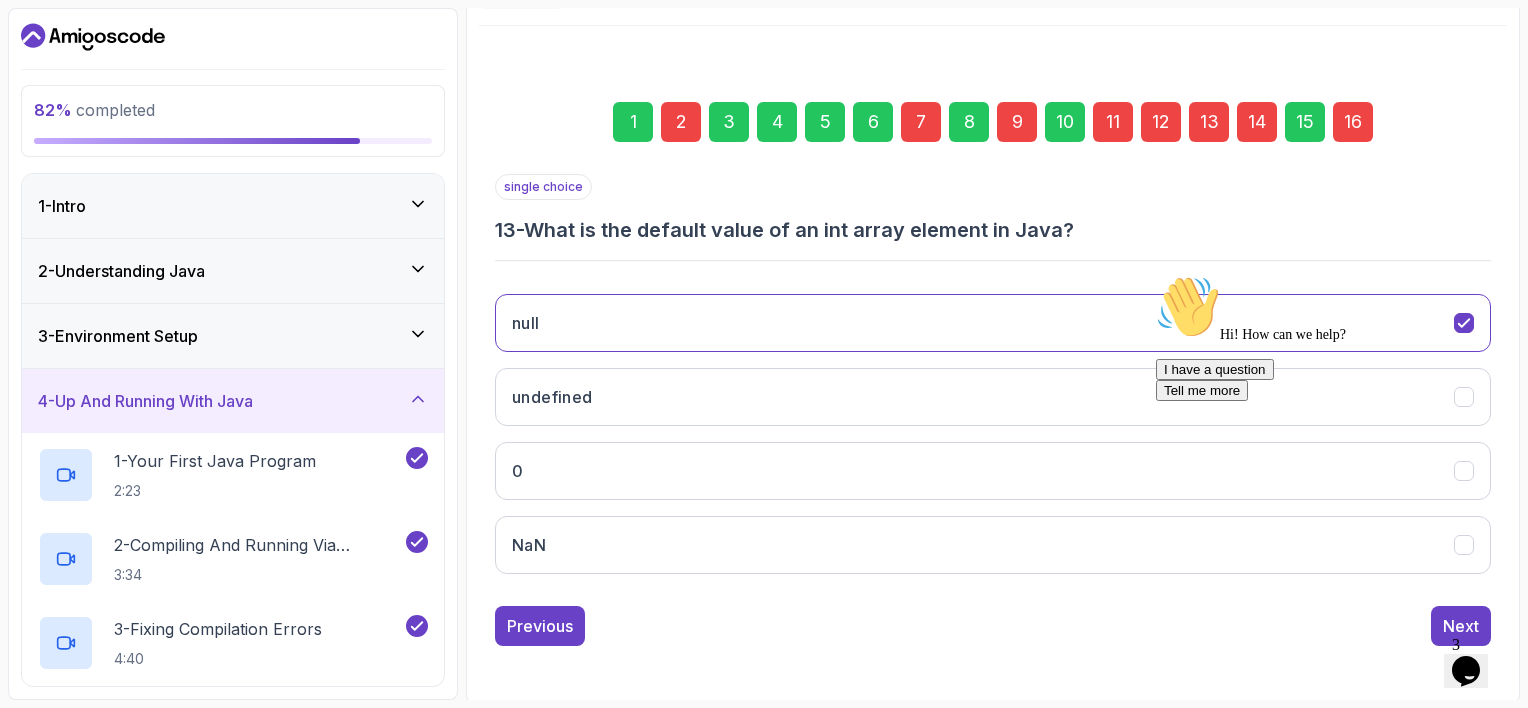 click on "1  -  Intro" at bounding box center [233, 206] 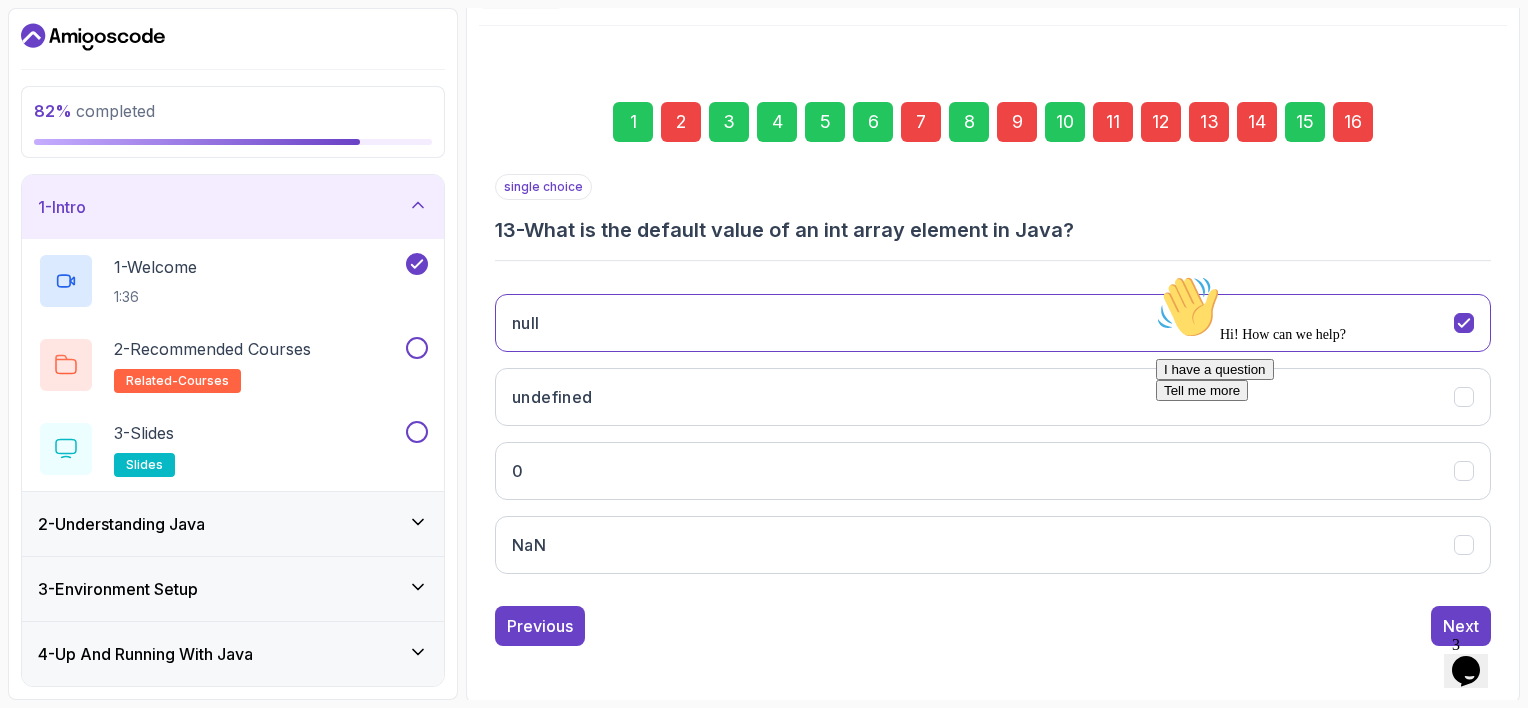 scroll, scrollTop: 192, scrollLeft: 0, axis: vertical 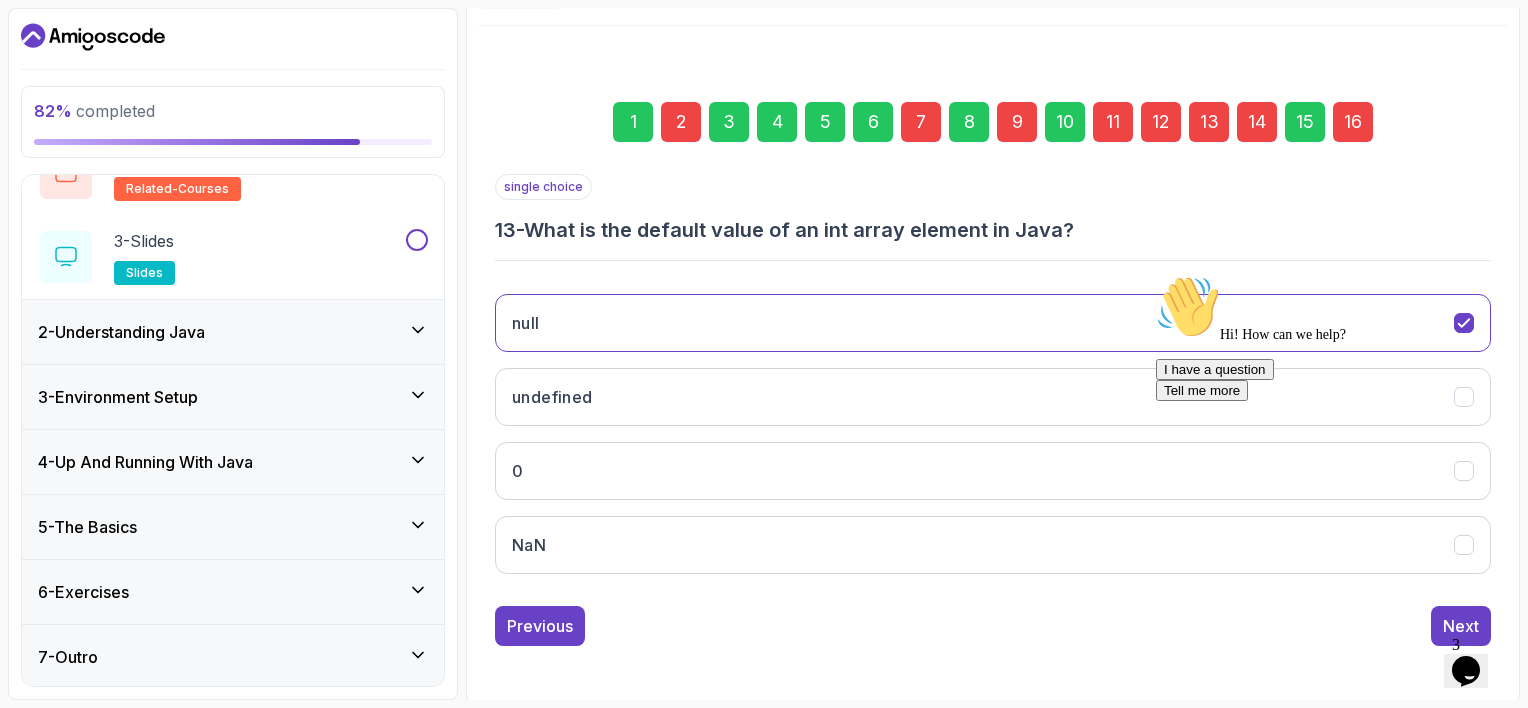 click on "2  -  Understanding Java" at bounding box center [233, 332] 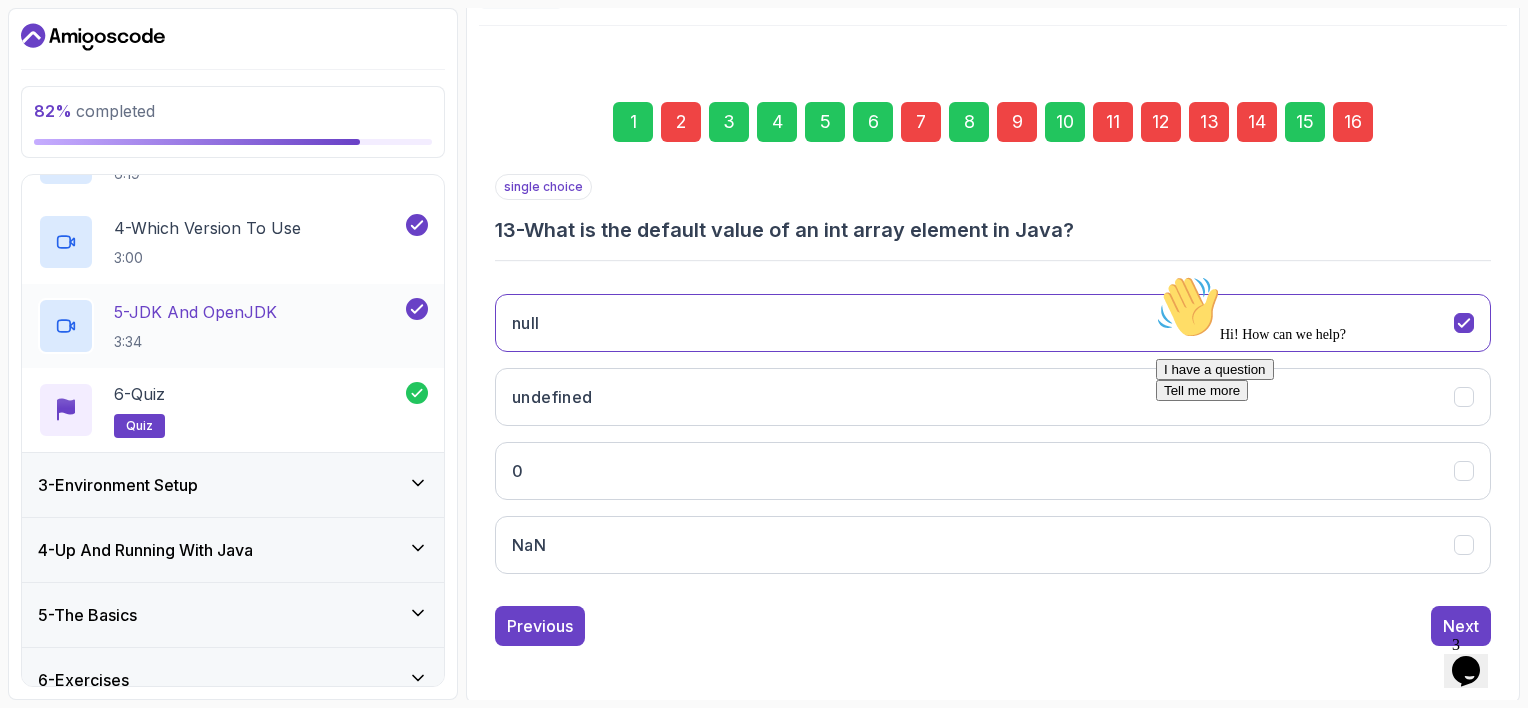 scroll, scrollTop: 444, scrollLeft: 0, axis: vertical 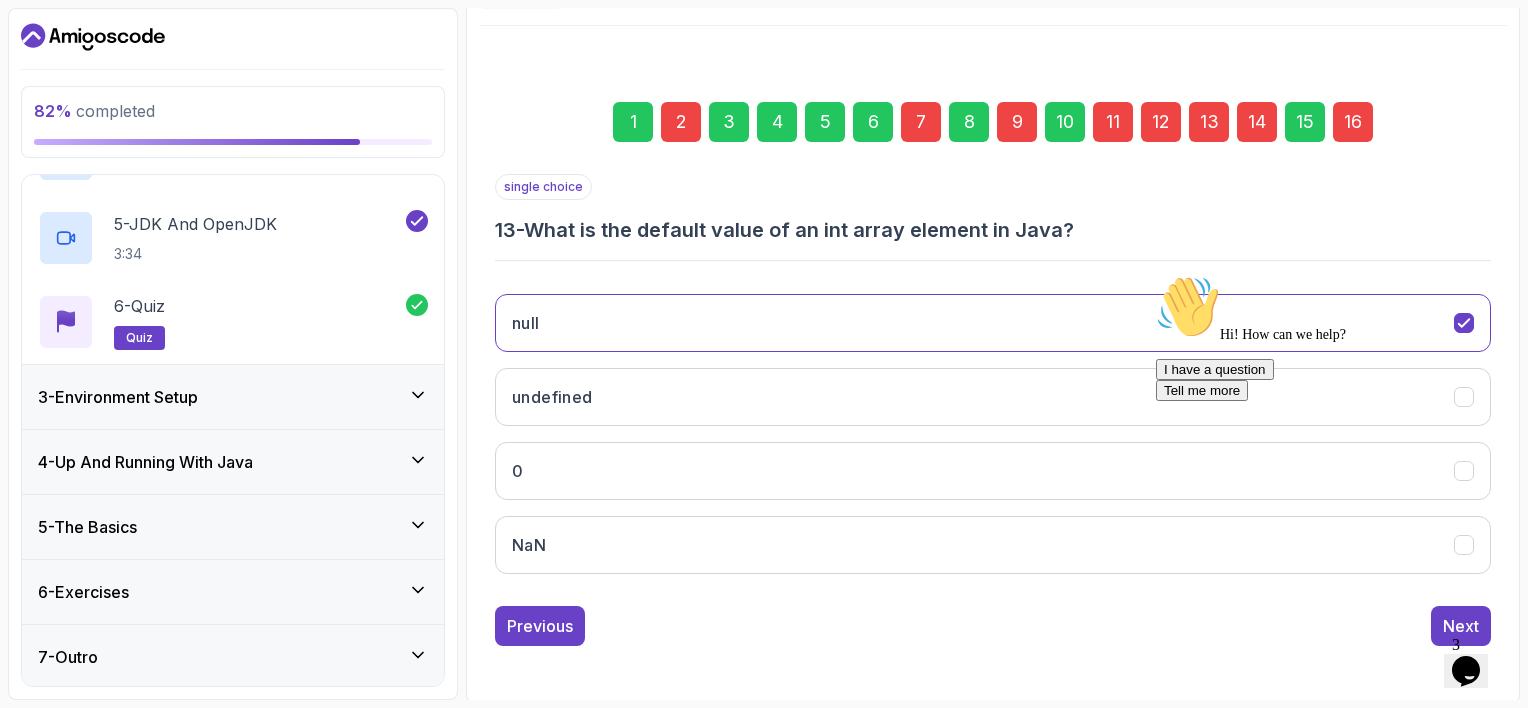 click on "6  -  Exercises" at bounding box center (83, 592) 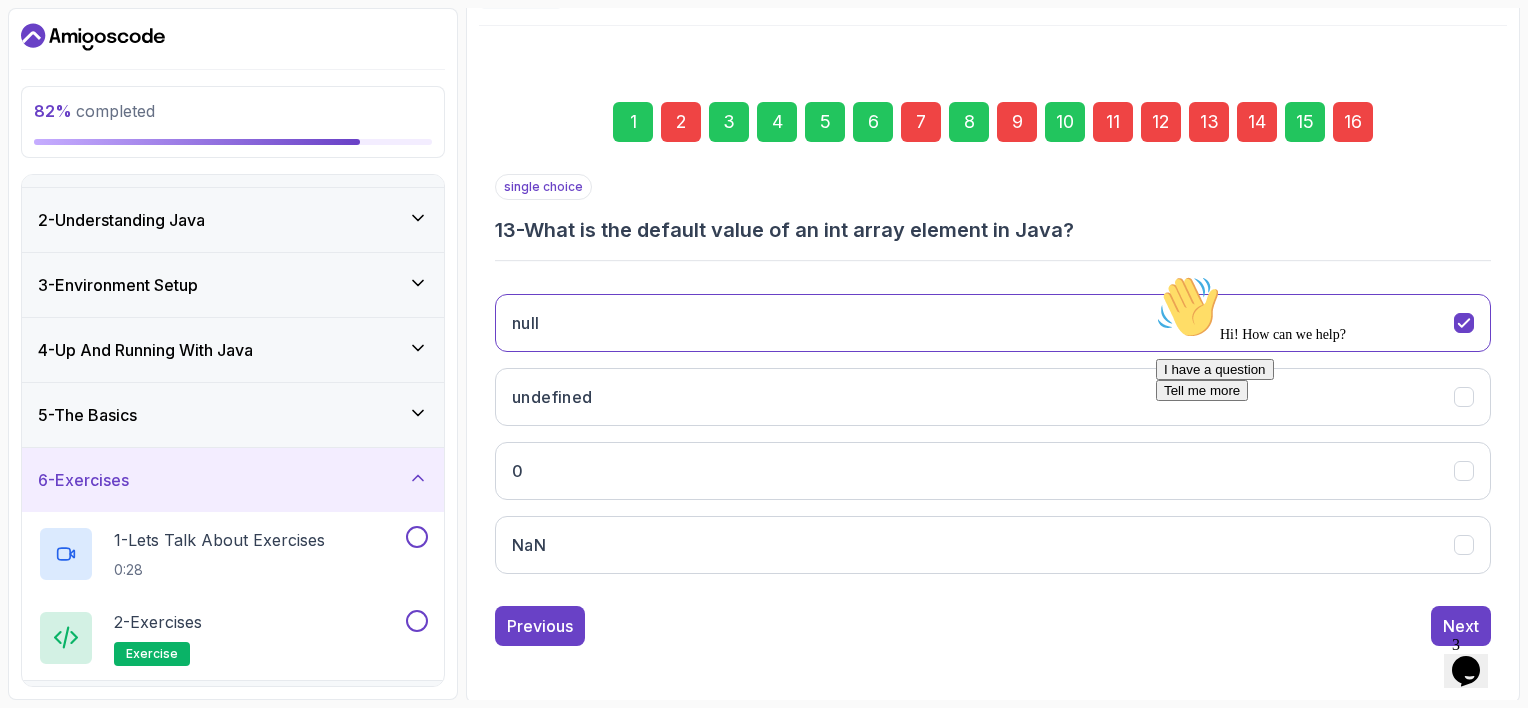 scroll, scrollTop: 56, scrollLeft: 0, axis: vertical 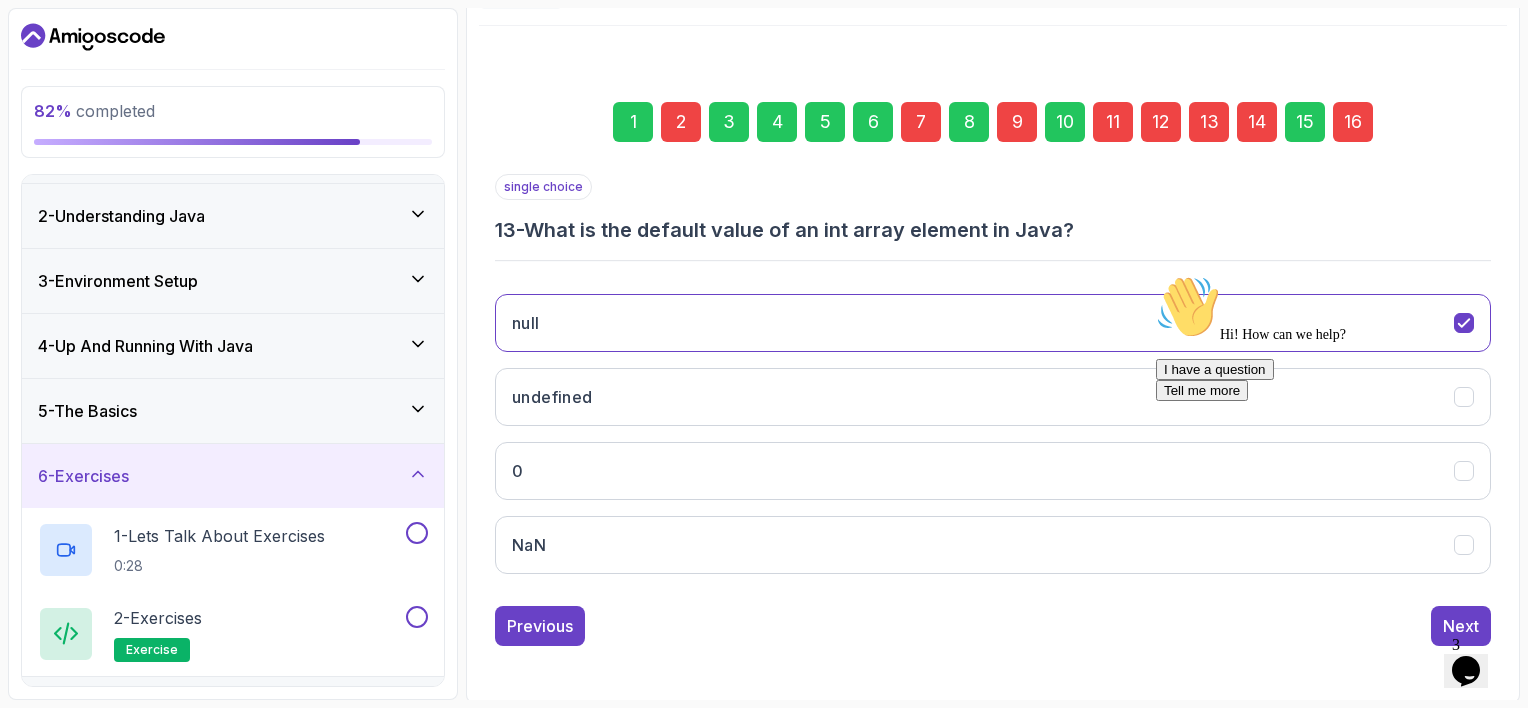 click 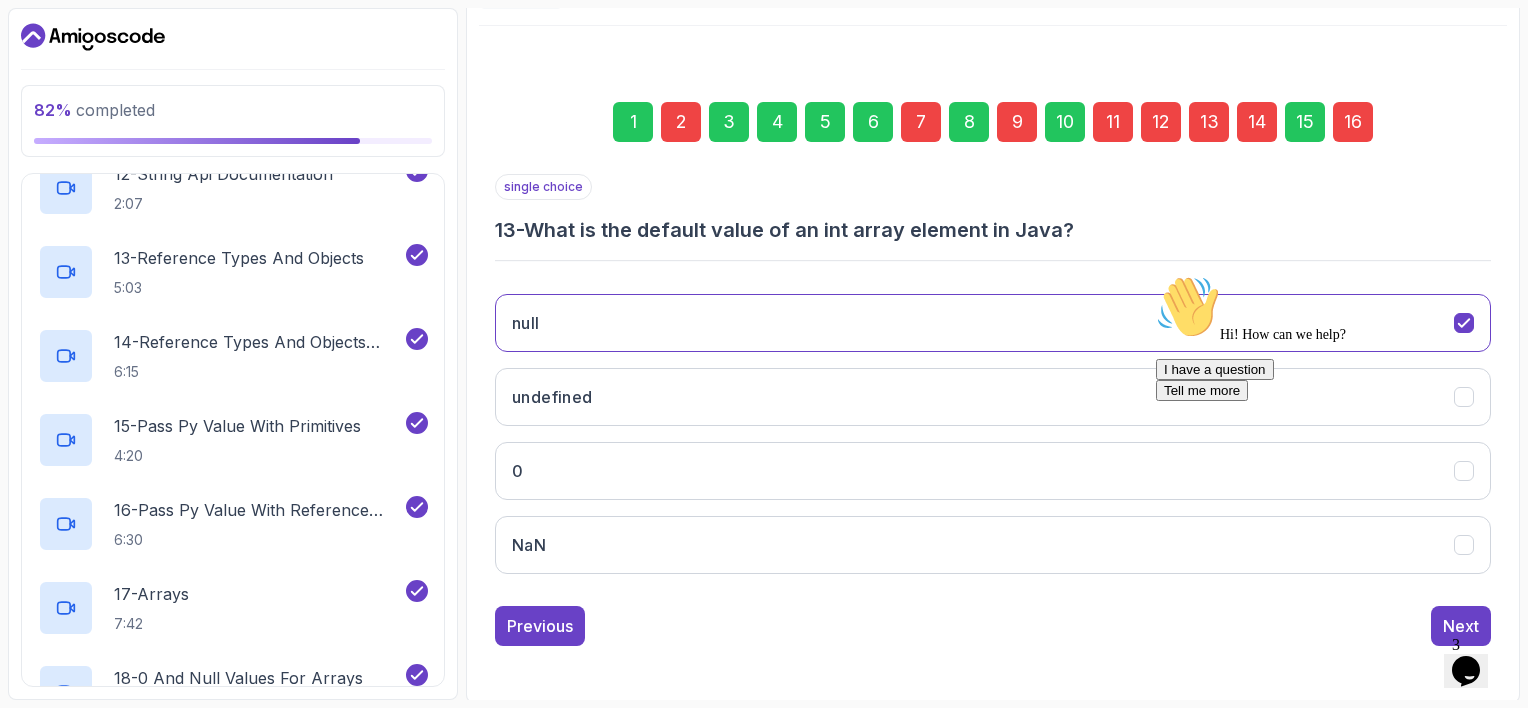 scroll, scrollTop: 1620, scrollLeft: 0, axis: vertical 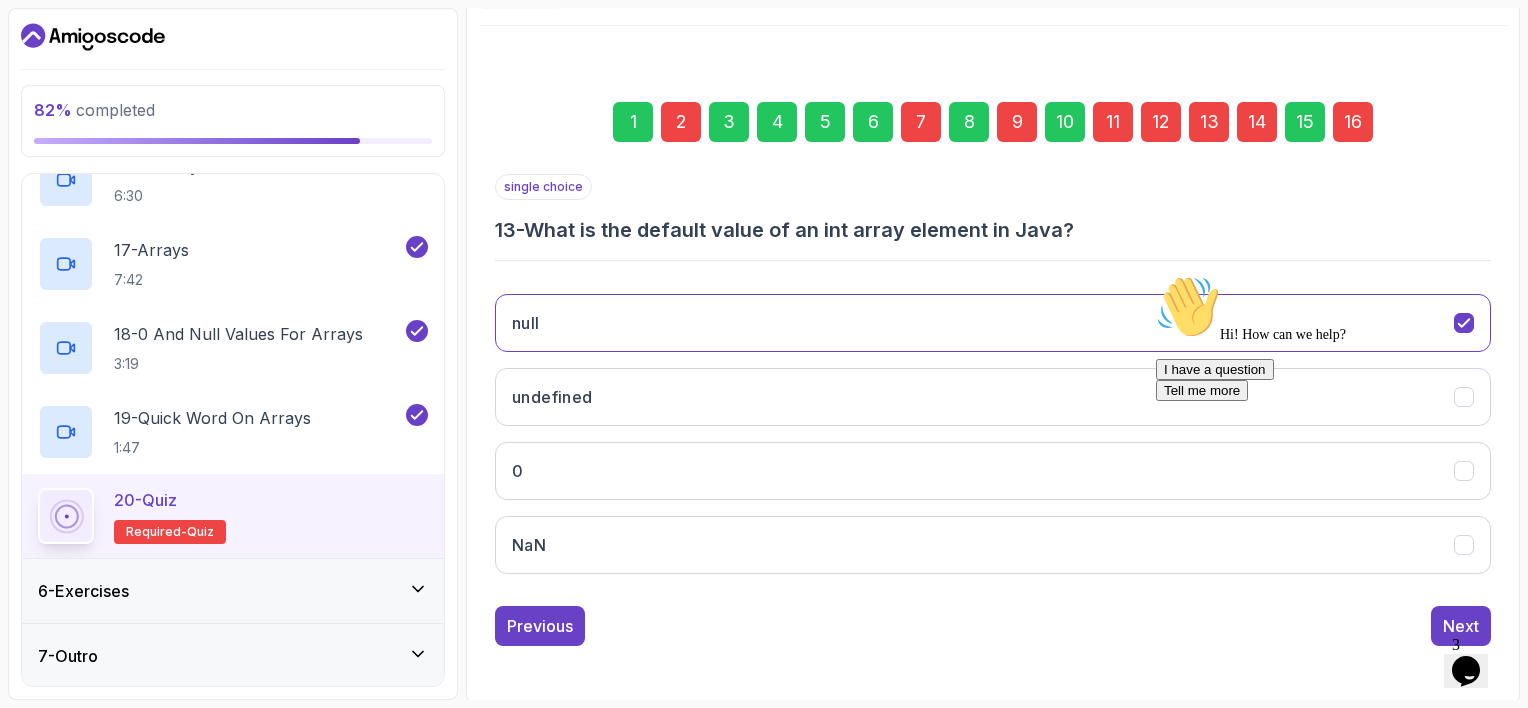 click on "16" at bounding box center (1353, 122) 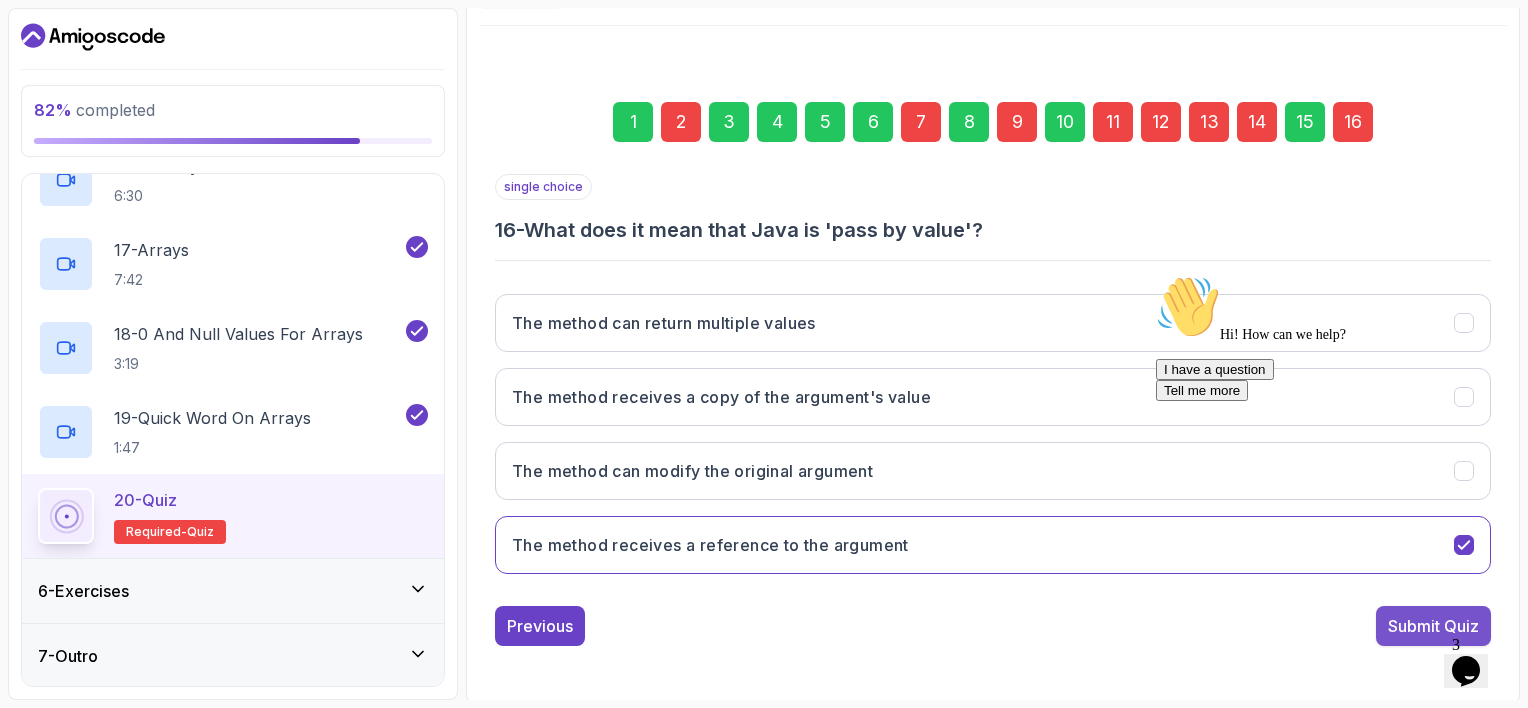 click on "Submit Quiz" at bounding box center [1433, 626] 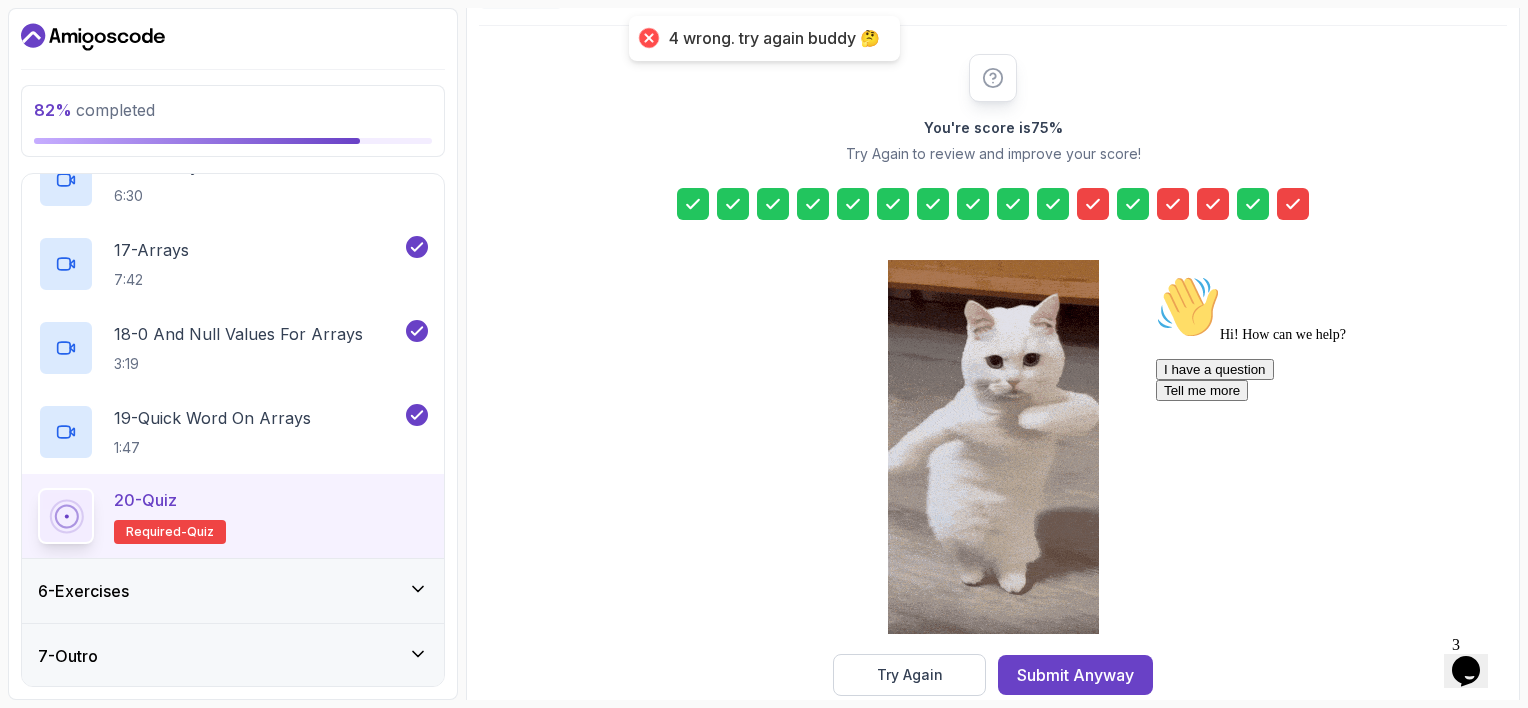 click at bounding box center [1093, 204] 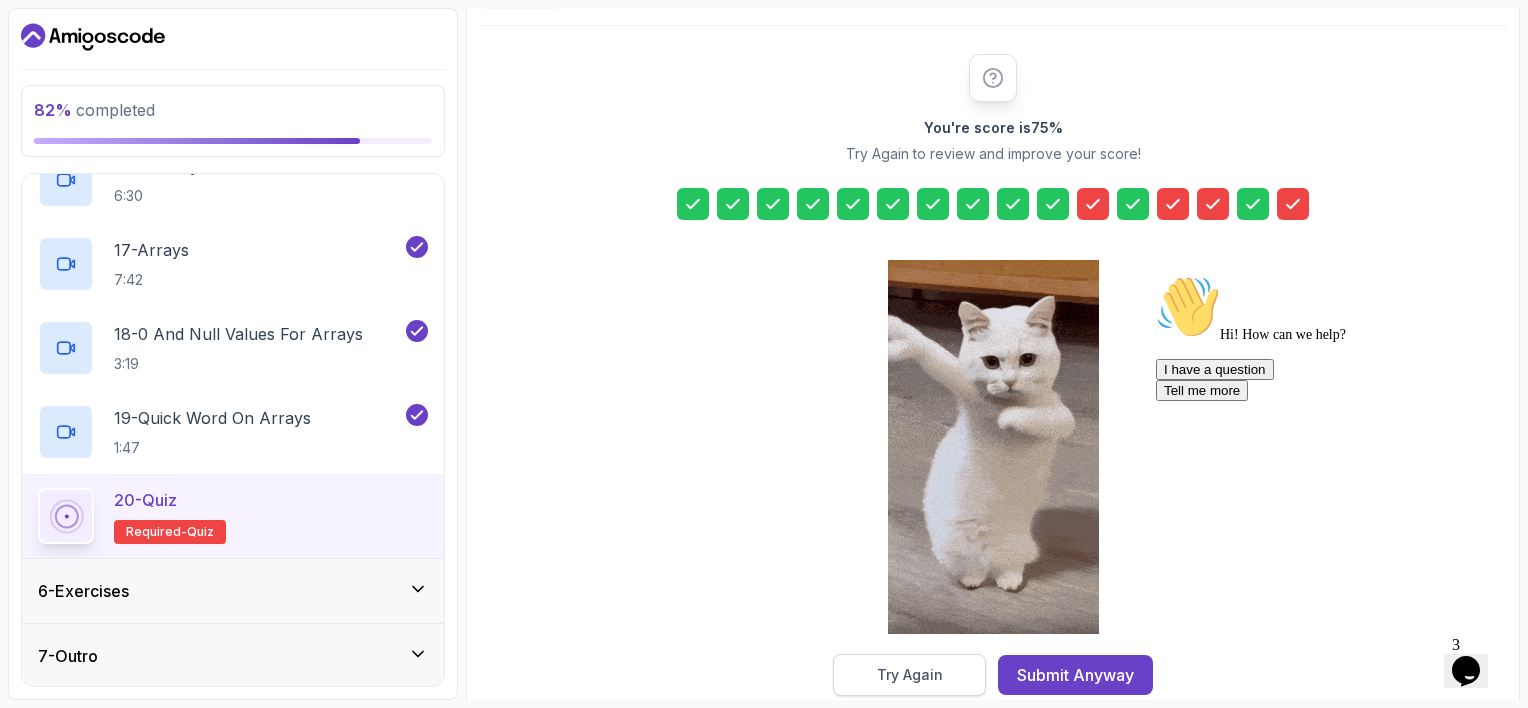 click on "Try Again" at bounding box center [910, 675] 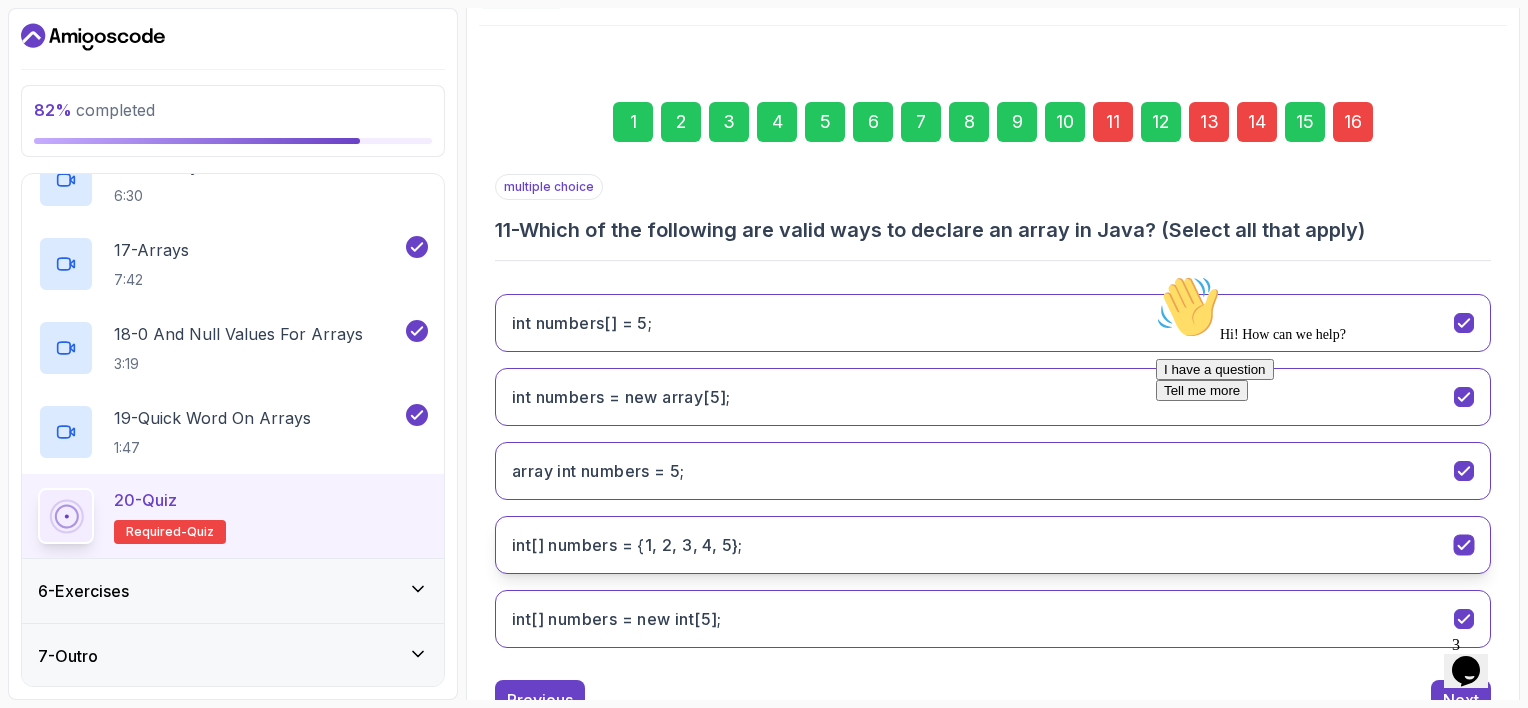 scroll, scrollTop: 288, scrollLeft: 0, axis: vertical 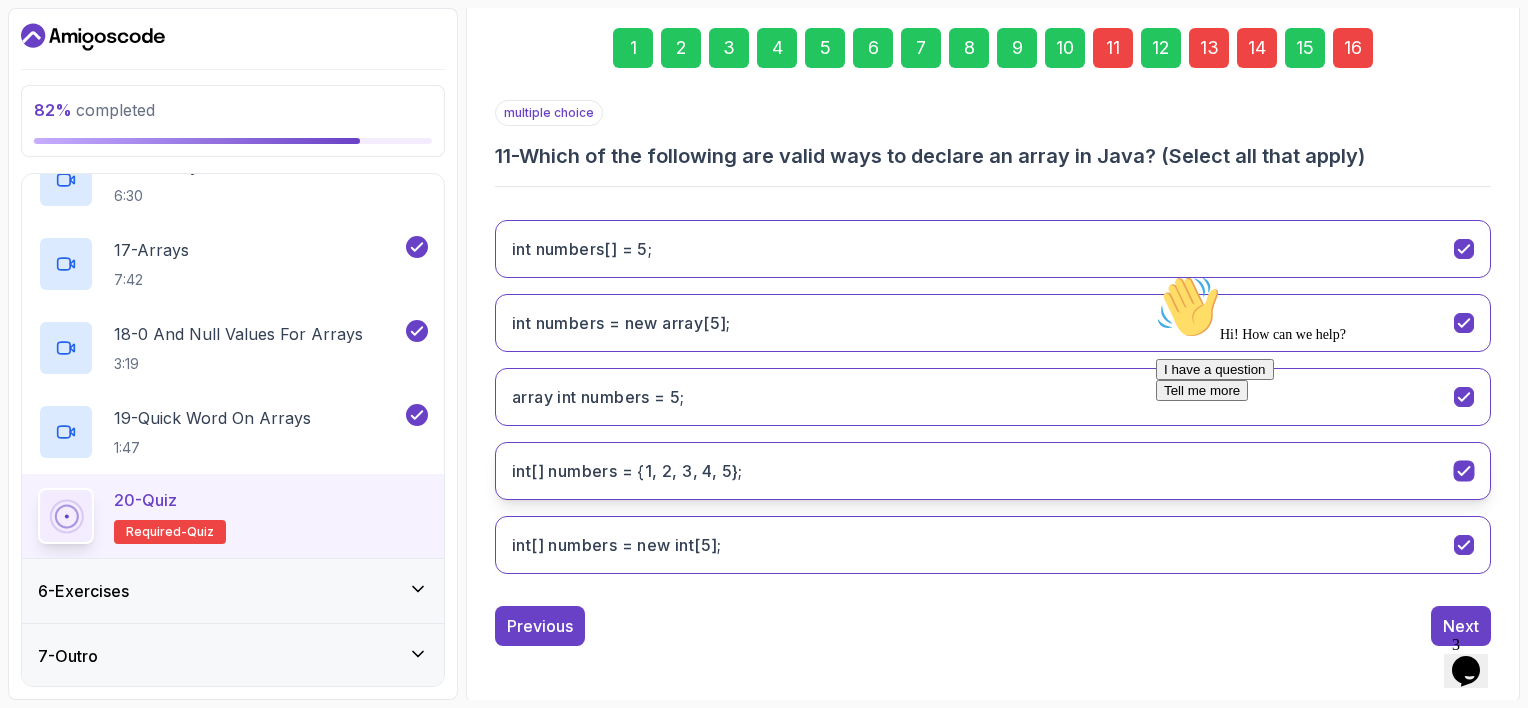 click on "int[] numbers = {1, 2, 3, 4, 5};" at bounding box center [993, 471] 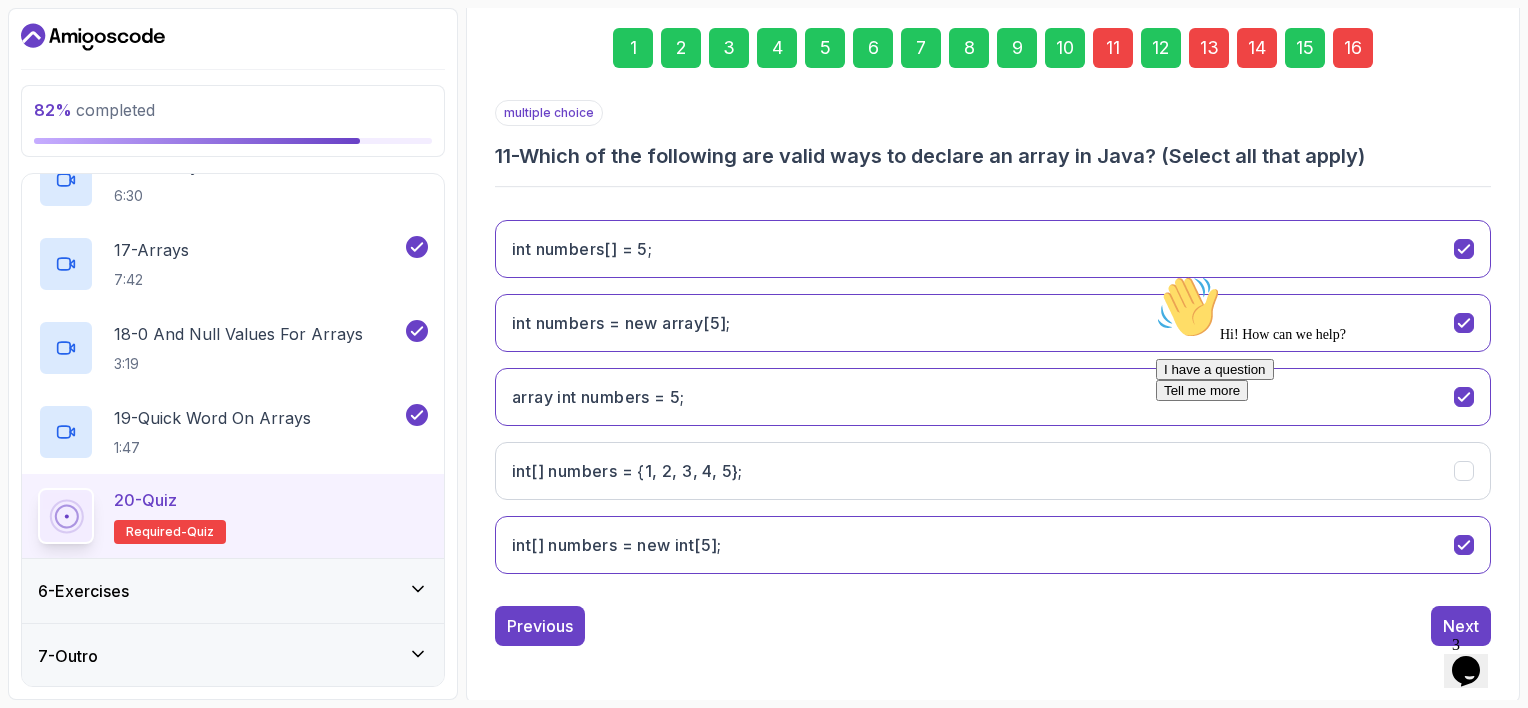 click on "16" at bounding box center (1353, 48) 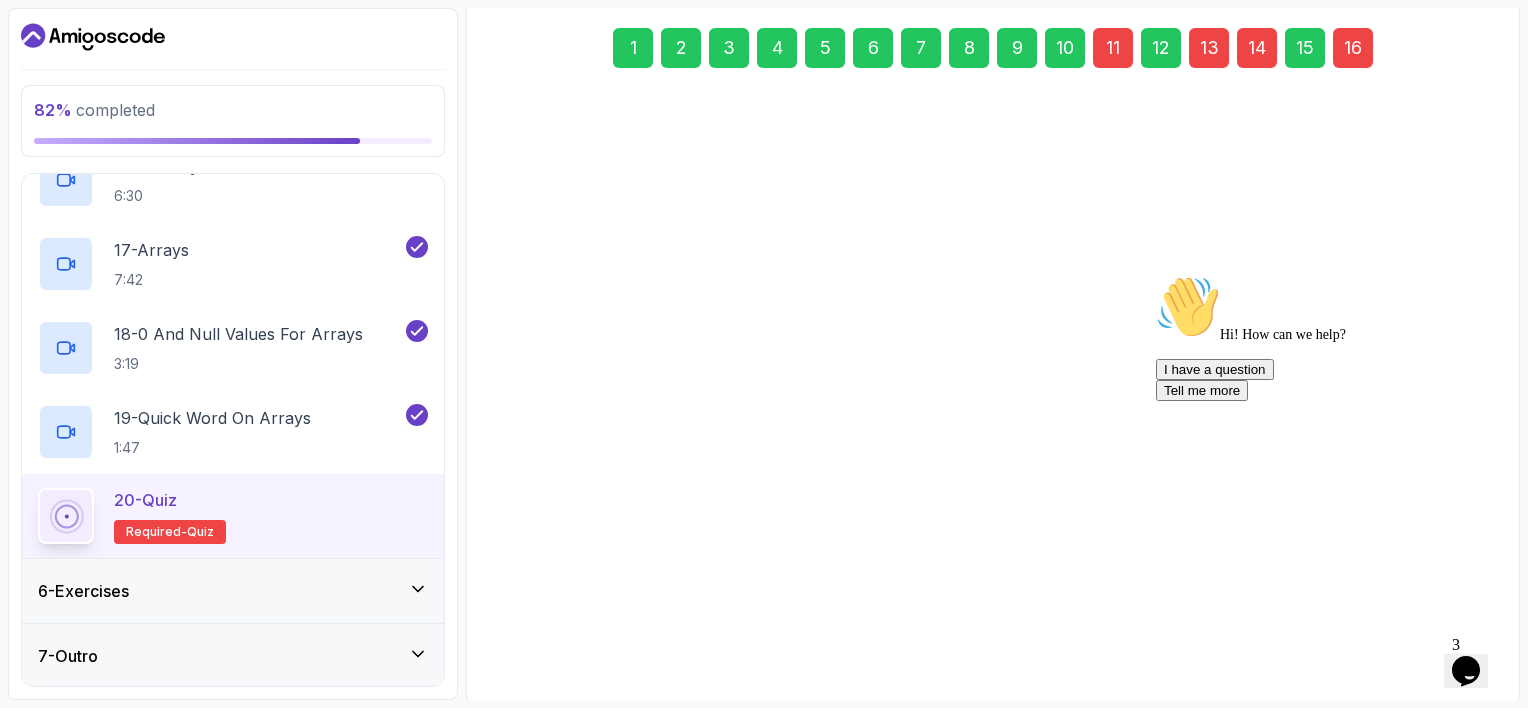 scroll, scrollTop: 214, scrollLeft: 0, axis: vertical 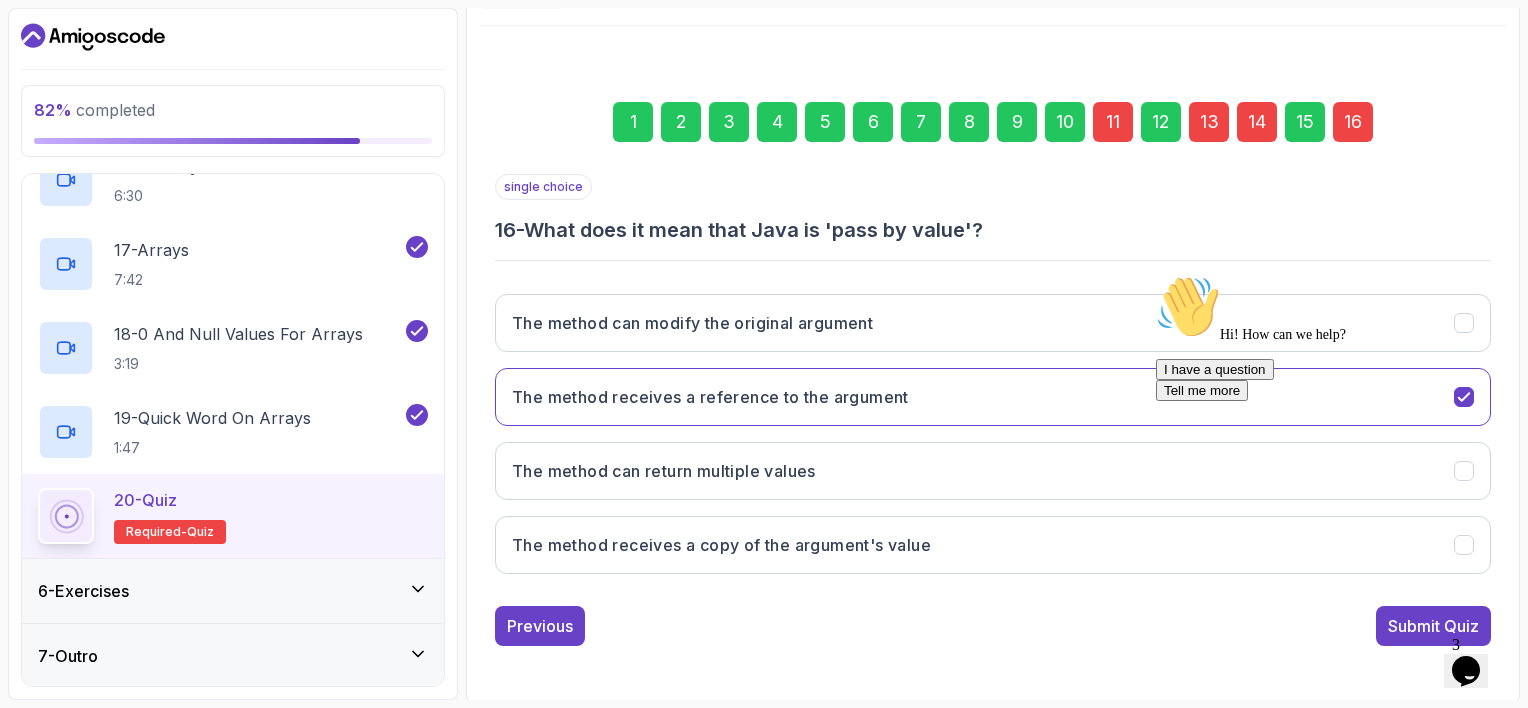 click on "Hi! How can we help? I have a question Tell me more" at bounding box center [1328, 442] 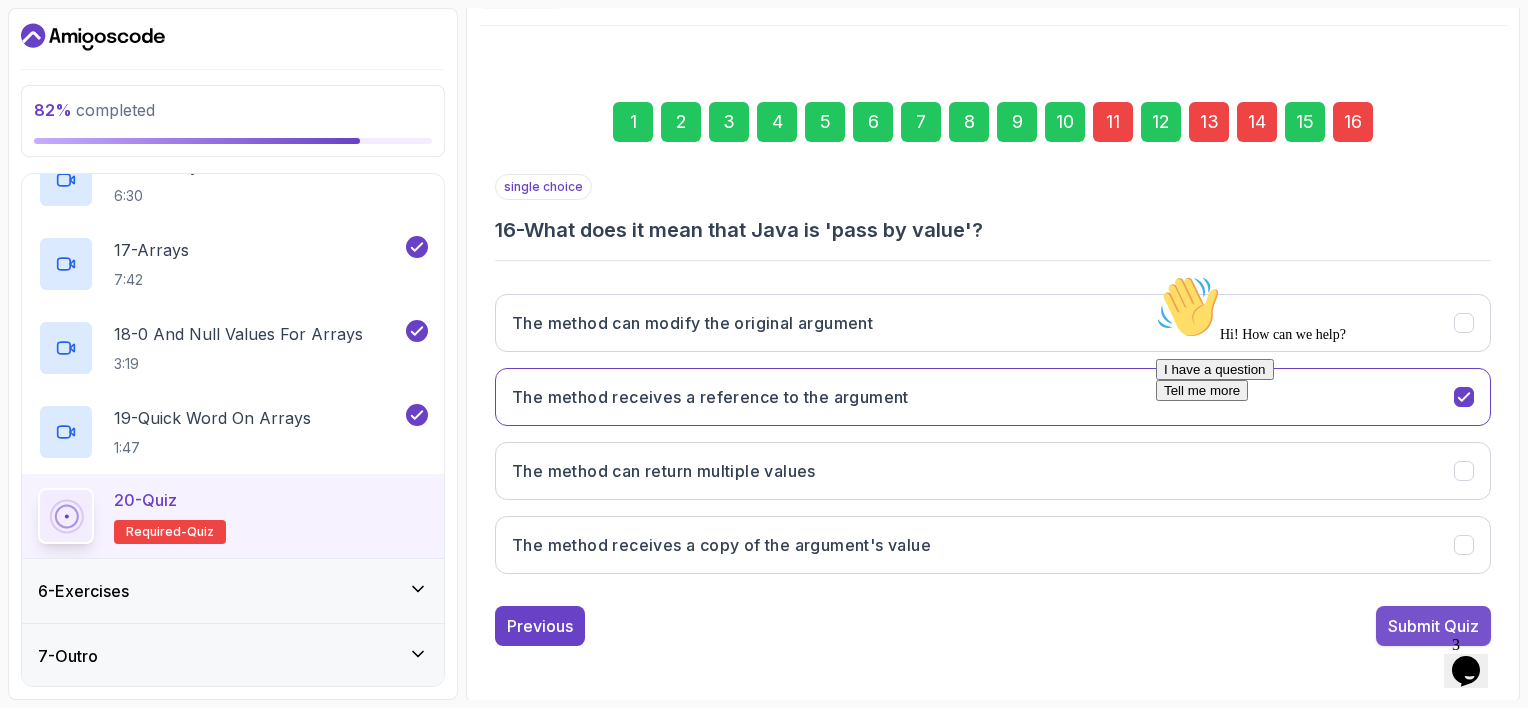 click on "Submit Quiz" at bounding box center [1433, 626] 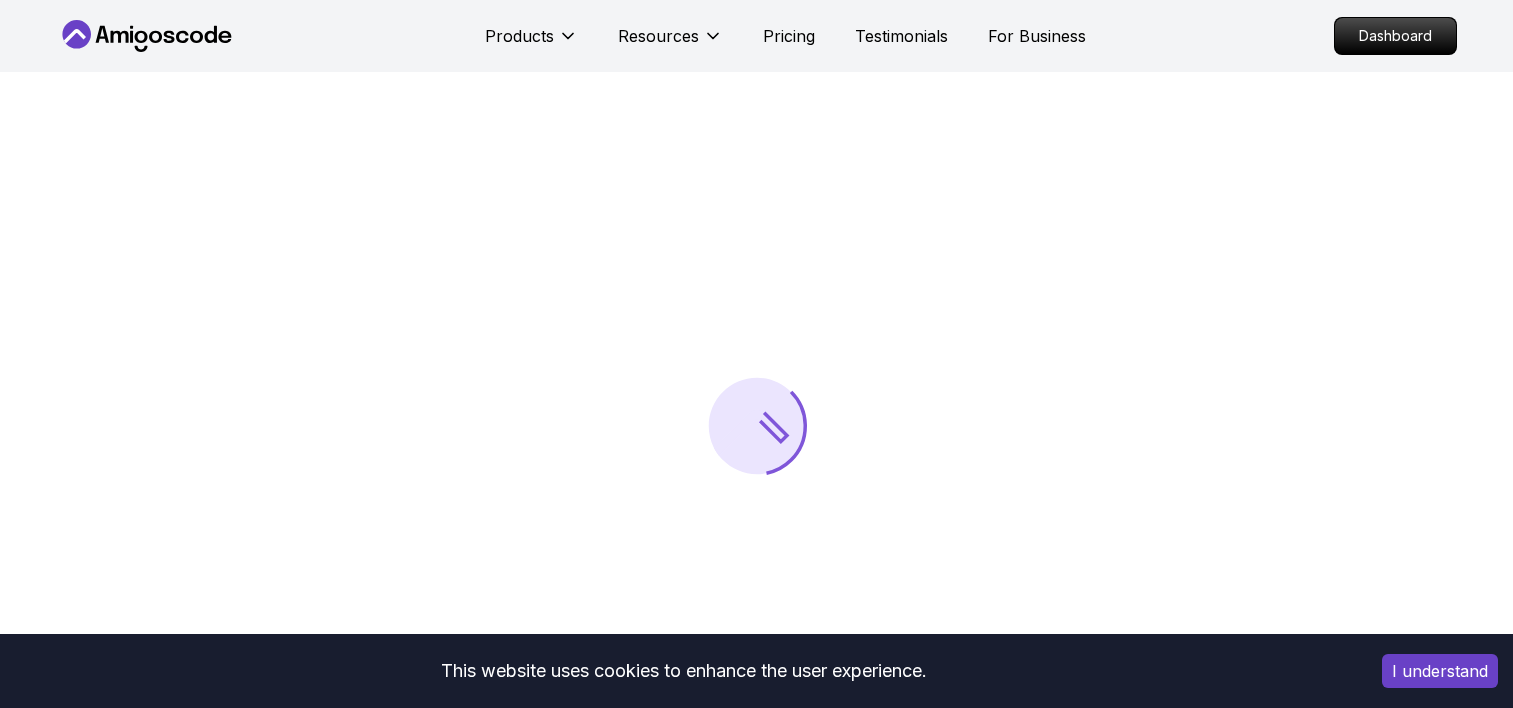 scroll, scrollTop: 0, scrollLeft: 0, axis: both 